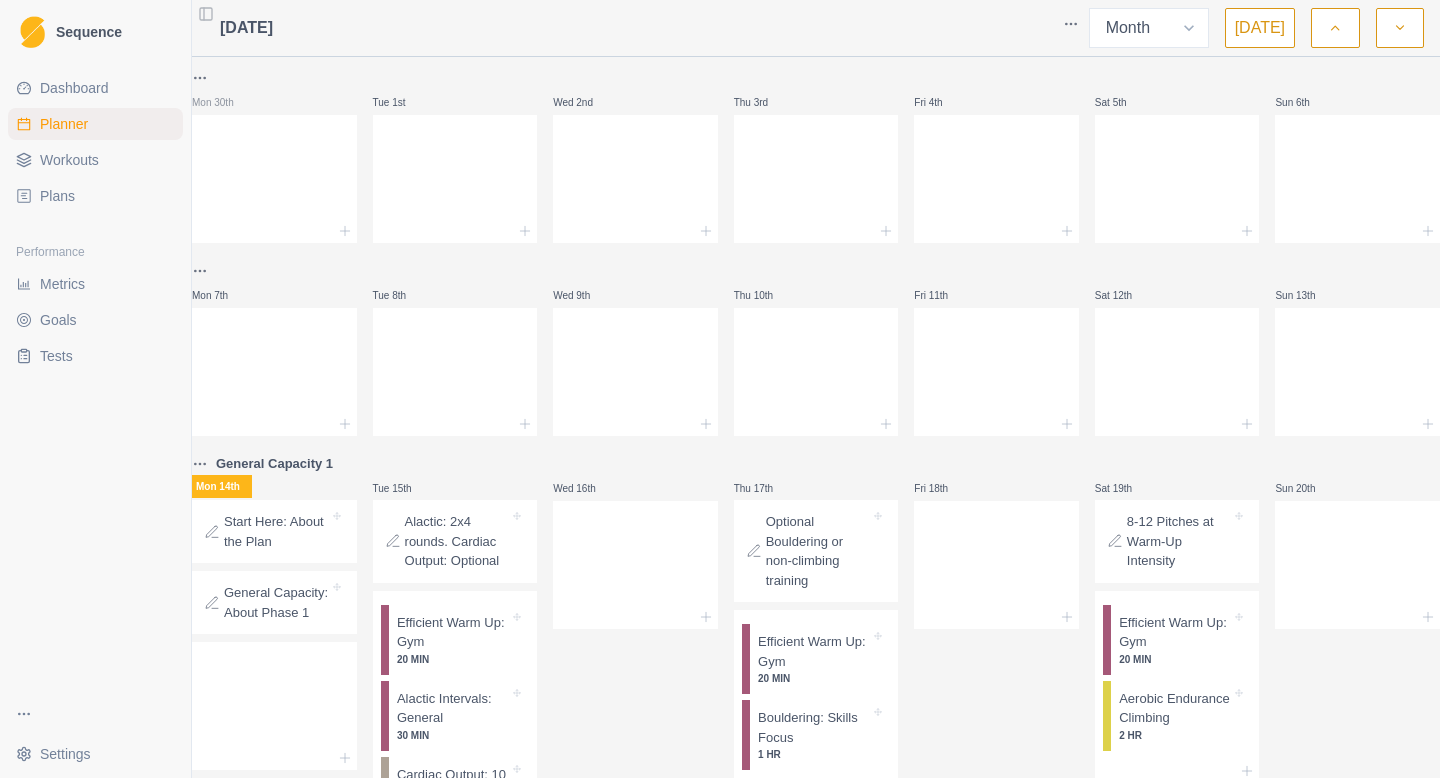 select on "month" 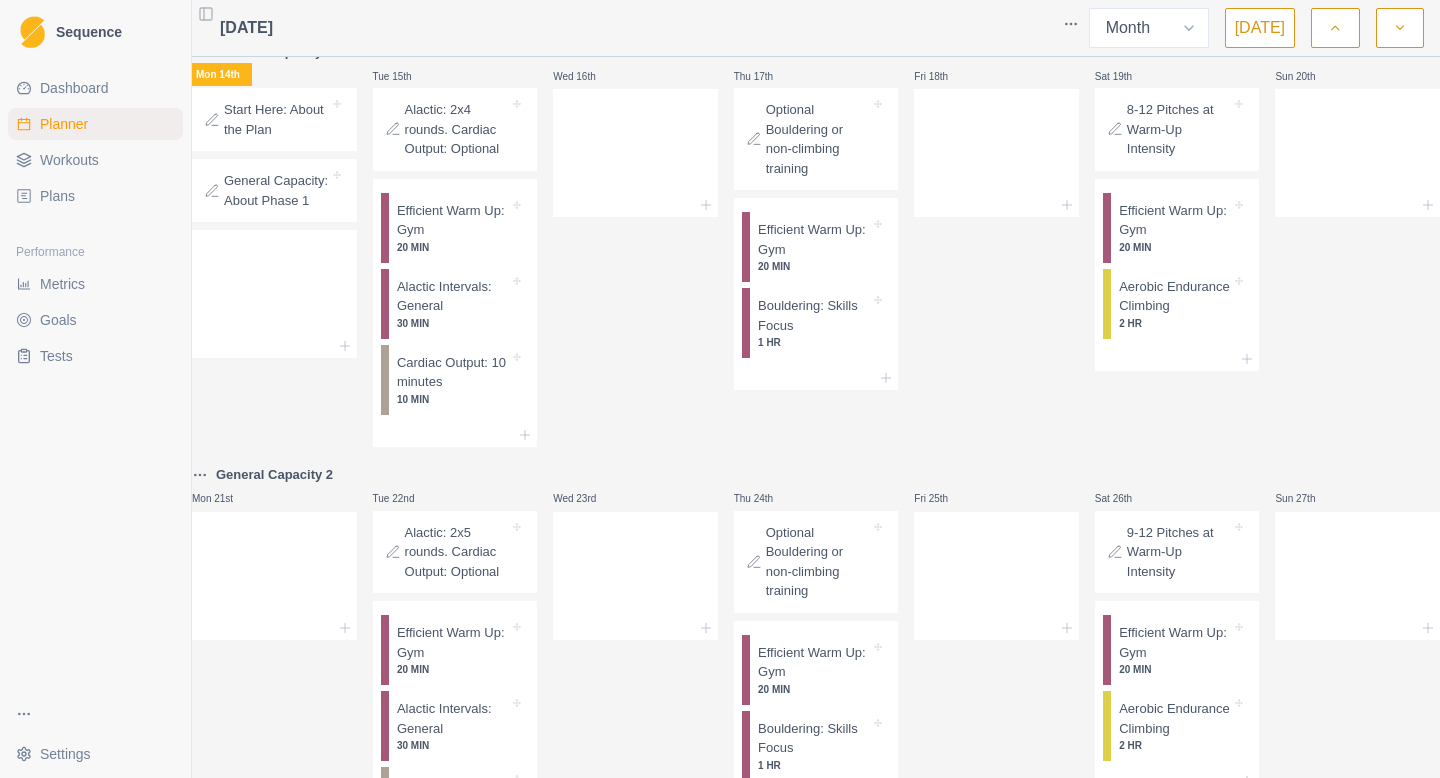scroll, scrollTop: 414, scrollLeft: 0, axis: vertical 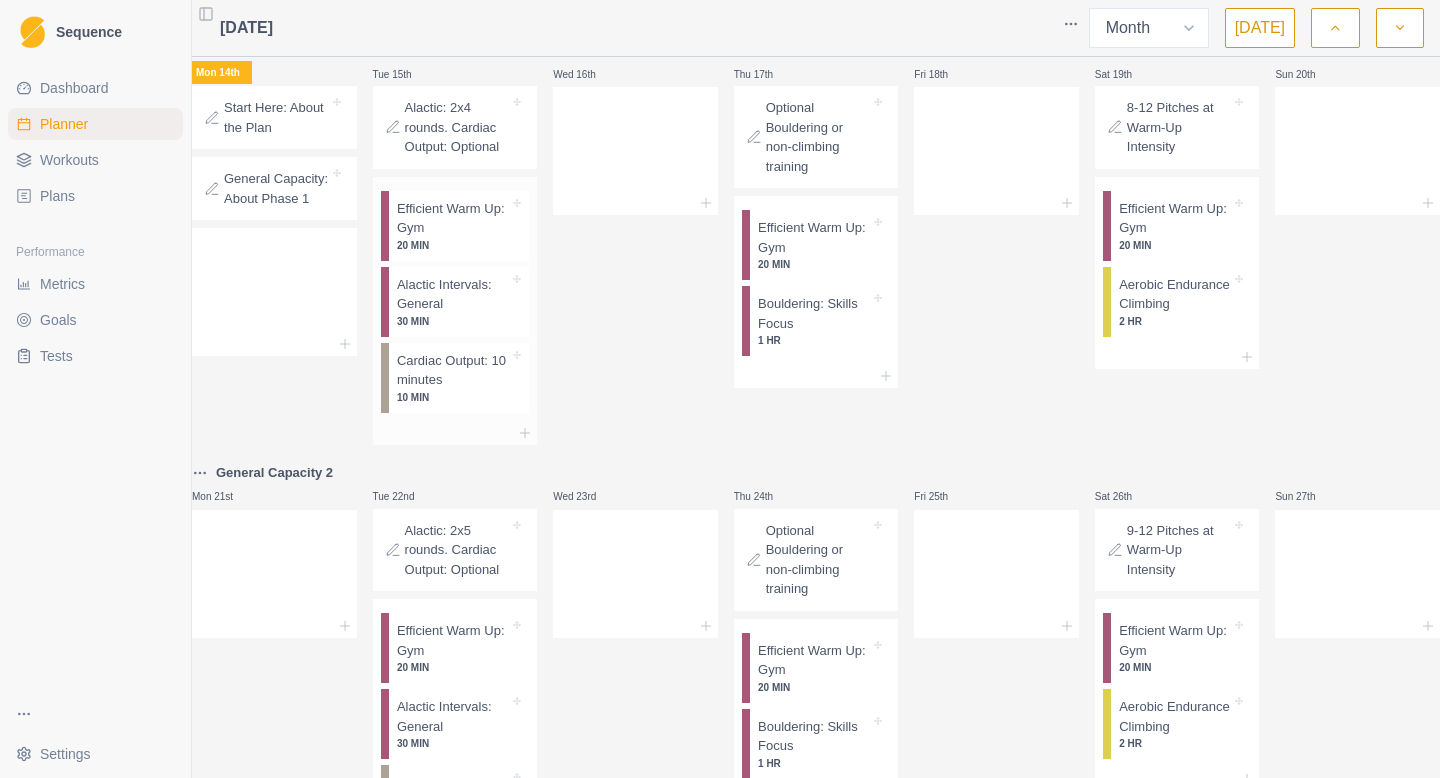 click on "Alactic Intervals: General" at bounding box center (453, 294) 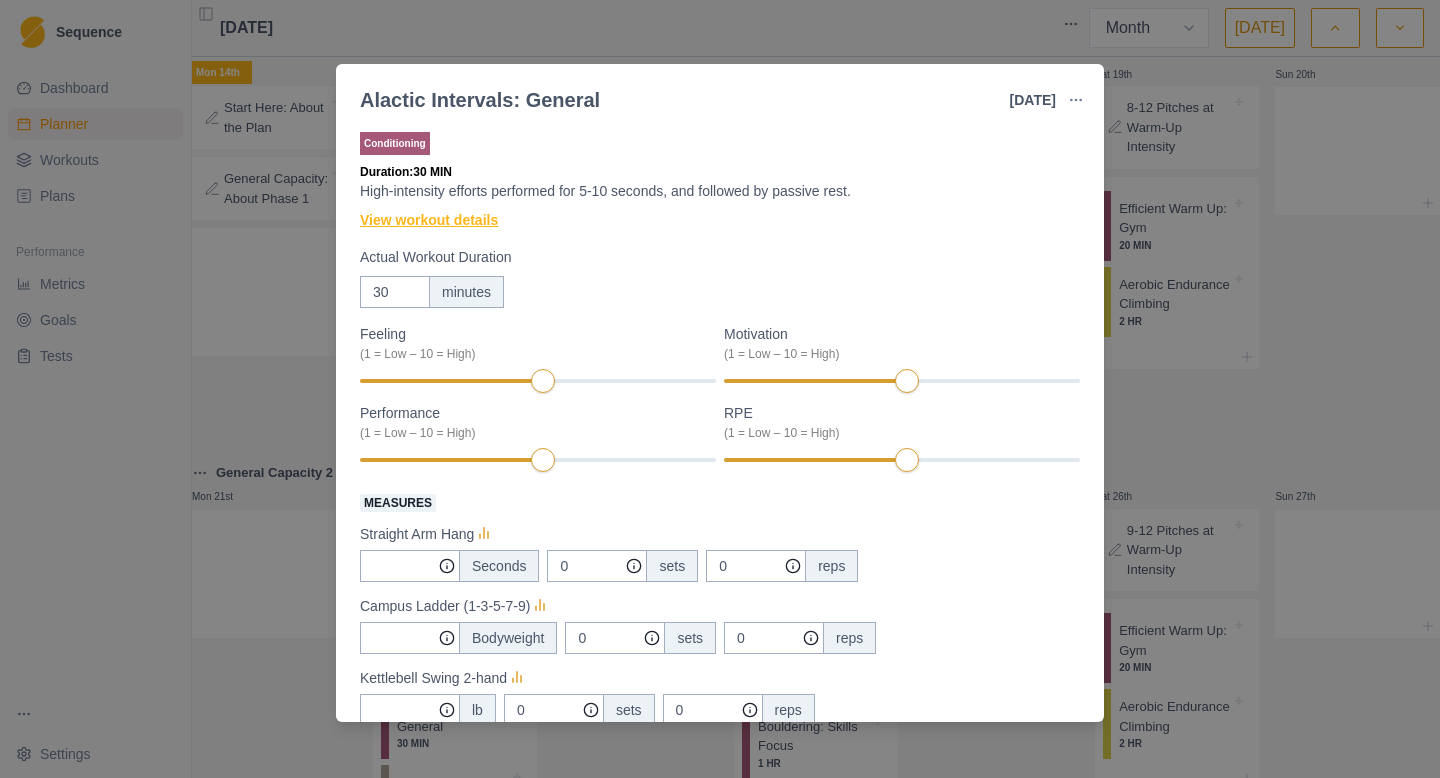 click on "View workout details" at bounding box center [429, 220] 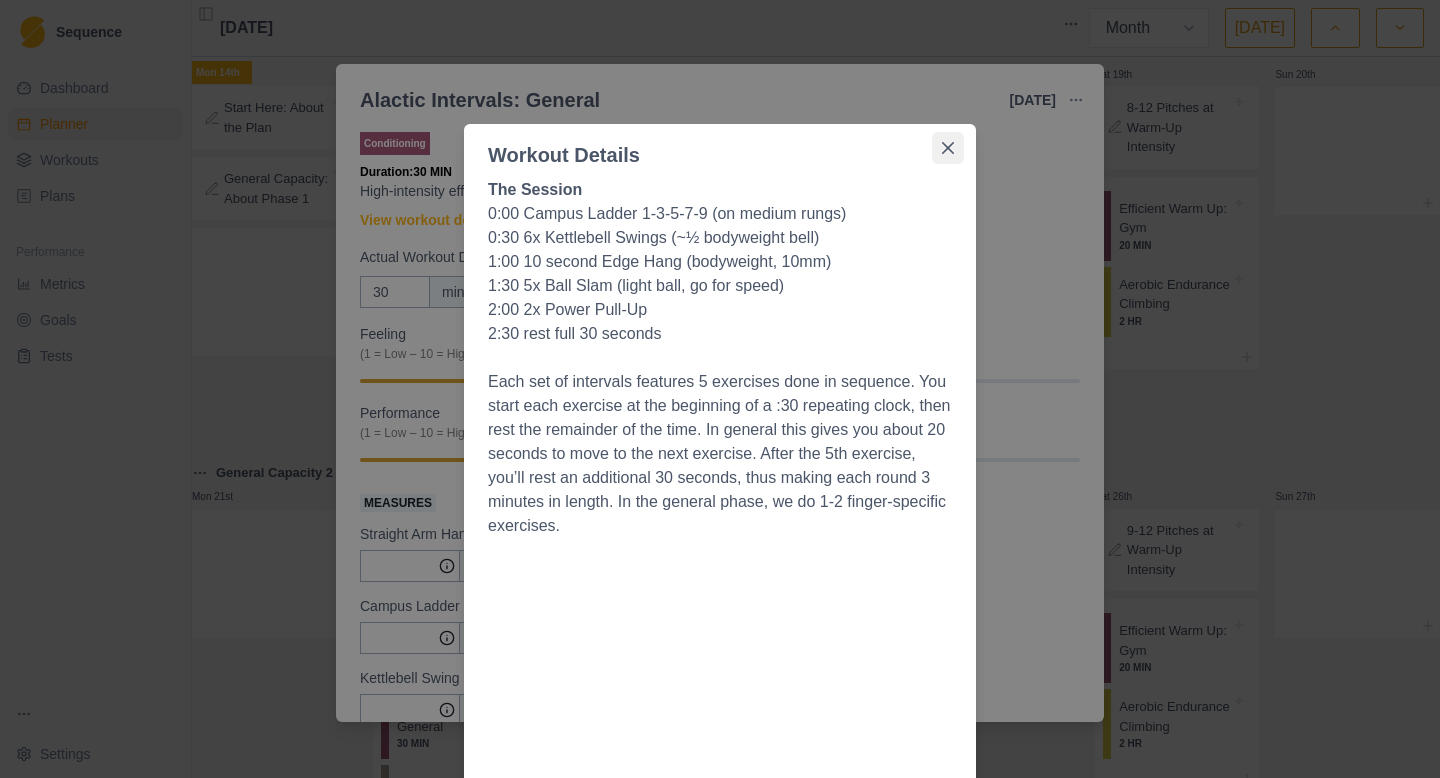 click at bounding box center (948, 148) 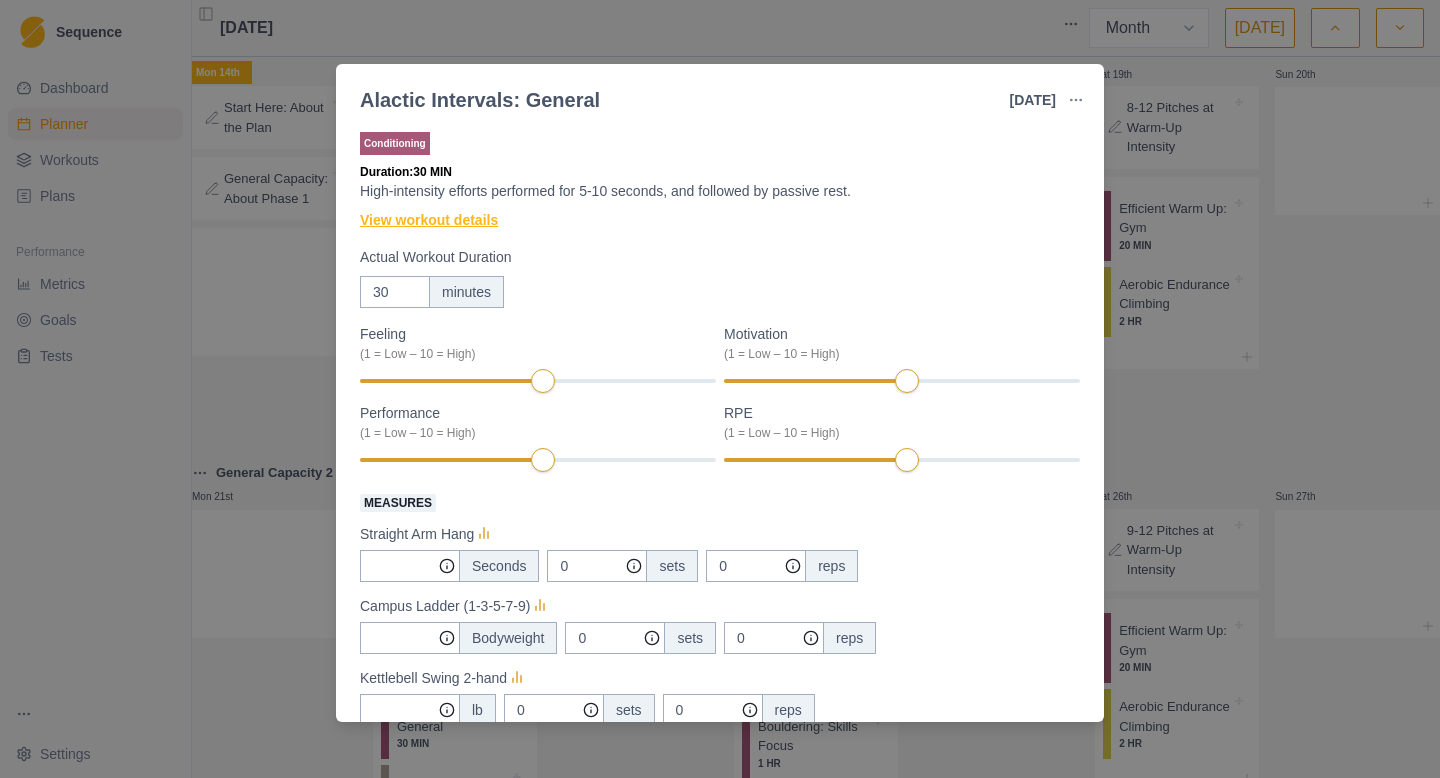 click on "View workout details" at bounding box center [429, 220] 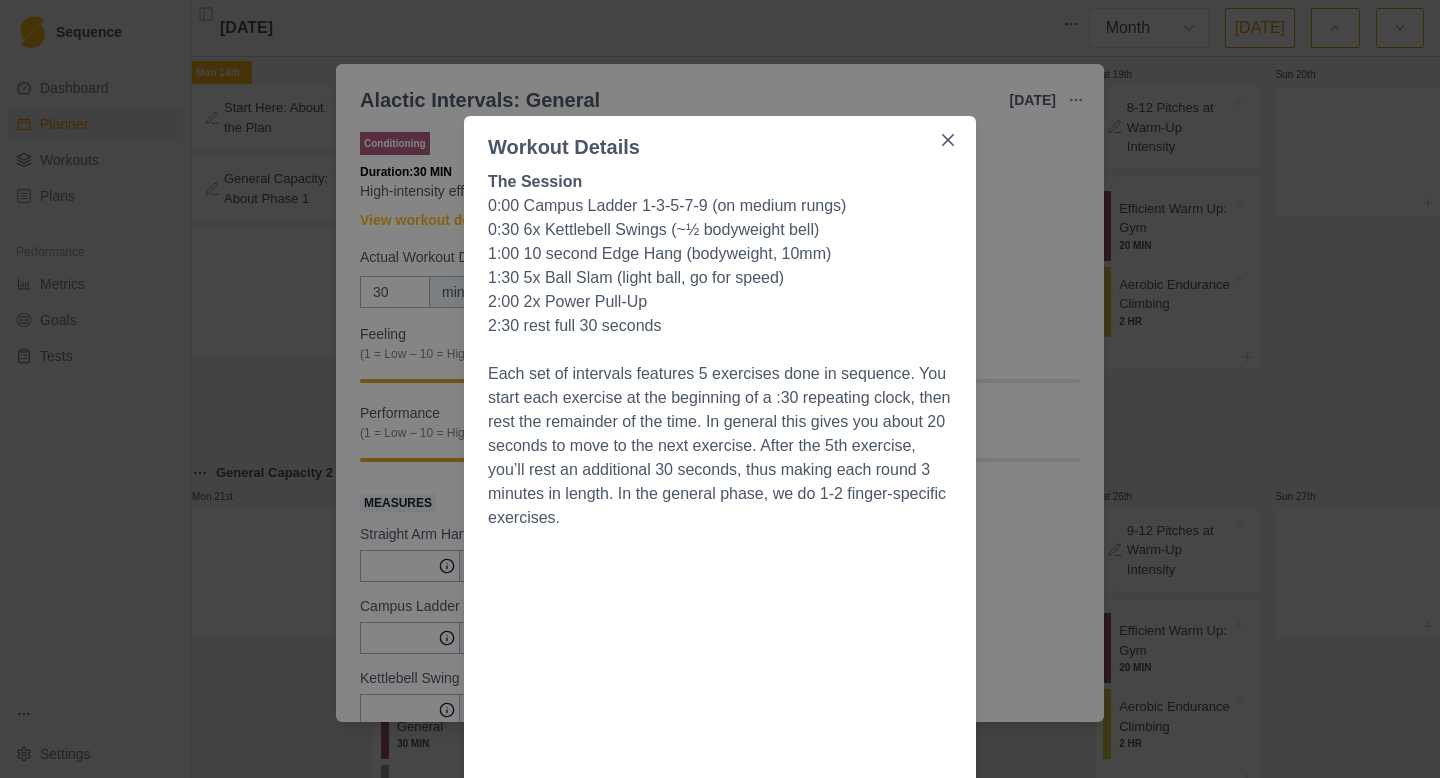 scroll, scrollTop: 0, scrollLeft: 0, axis: both 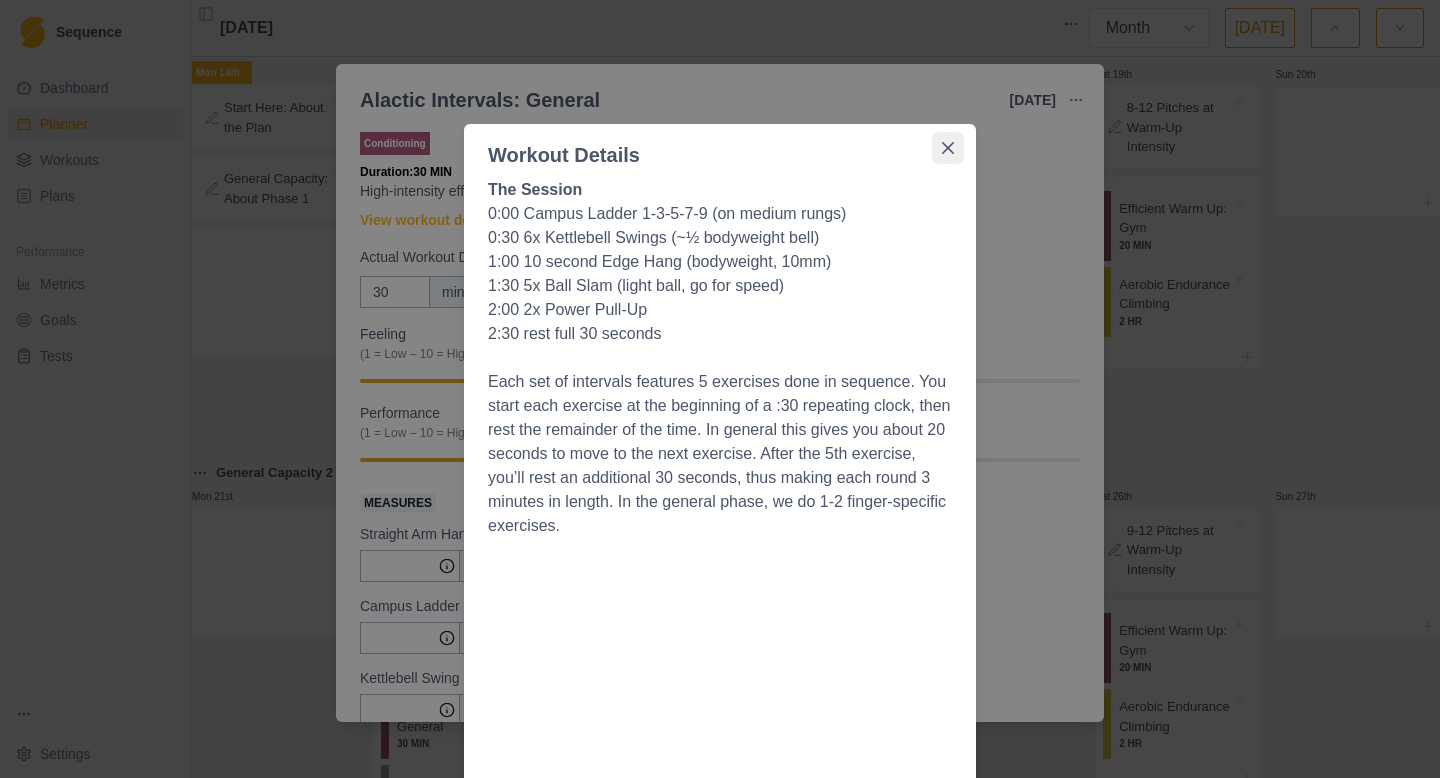 click 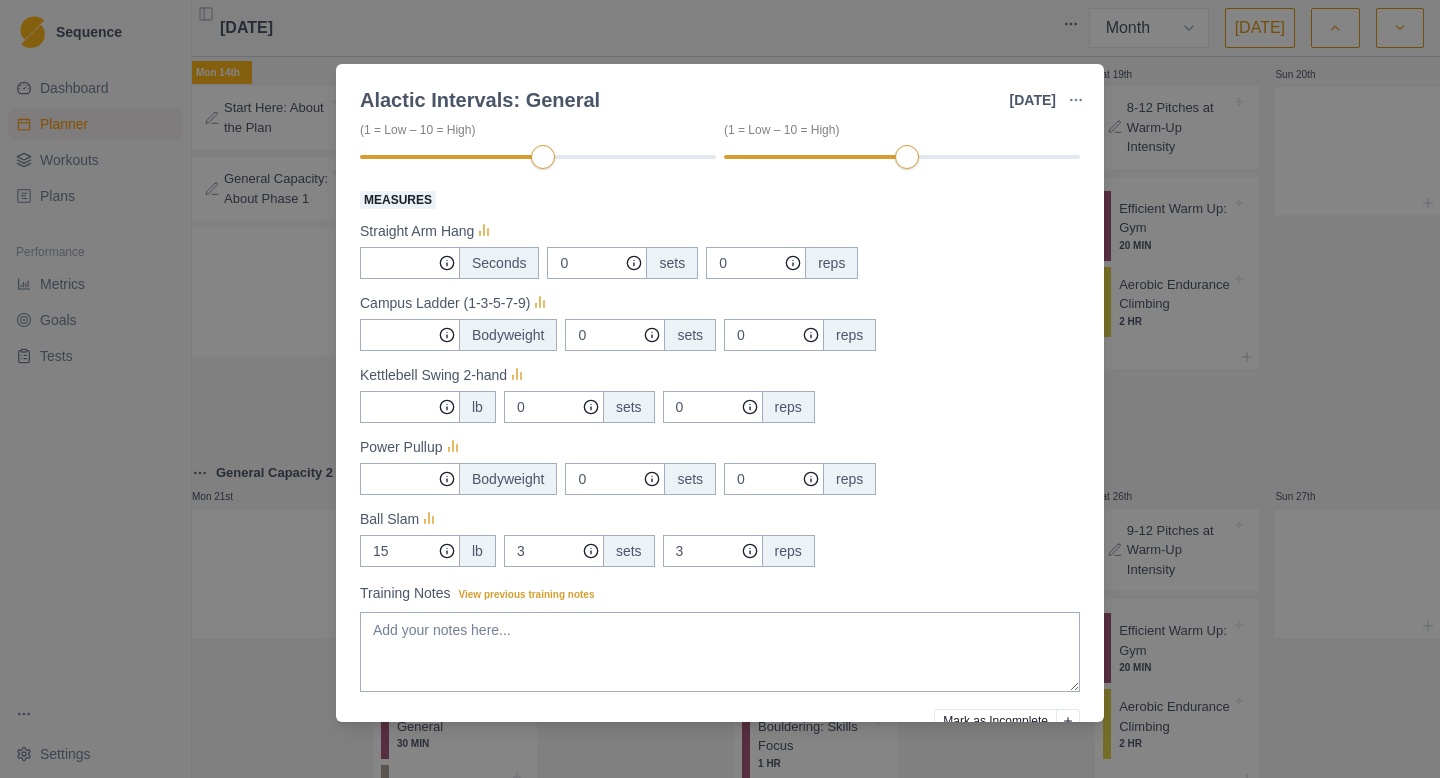 scroll, scrollTop: 322, scrollLeft: 0, axis: vertical 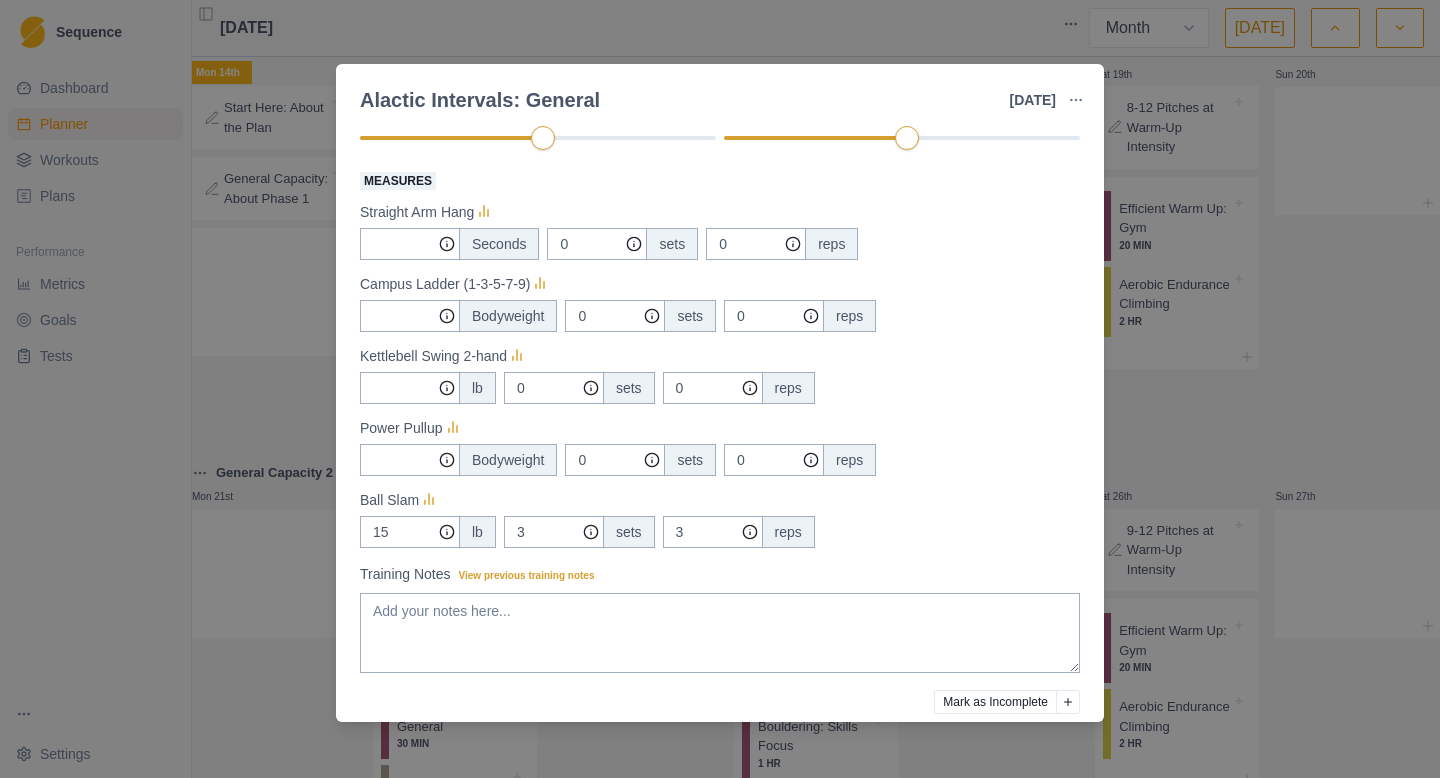 click on "Alactic Intervals: General [DATE] Link To Goal View Workout Metrics Edit Original Workout Reschedule Workout Remove From Schedule Conditioning Duration:  30 MIN High-intensity efforts performed for 5-10 seconds, and followed by passive rest. View workout details Actual Workout Duration 30 minutes Feeling (1 = Low – 10 = High) Motivation (1 = Low – 10 = High) Performance (1 = Low – 10 = High) RPE (1 = Low – 10 = High) Measures Straight Arm Hang Seconds 0 sets 0 reps Campus Ladder (1-3-5-7-9) Bodyweight 0 sets 0 reps Kettlebell Swing 2-hand lb 0 sets 0 reps Power Pullup Bodyweight 0 sets 0 reps Ball Slam 15 lb 3 sets 3 reps Training Notes View previous training notes Mark as Incomplete Complete Workout" at bounding box center [720, 389] 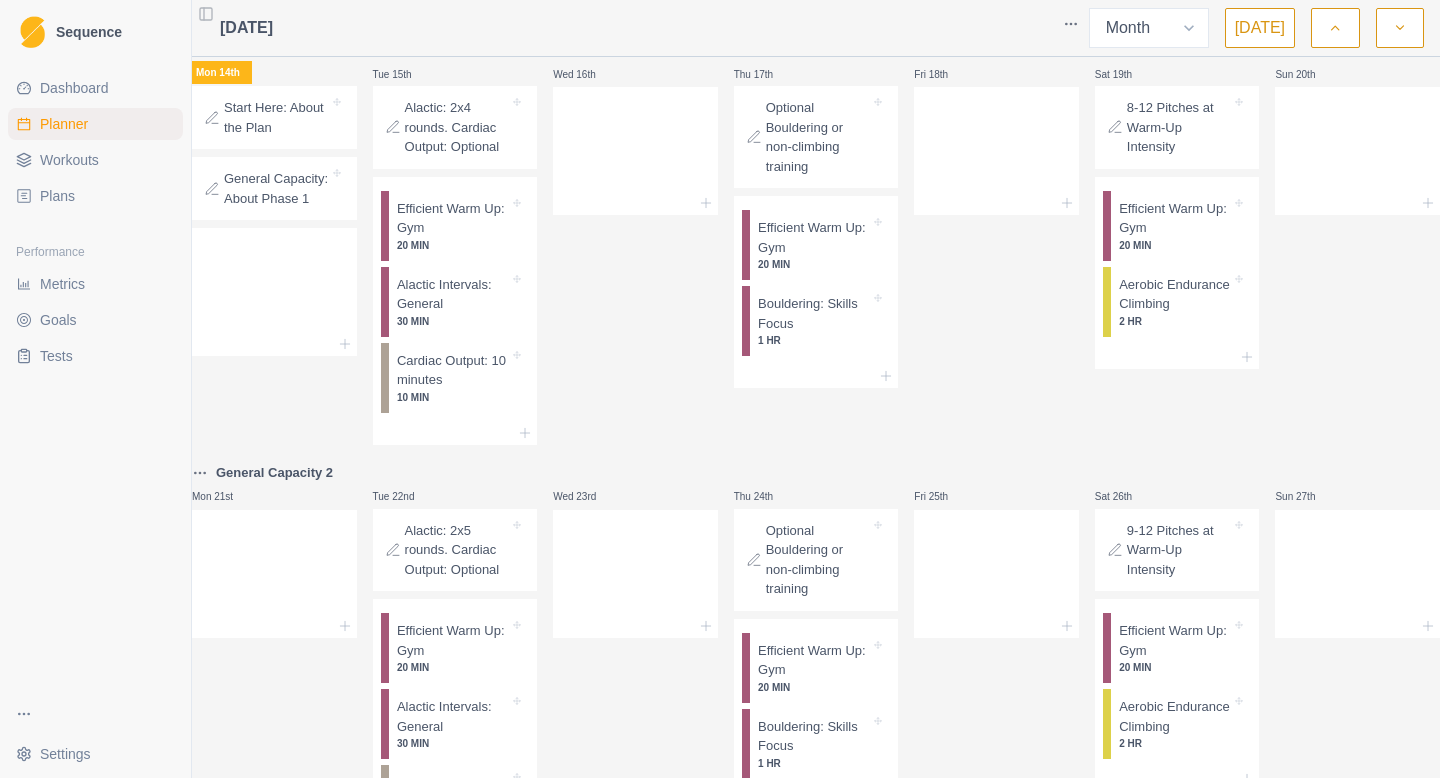 click on "Workouts" at bounding box center [69, 160] 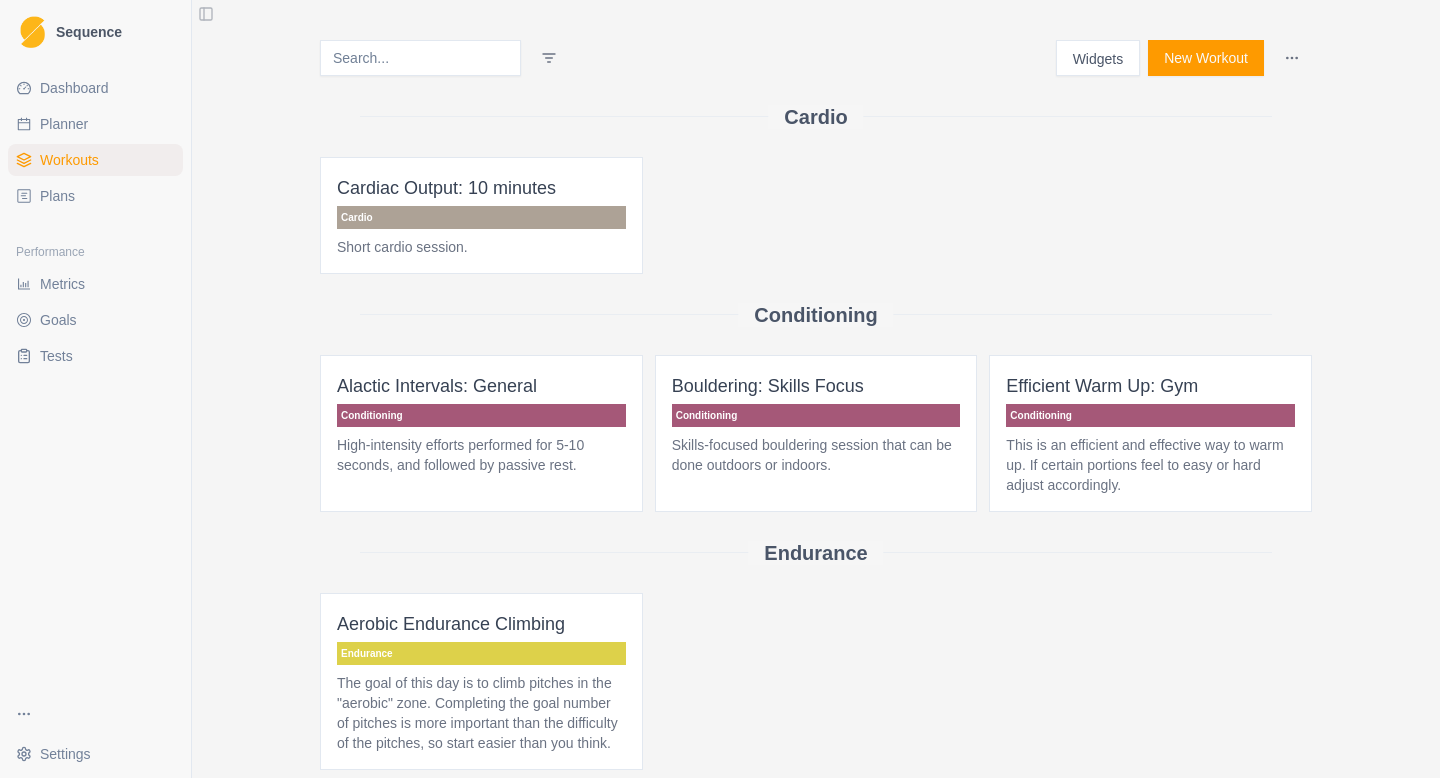 click on "New Workout" at bounding box center (1206, 58) 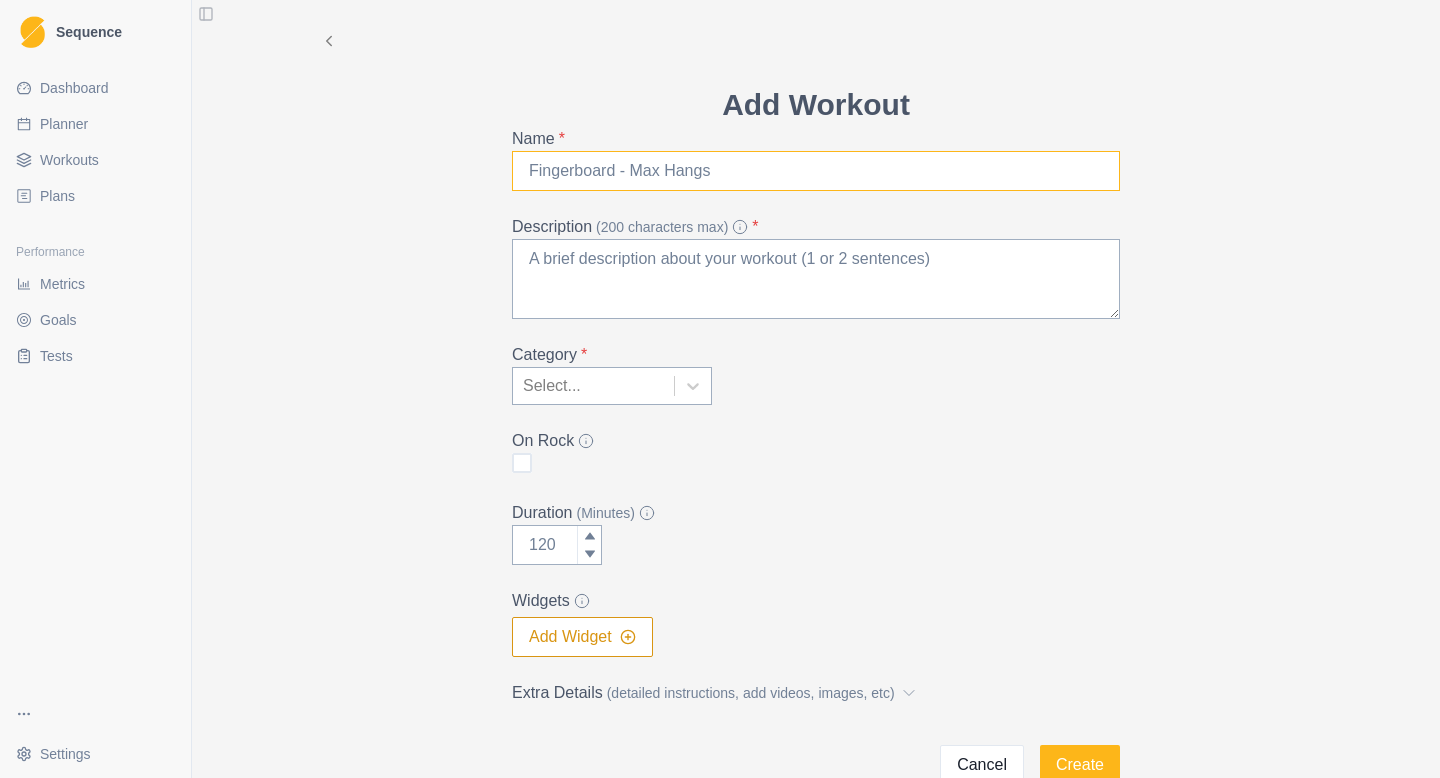 click on "Name *" at bounding box center [816, 171] 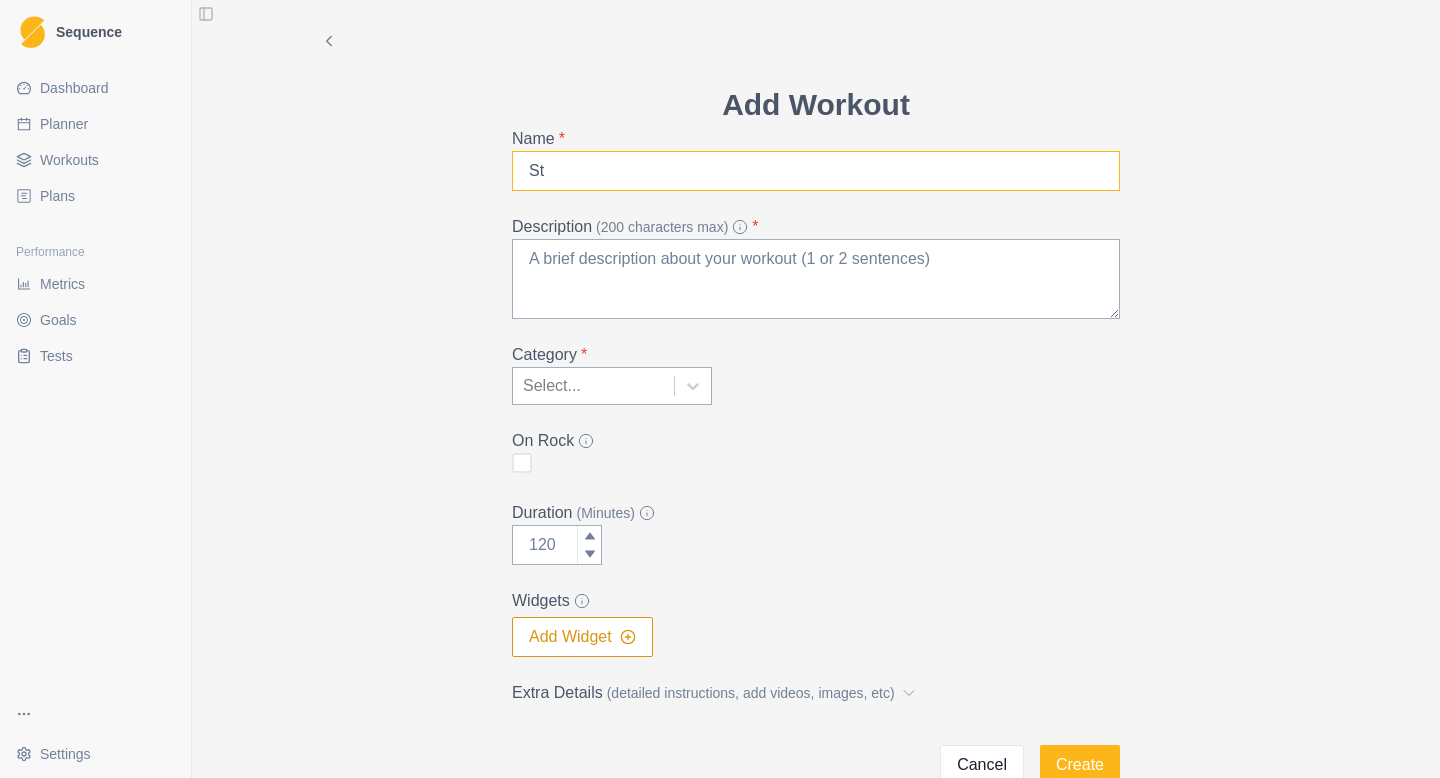 type on "S" 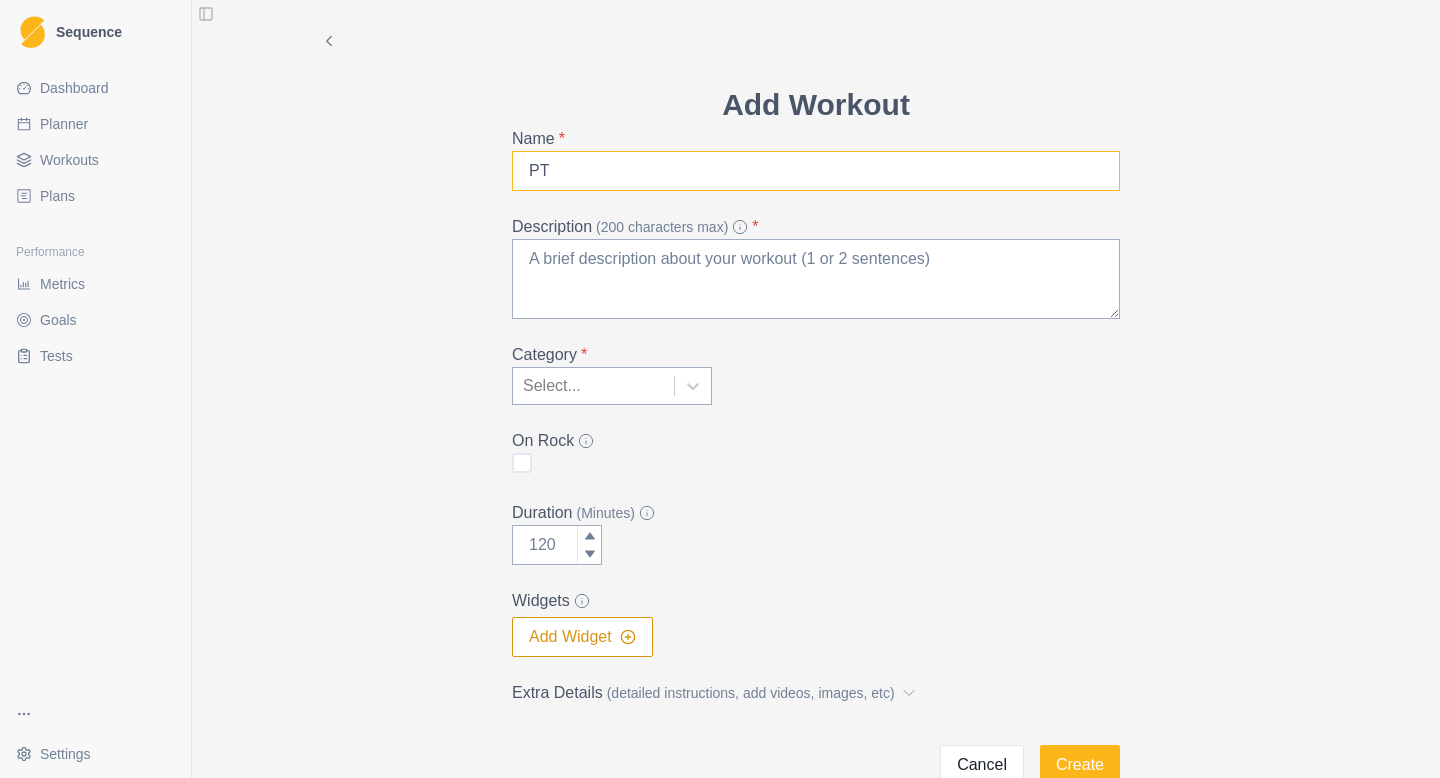 type on "P" 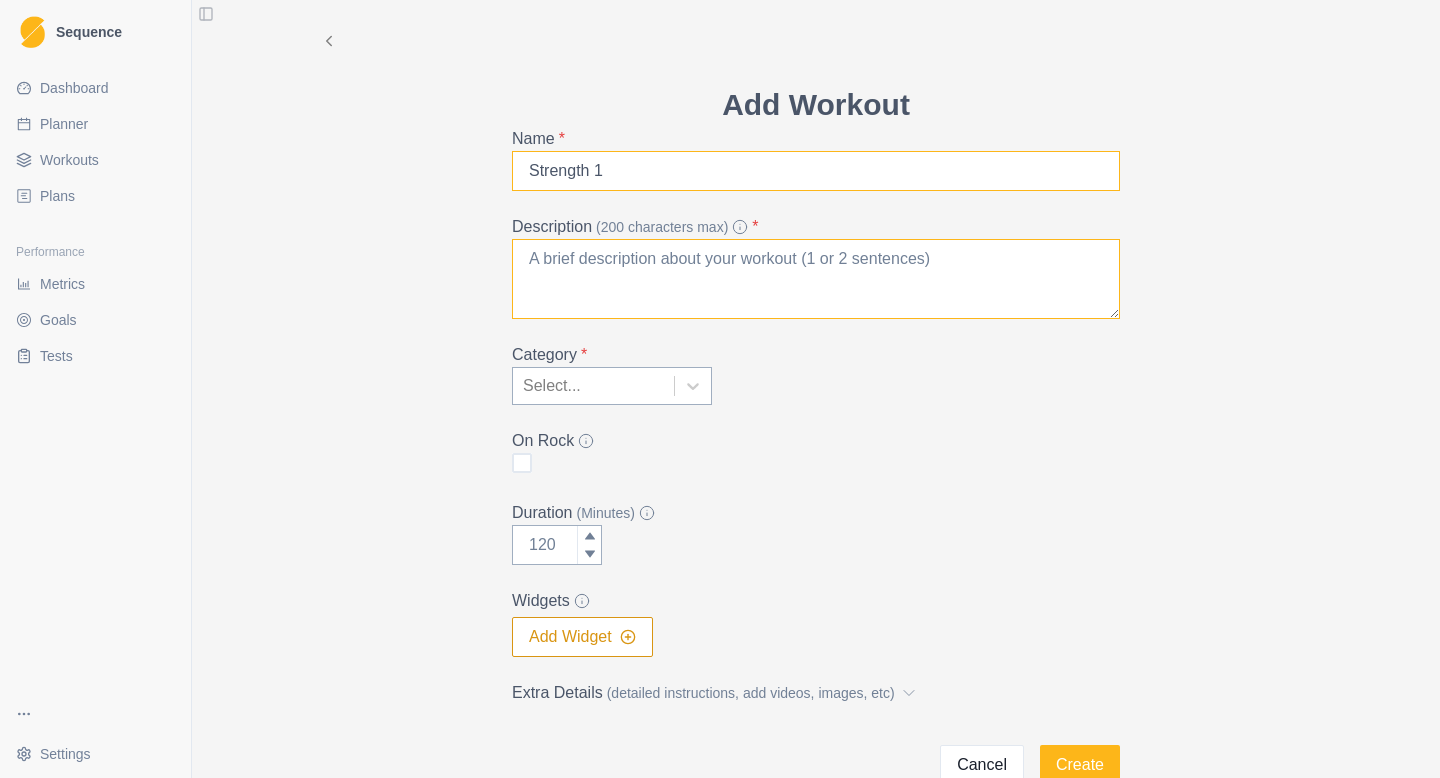 type on "Strength 1" 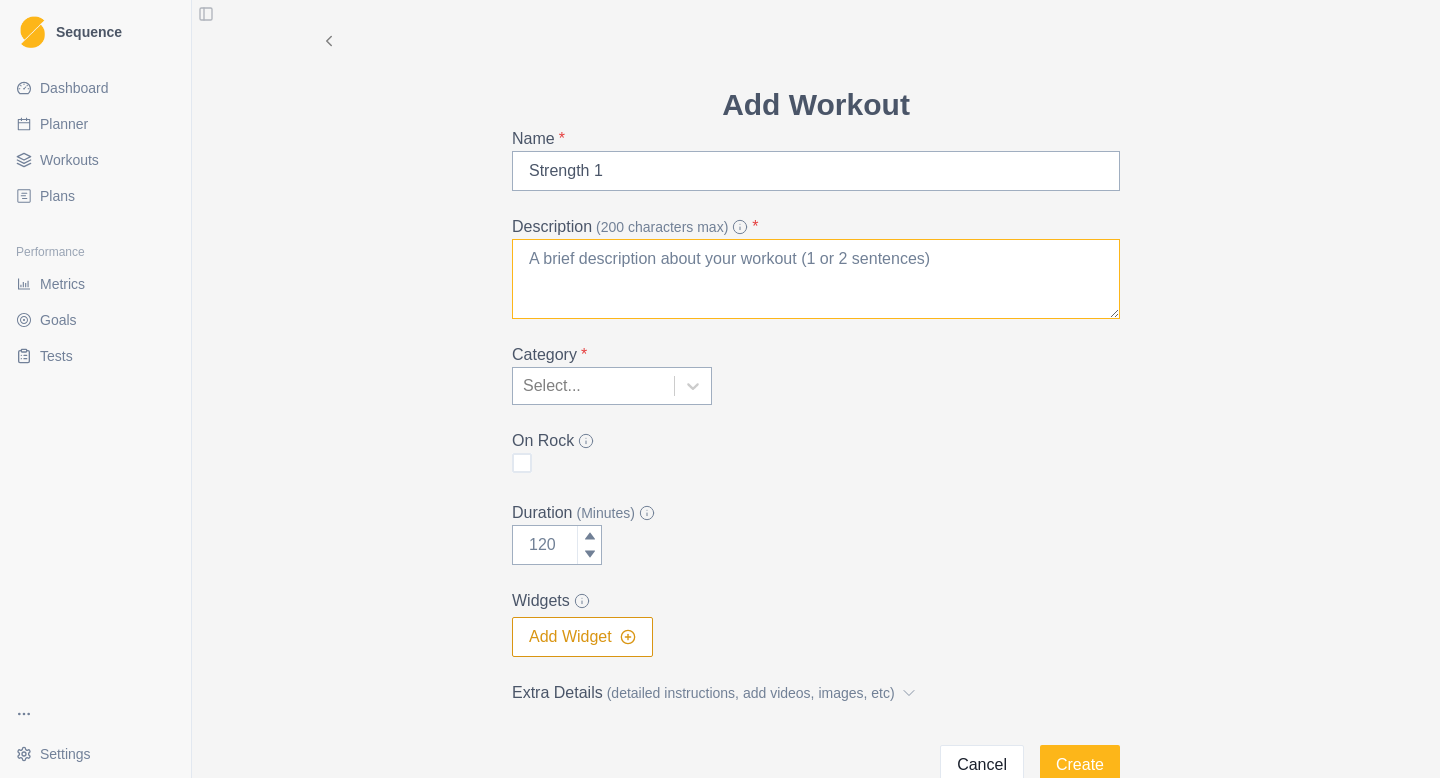 click on "Description   (200 characters max) *" at bounding box center (816, 279) 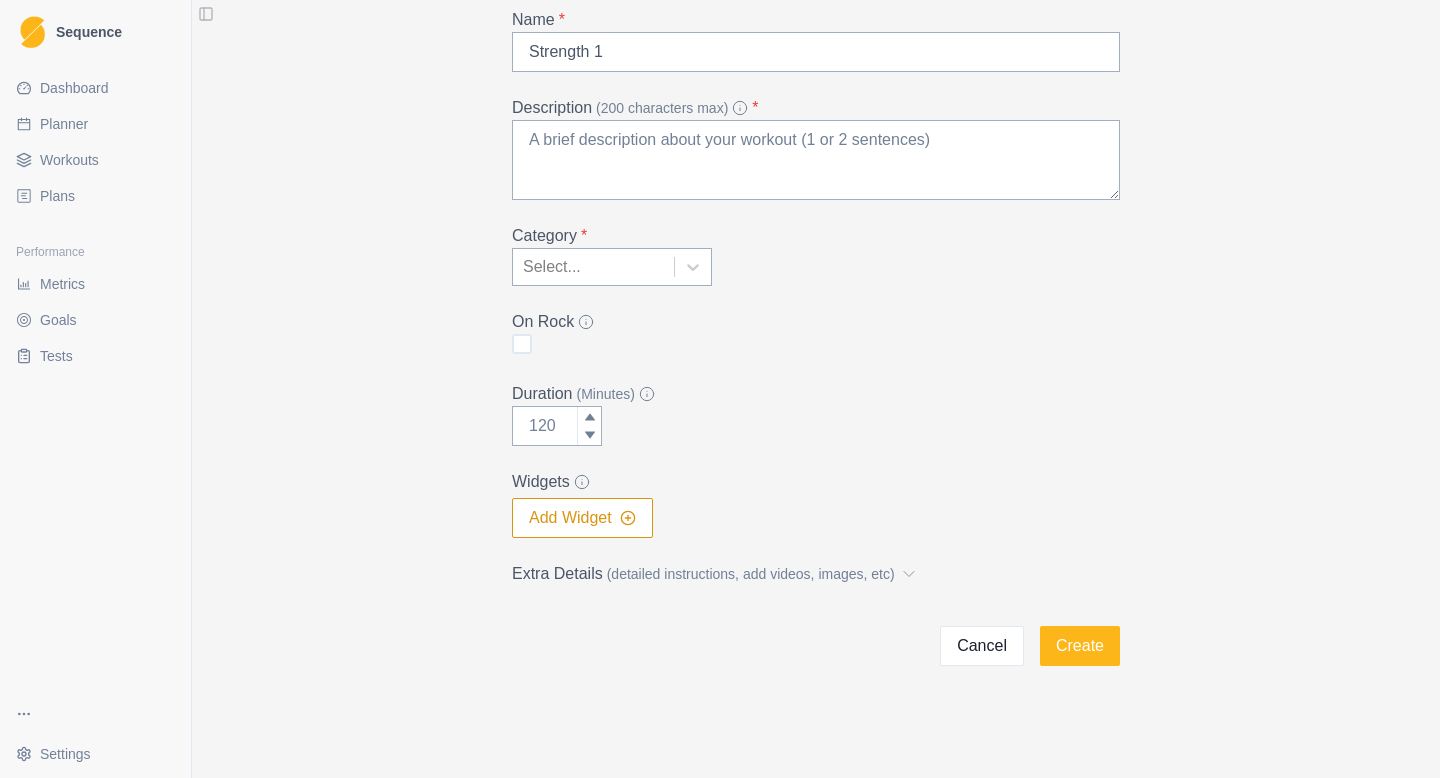click on "Add Workout Name * Strength 1 Description   (200 characters max) * Category * Select... On Rock Duration   (Minutes) Widgets Add Widget Extra Details (detailed instructions, add videos, images, etc) Cancel Create" at bounding box center (816, 314) 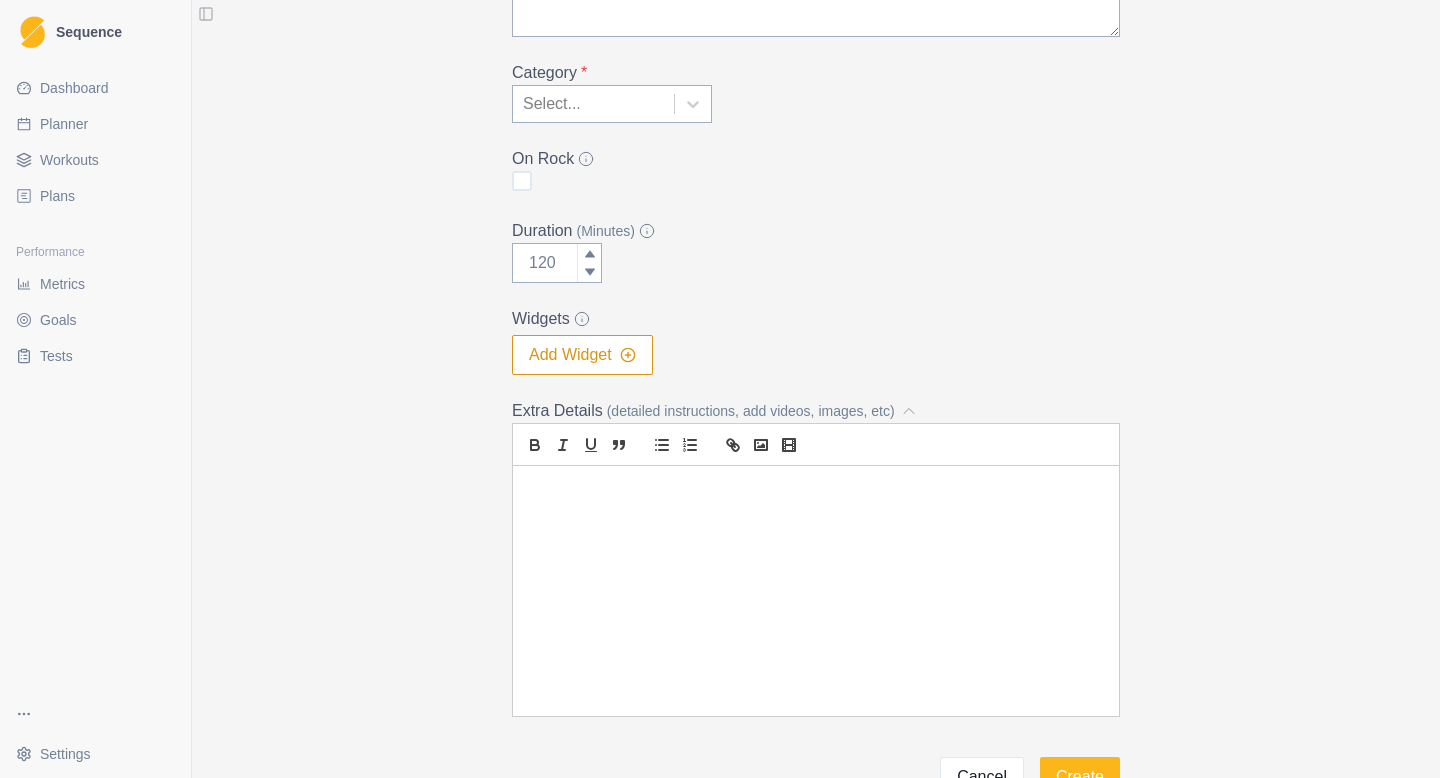 scroll, scrollTop: 283, scrollLeft: 0, axis: vertical 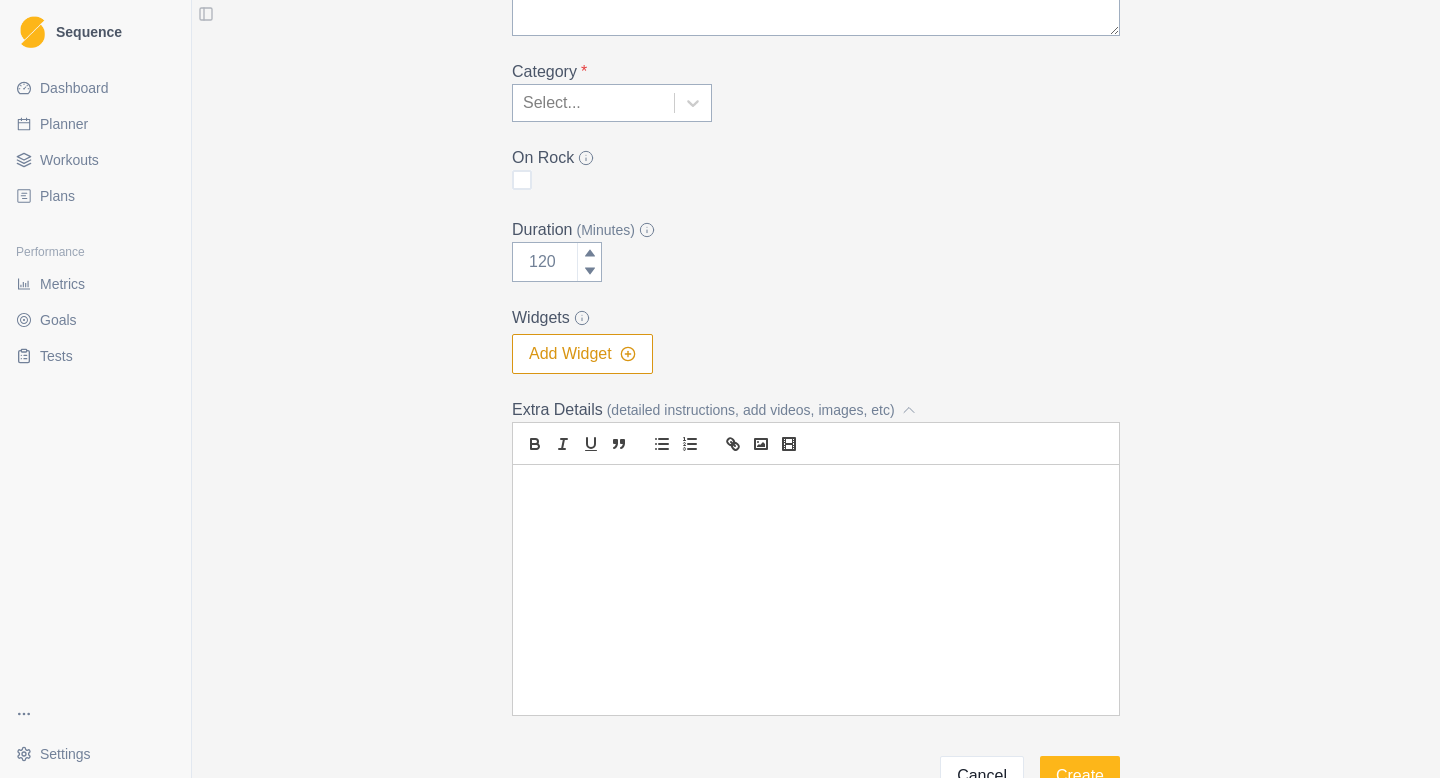 click on "Add Widget" at bounding box center [582, 354] 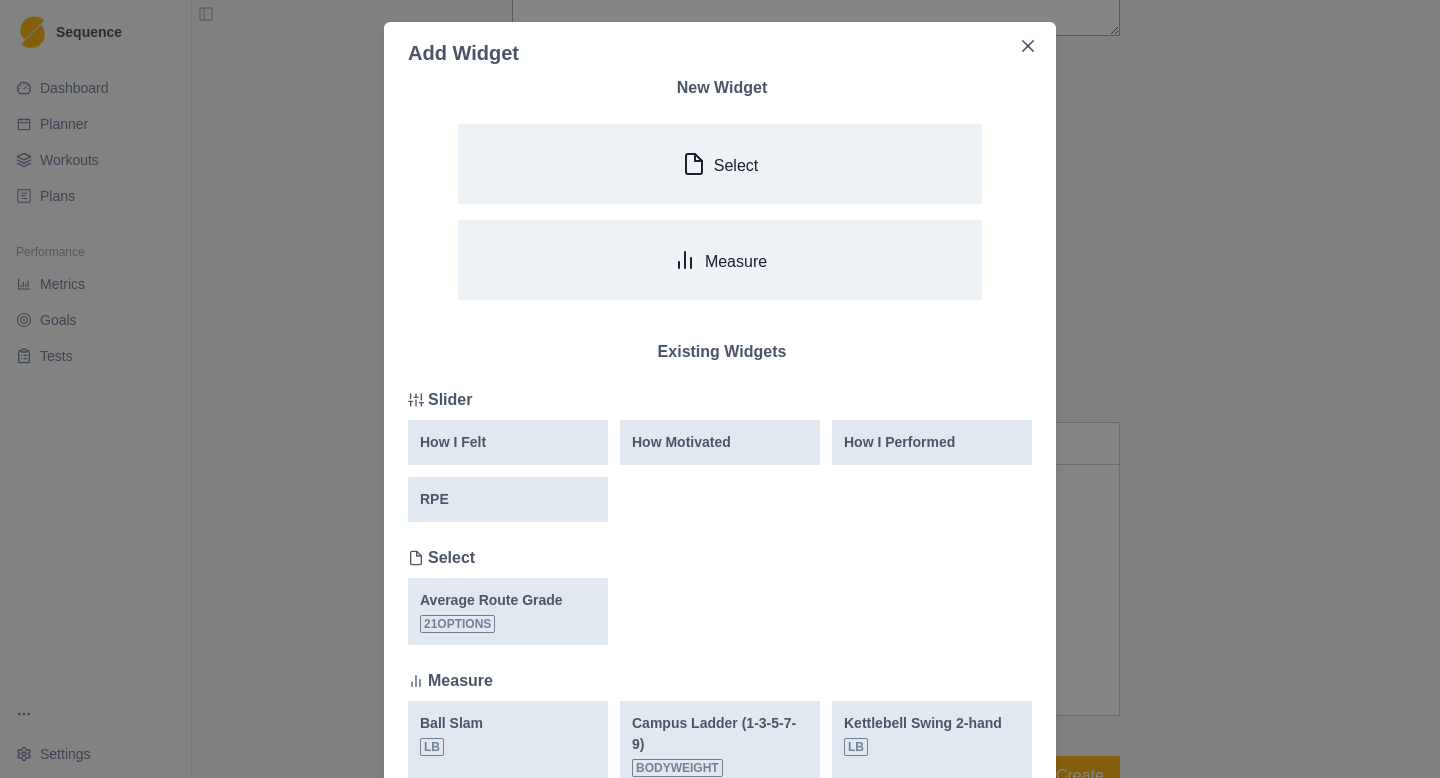 scroll, scrollTop: 39, scrollLeft: 0, axis: vertical 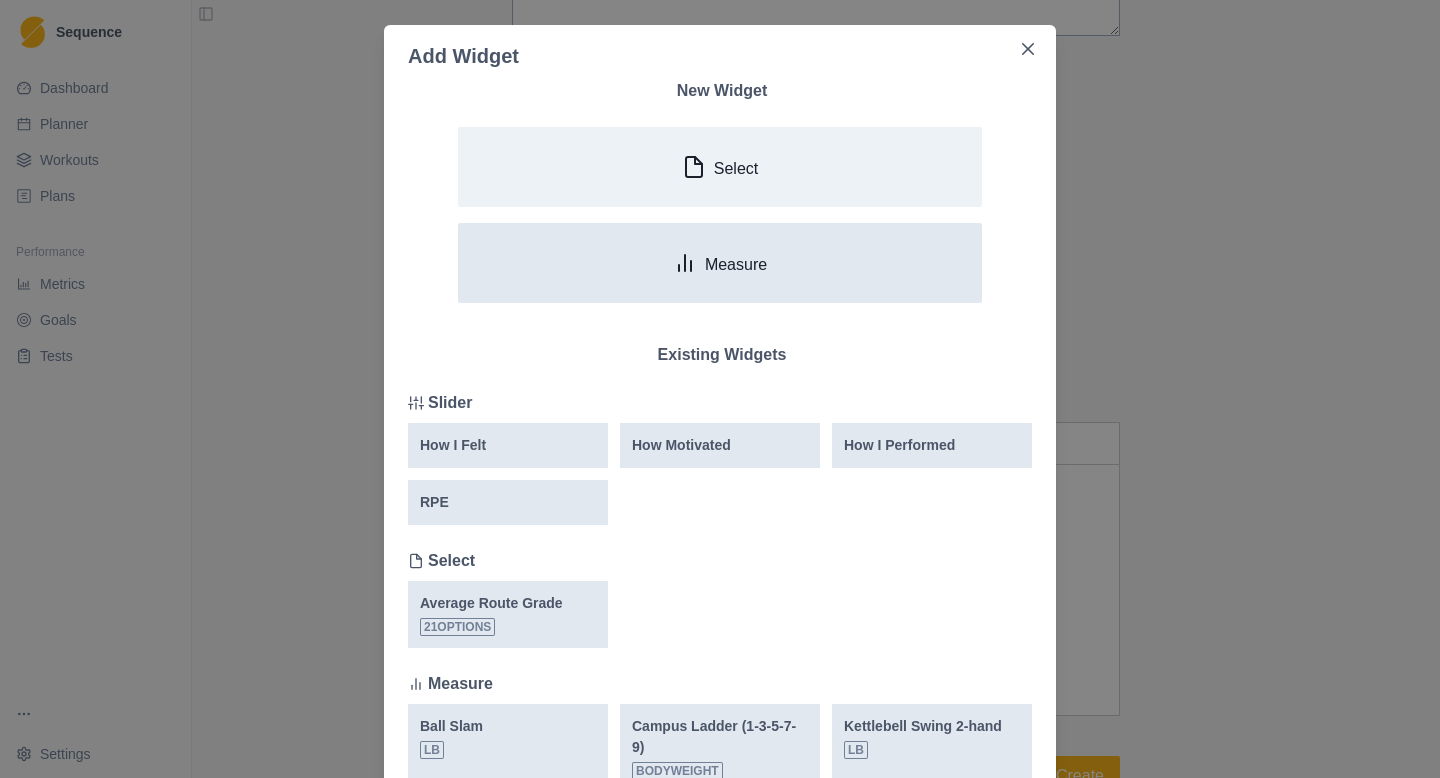 click on "Measure" at bounding box center (736, 264) 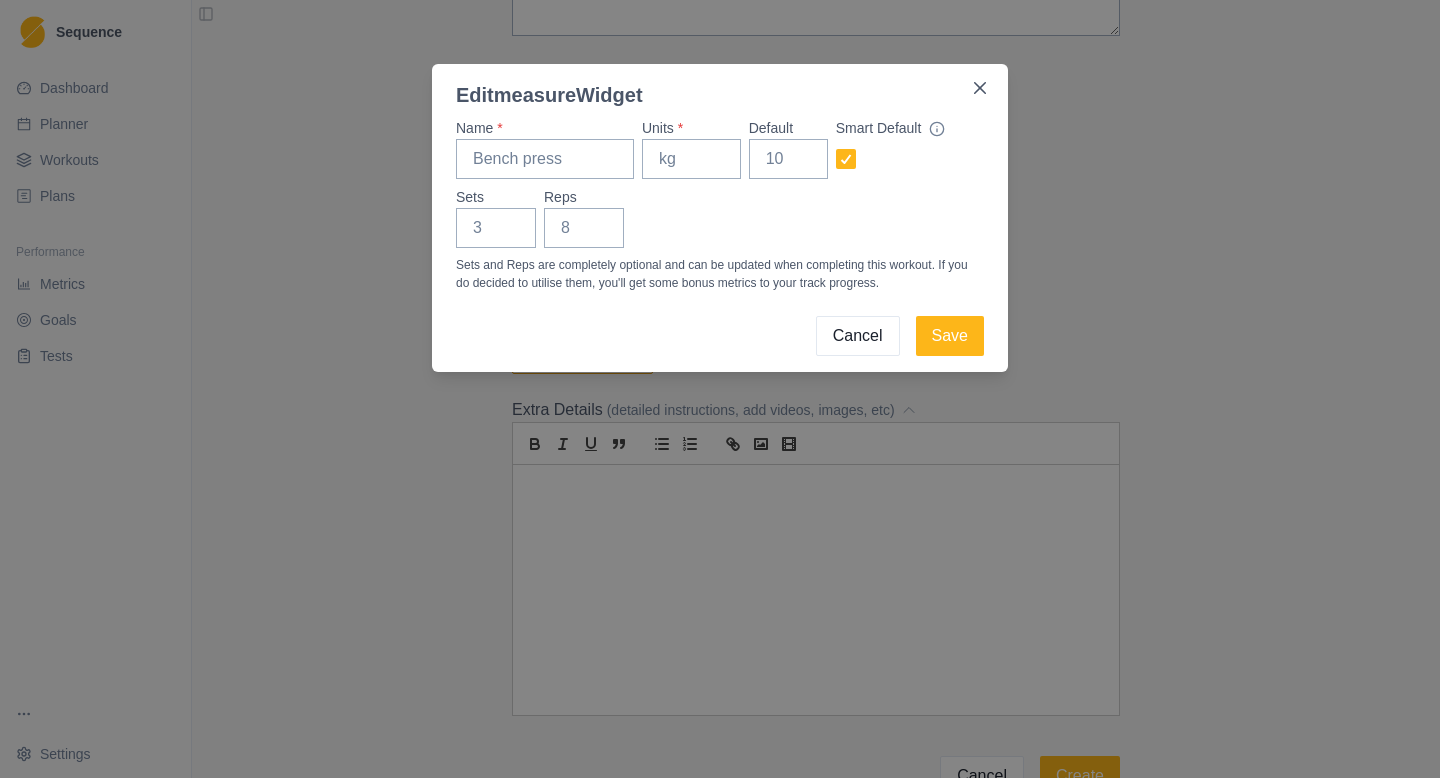 click on "Cancel" at bounding box center [858, 336] 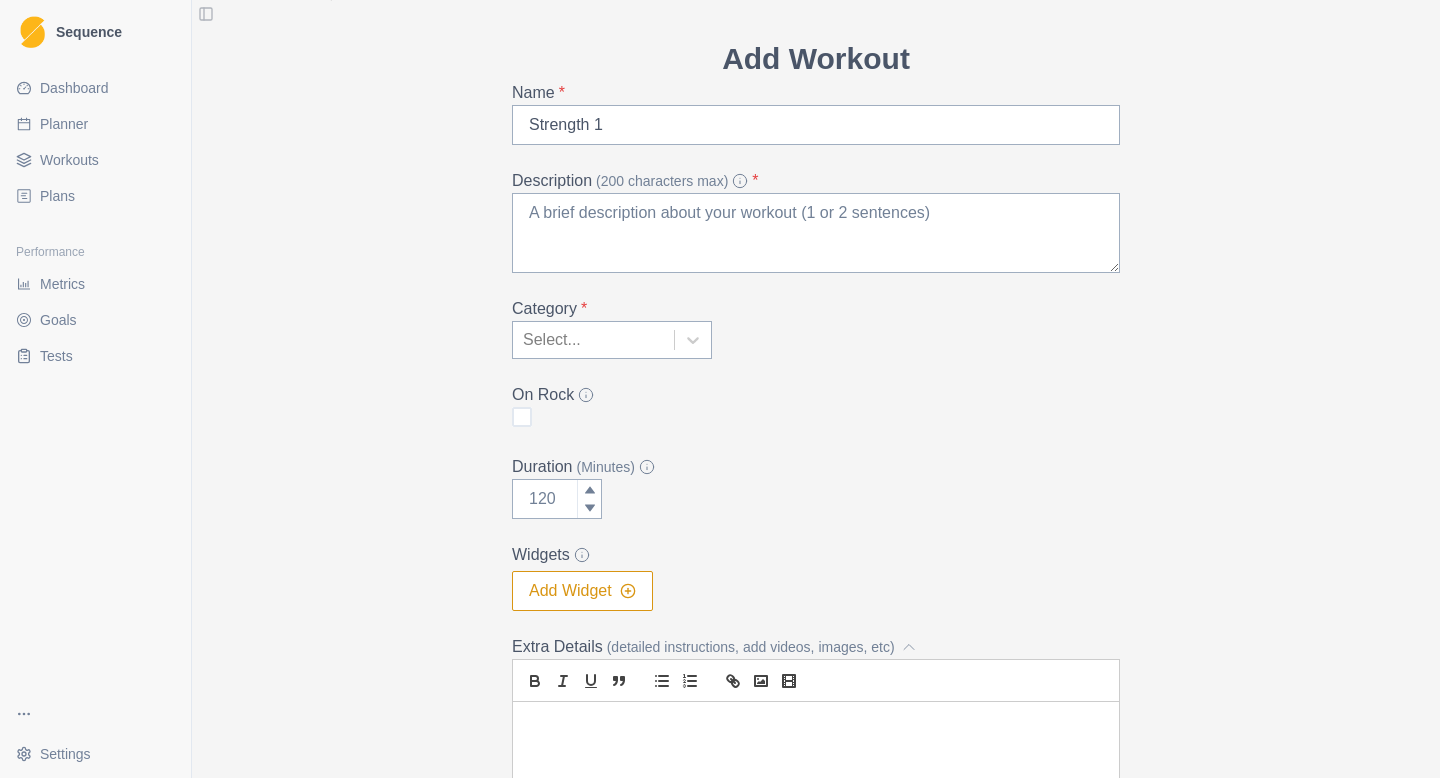 scroll, scrollTop: 43, scrollLeft: 0, axis: vertical 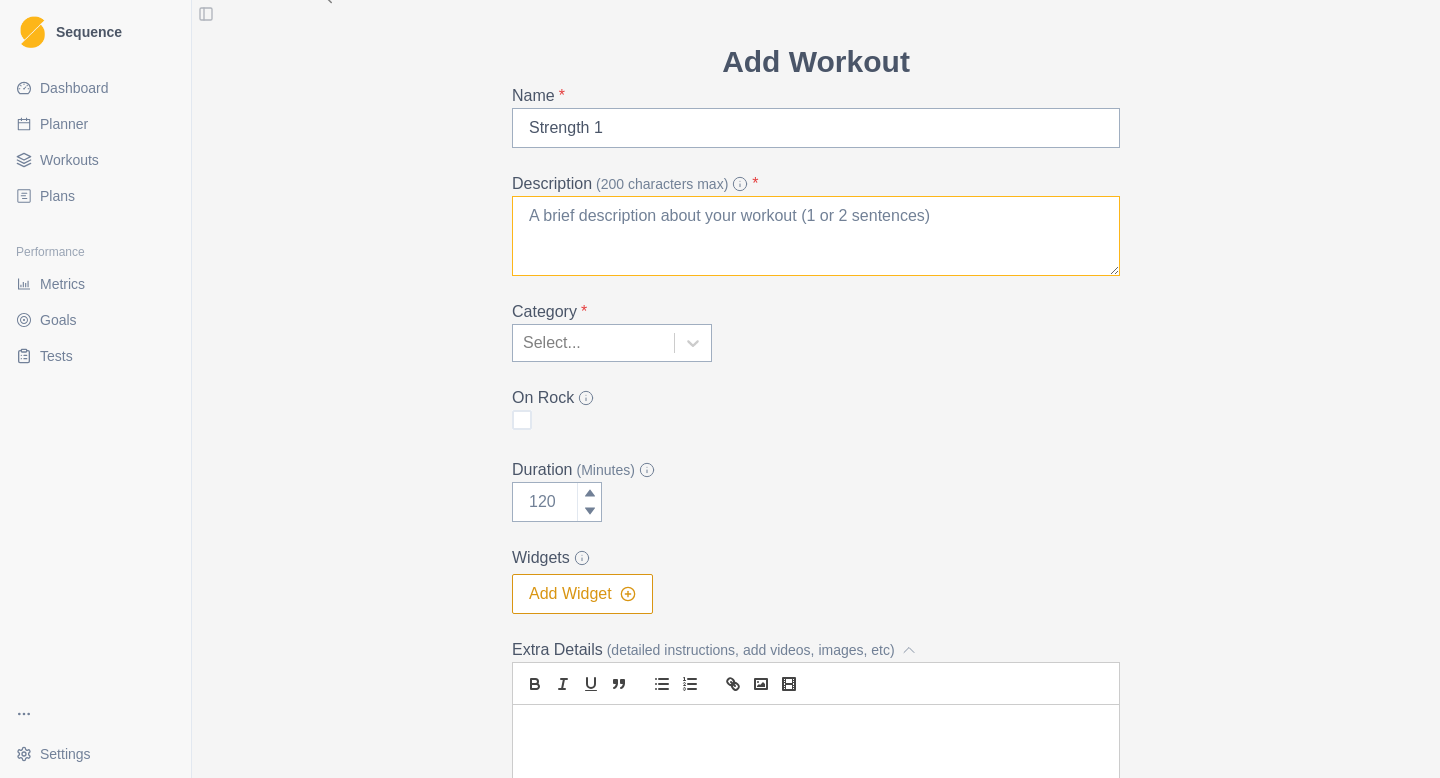 click on "Description   (200 characters max) *" at bounding box center [816, 236] 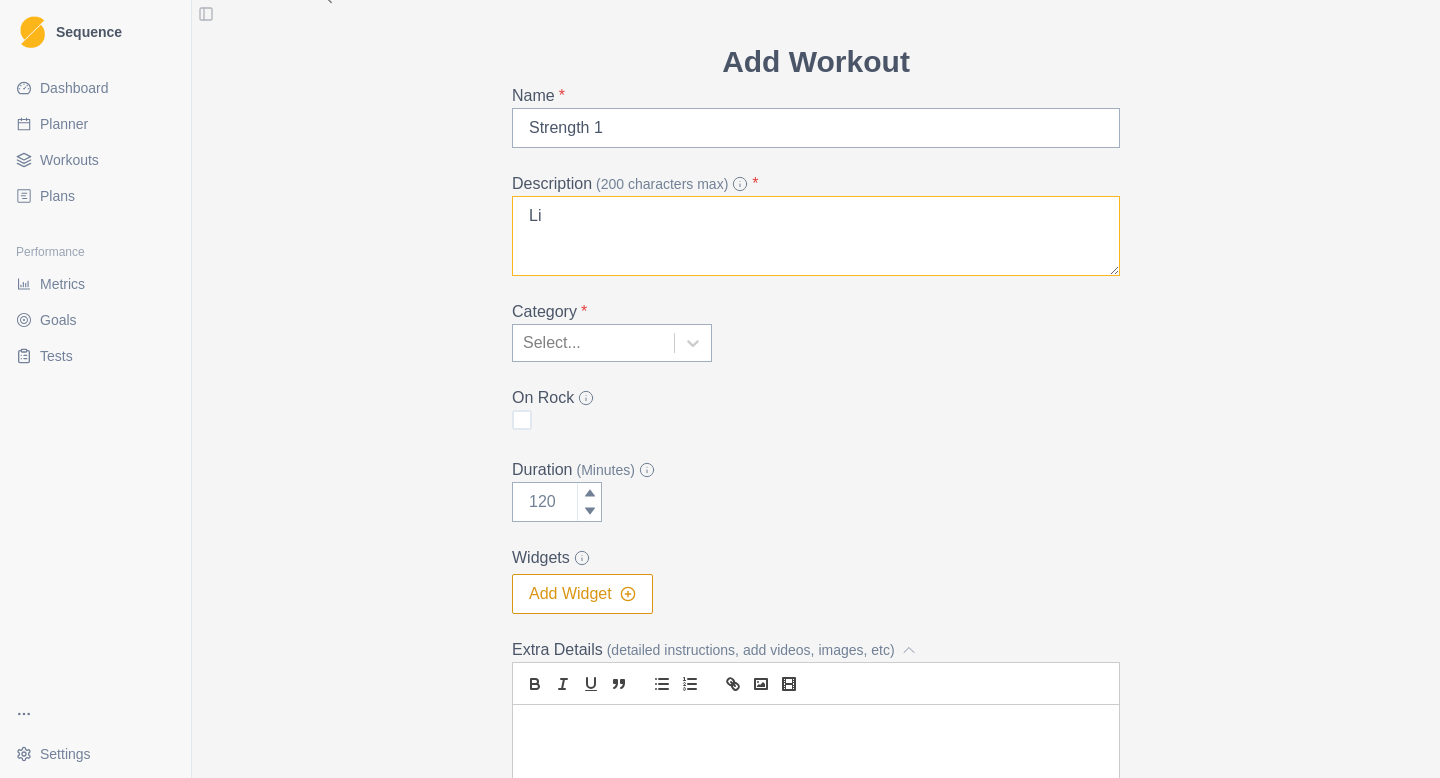 type on "L" 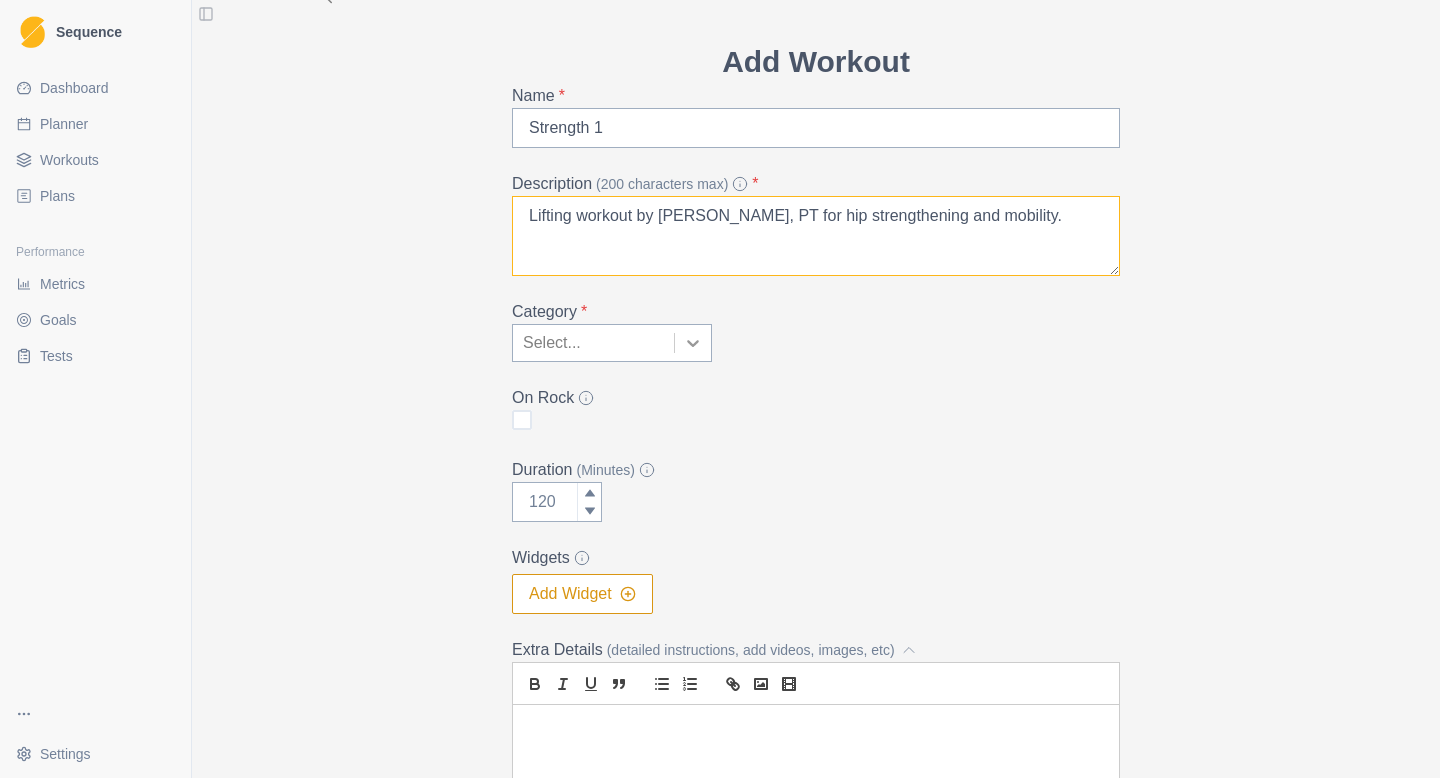 type on "Lifting workout by [PERSON_NAME], PT for hip strengthening and mobility." 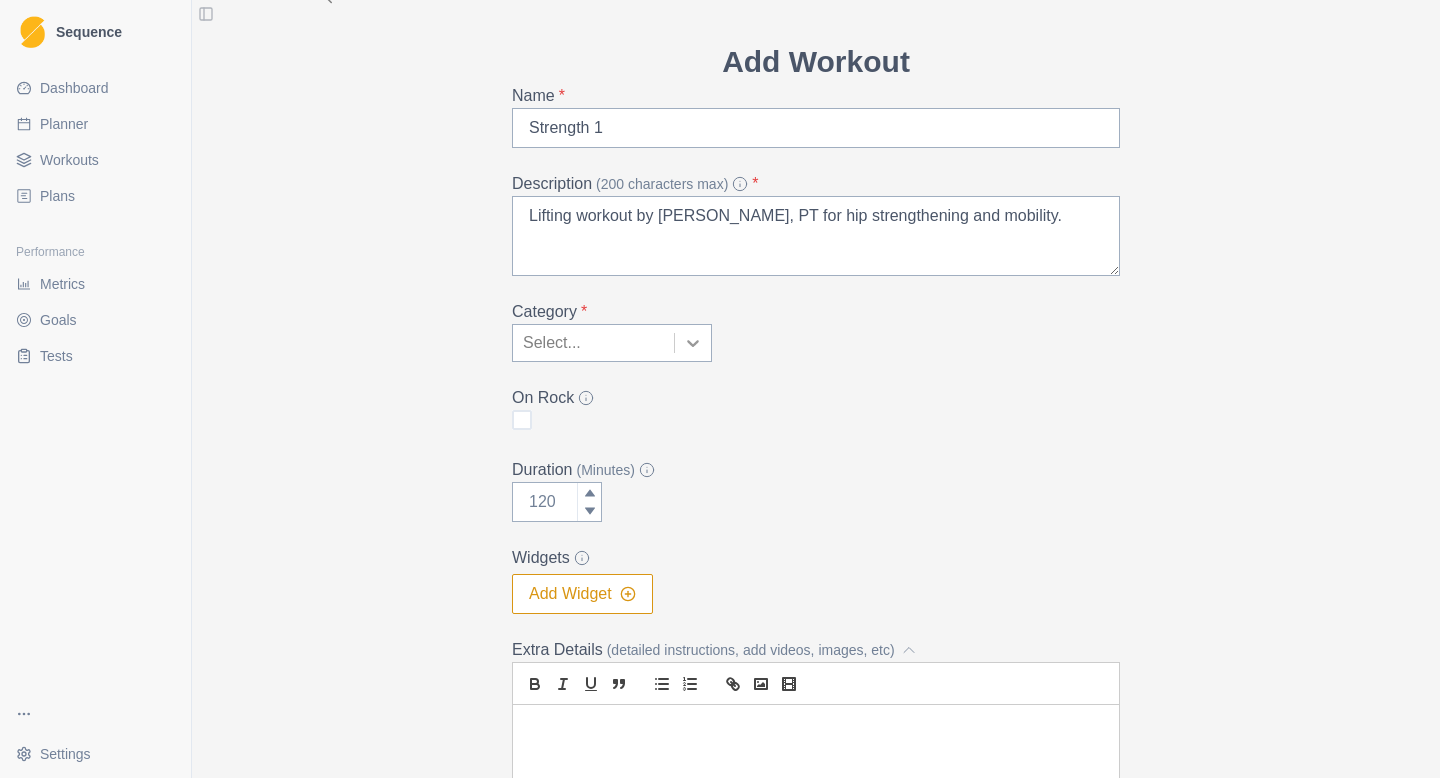 click at bounding box center (693, 343) 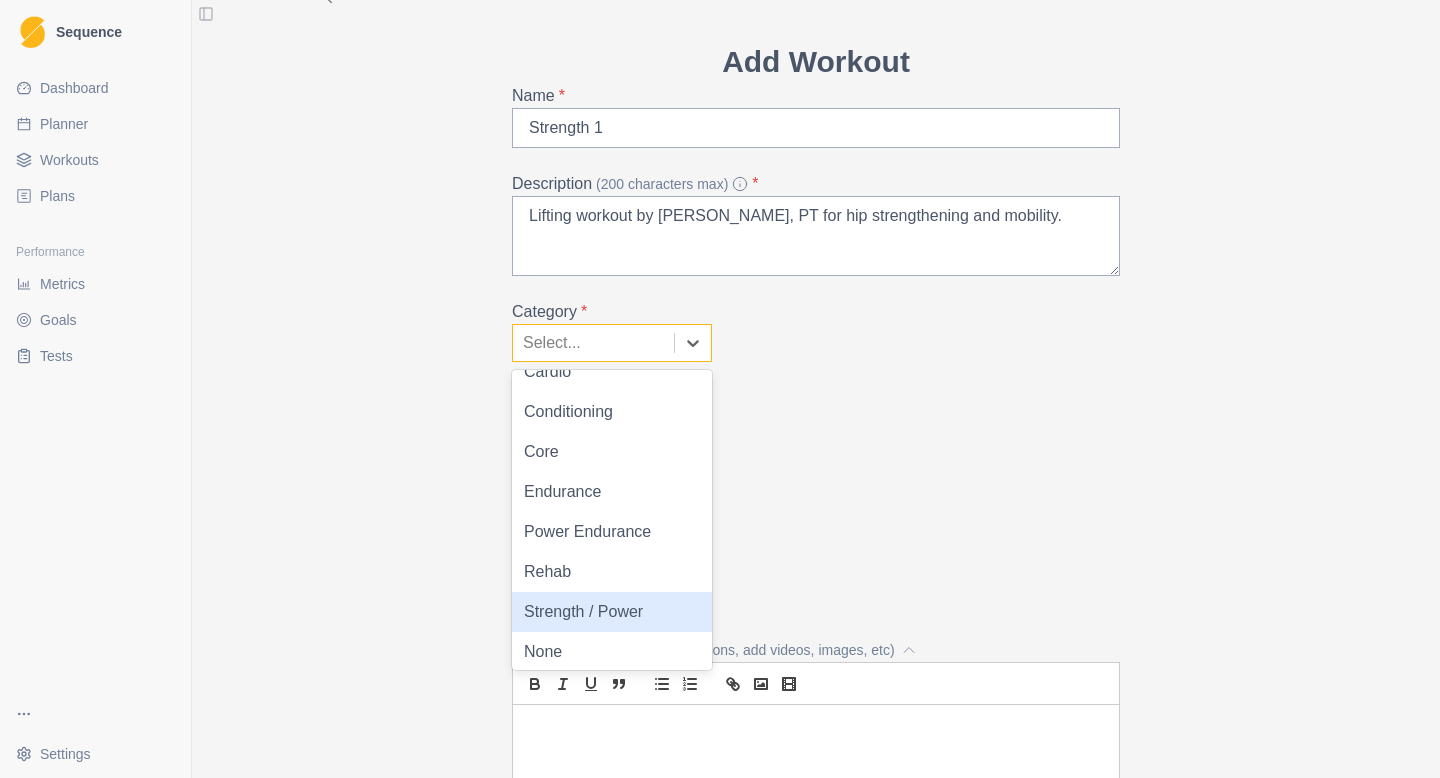 scroll, scrollTop: 28, scrollLeft: 0, axis: vertical 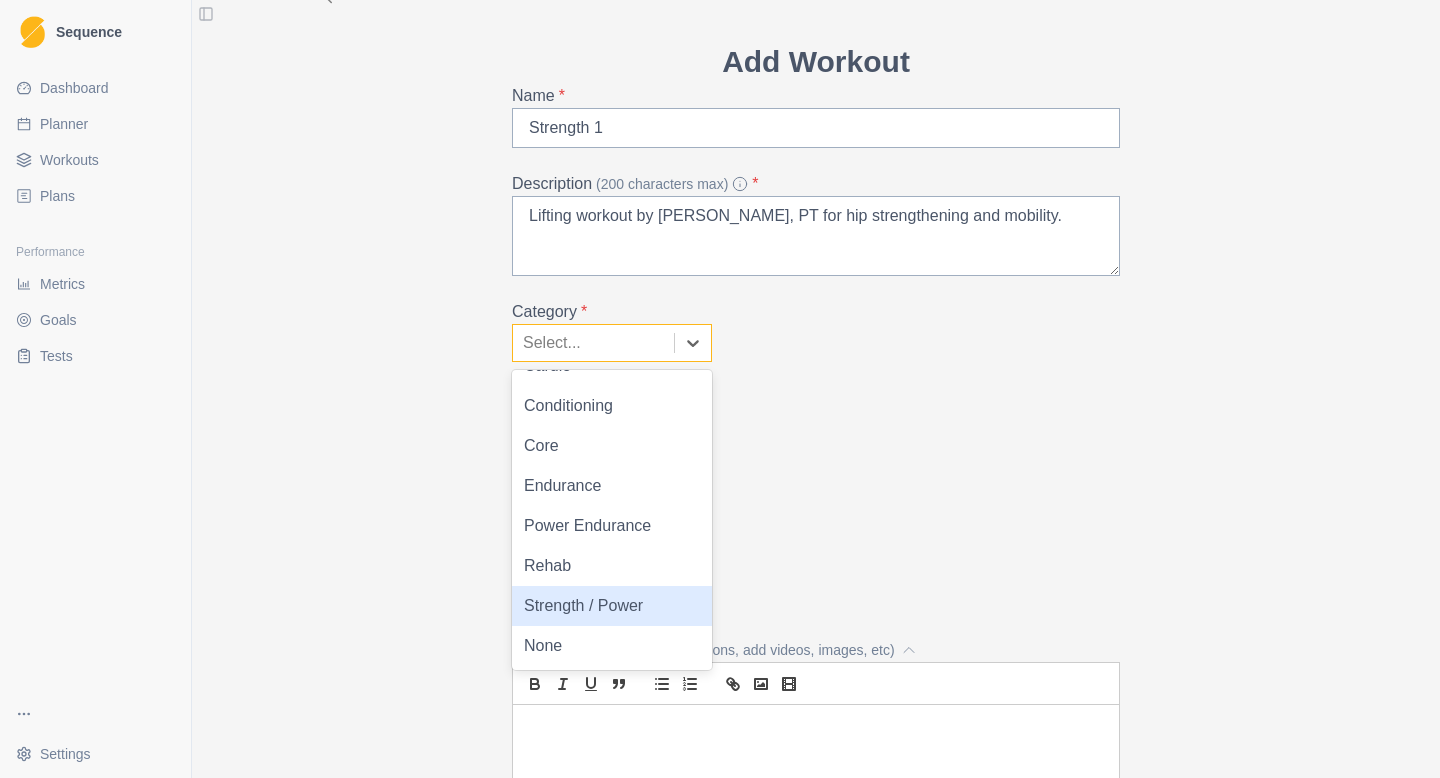 click on "Strength / Power" at bounding box center [612, 606] 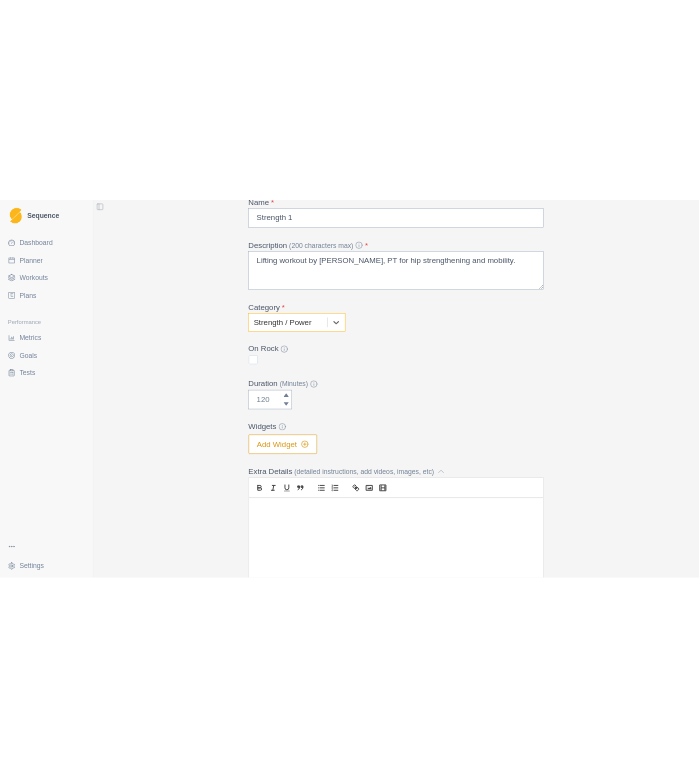 scroll, scrollTop: 149, scrollLeft: 0, axis: vertical 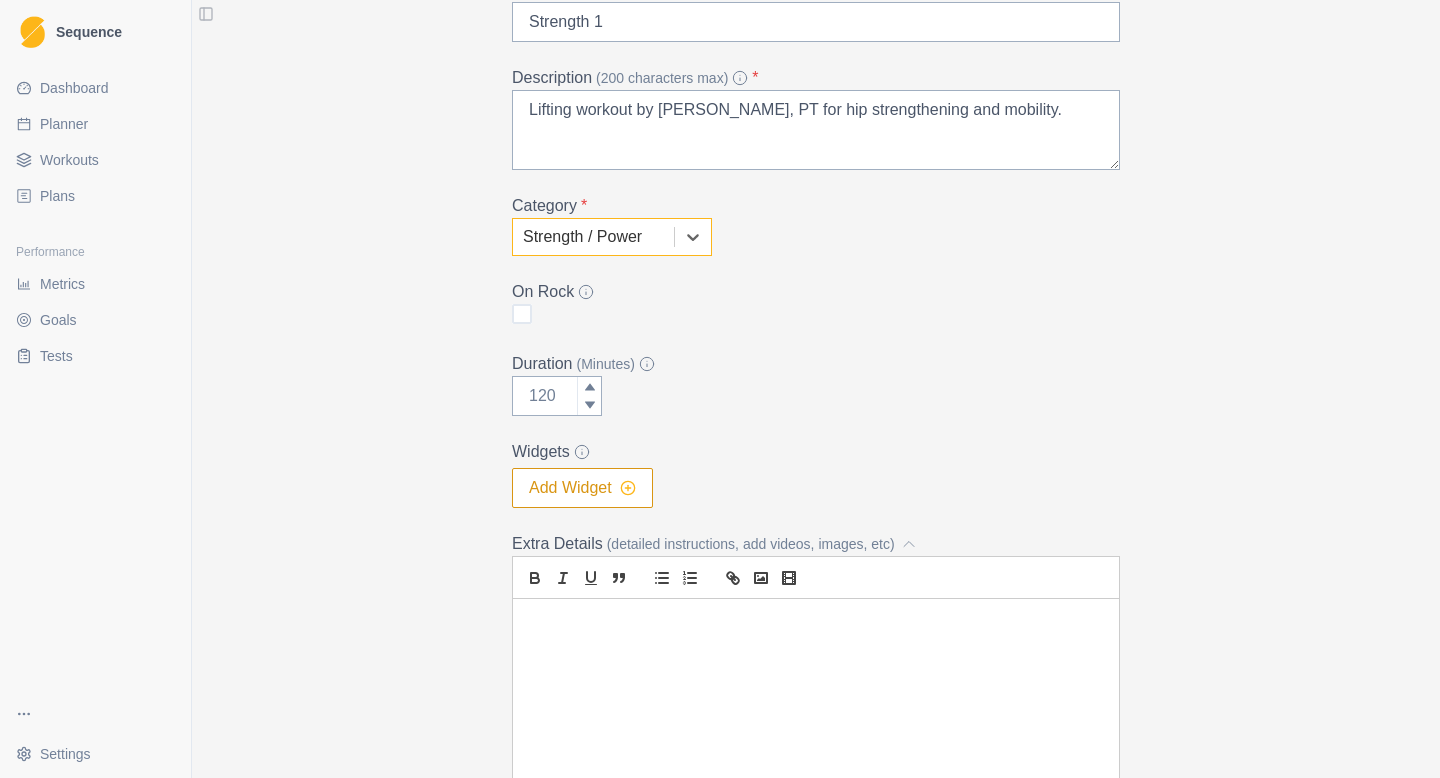 click 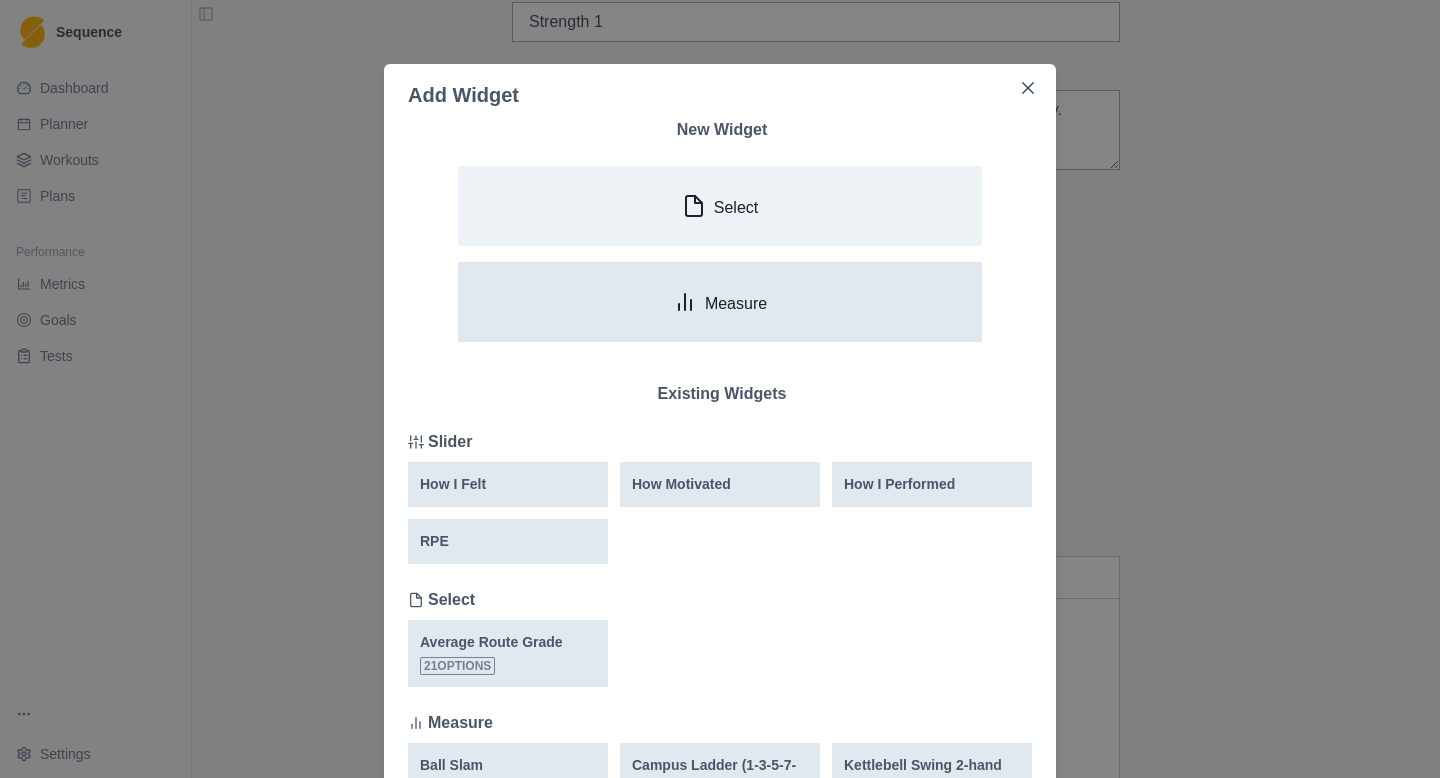 click on "Measure" at bounding box center [736, 303] 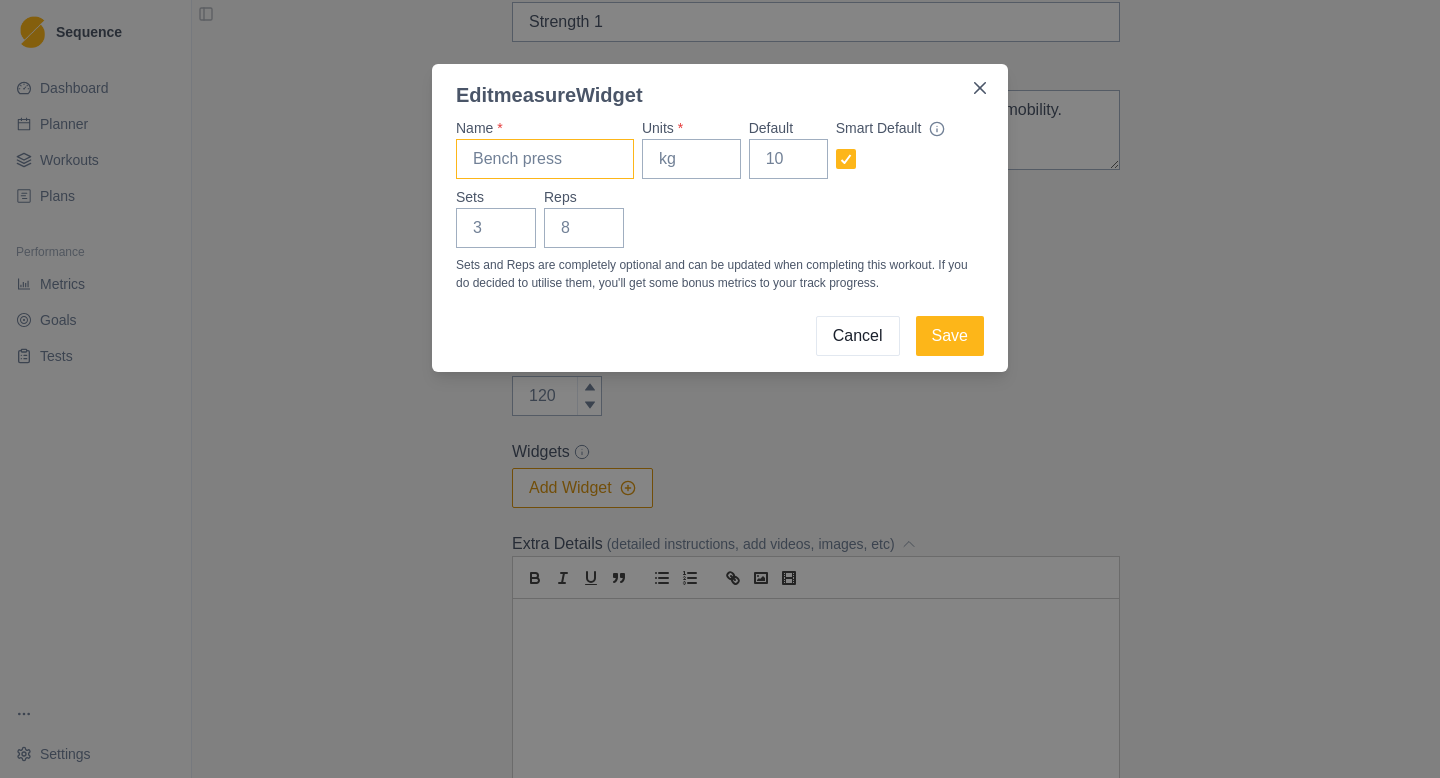 click on "Name *" at bounding box center [545, 159] 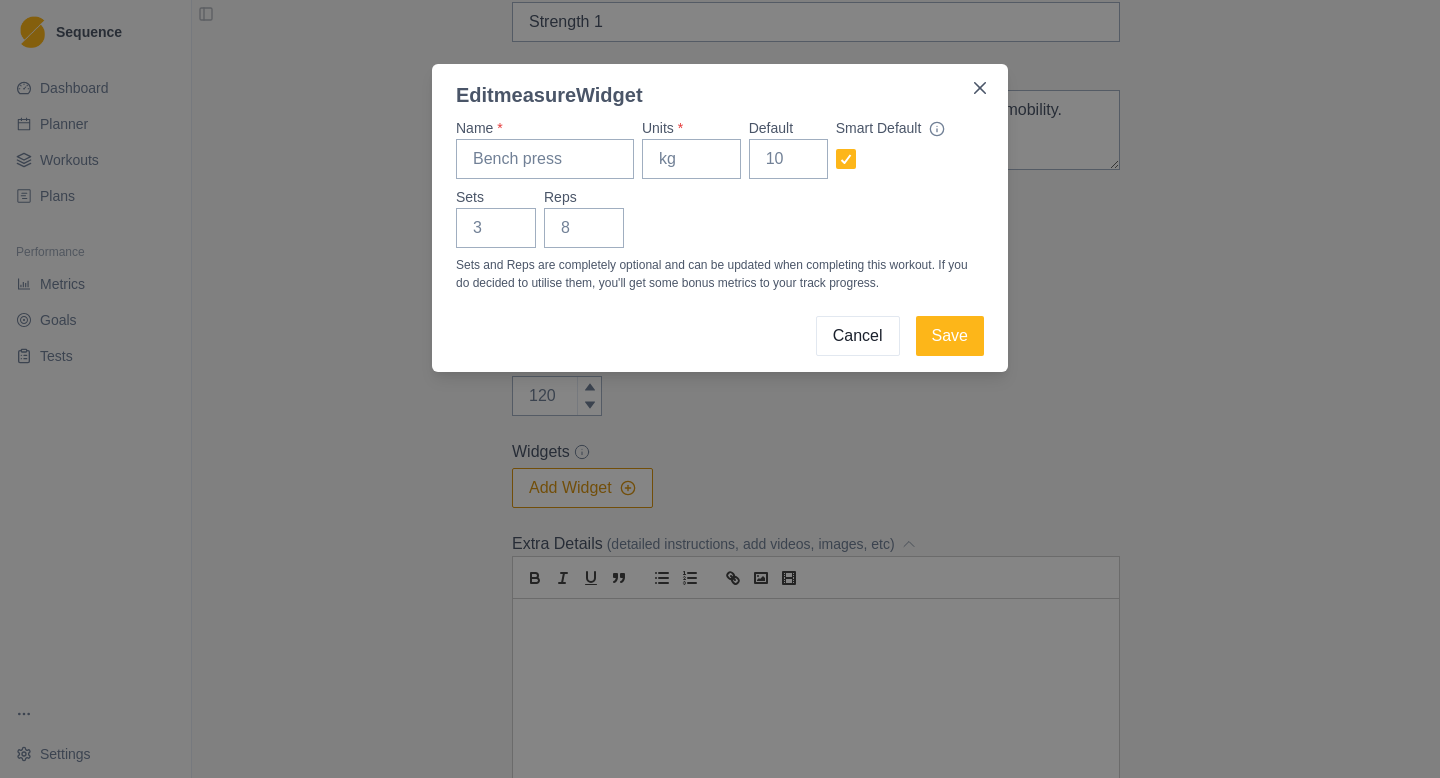 click on "Cancel" at bounding box center (858, 336) 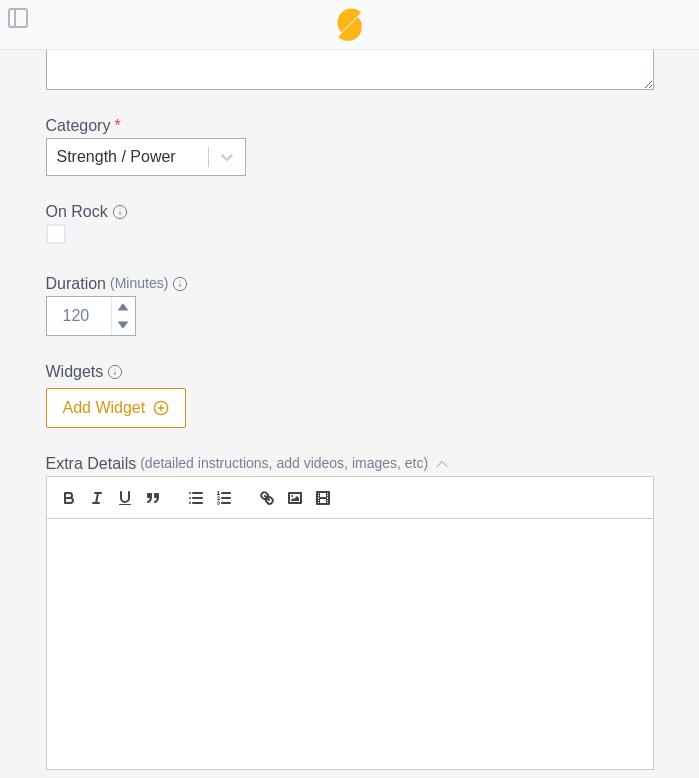 scroll, scrollTop: 272, scrollLeft: 0, axis: vertical 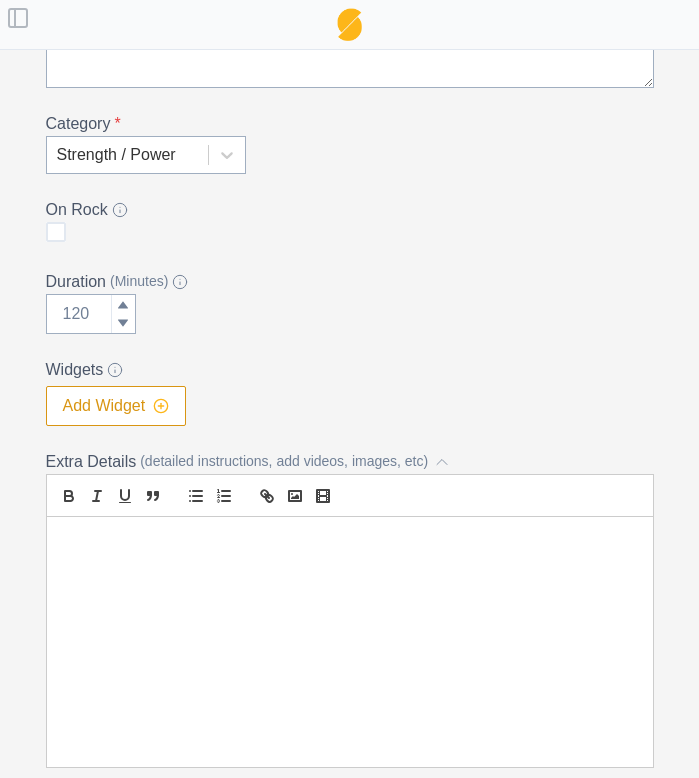 click 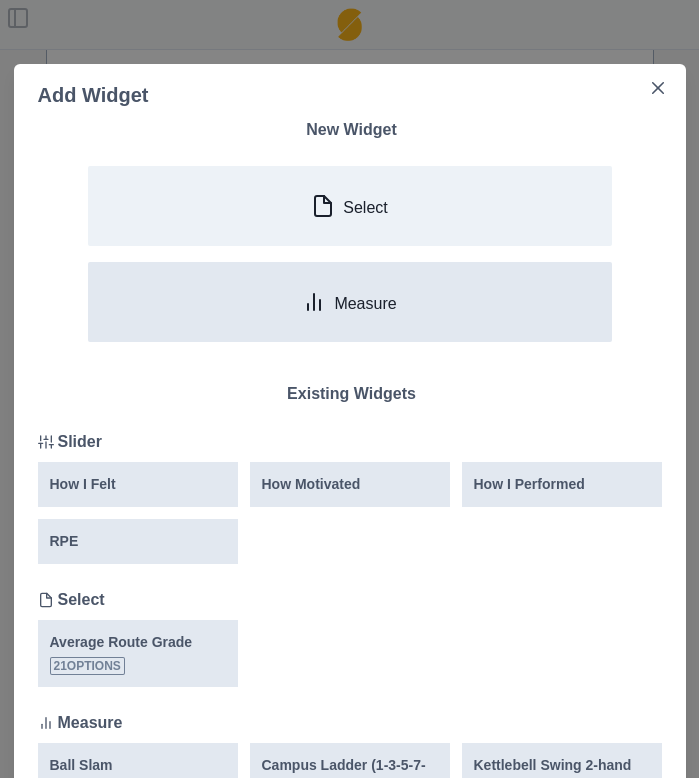 click on "Measure" at bounding box center (350, 302) 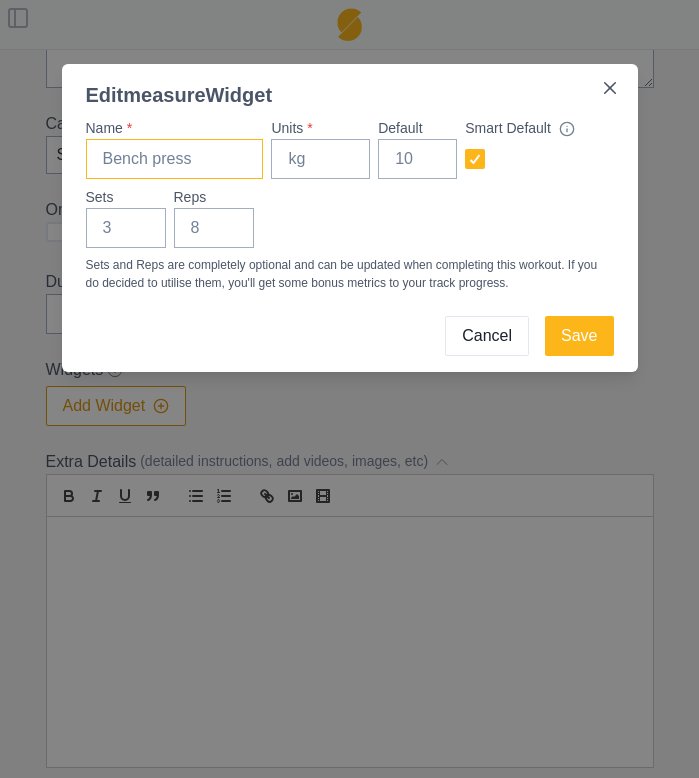 click on "Name *" at bounding box center [175, 159] 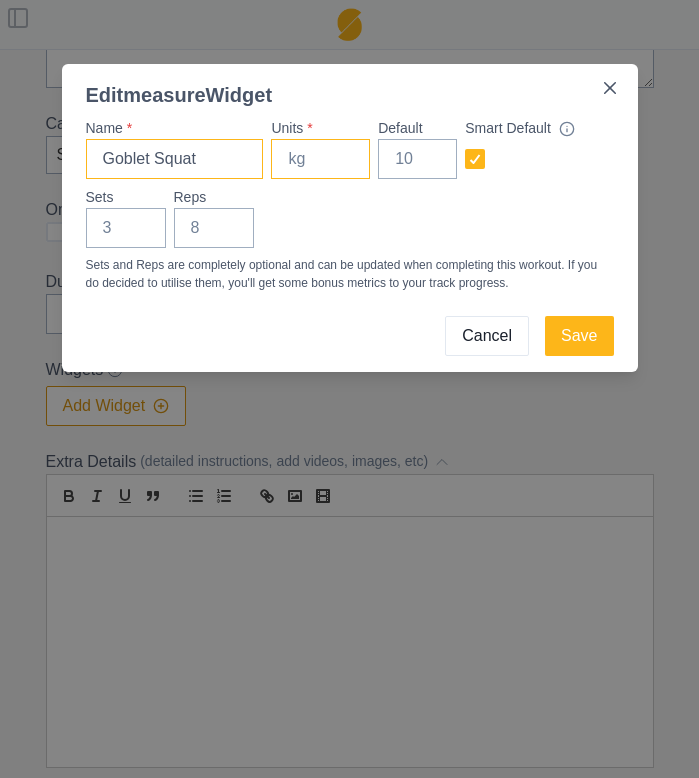 type on "Goblet Squat" 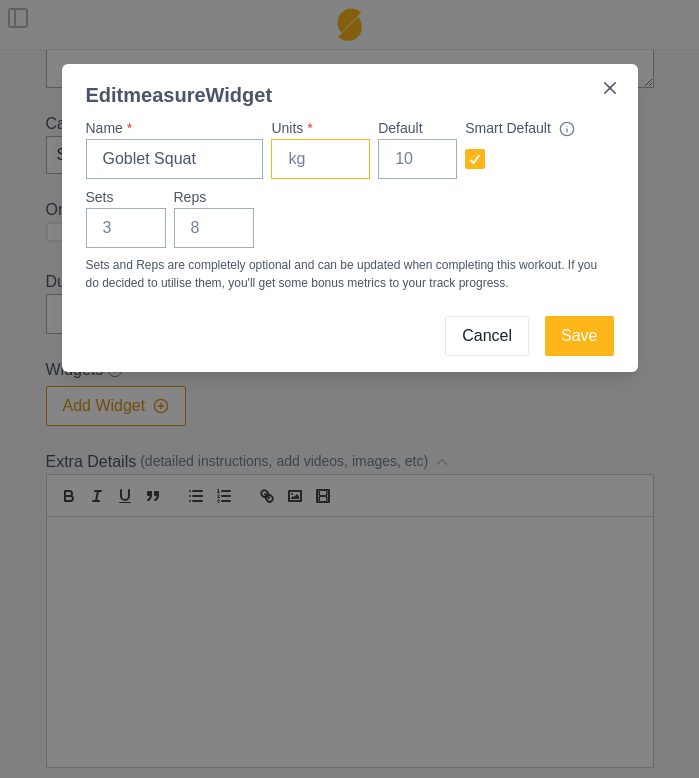 click on "Units *" at bounding box center (320, 159) 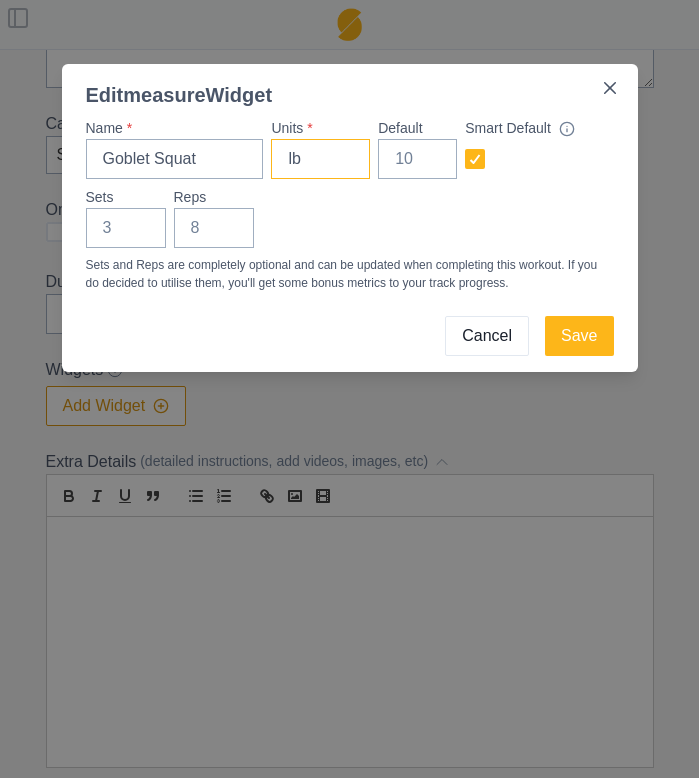 type on "lb" 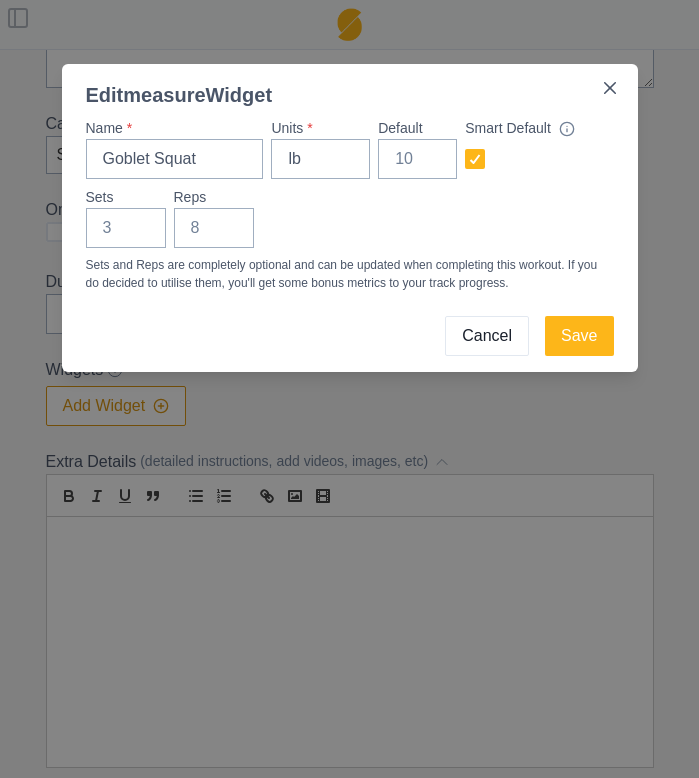 click on "Sets Reps" at bounding box center [350, 217] 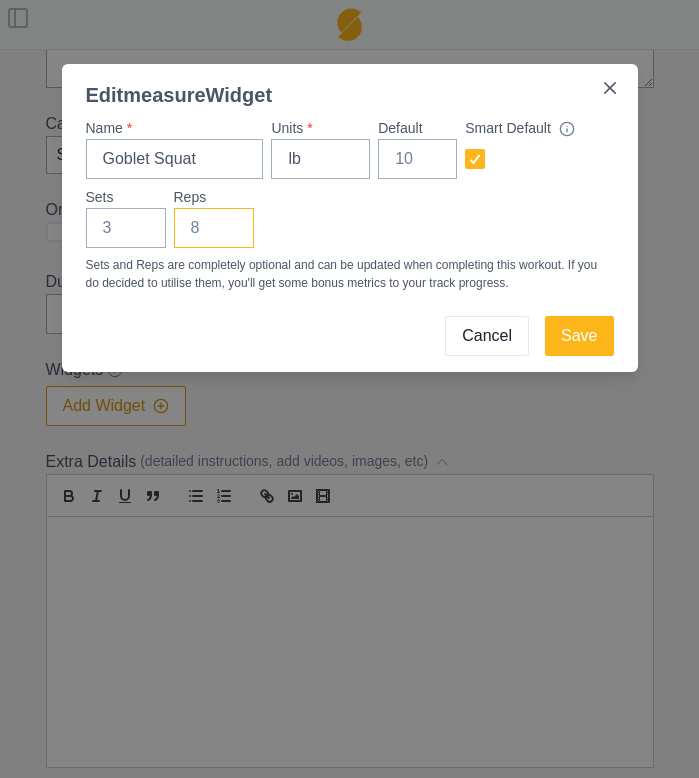 click on "Reps" at bounding box center (214, 228) 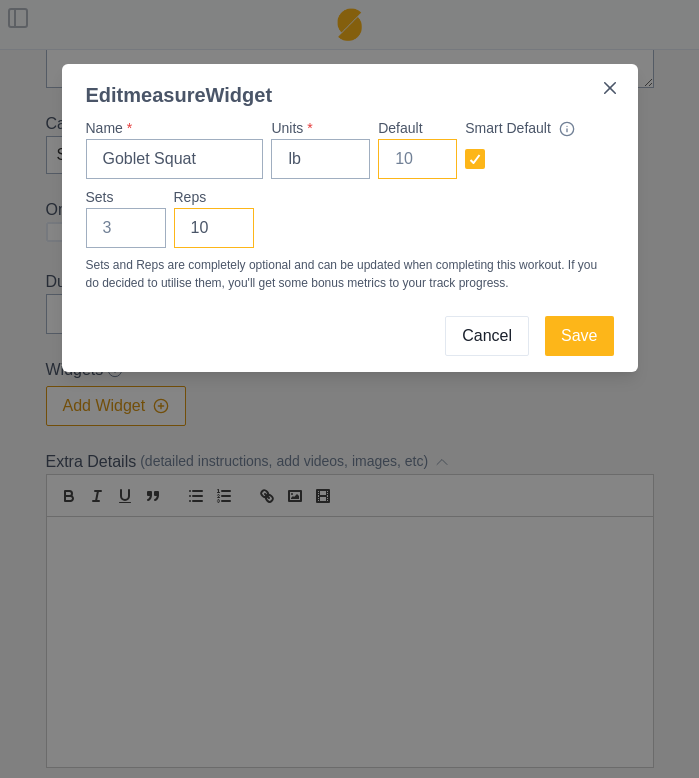 type on "10" 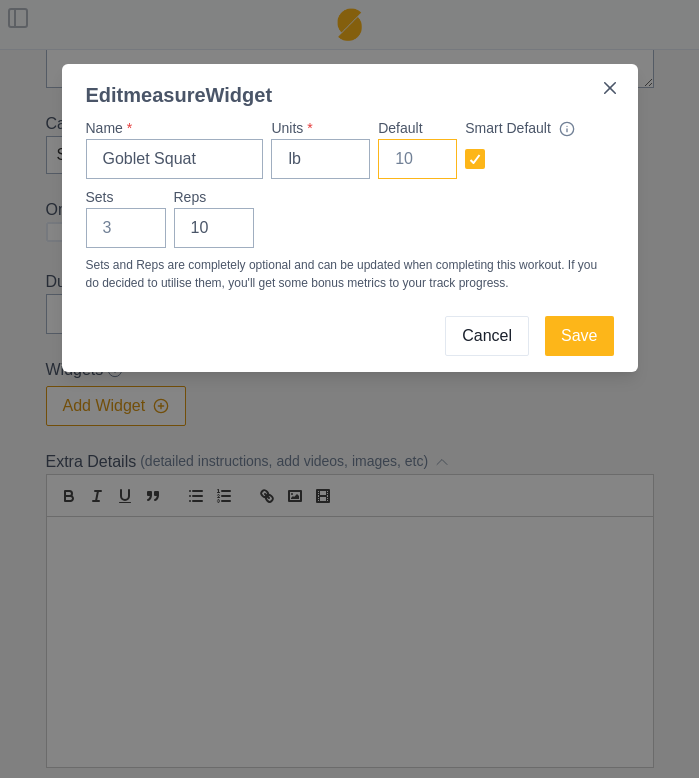 click on "Default" at bounding box center [417, 159] 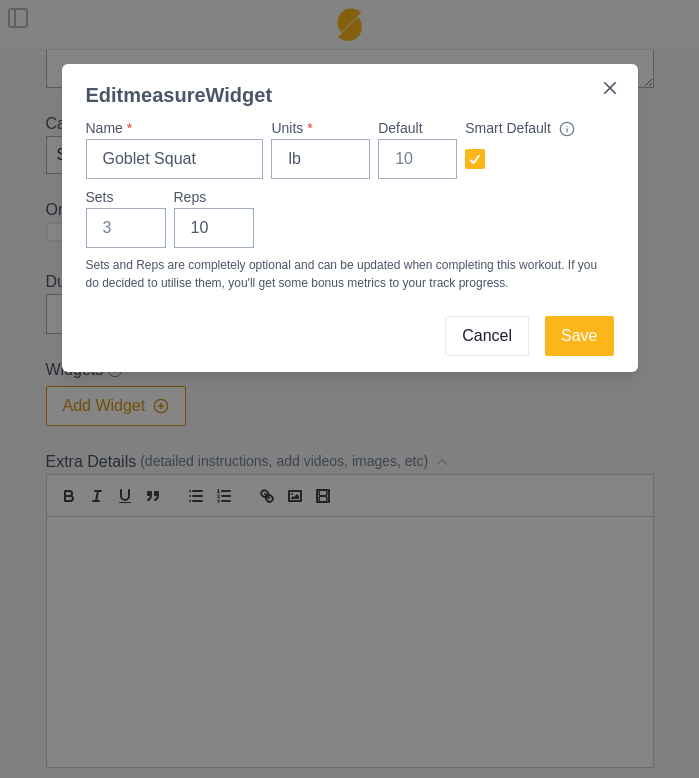 click on "Sets Reps 10" at bounding box center (350, 217) 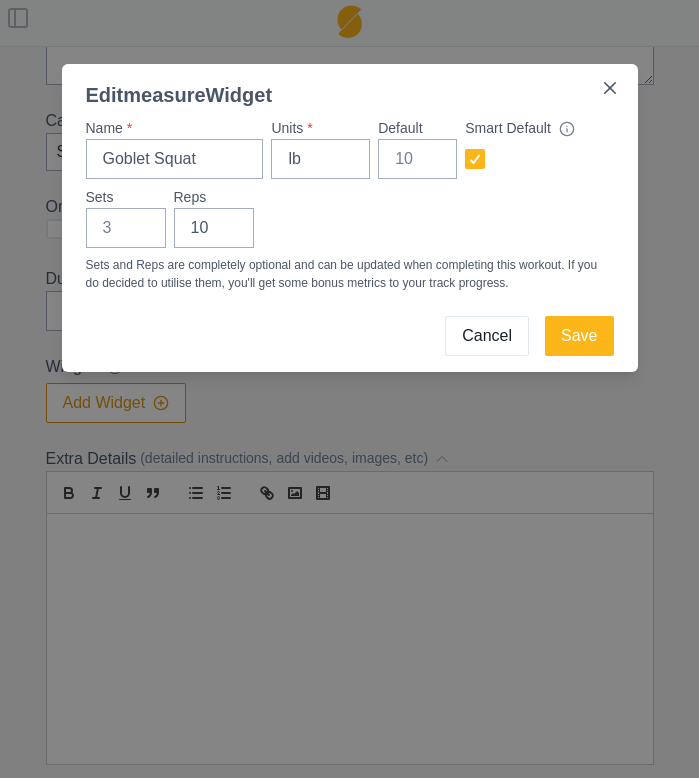 scroll, scrollTop: 1, scrollLeft: 0, axis: vertical 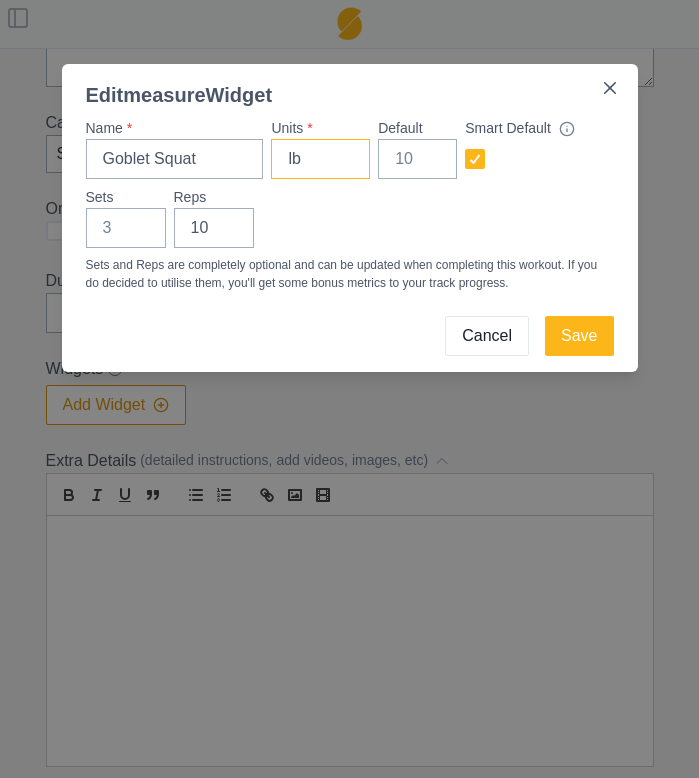 click on "lb" at bounding box center [320, 159] 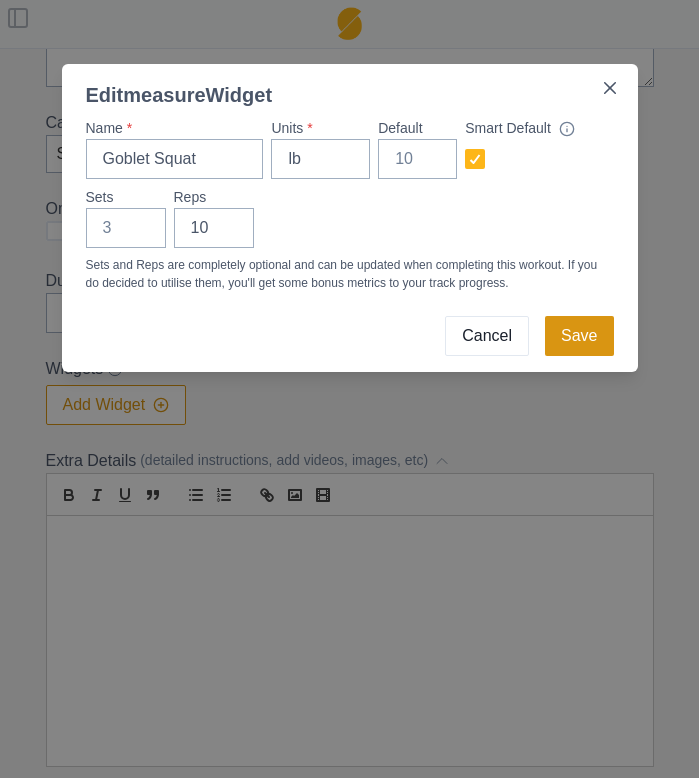 click on "Save" at bounding box center [579, 336] 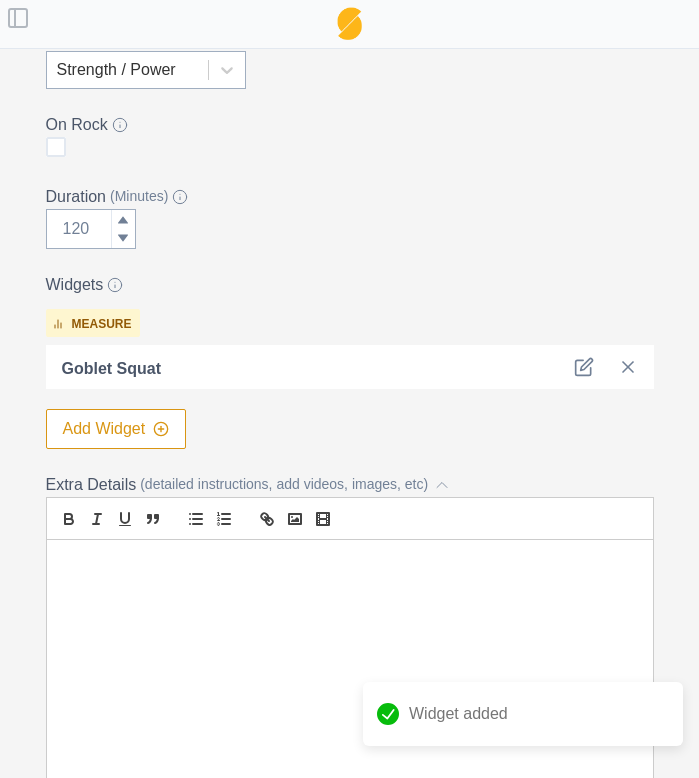 scroll, scrollTop: 361, scrollLeft: 0, axis: vertical 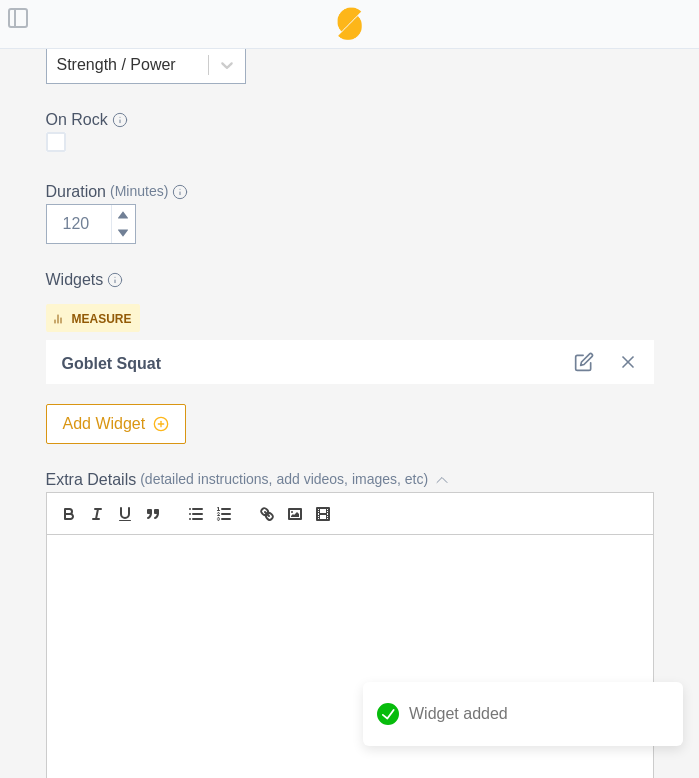 click 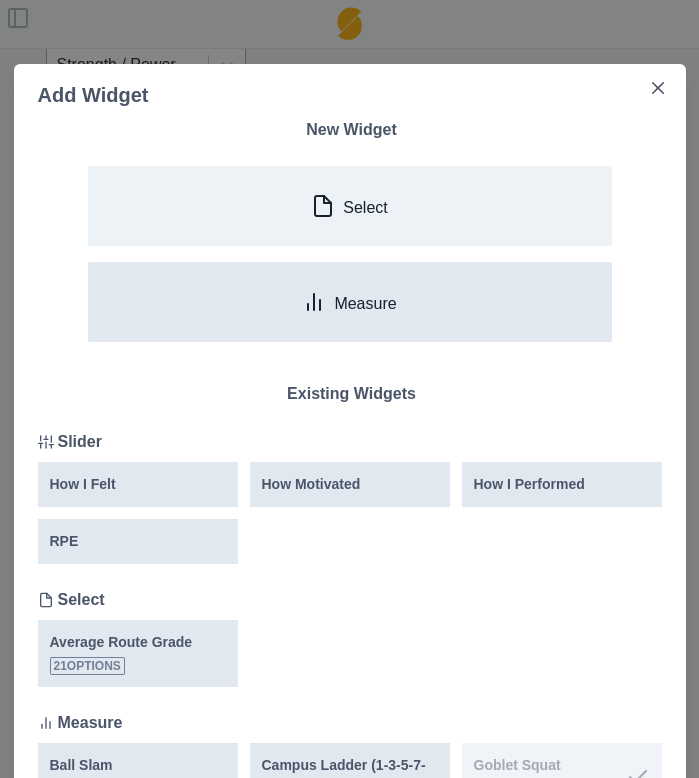 click 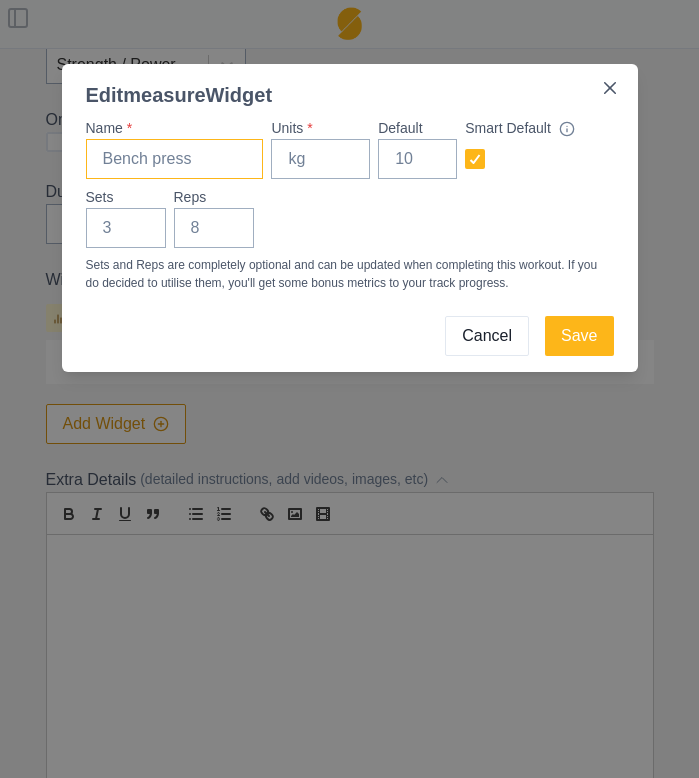 click on "Name *" at bounding box center [175, 159] 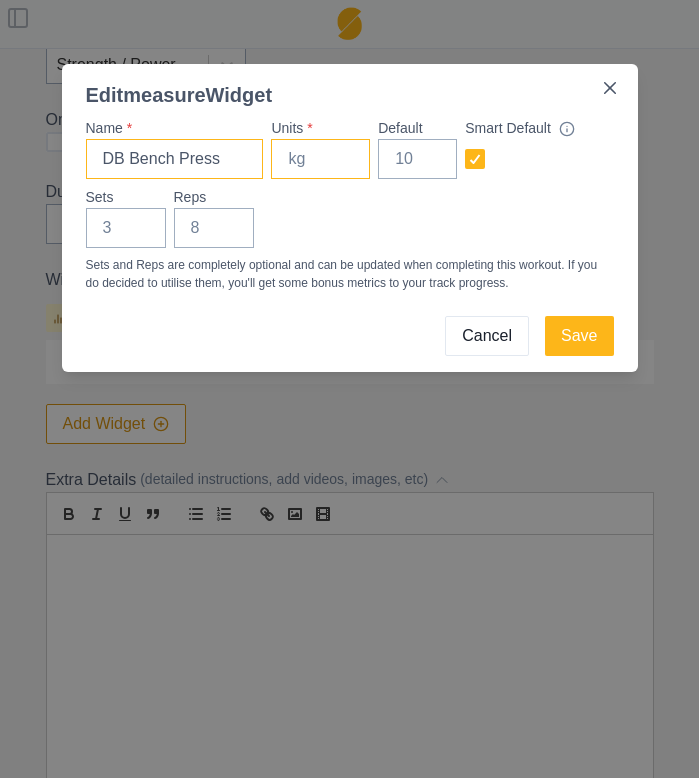 type on "DB Bench Press" 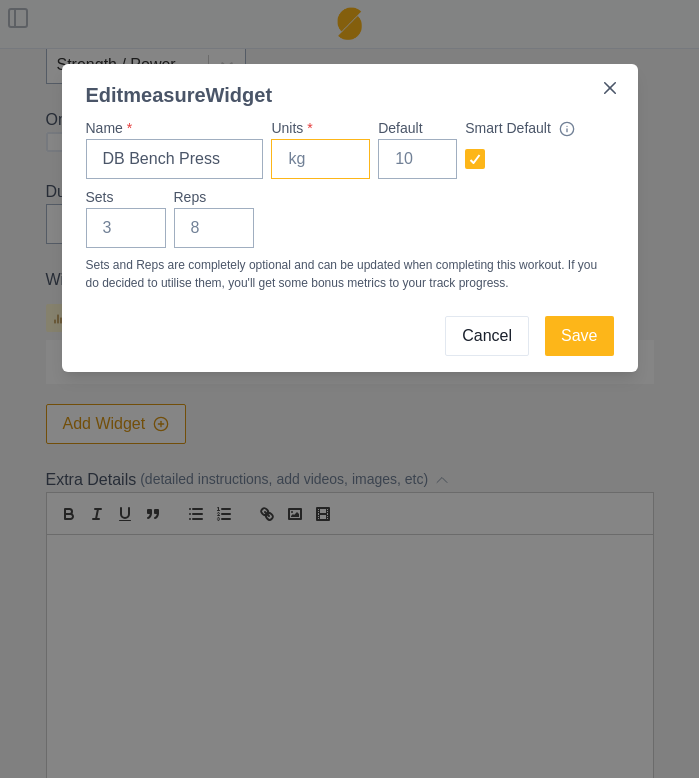 click on "Units *" at bounding box center (320, 159) 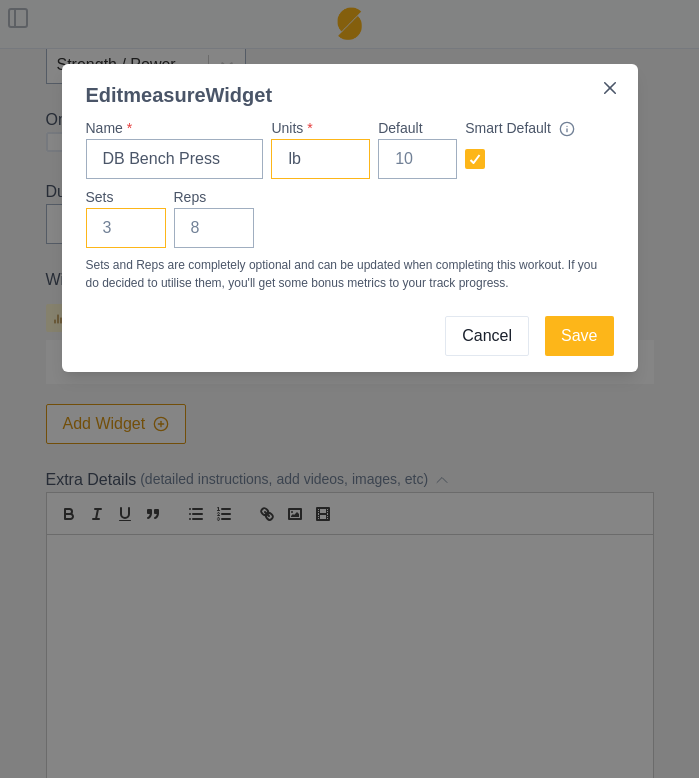 type on "lb" 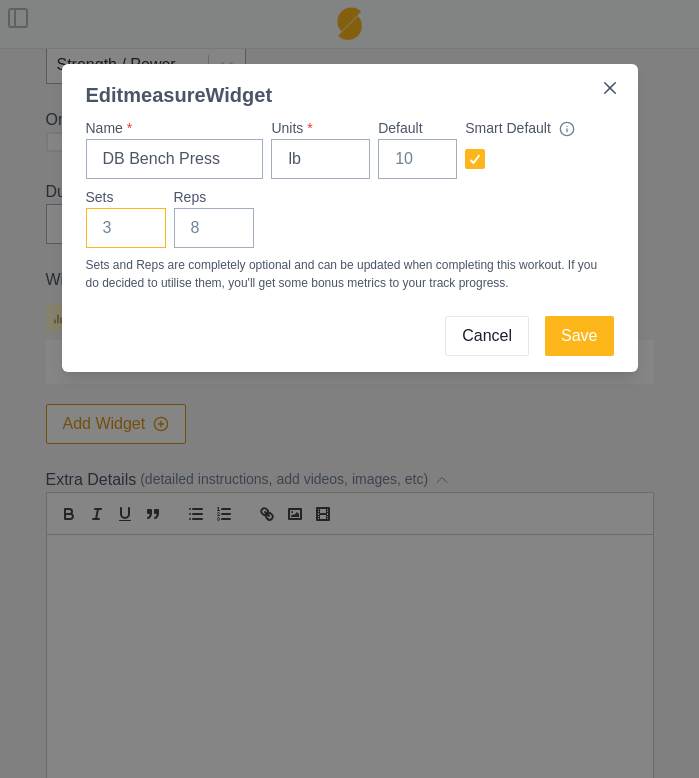 click on "Sets" at bounding box center [126, 228] 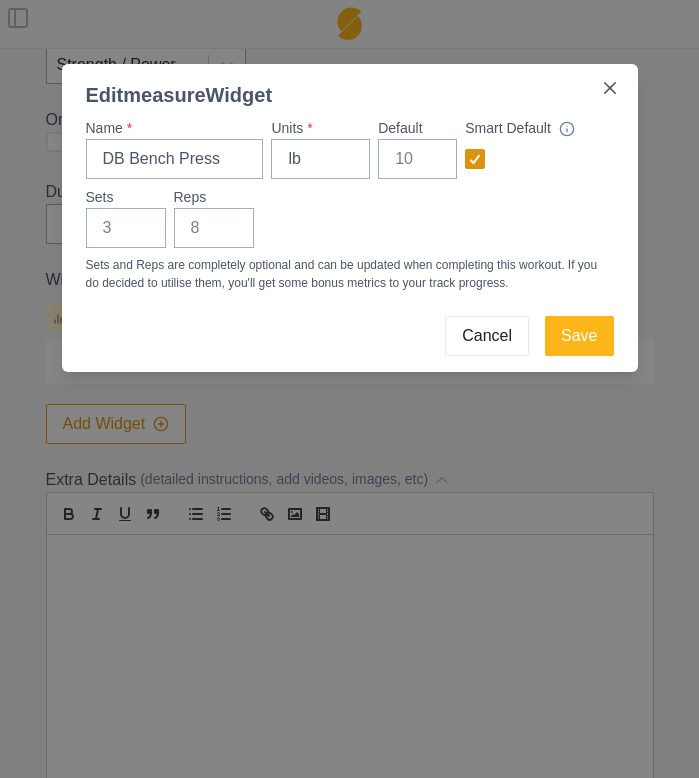 click at bounding box center [475, 159] 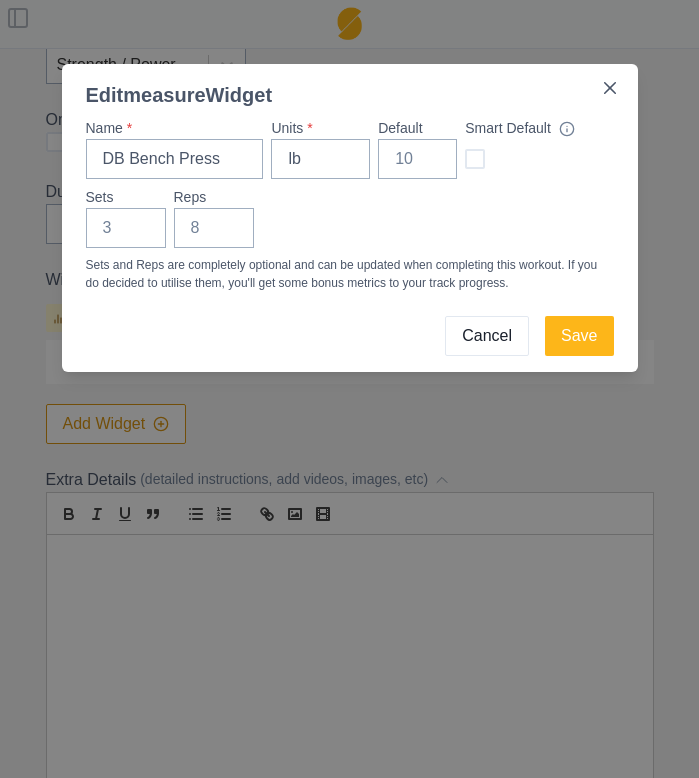 click at bounding box center (475, 159) 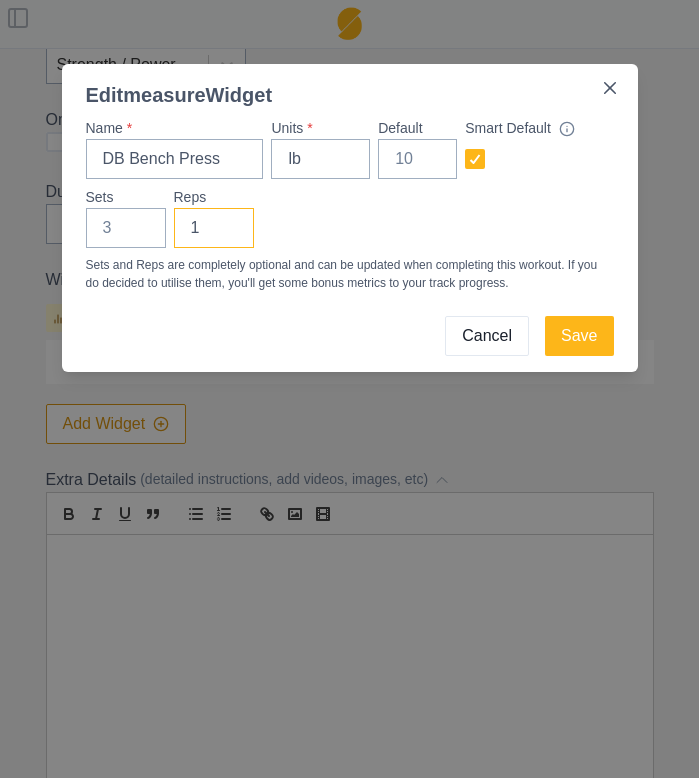 click on "1" at bounding box center (214, 228) 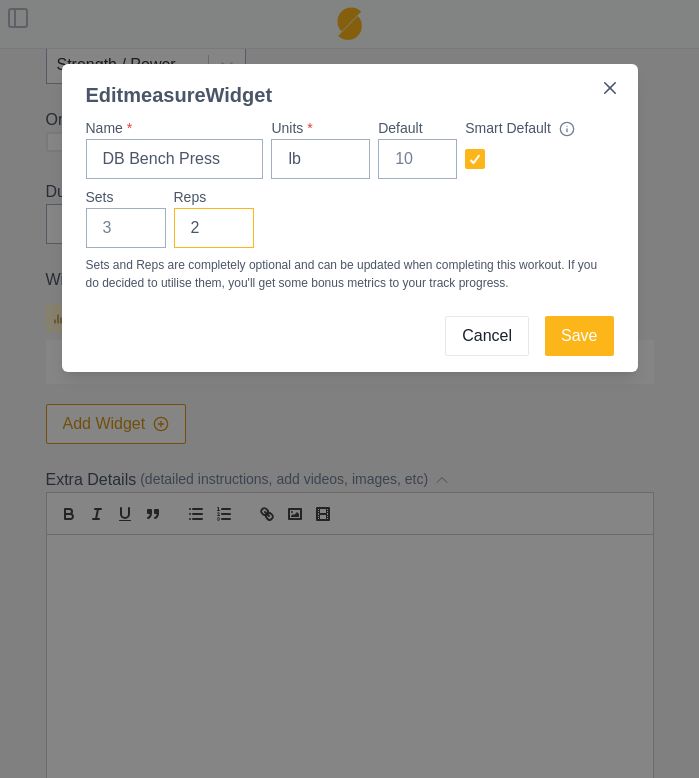 type on "2" 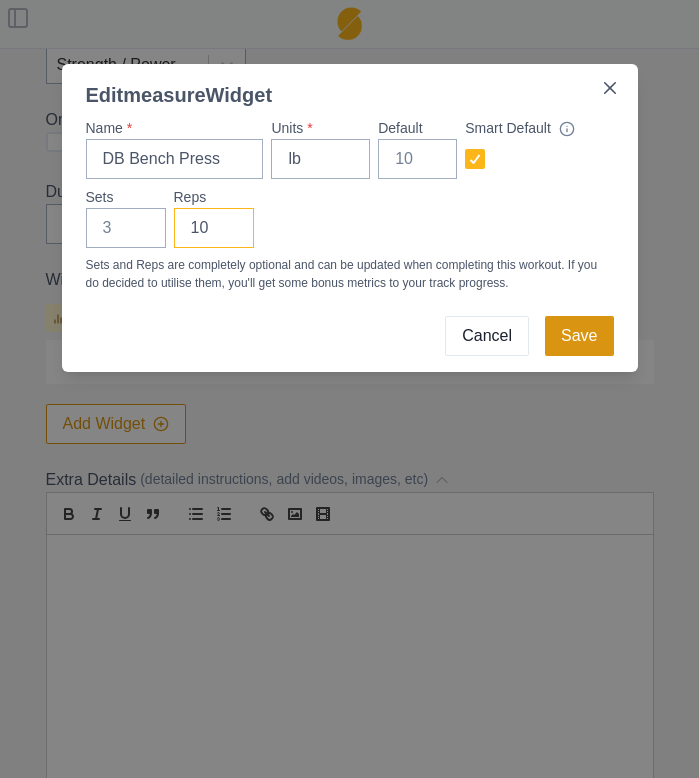 type on "10" 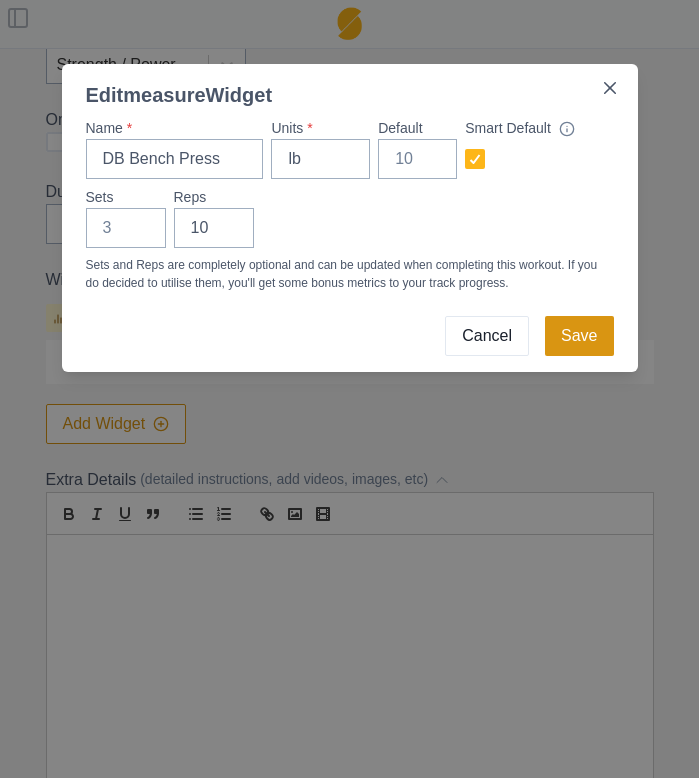 click on "Save" at bounding box center (579, 336) 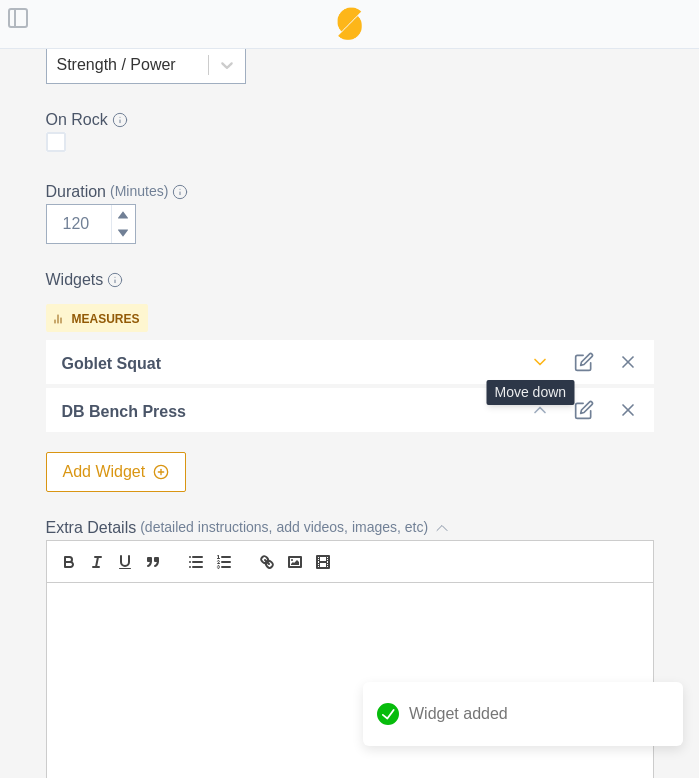 click 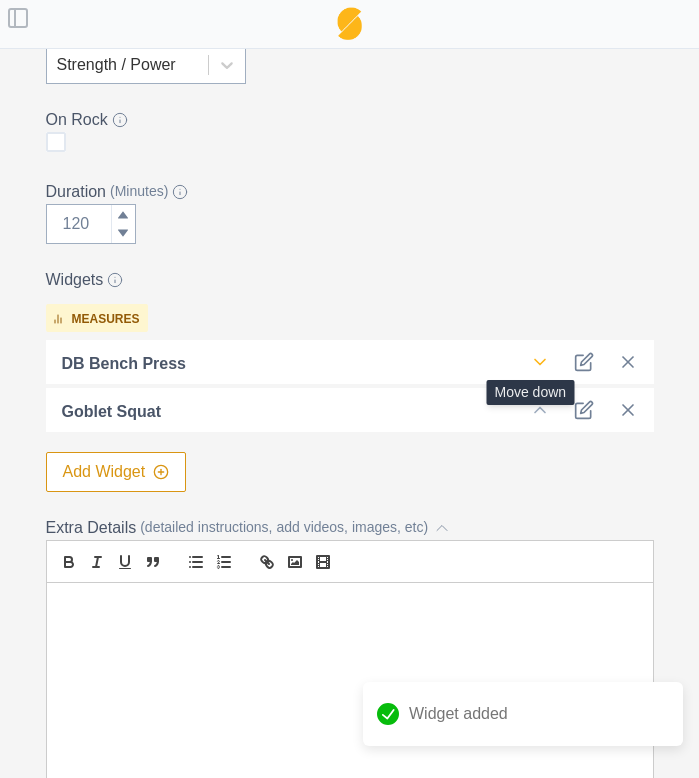 click 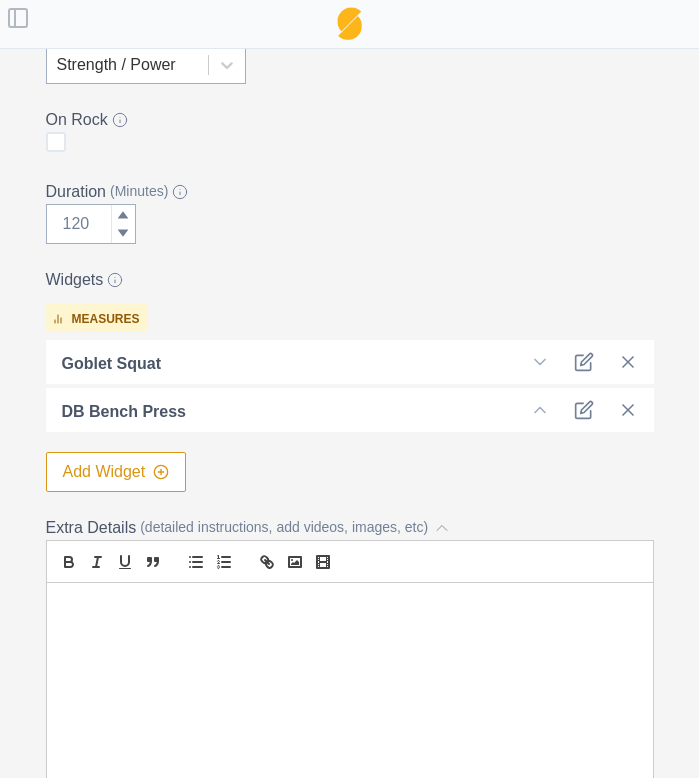 click at bounding box center [345, 362] 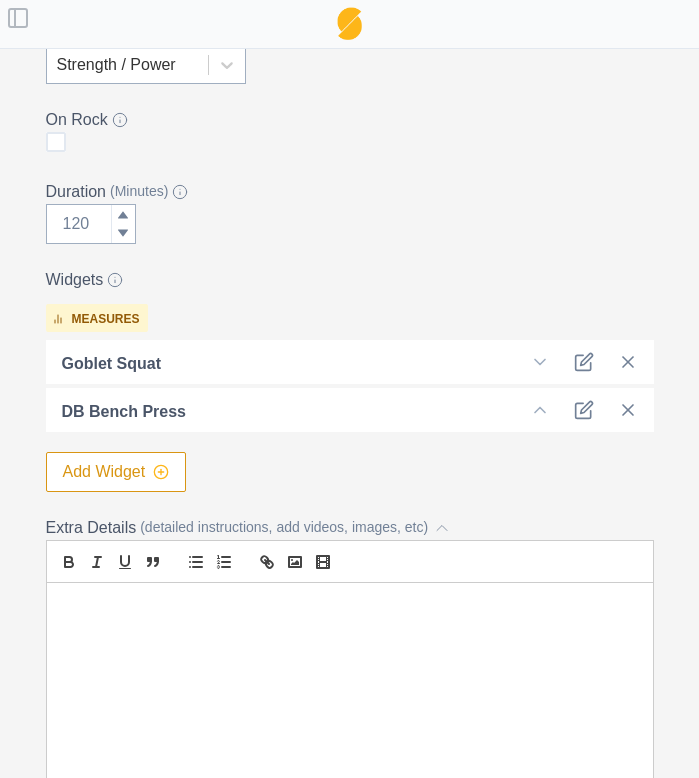 click 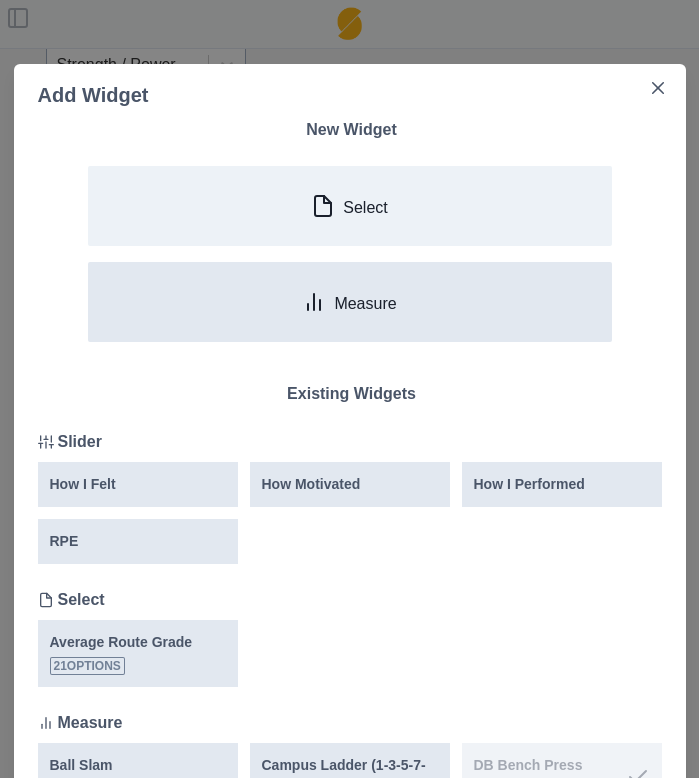 click on "Measure" at bounding box center [350, 302] 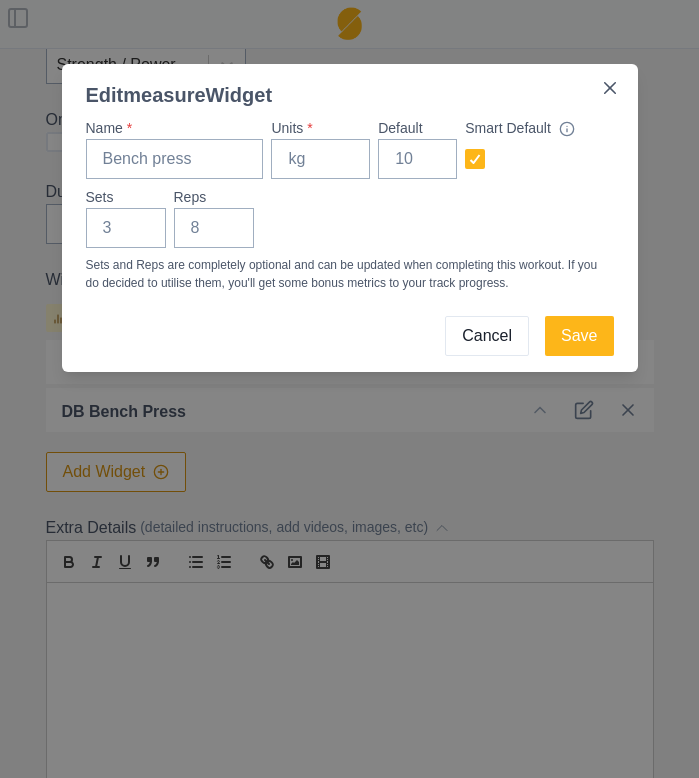 click on "Cancel" at bounding box center [487, 336] 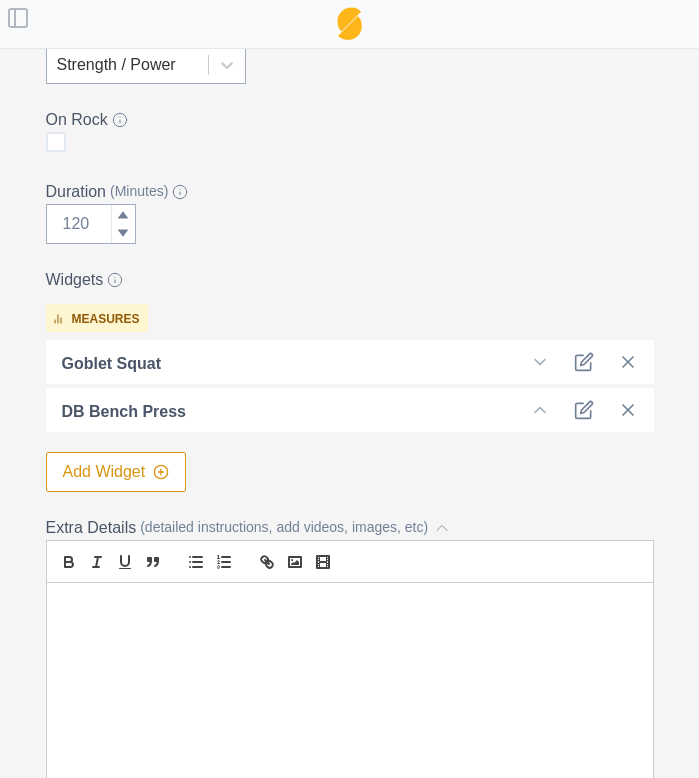 click on "Add Widget" at bounding box center [116, 472] 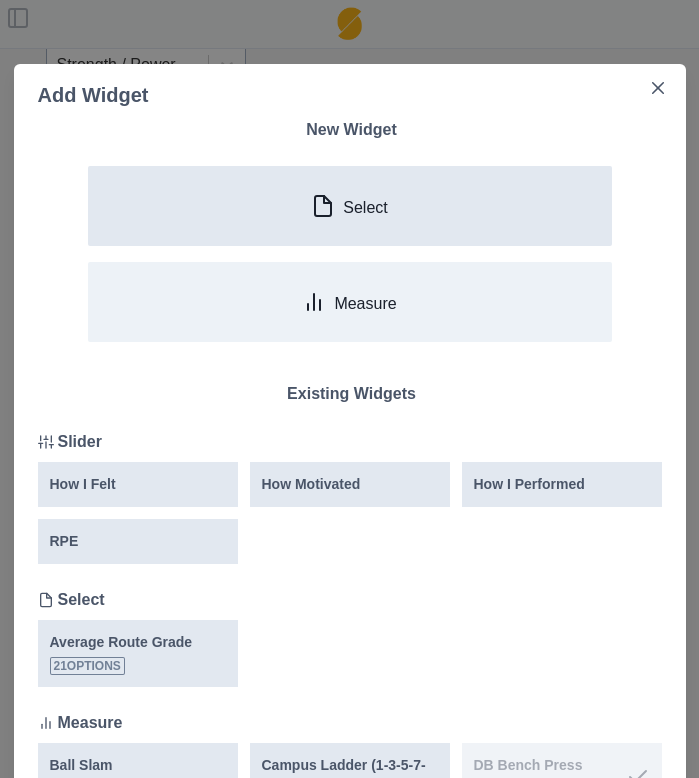 click on "Select" at bounding box center (350, 206) 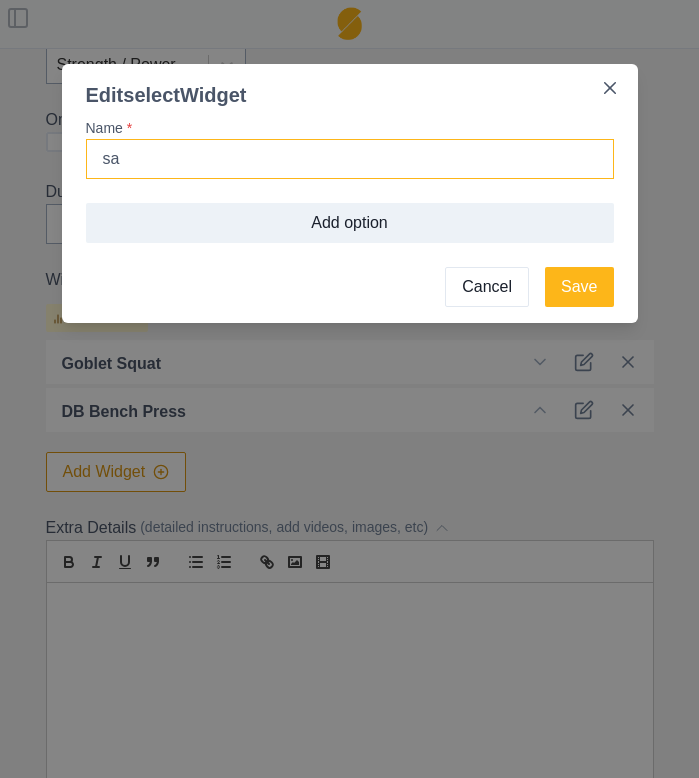 type on "s" 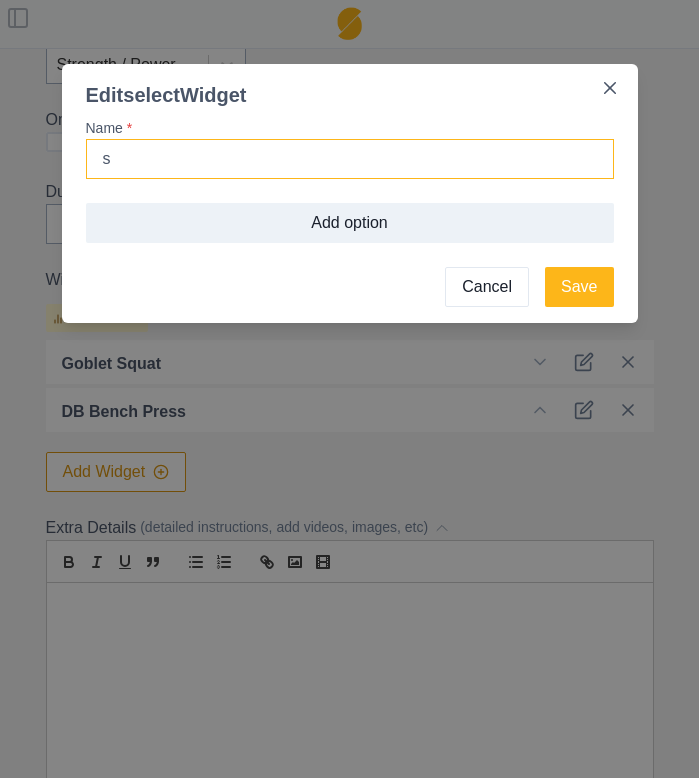 type 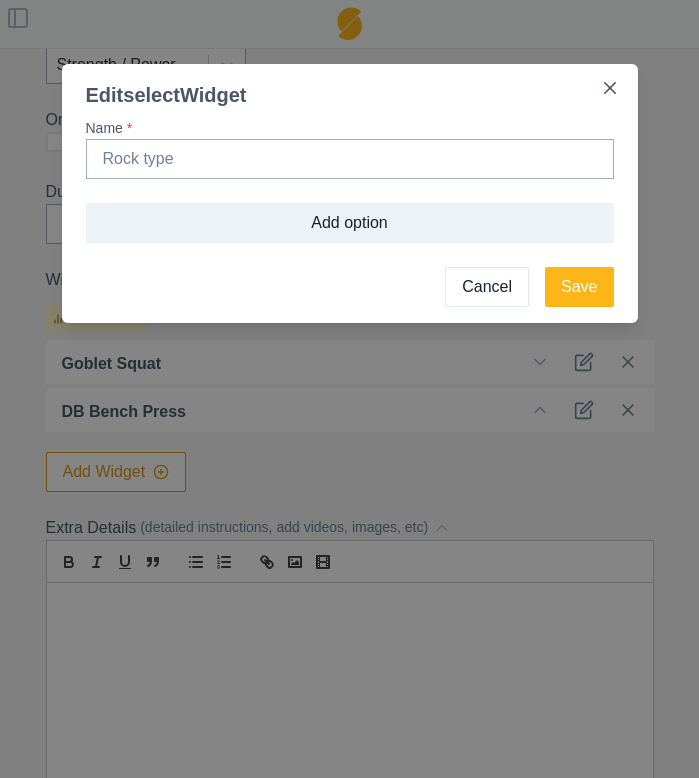 click on "Cancel" at bounding box center [487, 287] 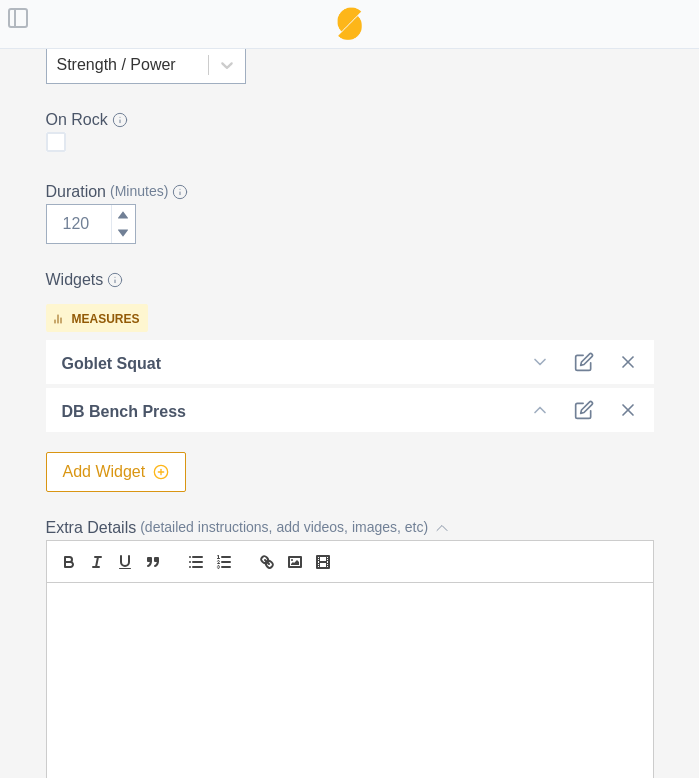 click 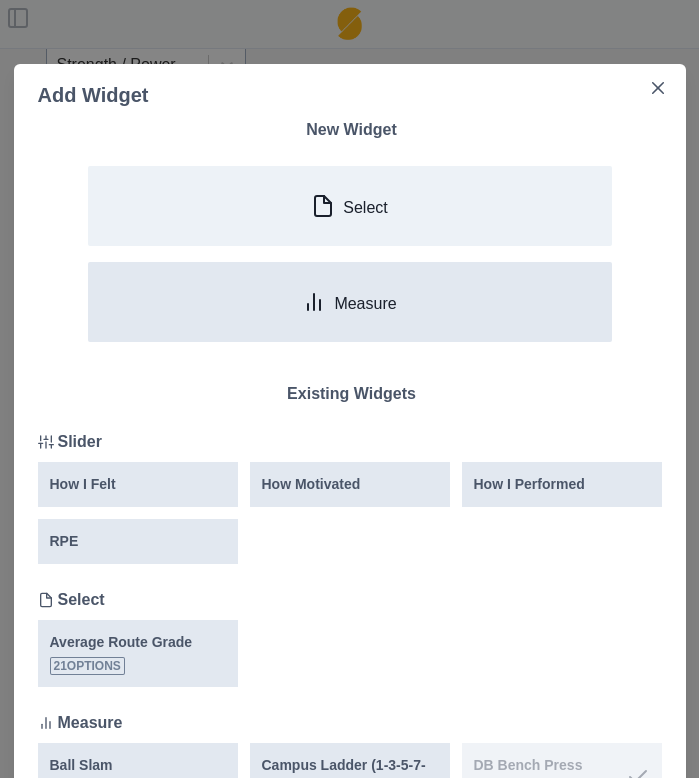 click on "Measure" at bounding box center [350, 302] 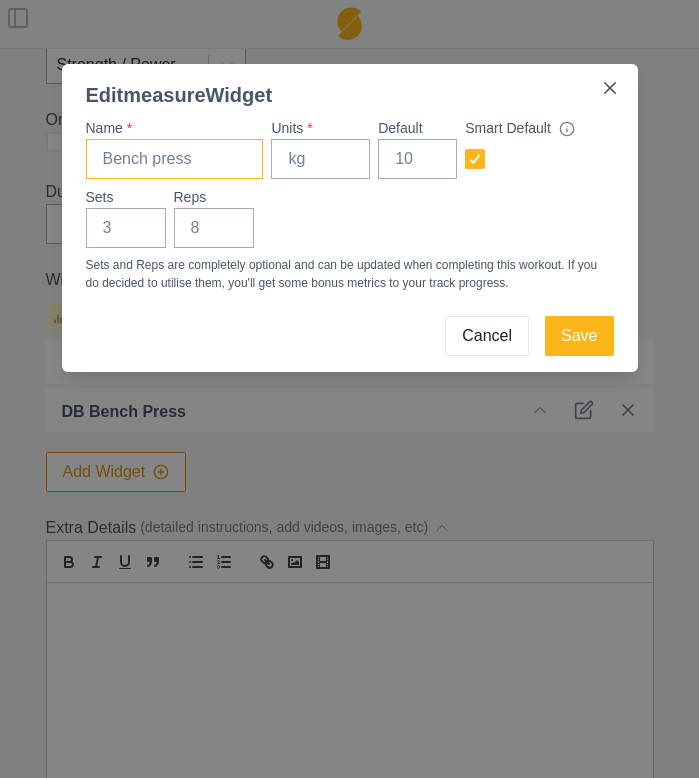 click on "Name *" at bounding box center (175, 159) 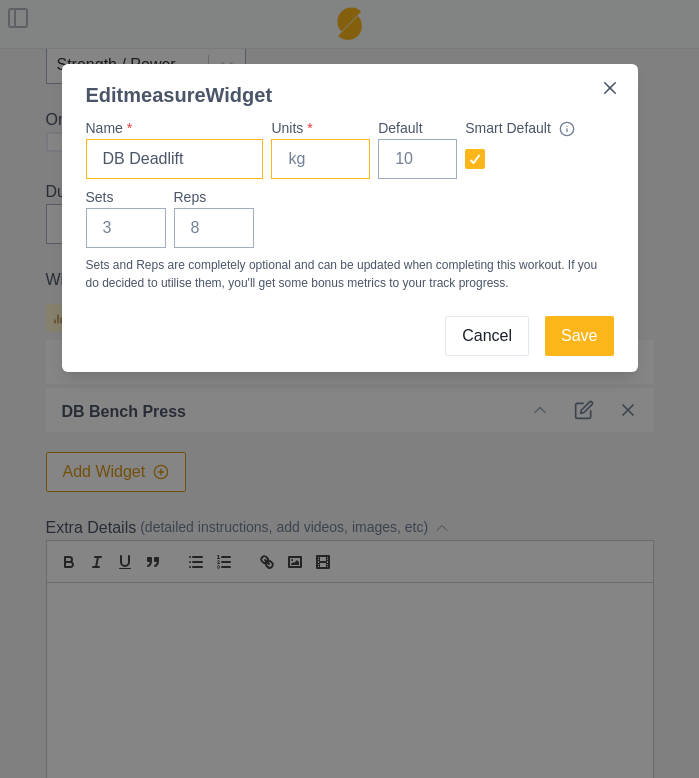 type on "DB Deadlift" 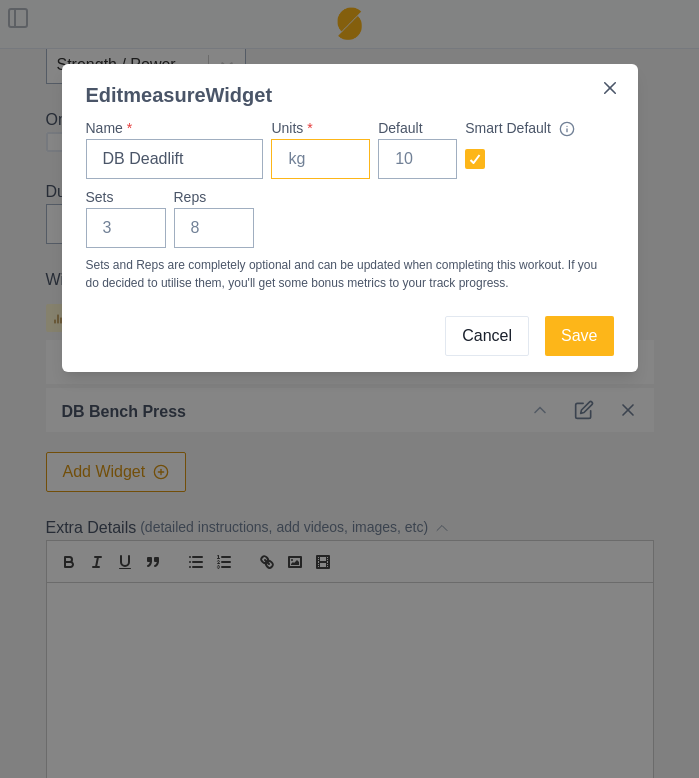 click on "Units *" at bounding box center (320, 159) 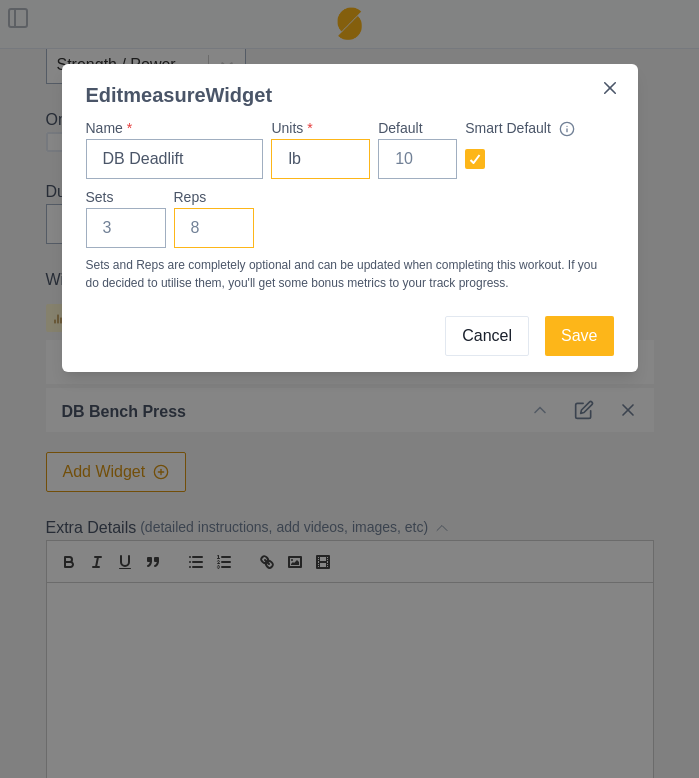 type on "lb" 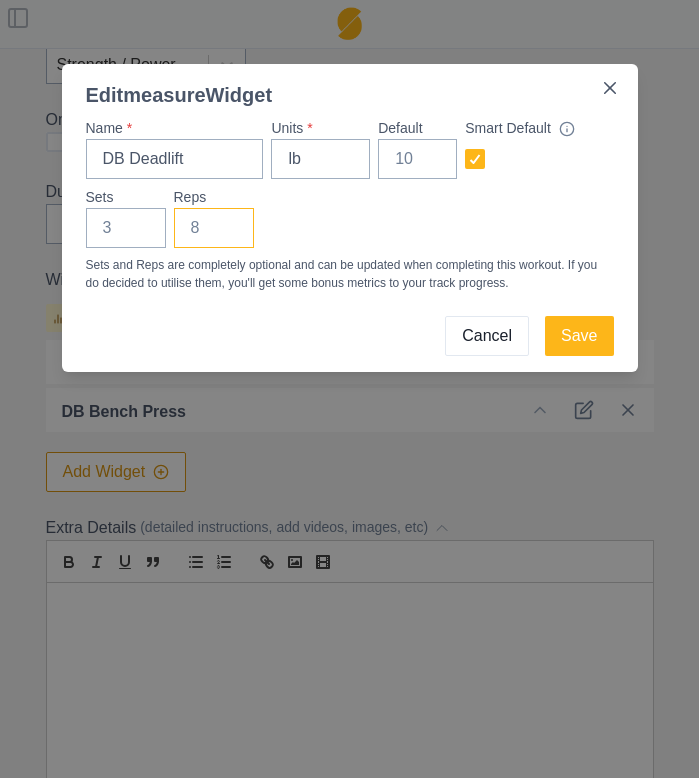 click on "Reps" at bounding box center (214, 228) 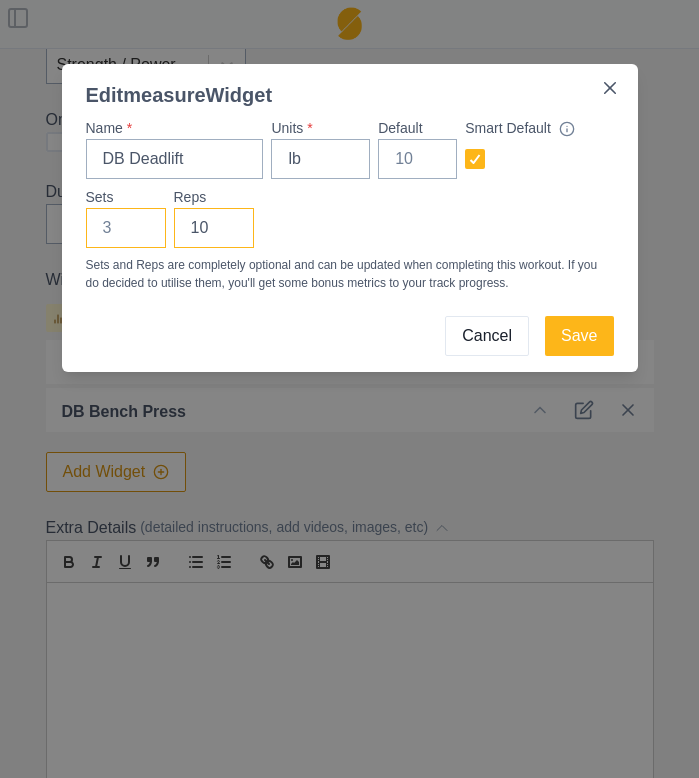 type on "10" 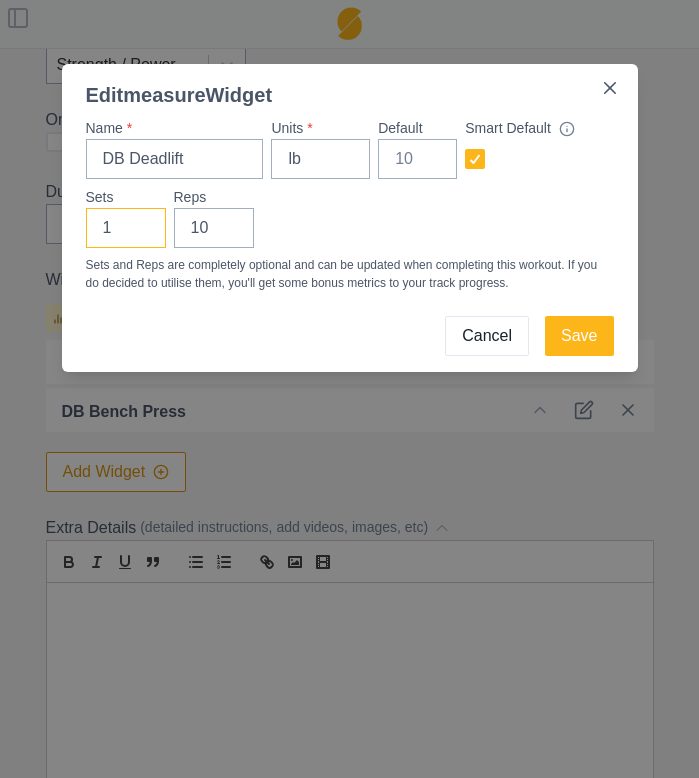 type on "1" 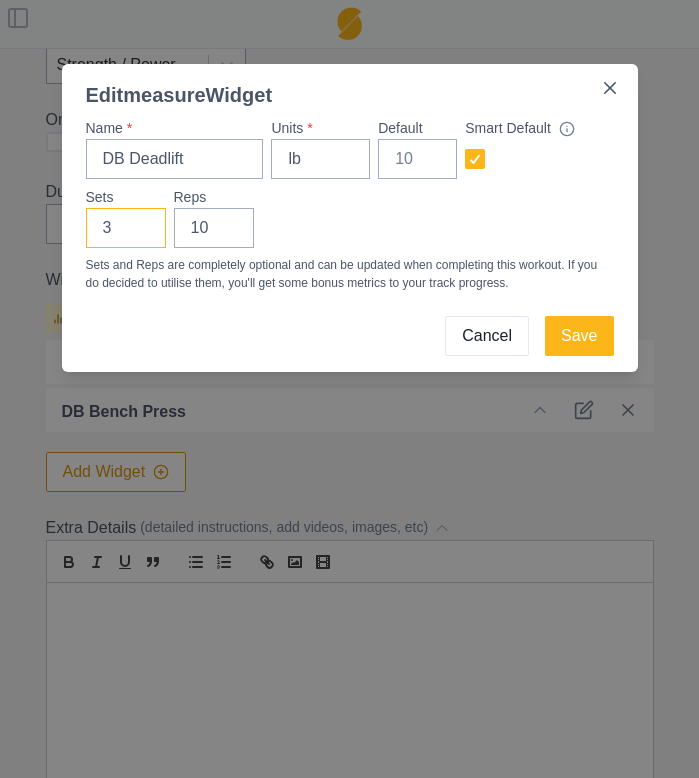 type on "3" 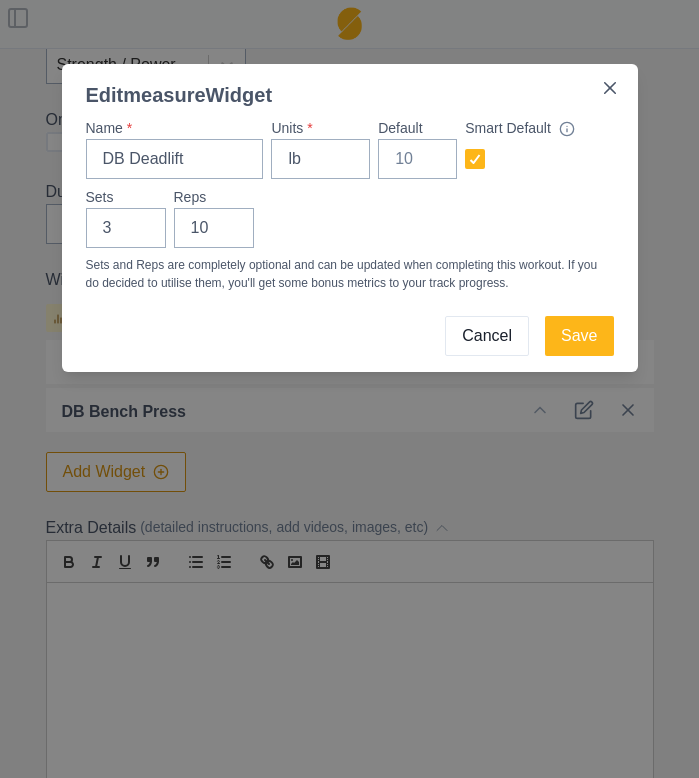 click on "Sets 3 Reps 10" at bounding box center [350, 217] 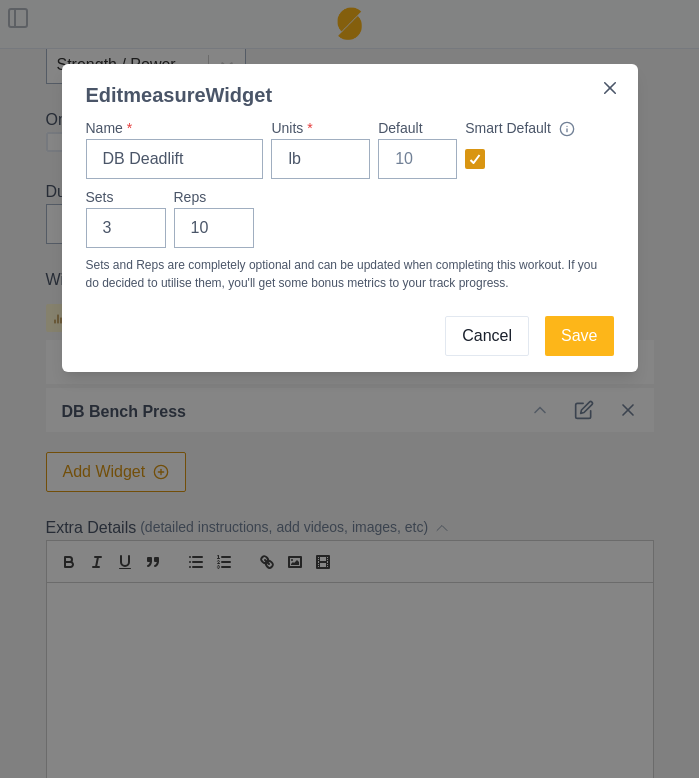 click 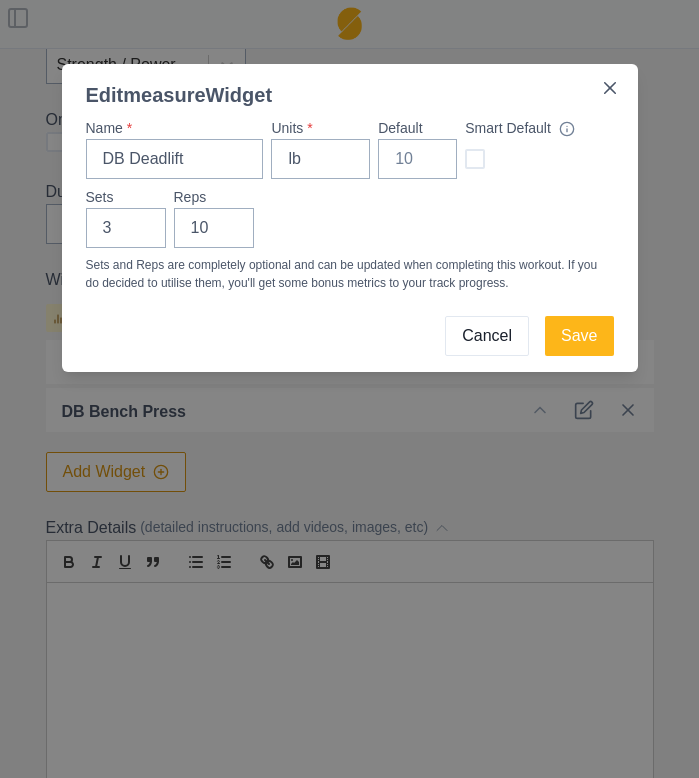 click on "Sets 3 Reps 10" at bounding box center (350, 217) 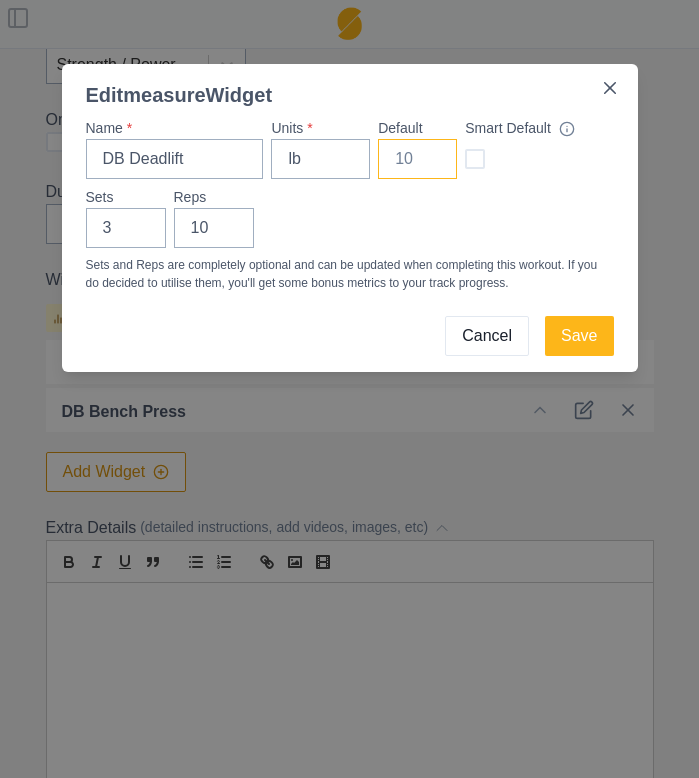 click on "Default" at bounding box center (417, 159) 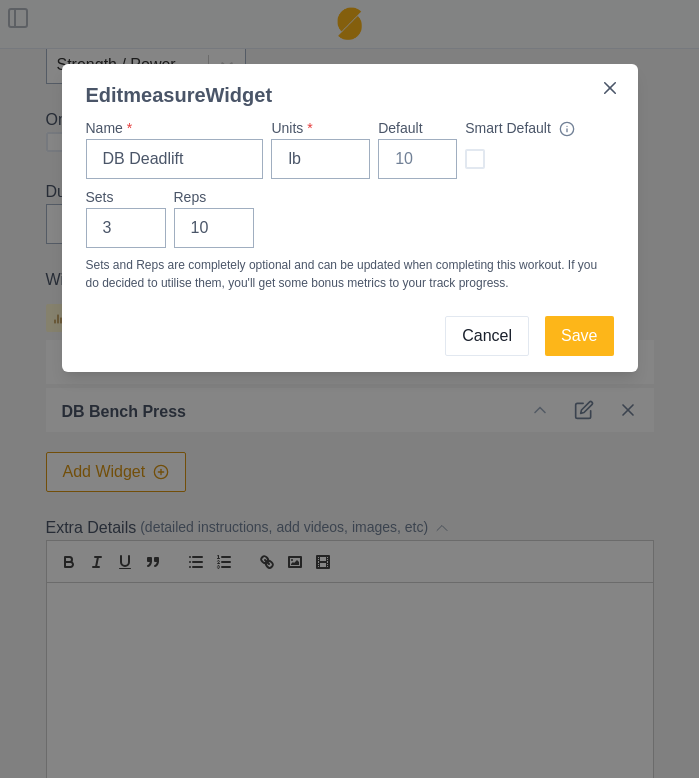 click on "Sets 3 Reps 10" at bounding box center [350, 217] 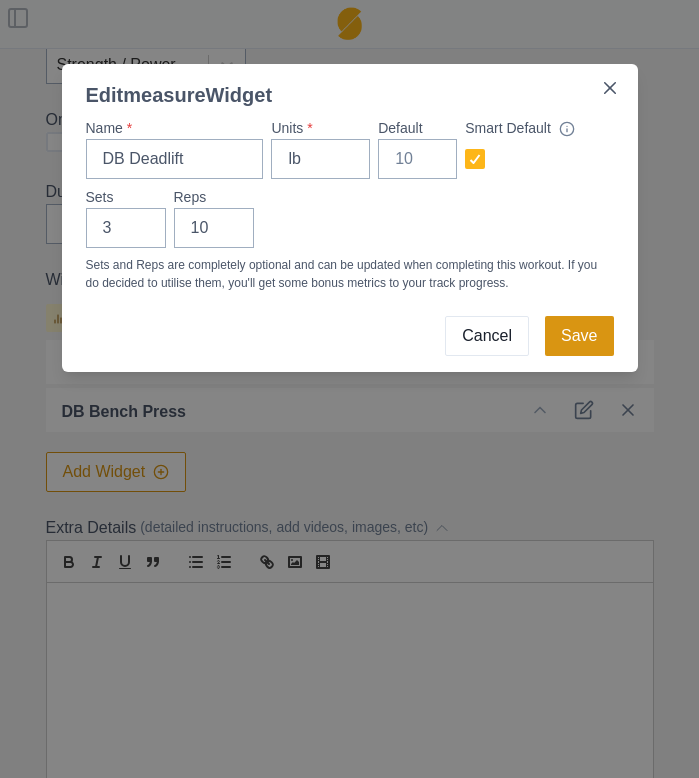 click on "Save" at bounding box center (579, 336) 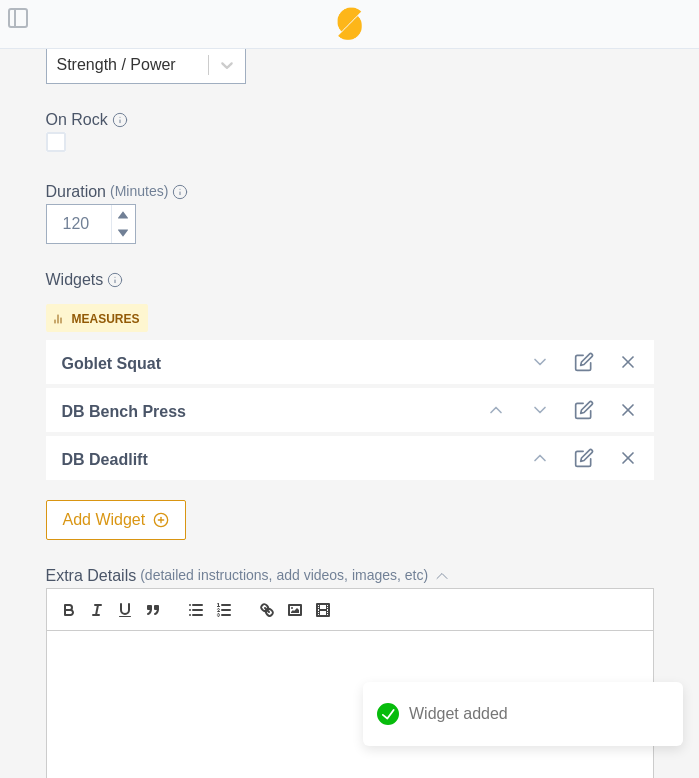 click at bounding box center [345, 362] 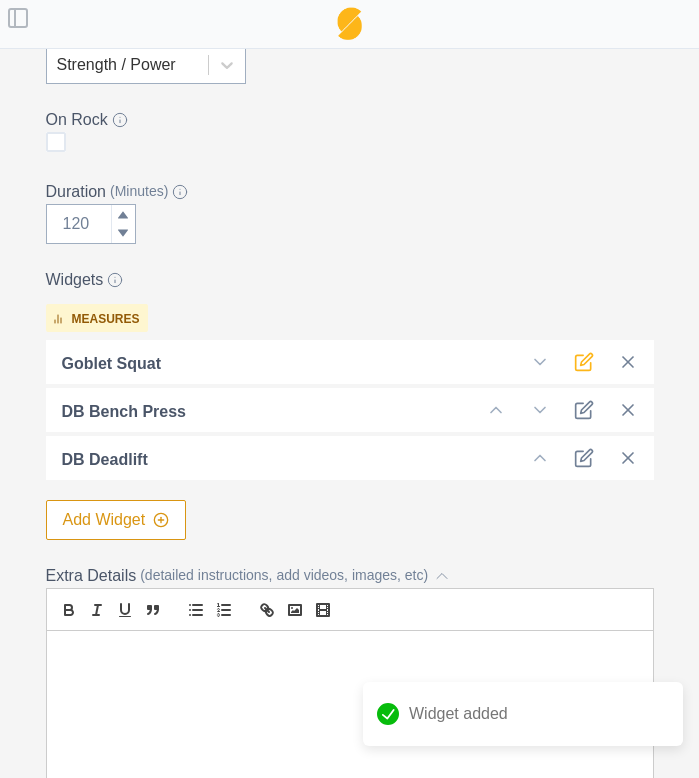click 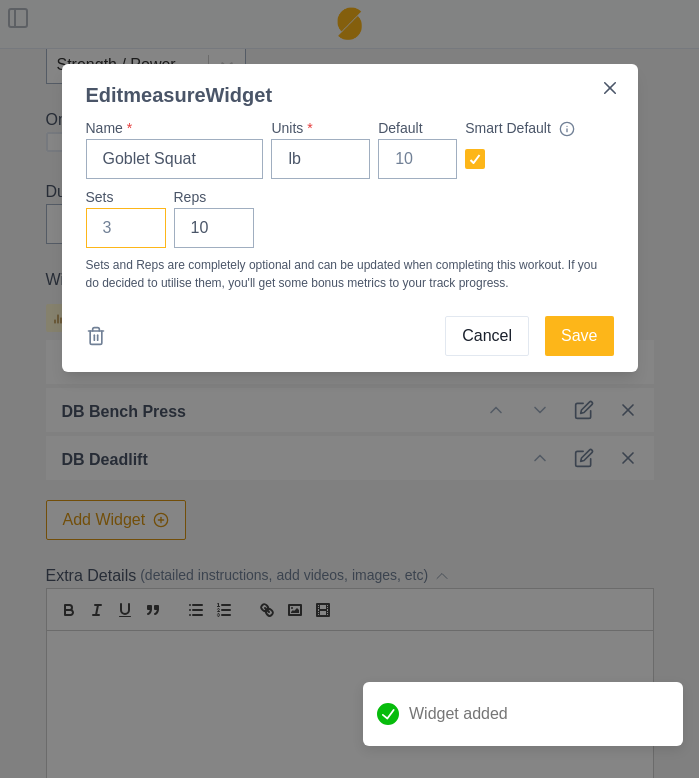 click on "Sets" at bounding box center (126, 228) 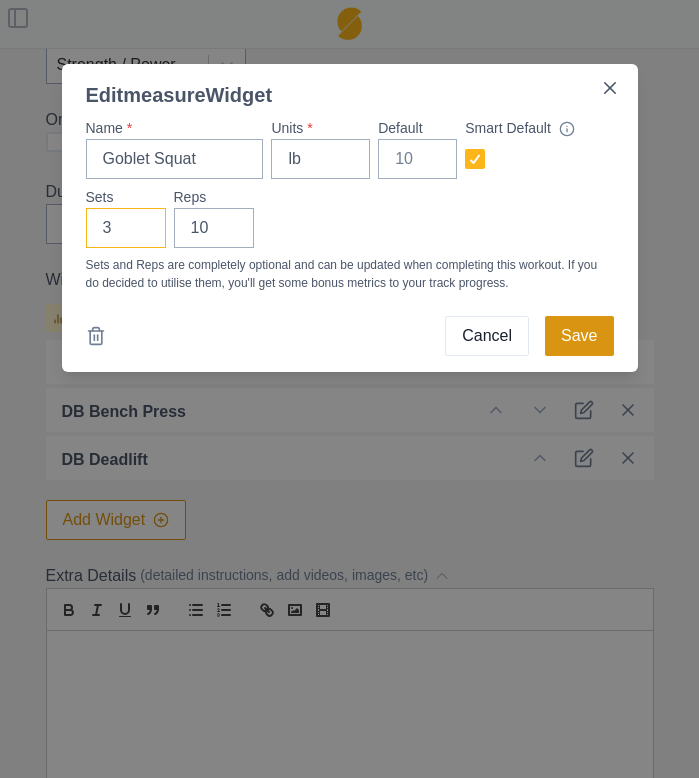 type on "3" 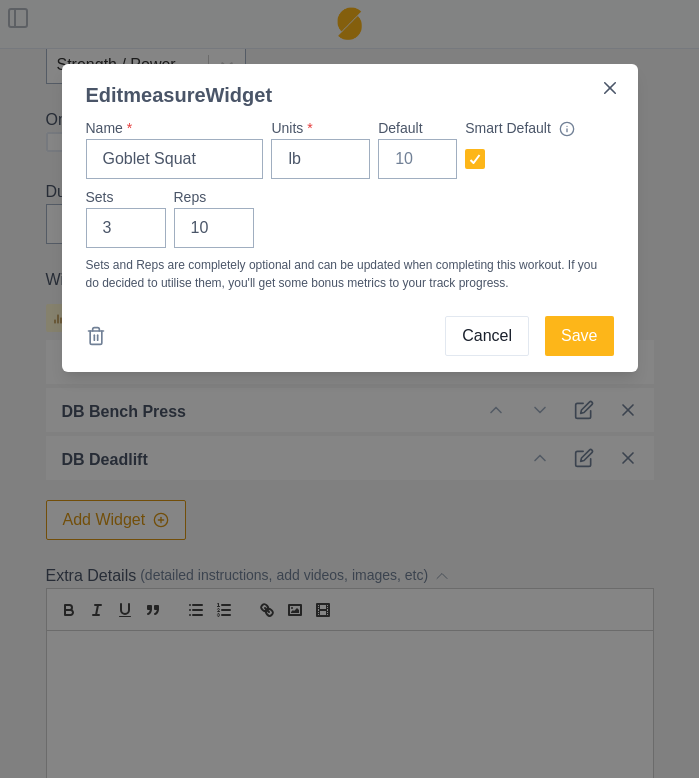 click on "Save" at bounding box center [579, 336] 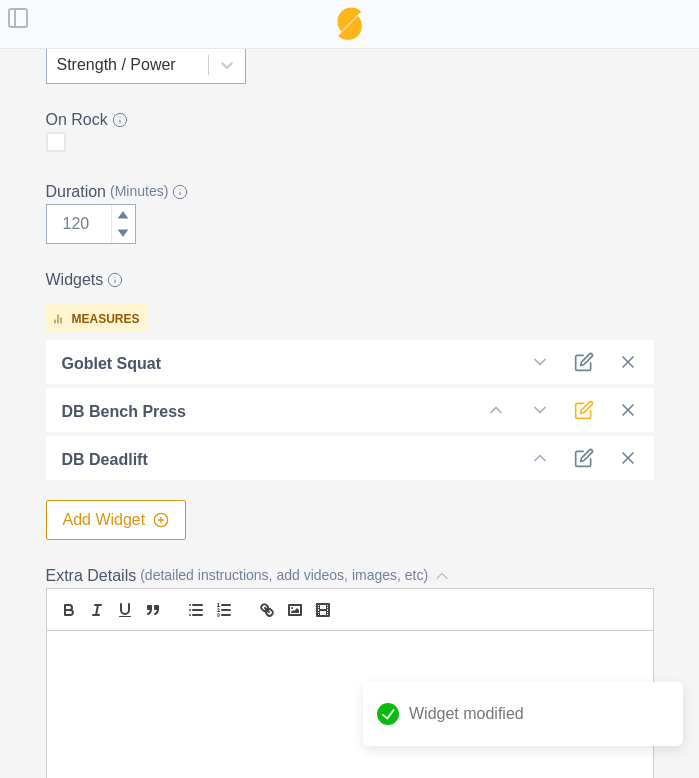 click 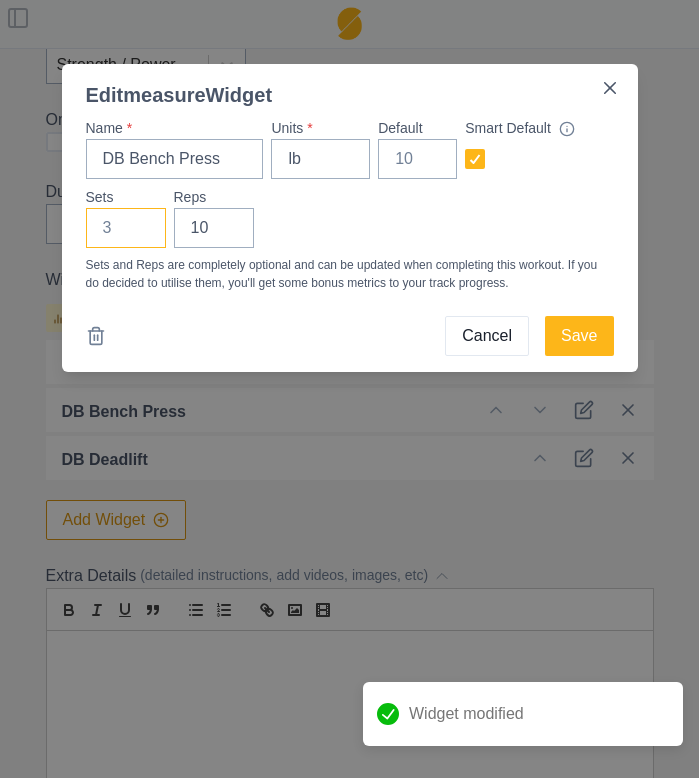 click on "Sets" at bounding box center (126, 228) 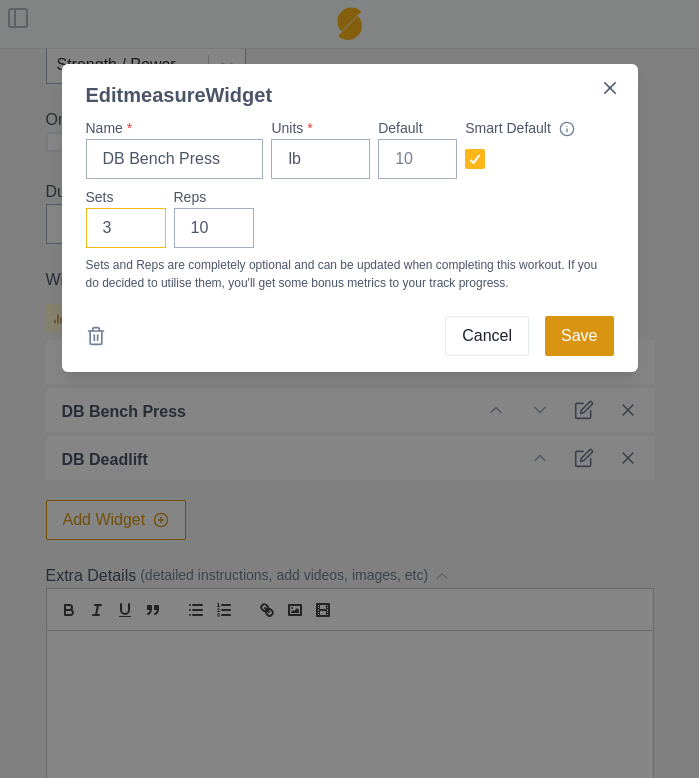type on "3" 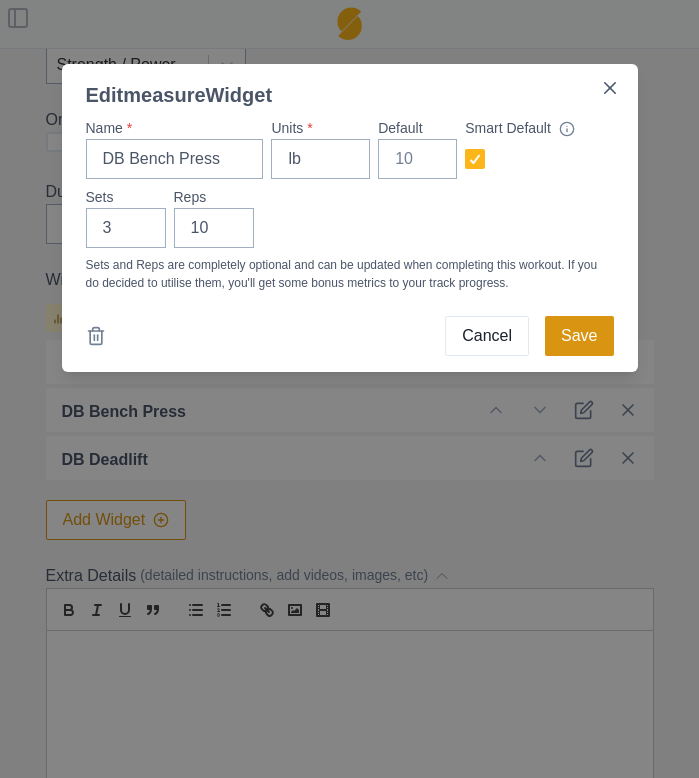 click on "Save" at bounding box center (579, 336) 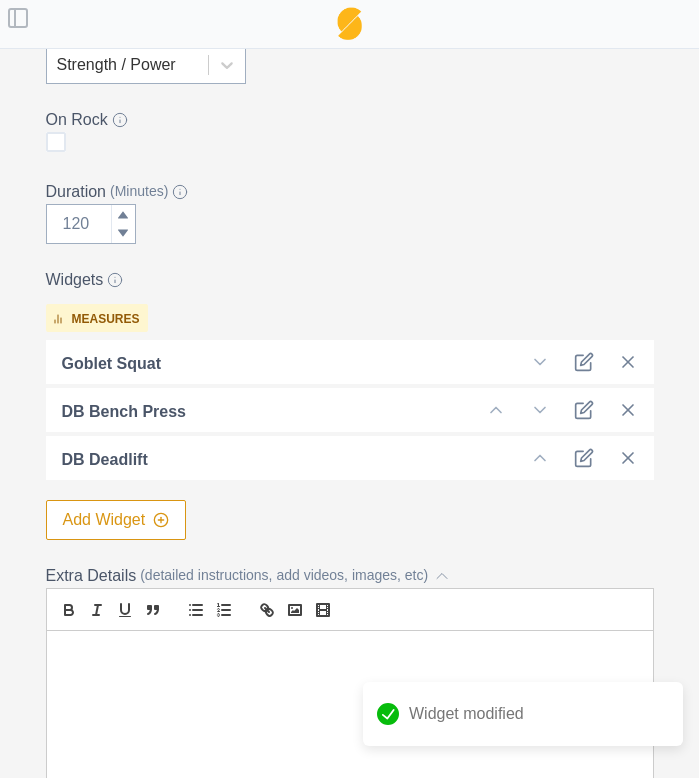 click on "Add Widget" at bounding box center (116, 520) 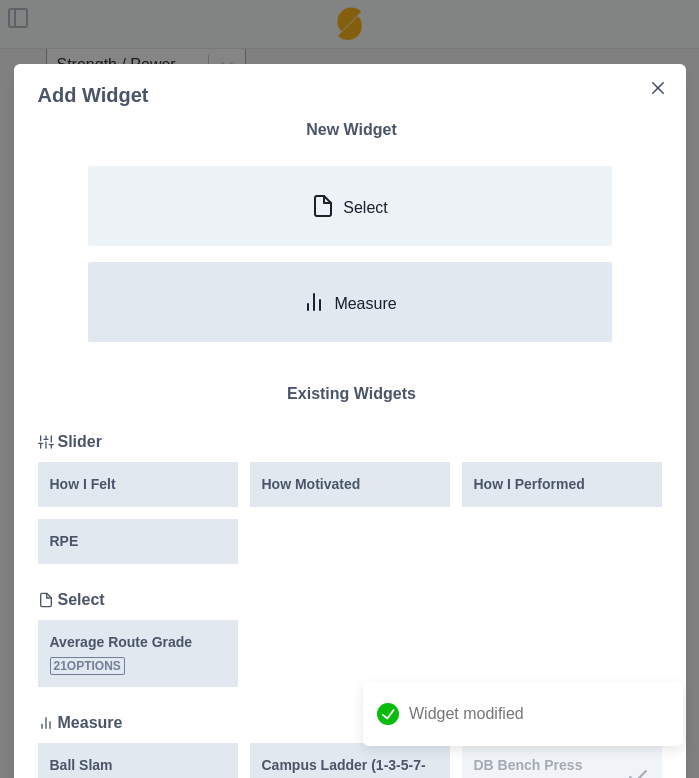 click on "Measure" at bounding box center [350, 302] 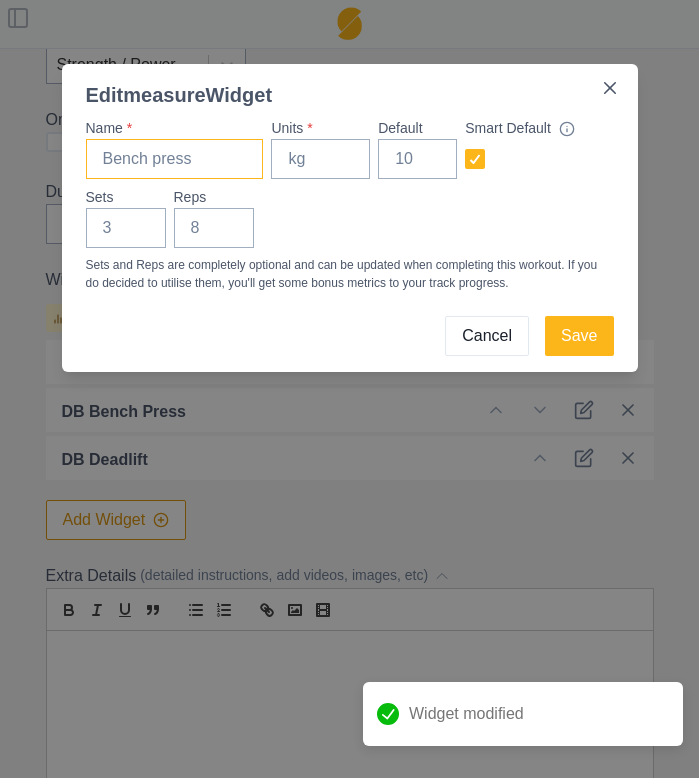 click on "Name *" at bounding box center (175, 159) 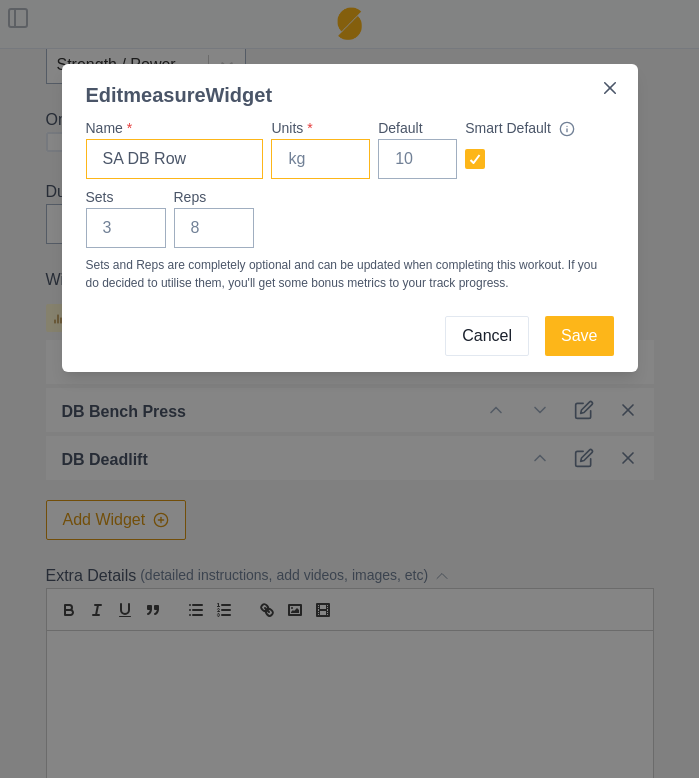 type on "SA DB Row" 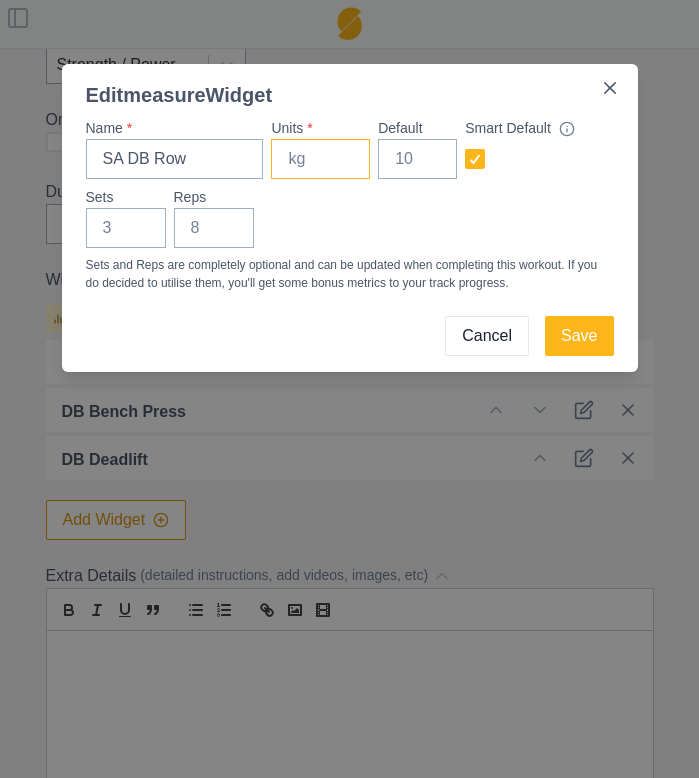 click on "Units *" at bounding box center (320, 159) 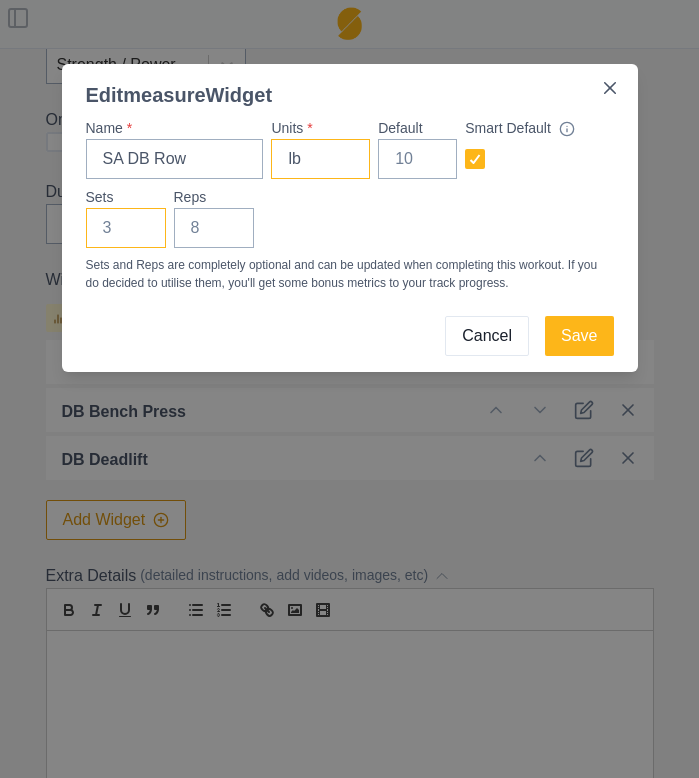 type on "lb" 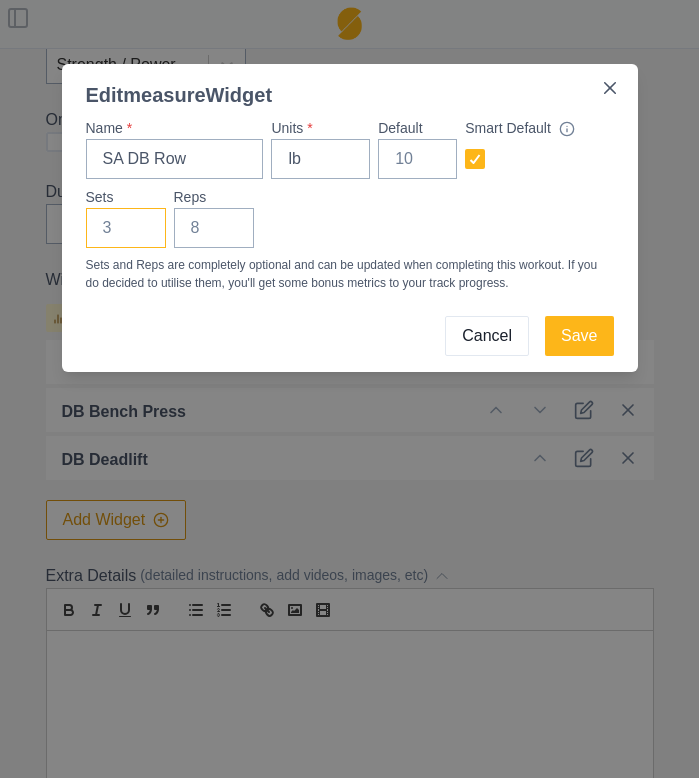 click on "Sets" at bounding box center (126, 228) 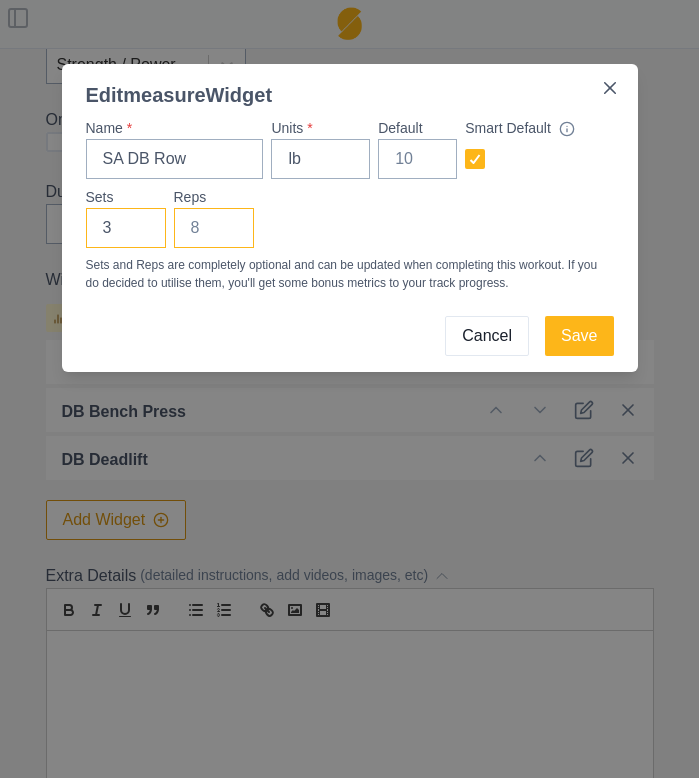 type on "3" 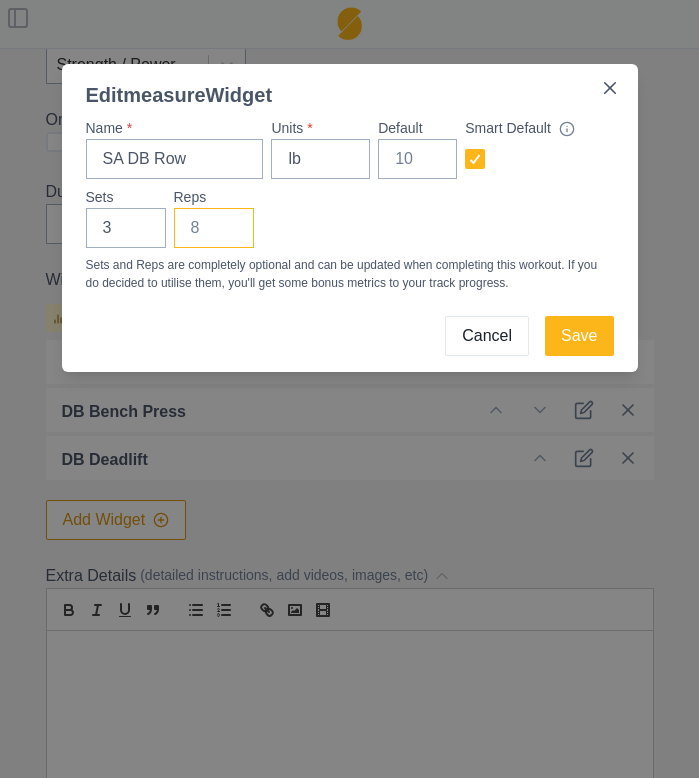 click on "Reps" at bounding box center (214, 228) 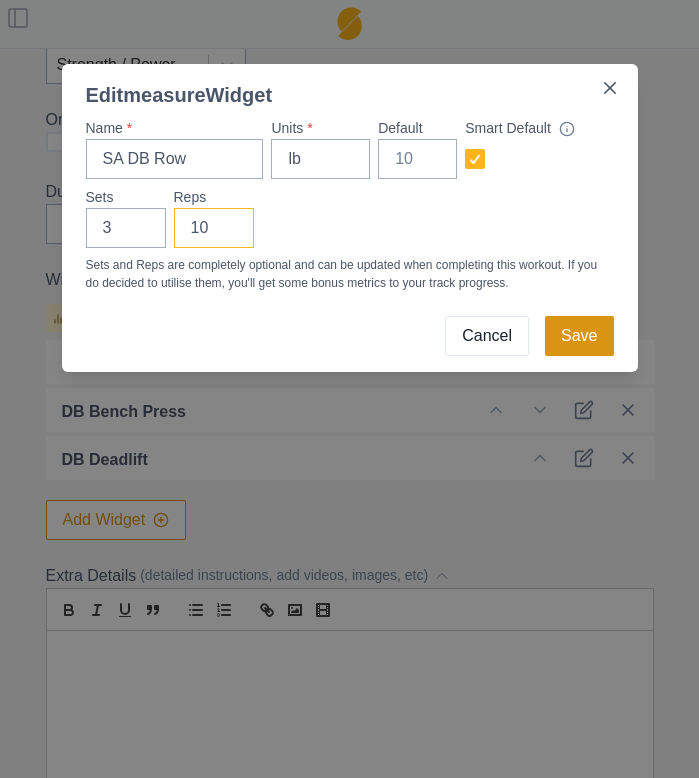 type on "10" 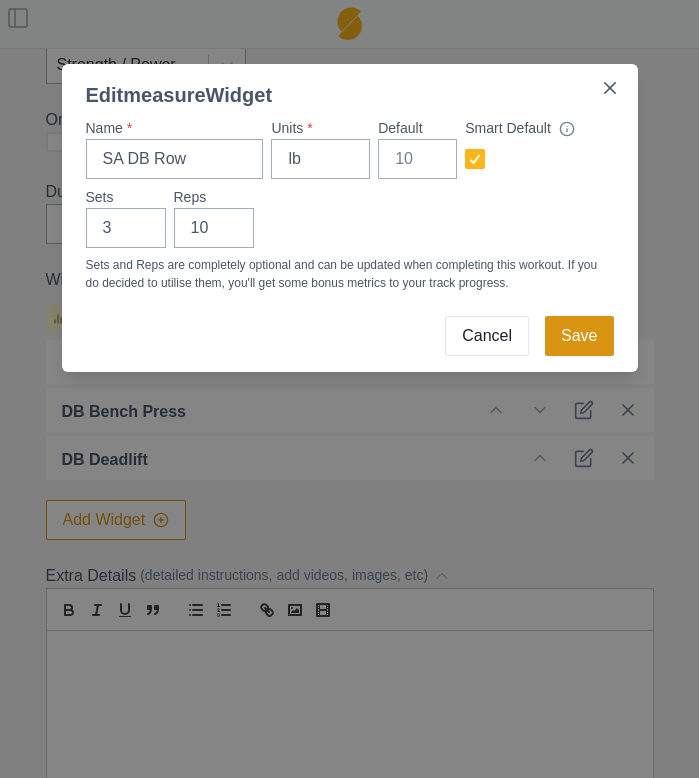 click on "Save" at bounding box center [579, 336] 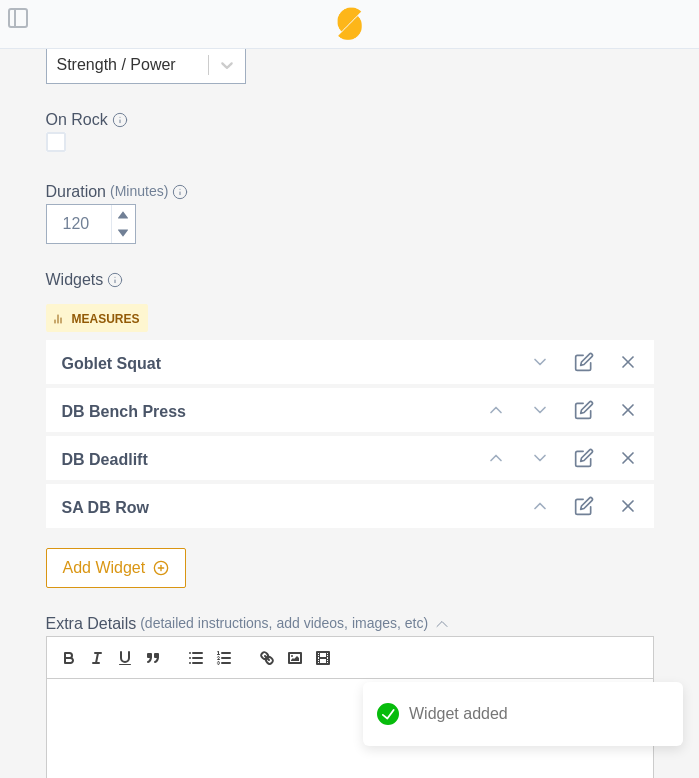 click on "Add Widget" at bounding box center (116, 568) 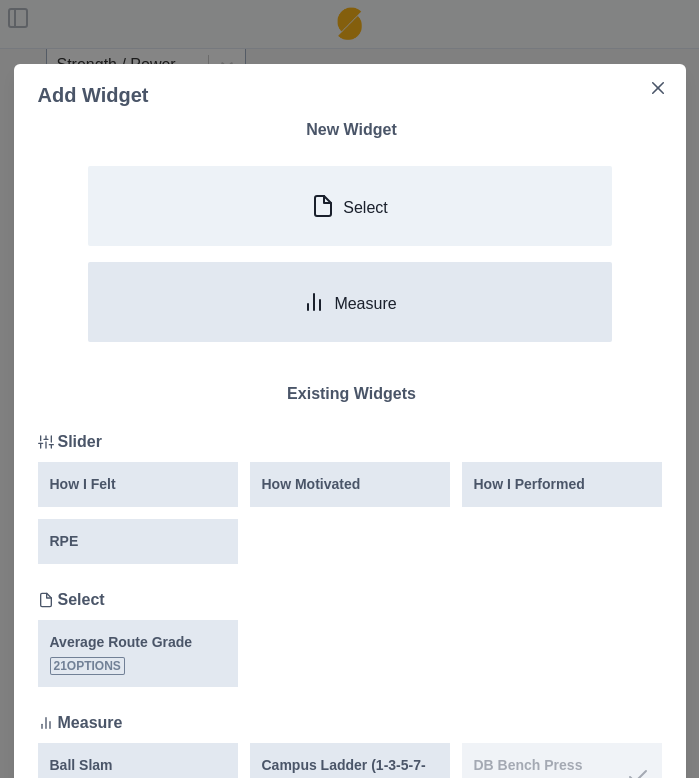 click on "Measure" at bounding box center [349, 302] 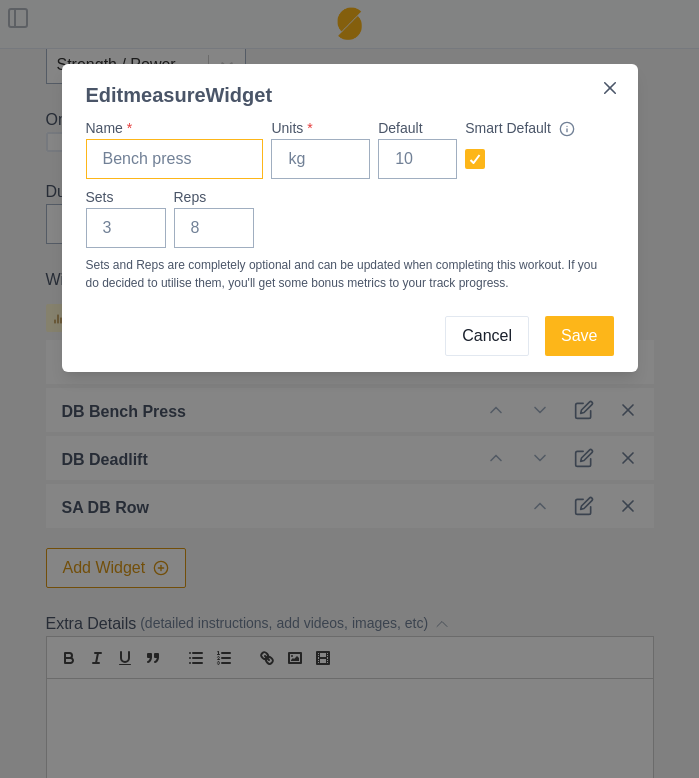 click on "Name *" at bounding box center (175, 159) 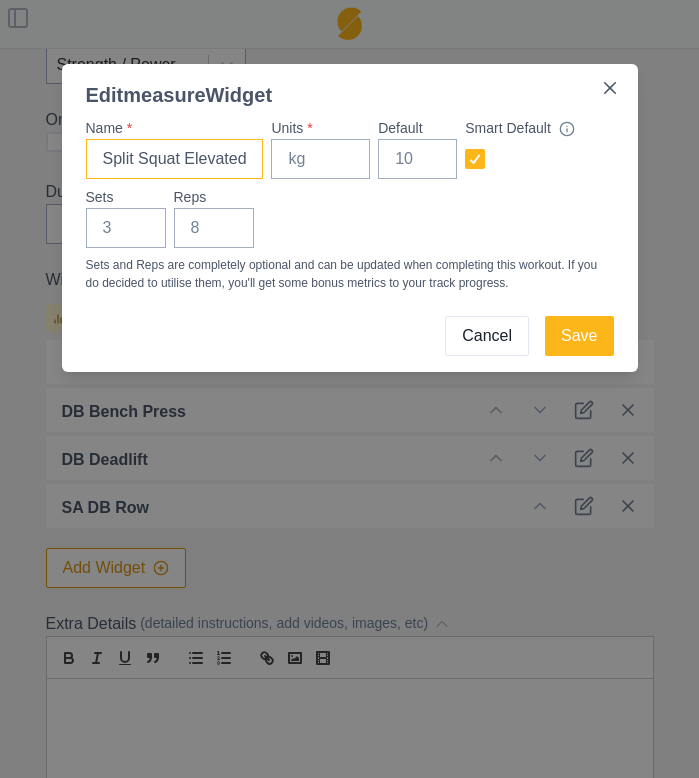 scroll, scrollTop: 0, scrollLeft: 0, axis: both 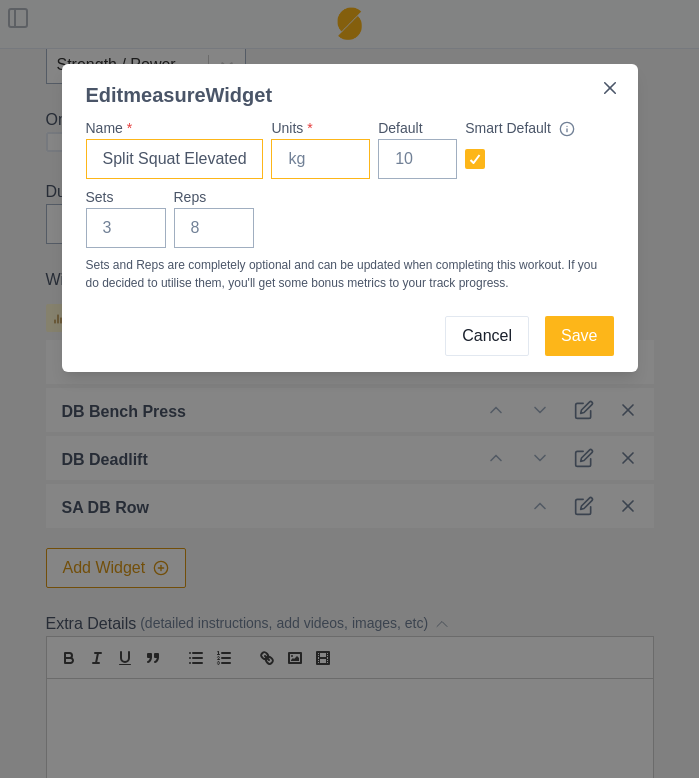 type on "Split Squat Elevated" 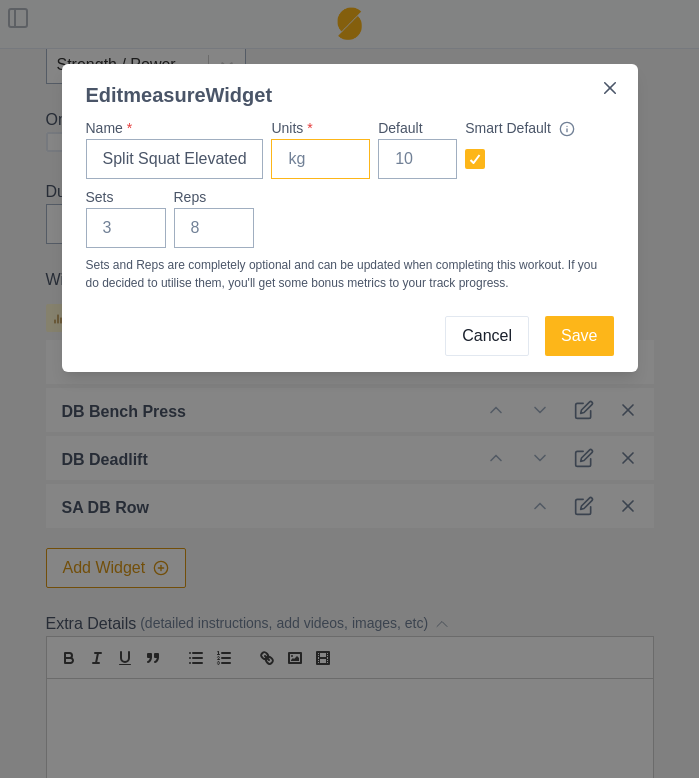 scroll, scrollTop: 0, scrollLeft: 0, axis: both 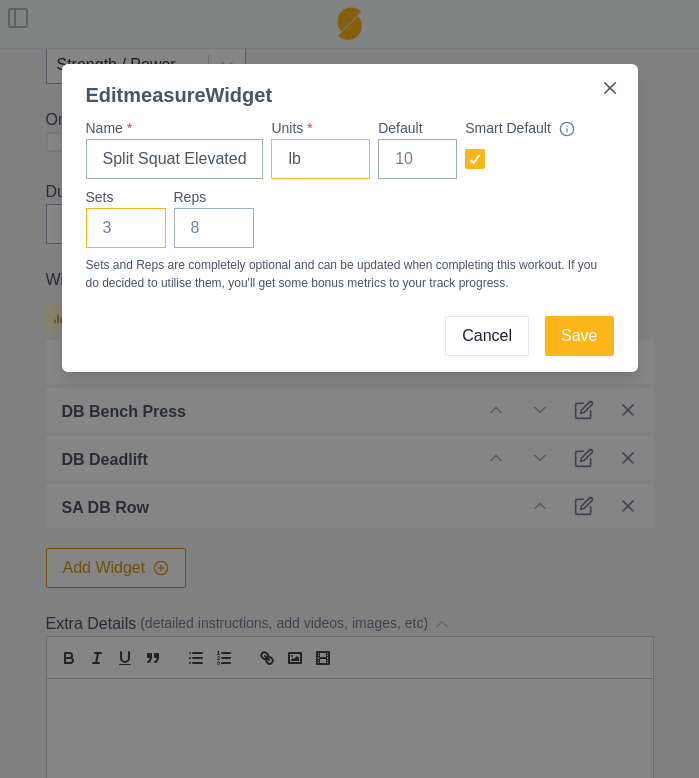 type on "lb" 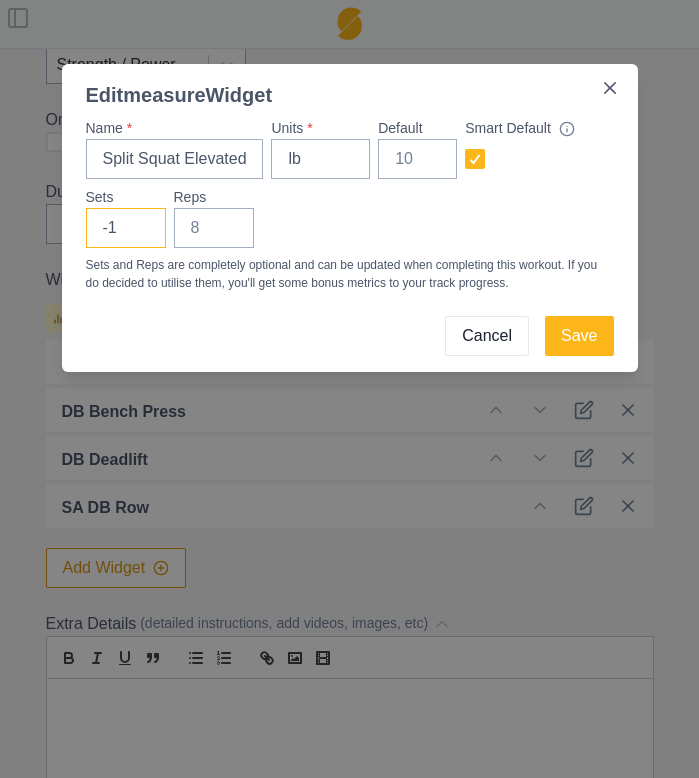 click on "-1" at bounding box center (126, 228) 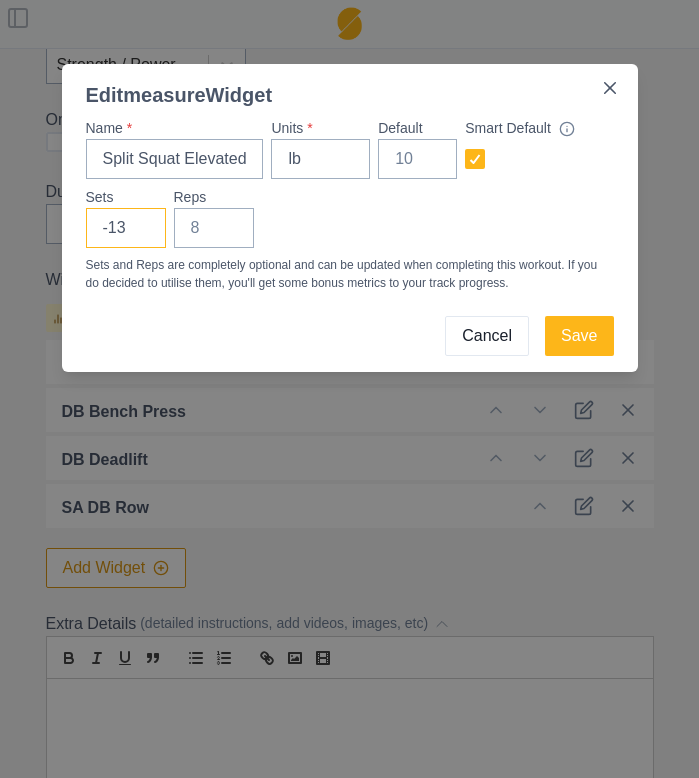type on "-1" 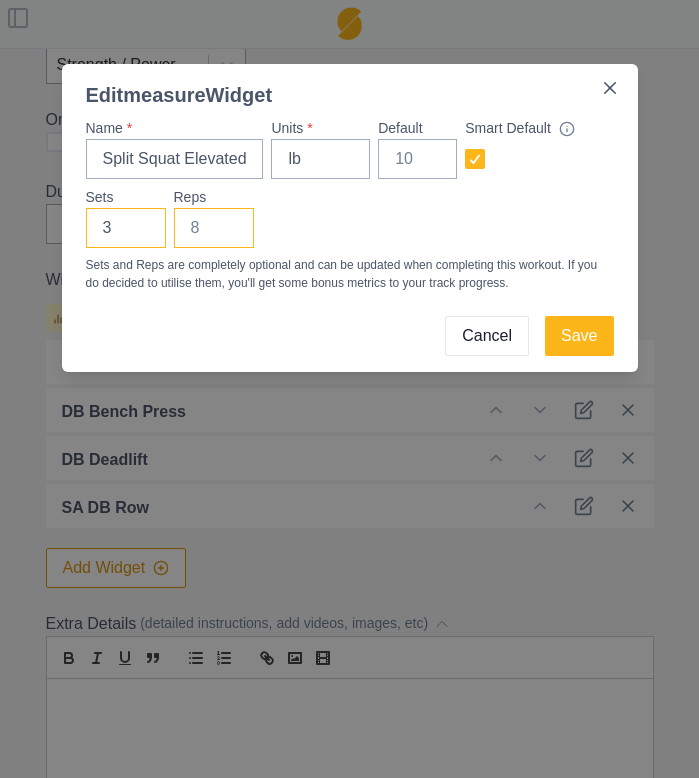type on "3" 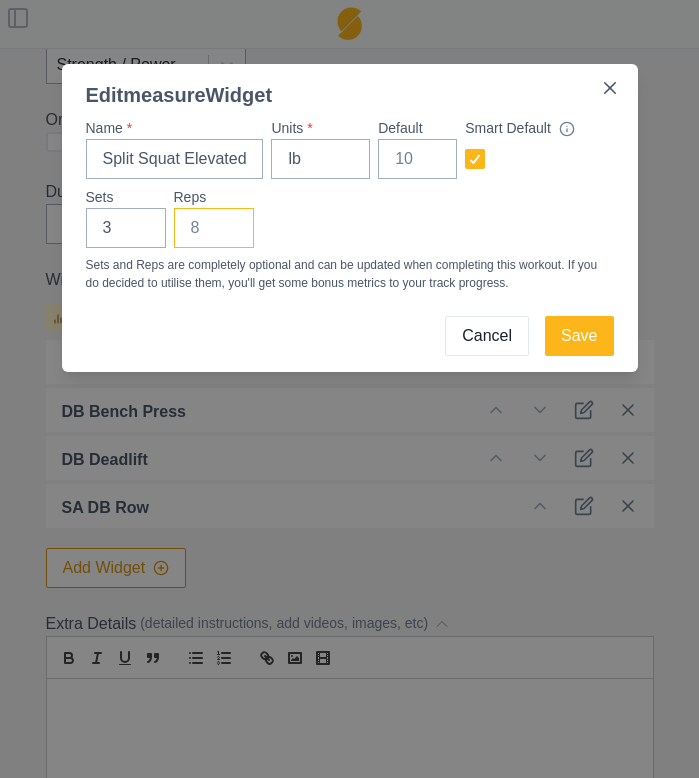 click on "Reps" at bounding box center (214, 228) 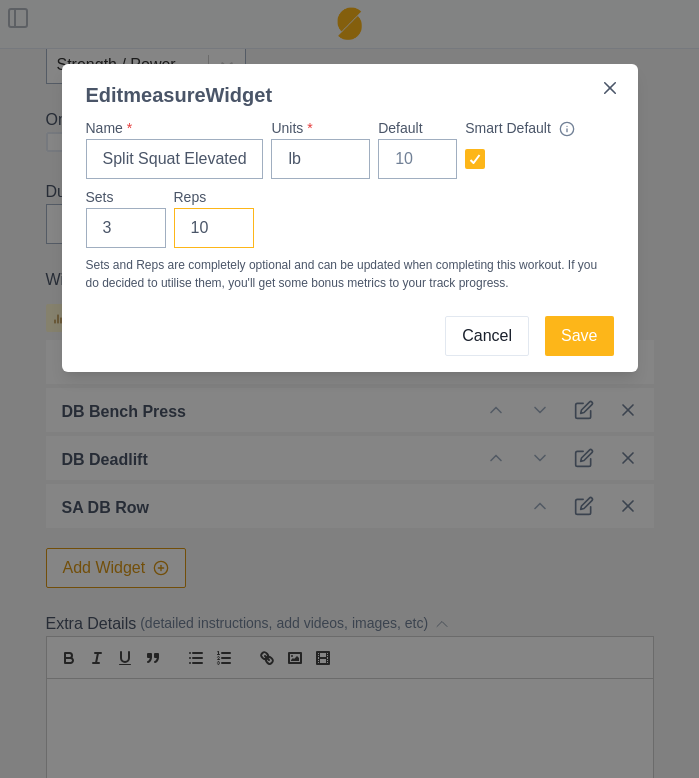 type on "1" 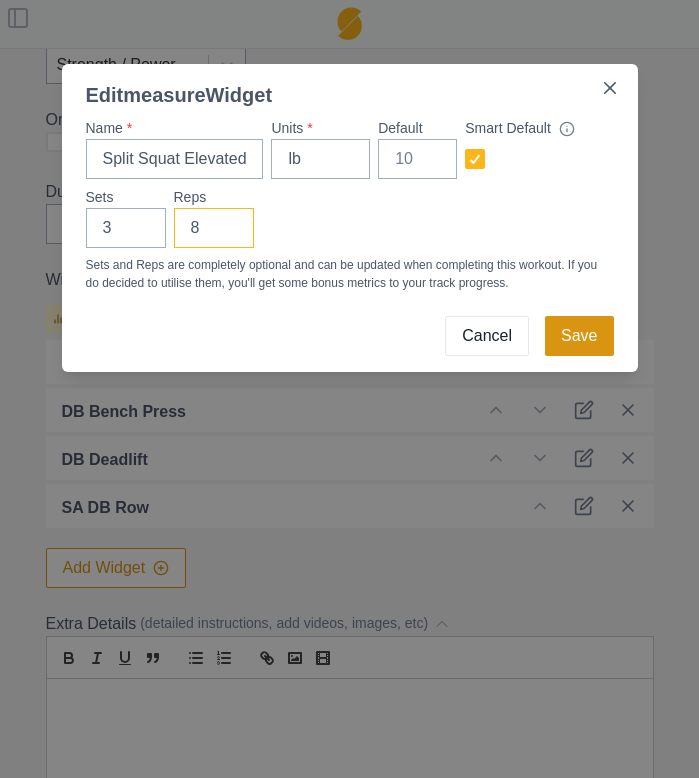 type on "8" 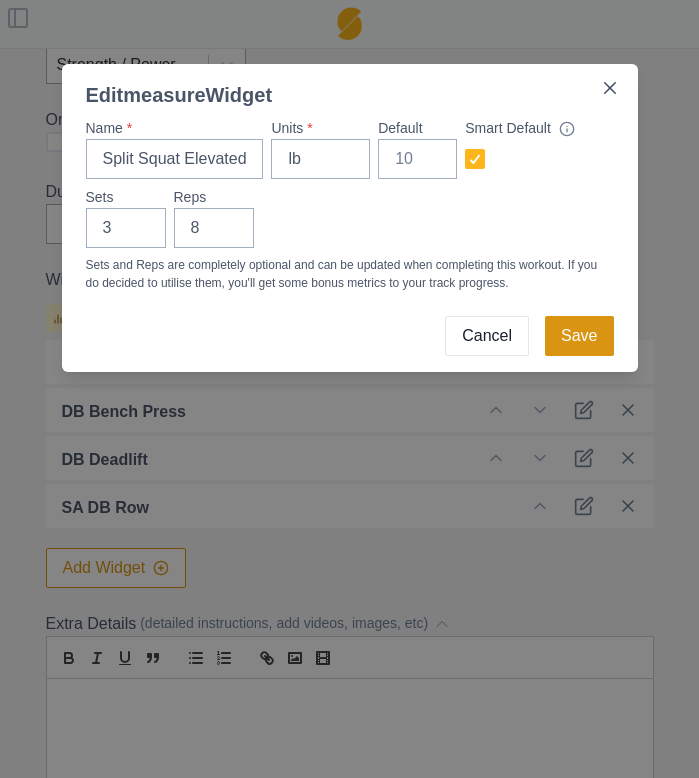 click on "Save" at bounding box center (579, 336) 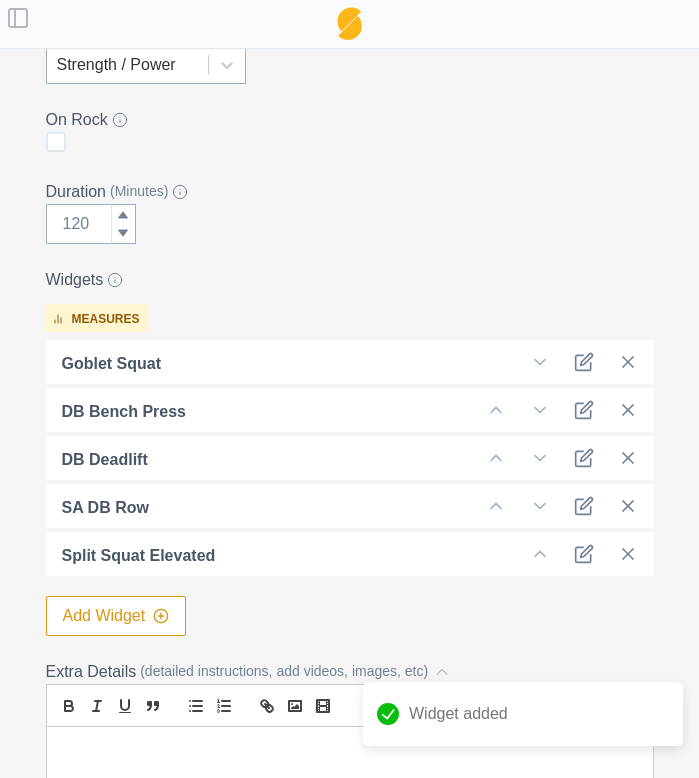 click on "Add Widget" at bounding box center (116, 616) 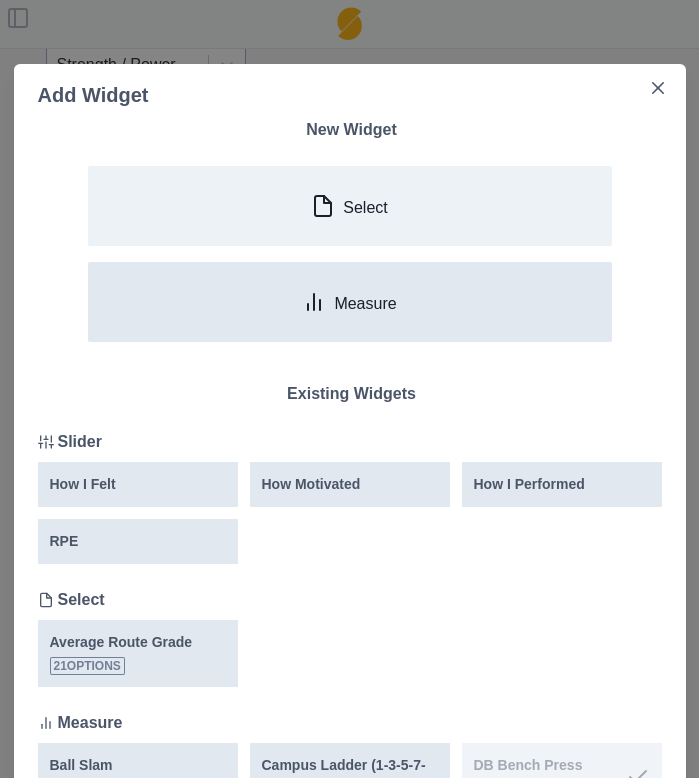 click on "Measure" at bounding box center [350, 302] 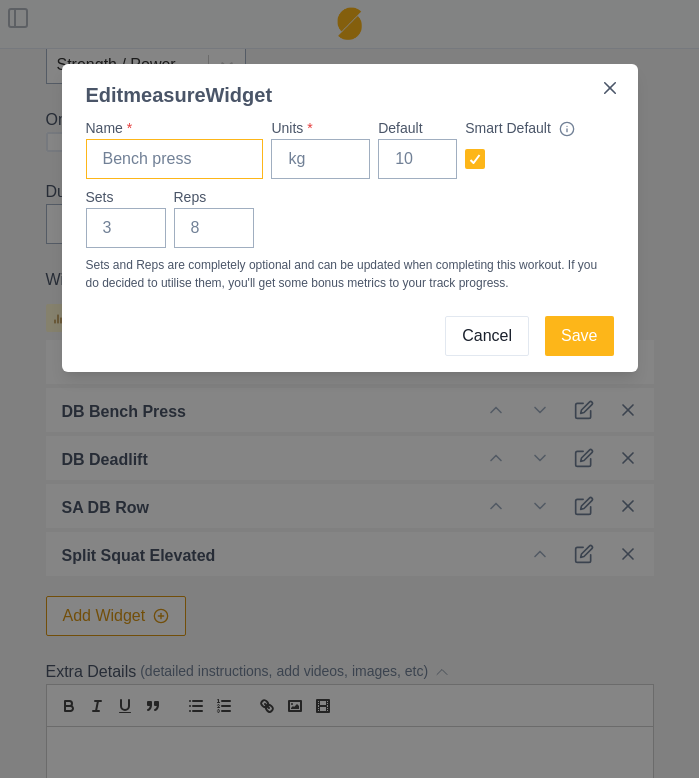click on "Name *" at bounding box center (175, 159) 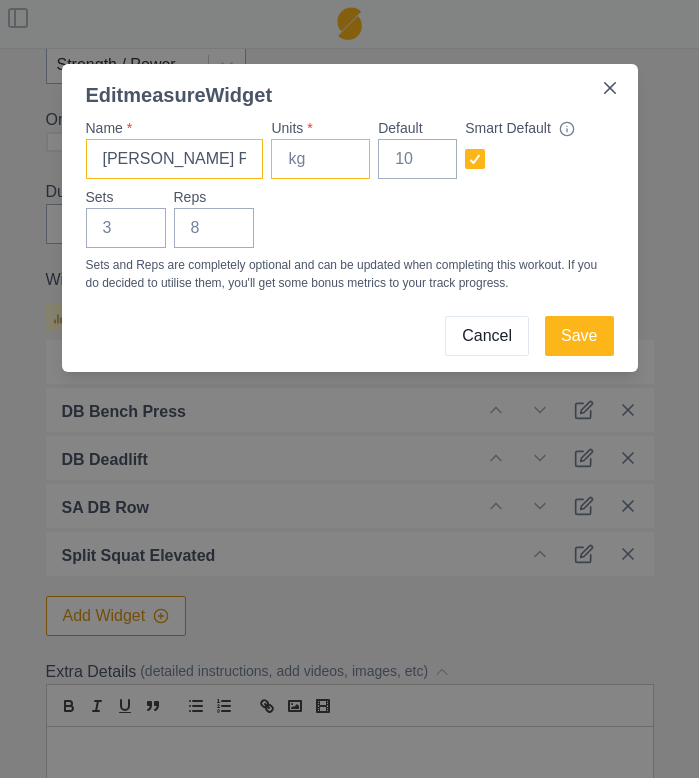type on "[PERSON_NAME] Press" 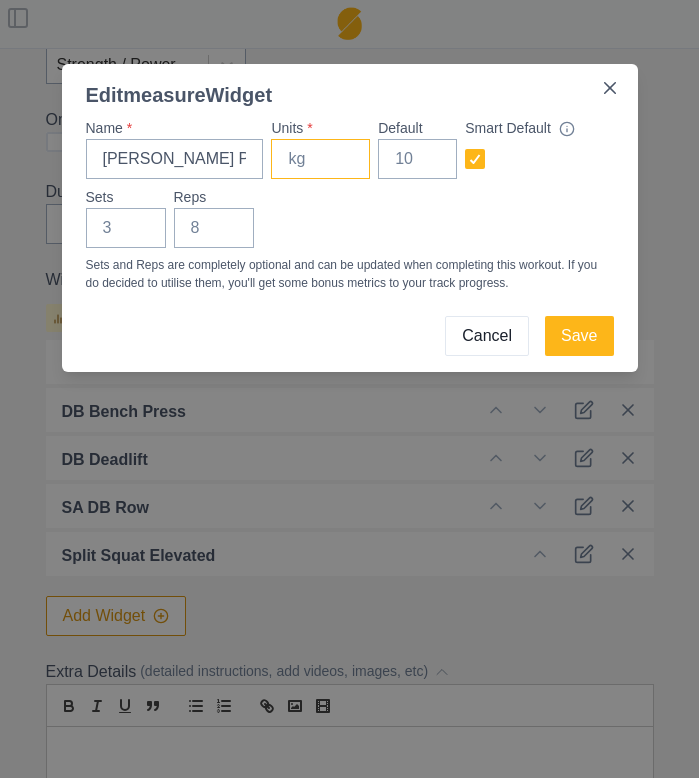 click on "Units *" at bounding box center [320, 159] 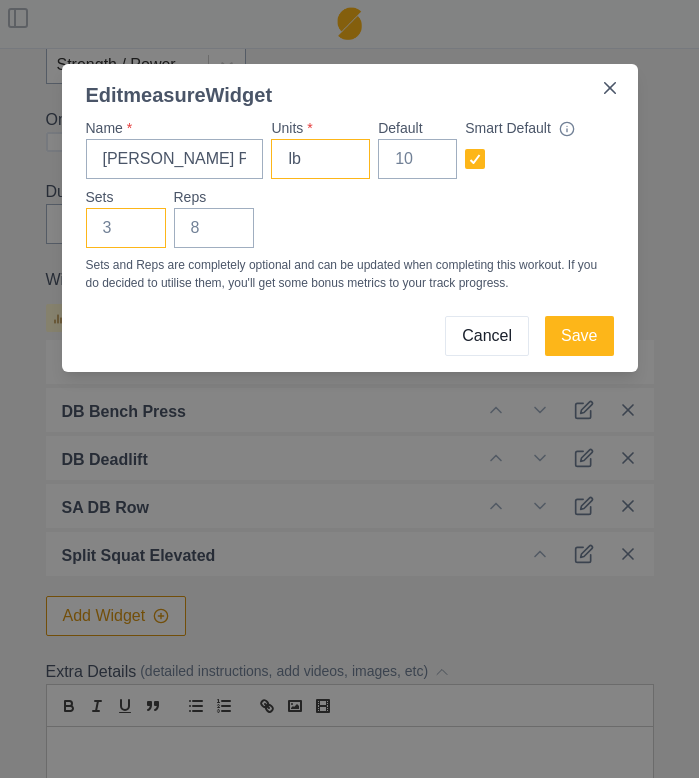 type on "lb" 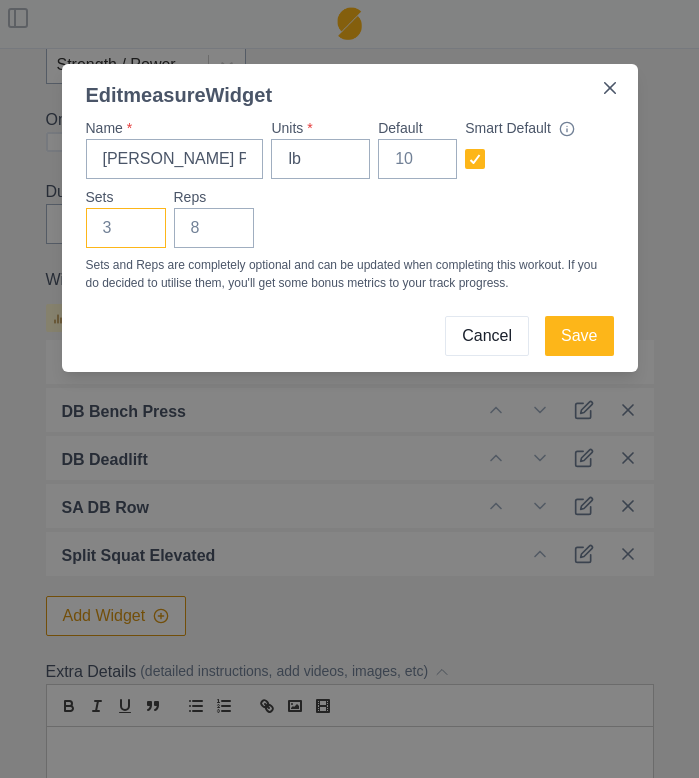 click on "Sets" at bounding box center (126, 228) 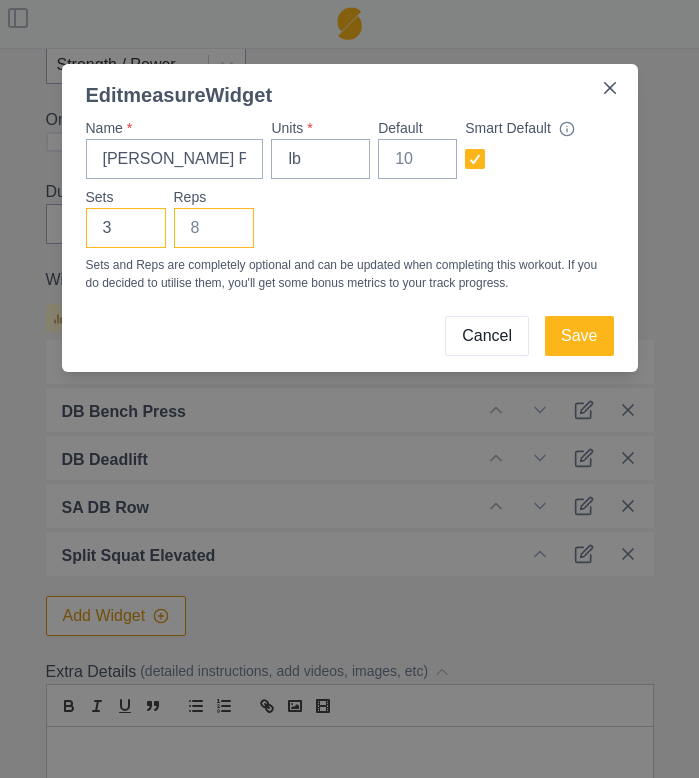 type on "3" 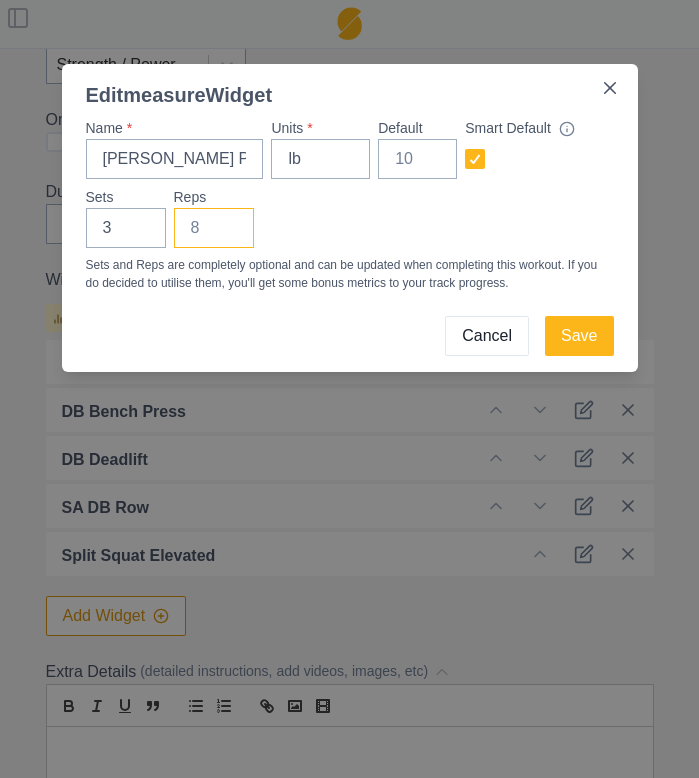 click on "Reps" at bounding box center (214, 228) 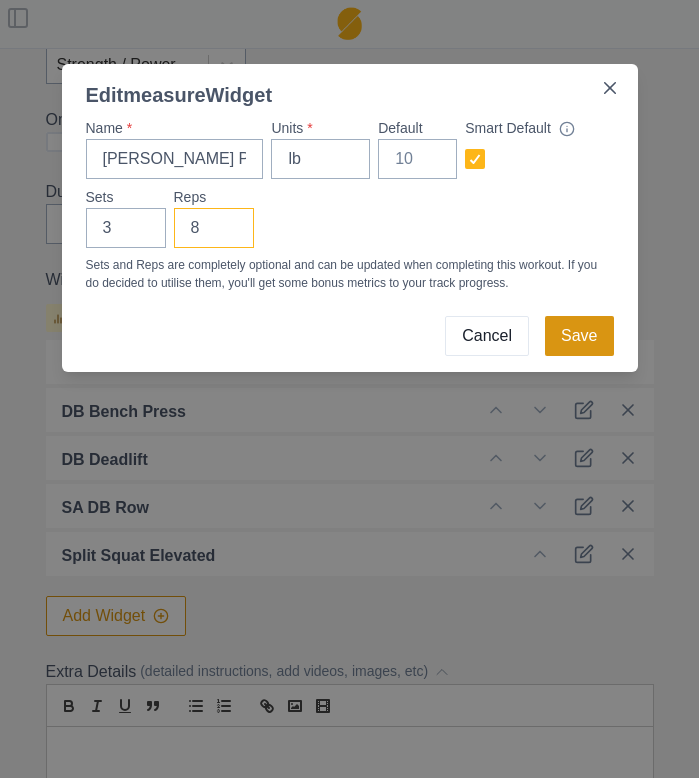 type on "8" 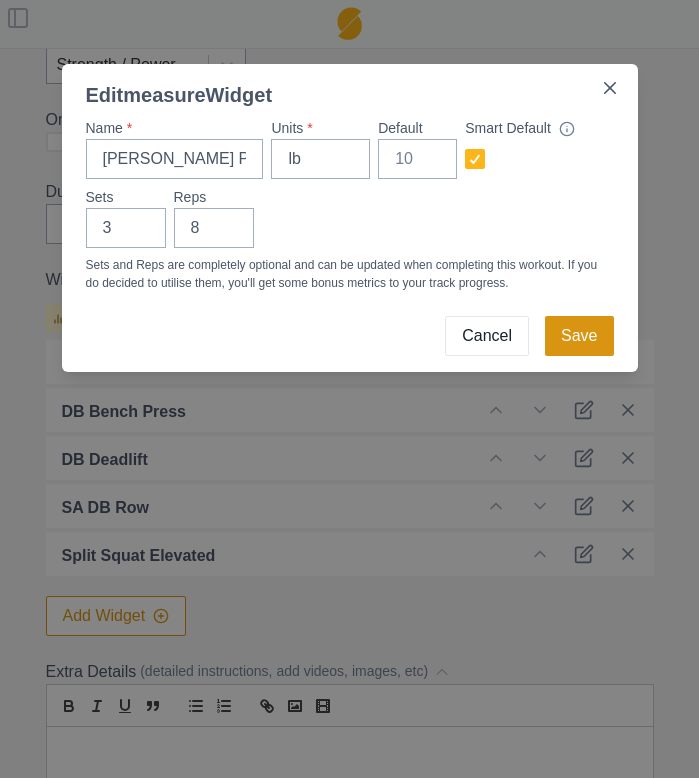 click on "Save" at bounding box center (579, 336) 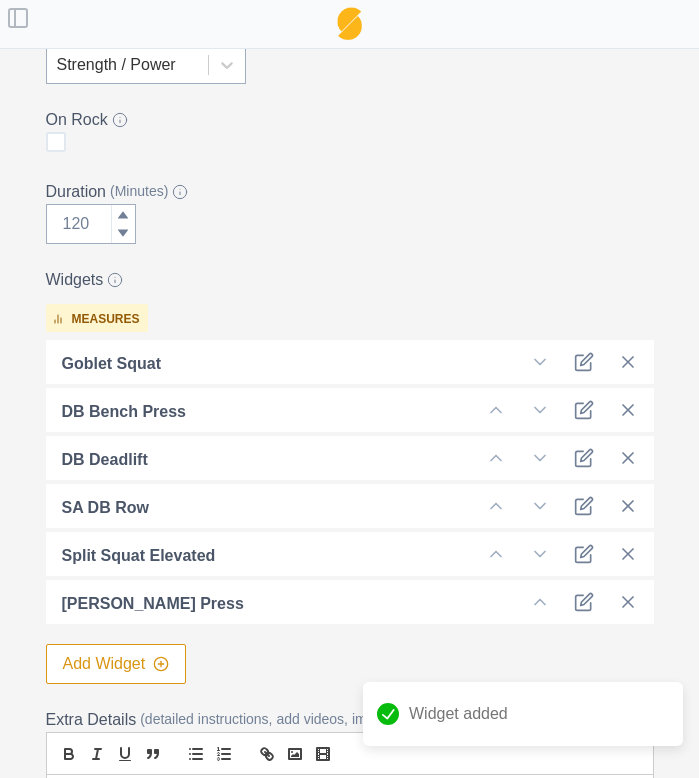 click on "Add Widget" at bounding box center (116, 664) 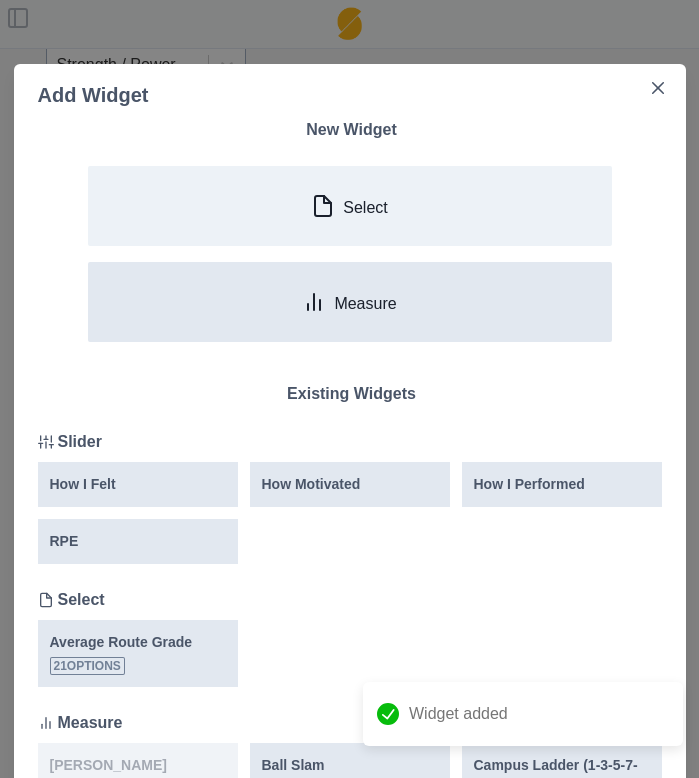 click on "Measure" at bounding box center [350, 302] 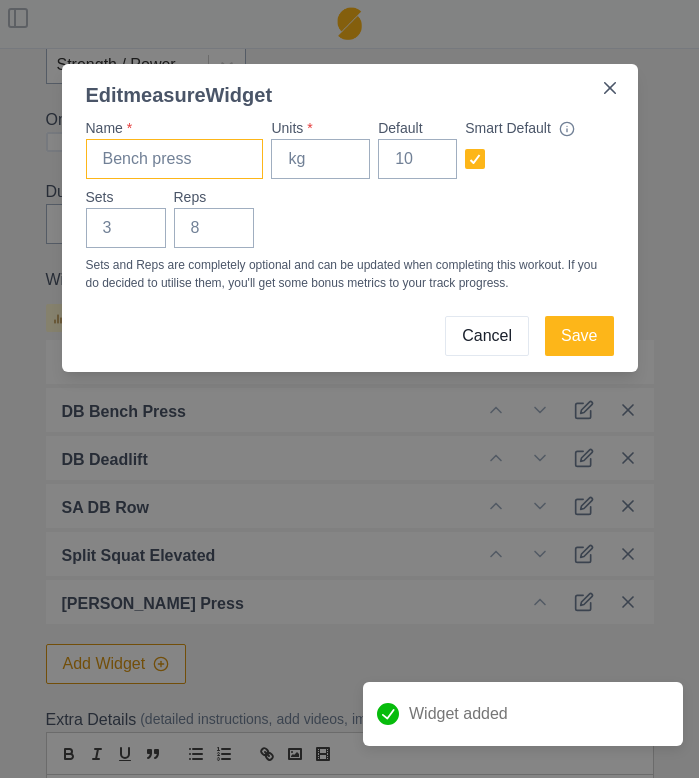 click on "Name *" at bounding box center [175, 159] 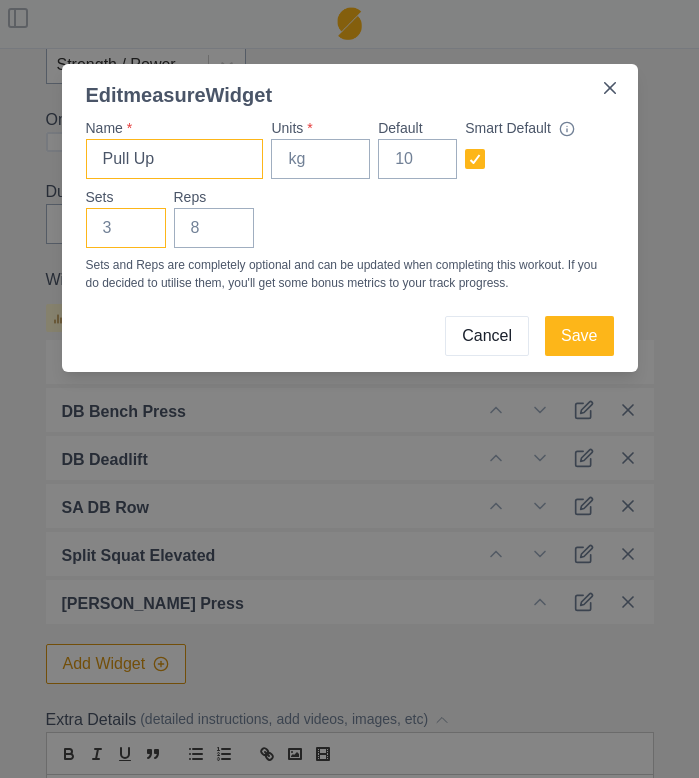 type on "Pull Up" 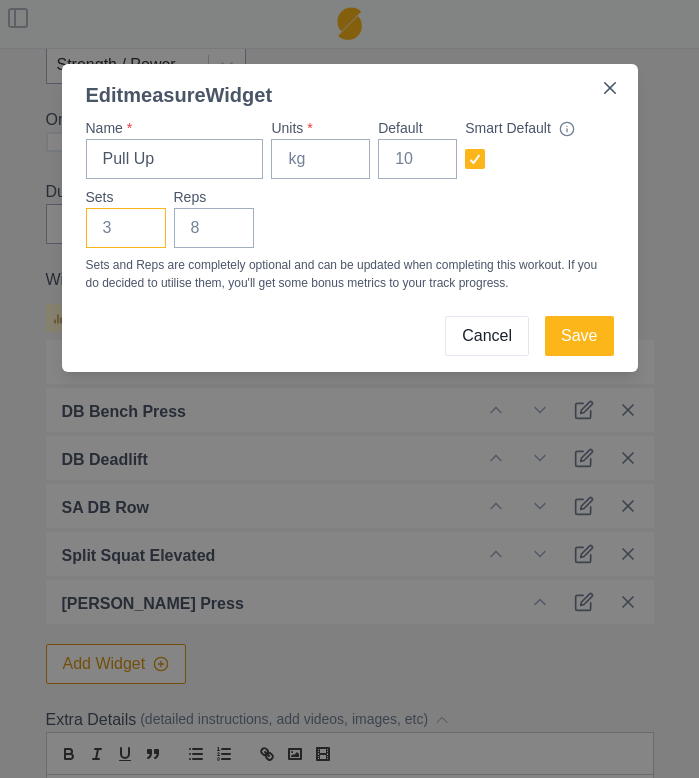 click on "Sets" at bounding box center (126, 228) 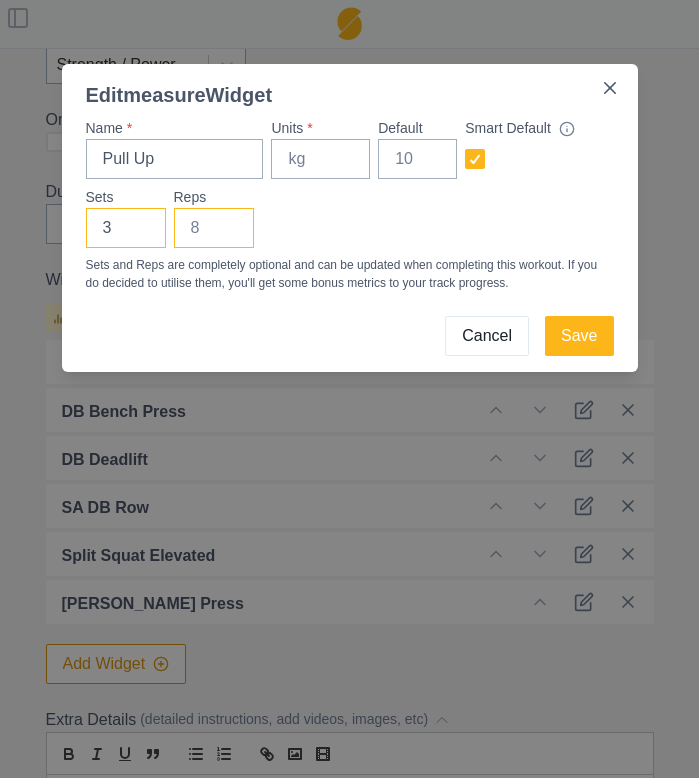 type on "3" 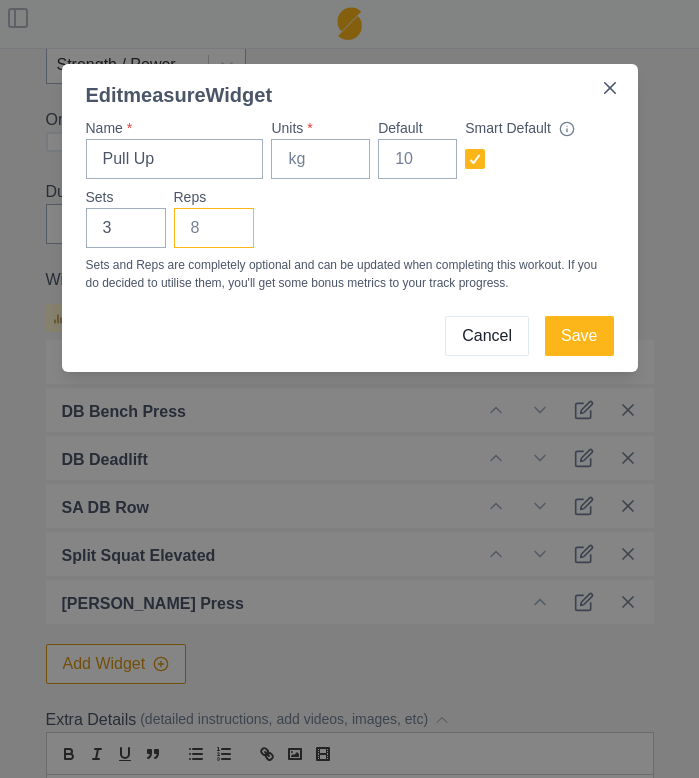 click on "Reps" at bounding box center [214, 228] 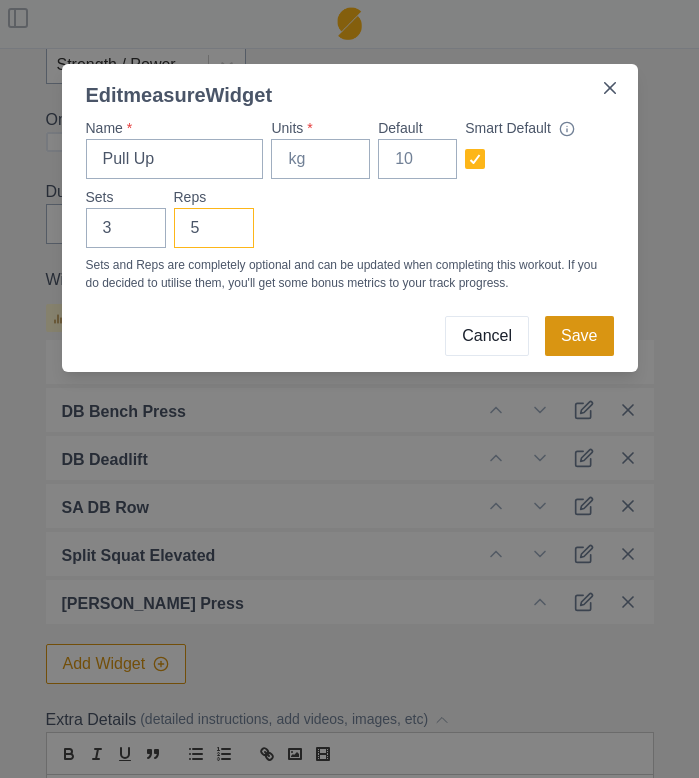 type on "5" 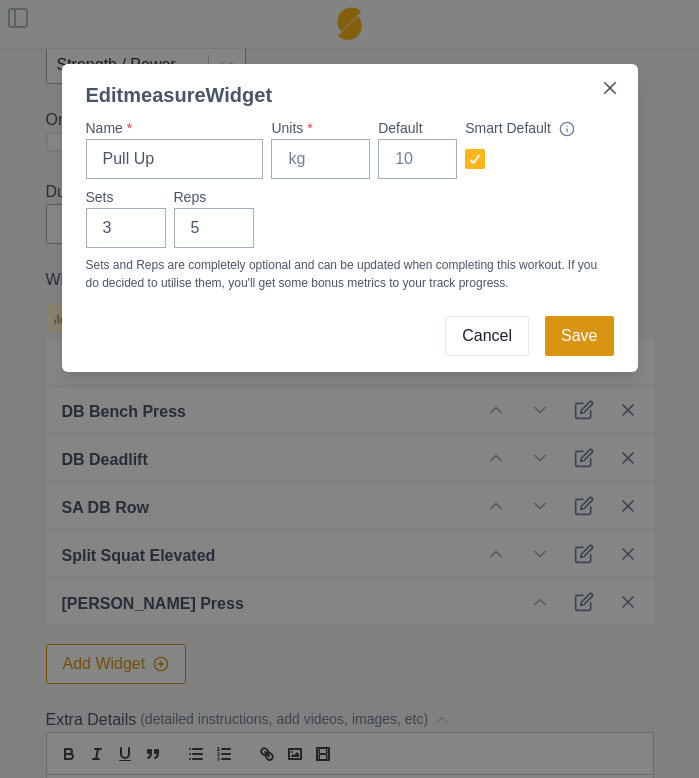 click on "Save" at bounding box center [579, 336] 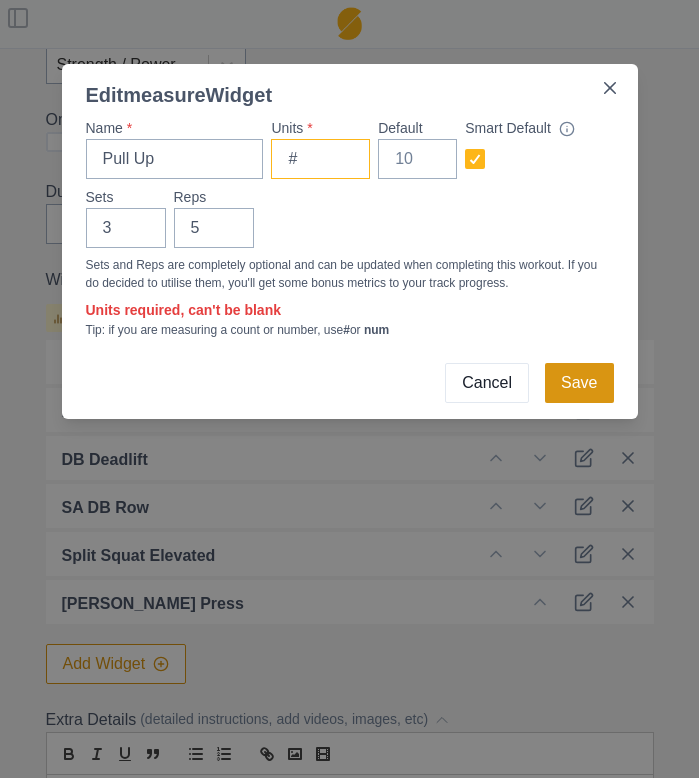 type on "#" 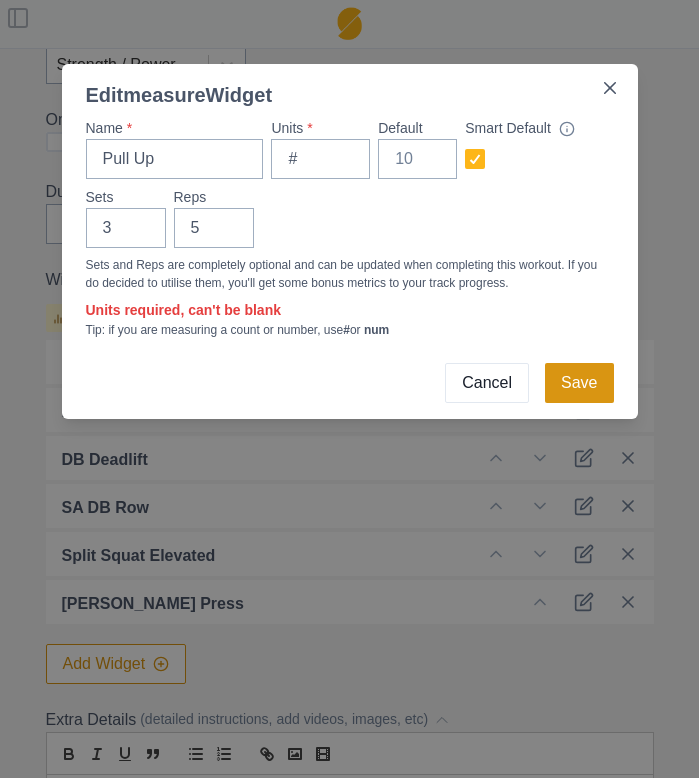 click on "Save" at bounding box center [579, 383] 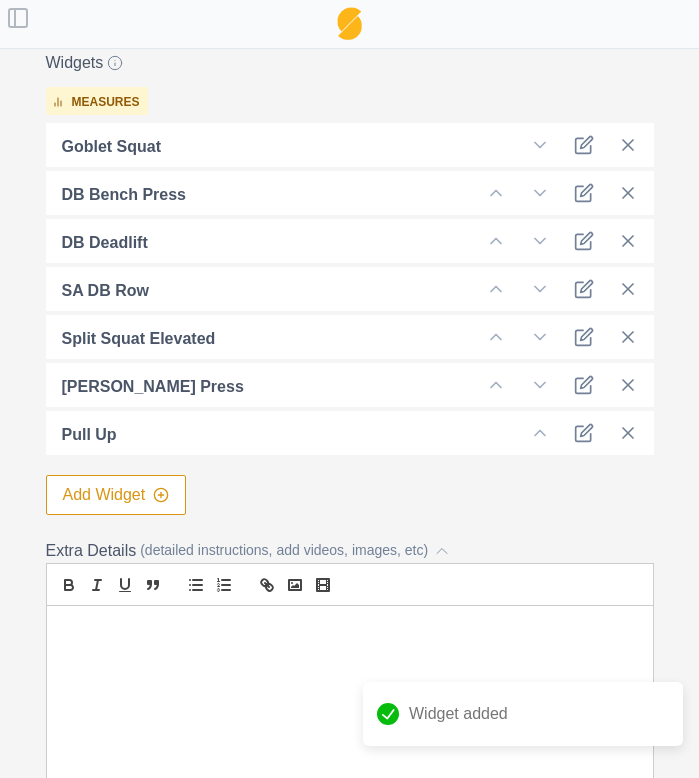 scroll, scrollTop: 586, scrollLeft: 0, axis: vertical 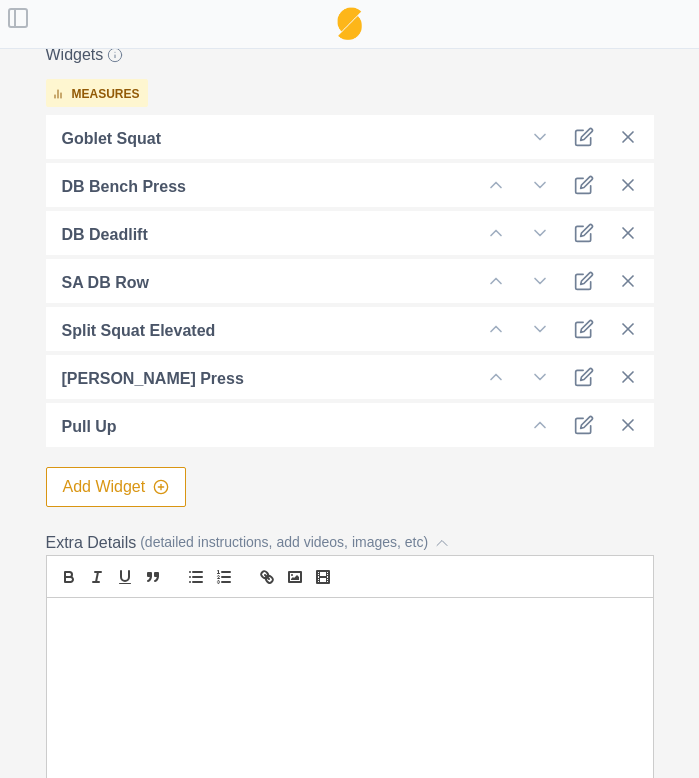click on "Add Widget" at bounding box center [116, 487] 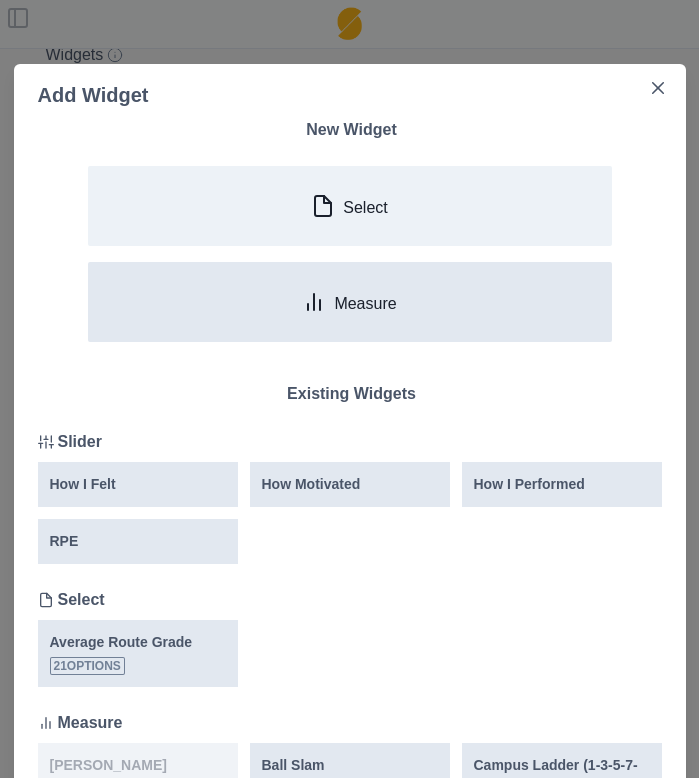 click on "Measure" at bounding box center (350, 302) 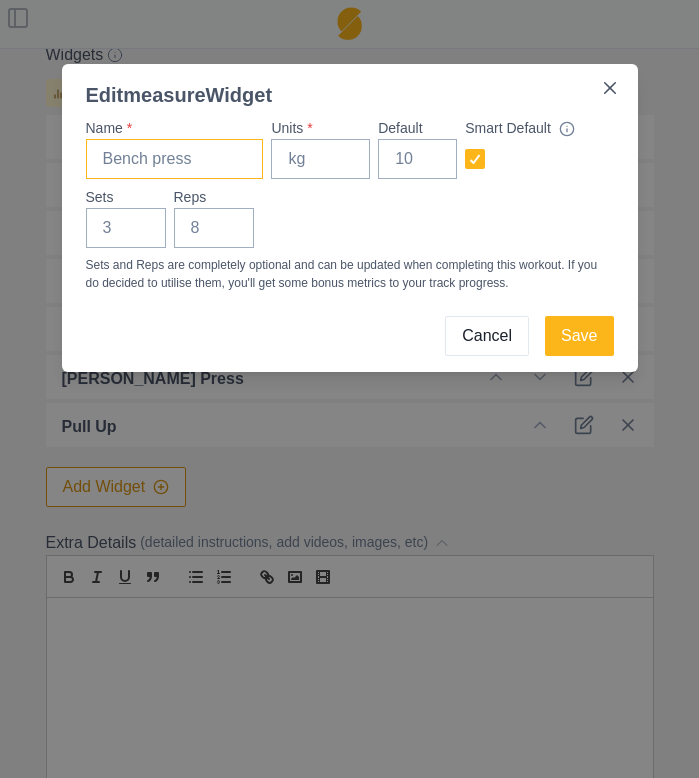 click on "Name *" at bounding box center (175, 159) 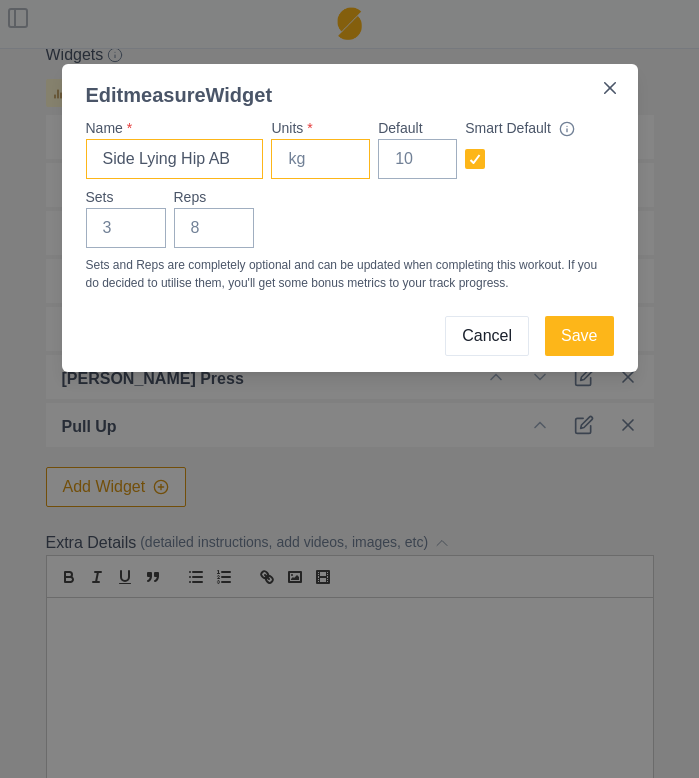 type on "Side Lying Hip AB" 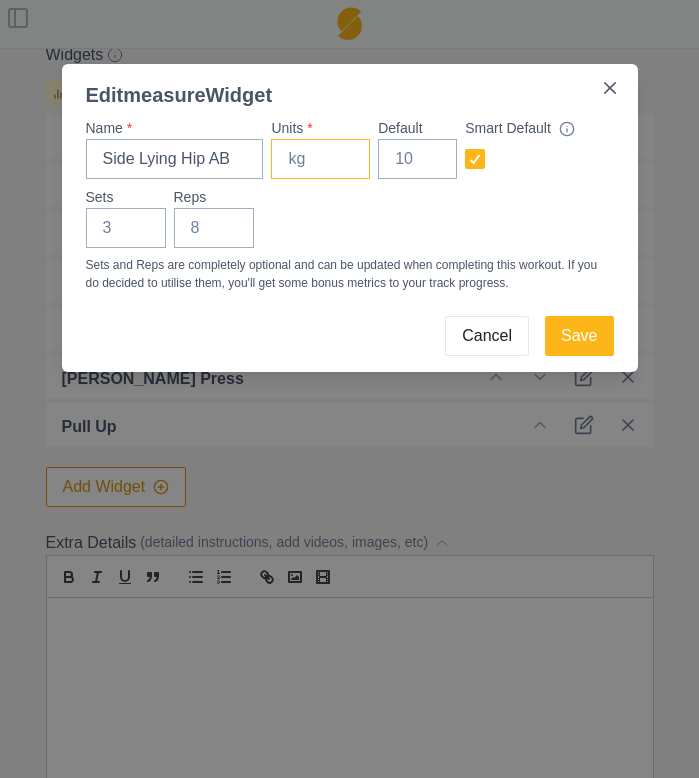click on "Units *" at bounding box center [320, 159] 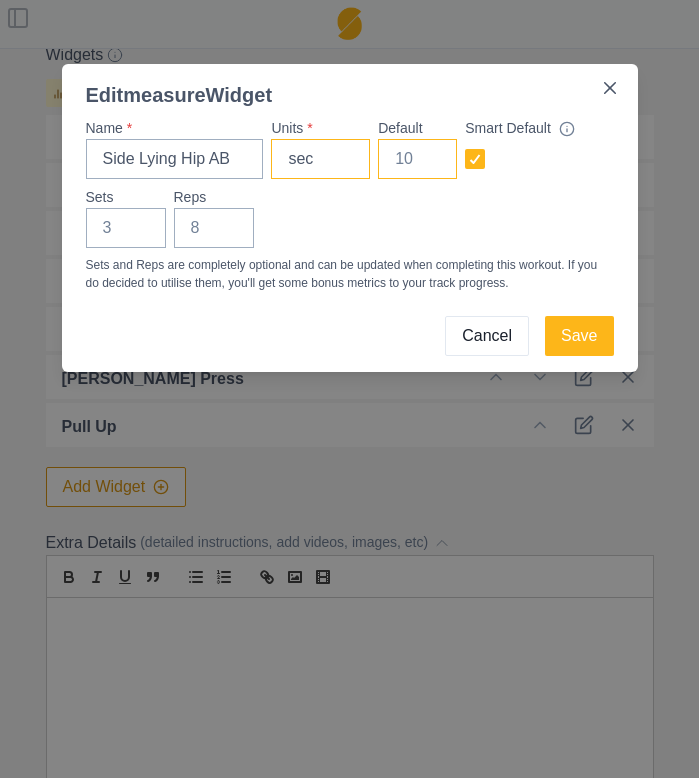 type on "sec" 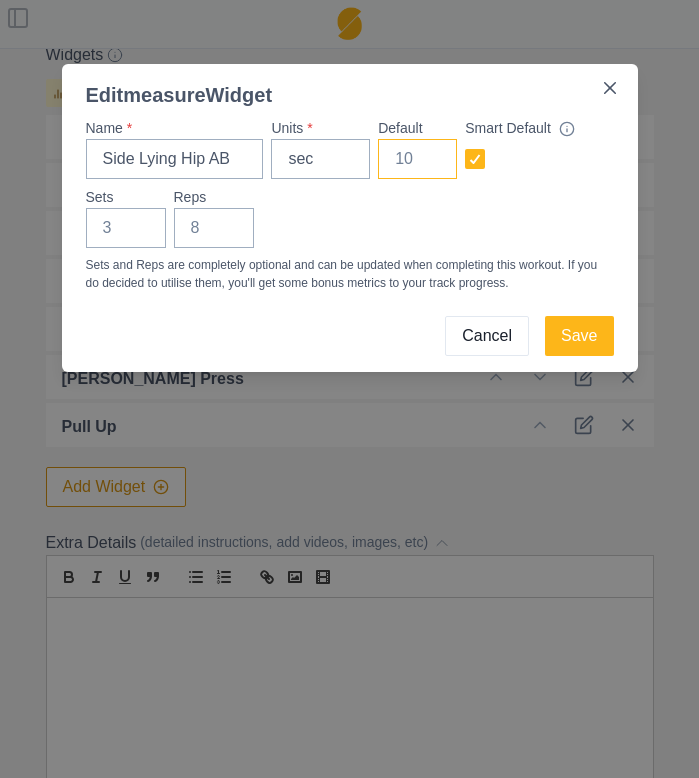 click on "Default" at bounding box center [417, 159] 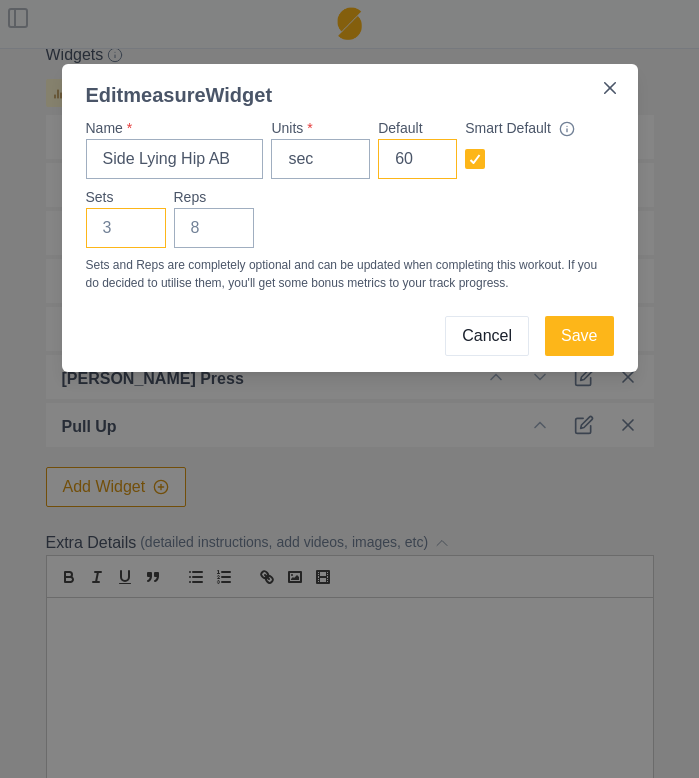 type on "60" 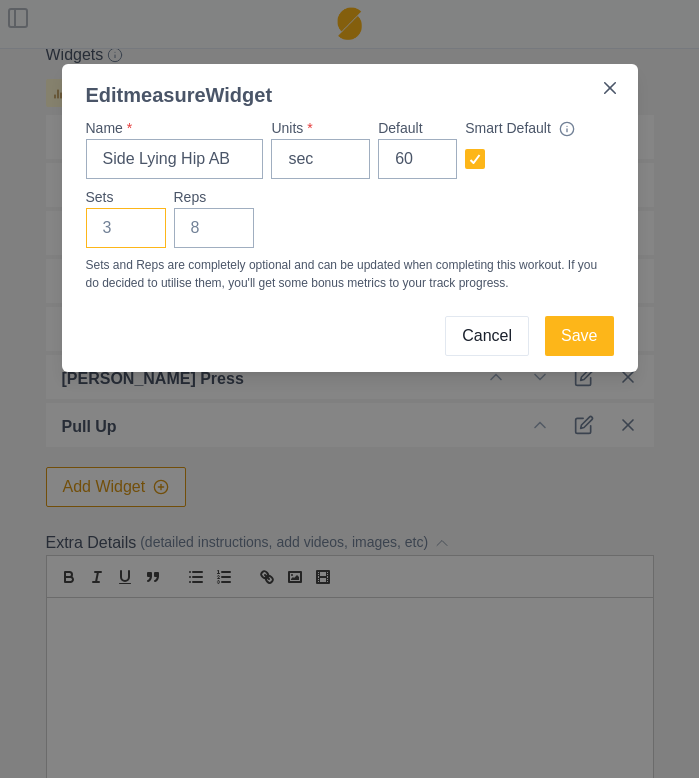 click on "Sets" at bounding box center (126, 228) 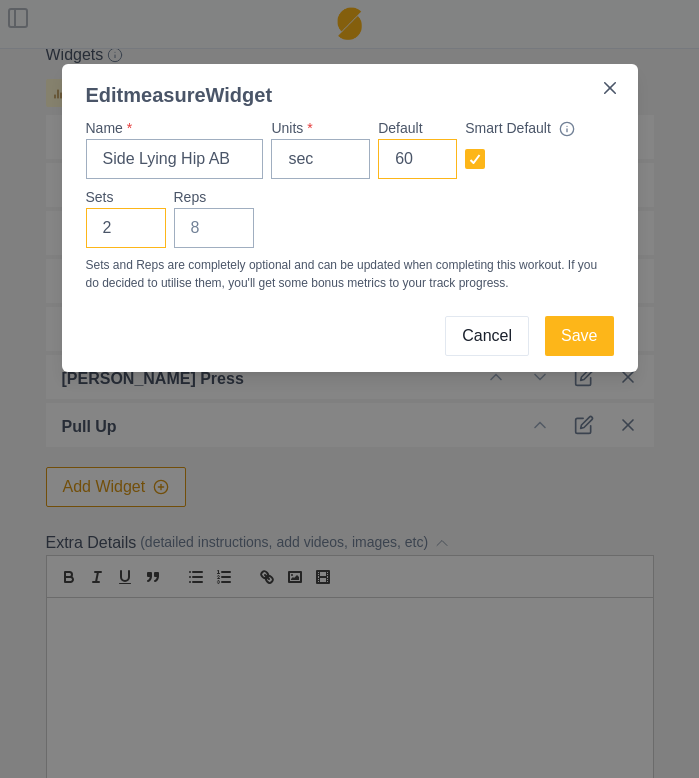 type on "2" 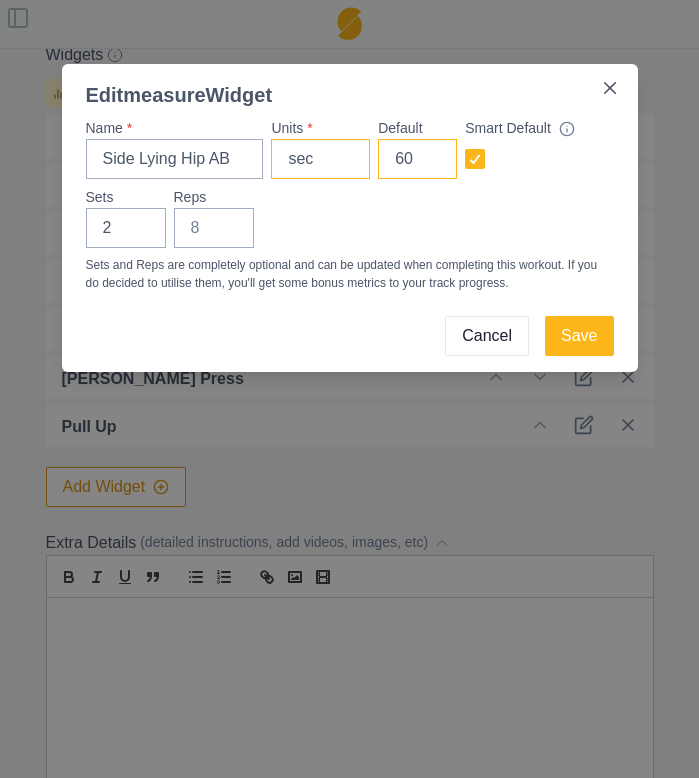 drag, startPoint x: 422, startPoint y: 155, endPoint x: 359, endPoint y: 155, distance: 63 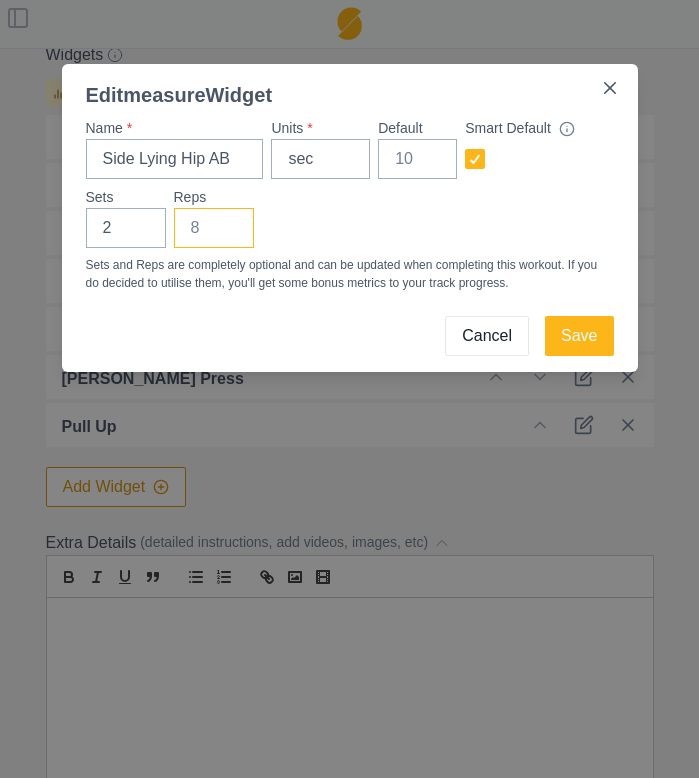 click on "Reps" at bounding box center (214, 228) 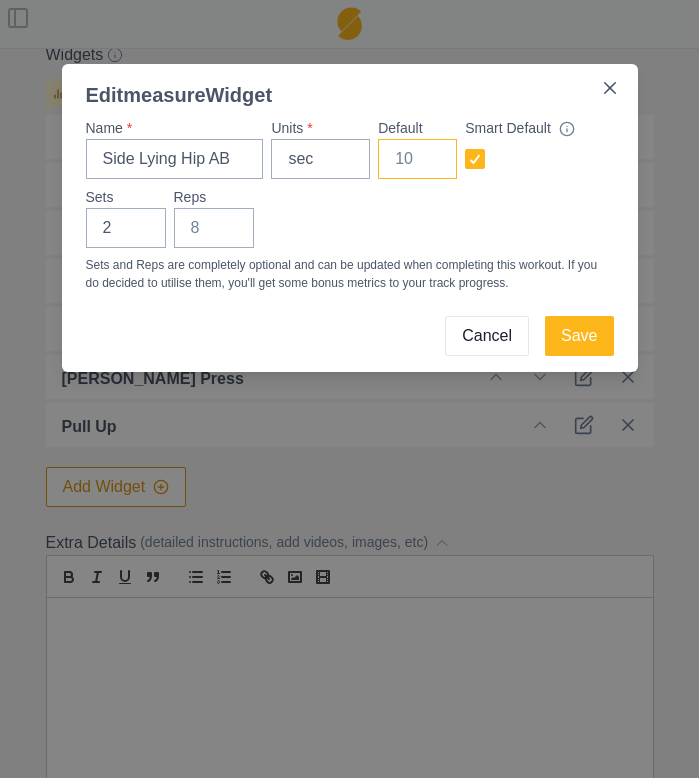 click on "Default" at bounding box center [417, 159] 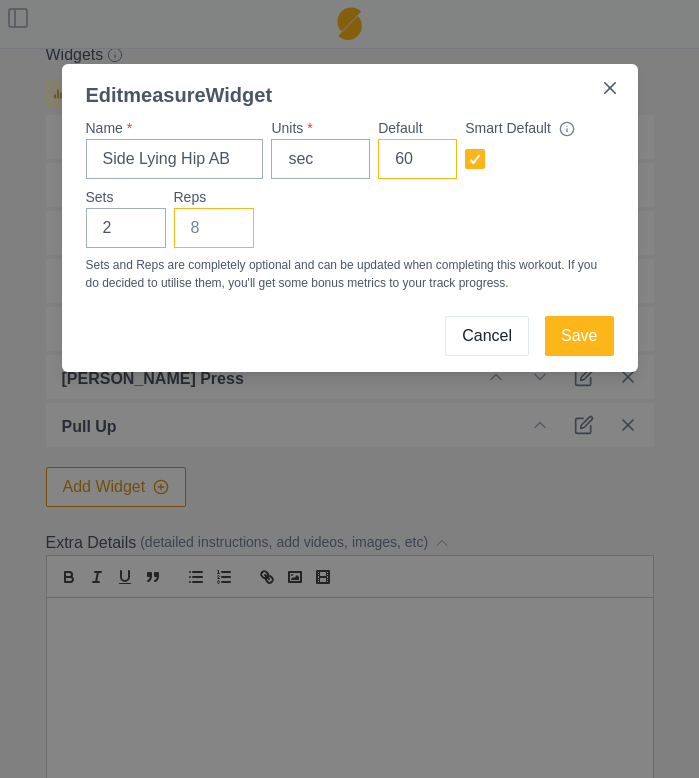 type on "60" 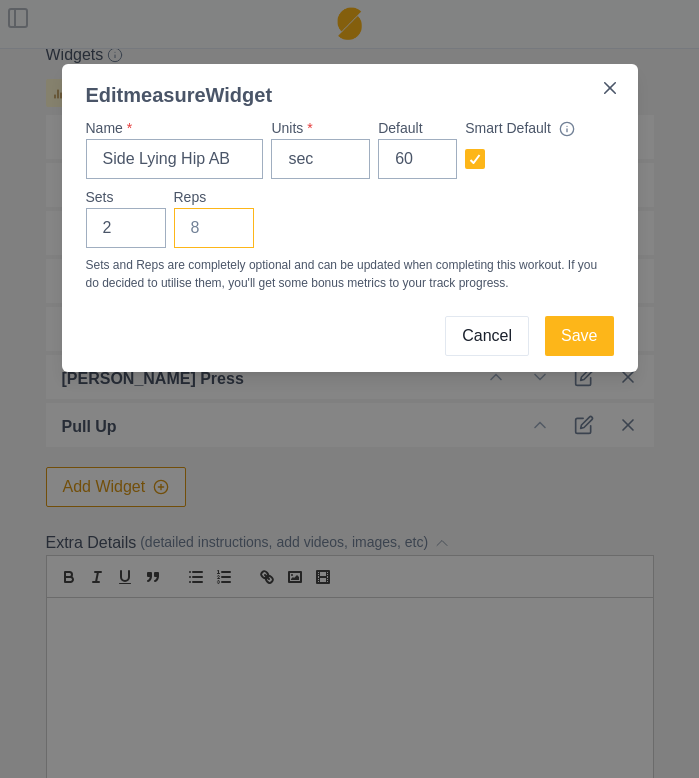 click on "Reps" at bounding box center (214, 228) 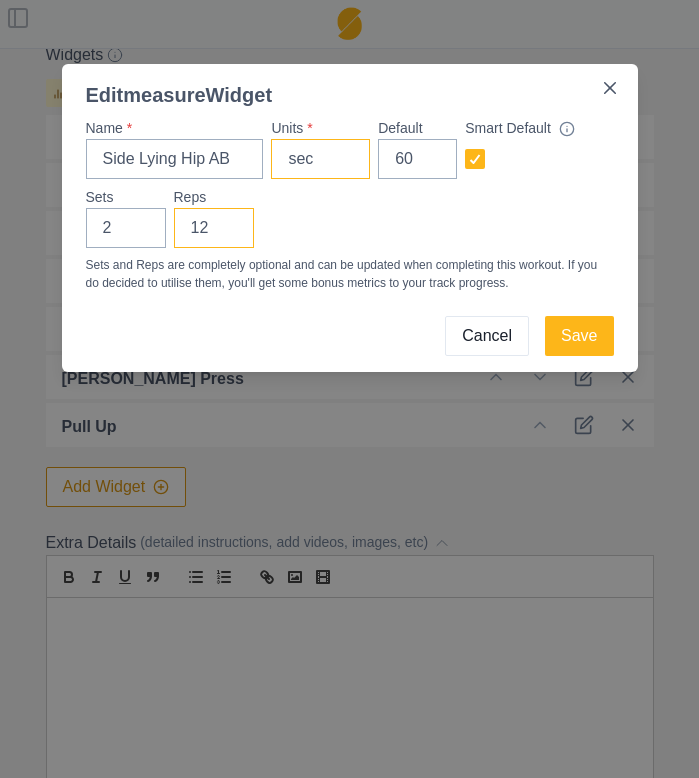 type on "12" 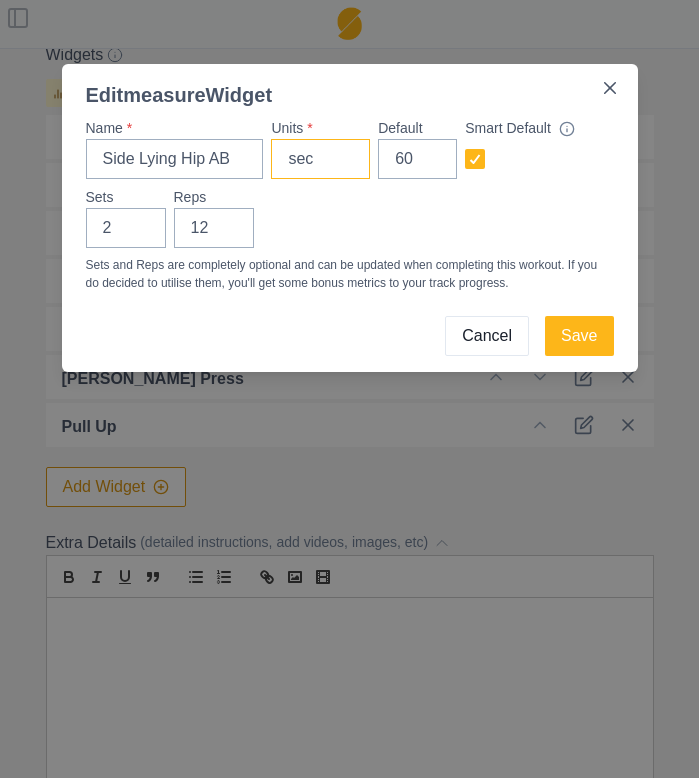 click on "sec" at bounding box center (320, 159) 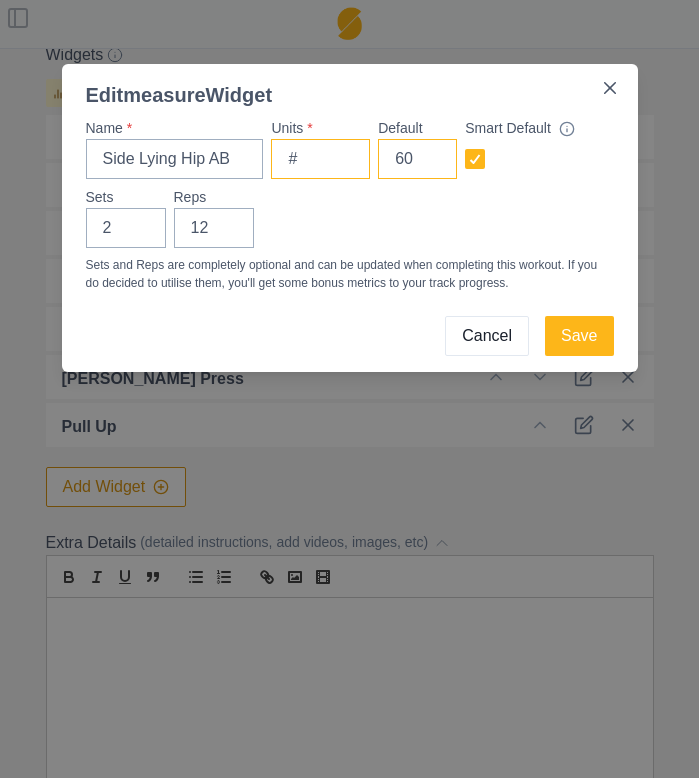 type on "#" 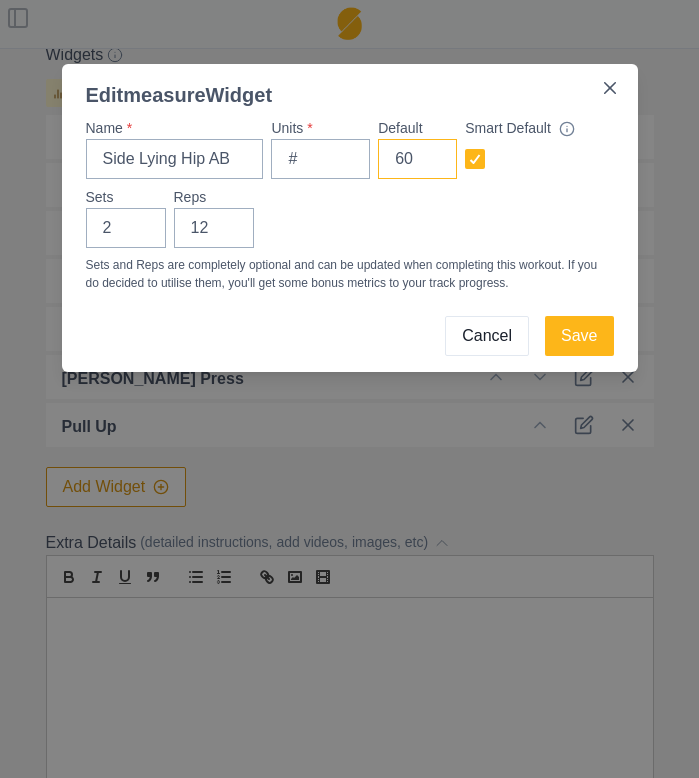 click on "60" at bounding box center [417, 159] 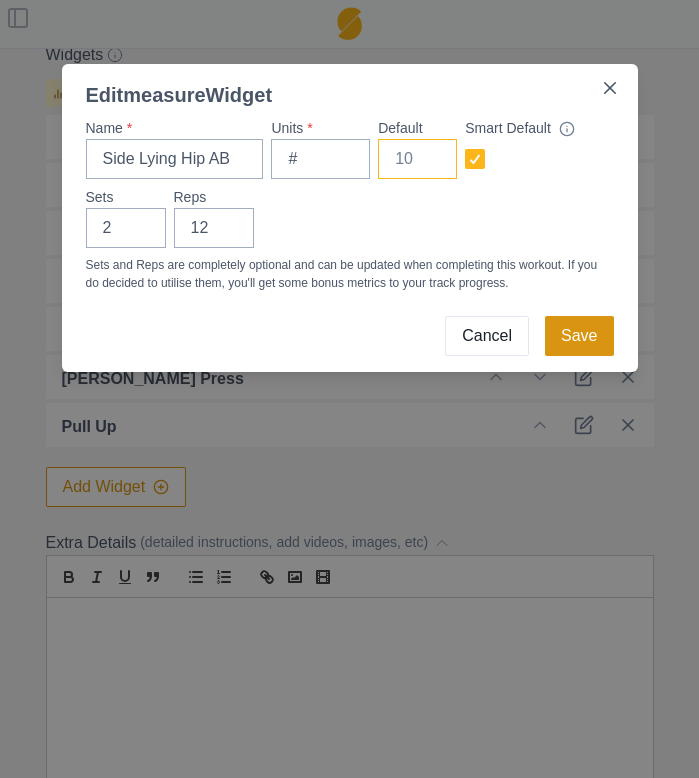 type 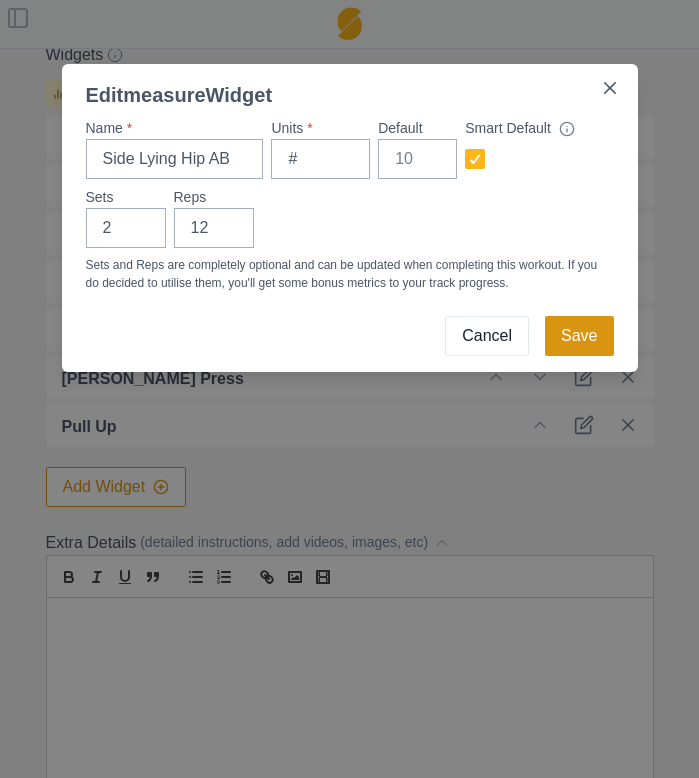 click on "Save" at bounding box center [579, 336] 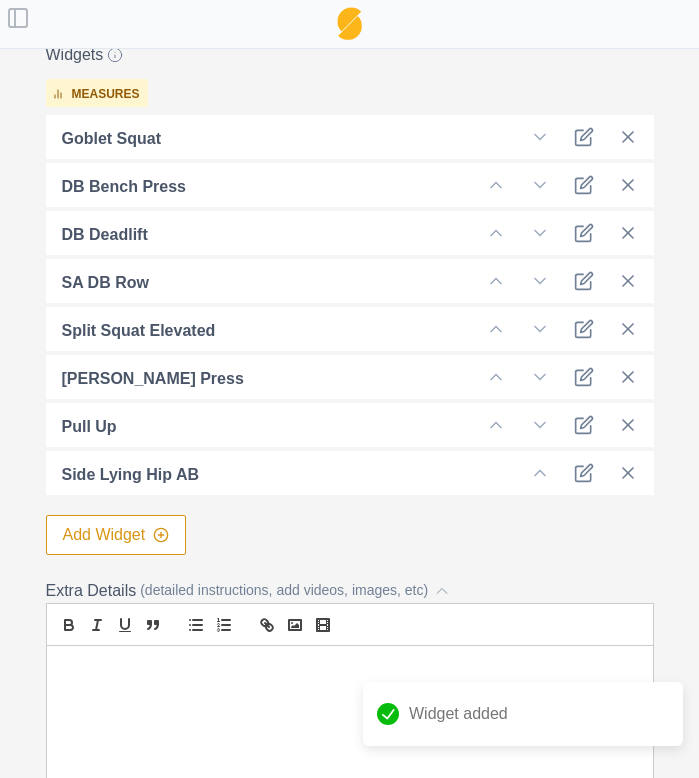 click on "Add Widget" at bounding box center (116, 535) 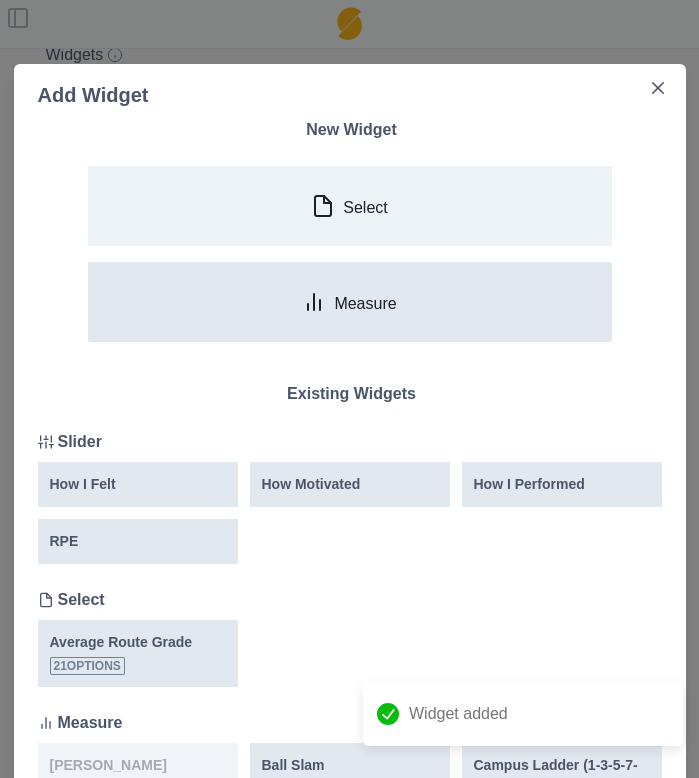 click on "Measure" at bounding box center (350, 302) 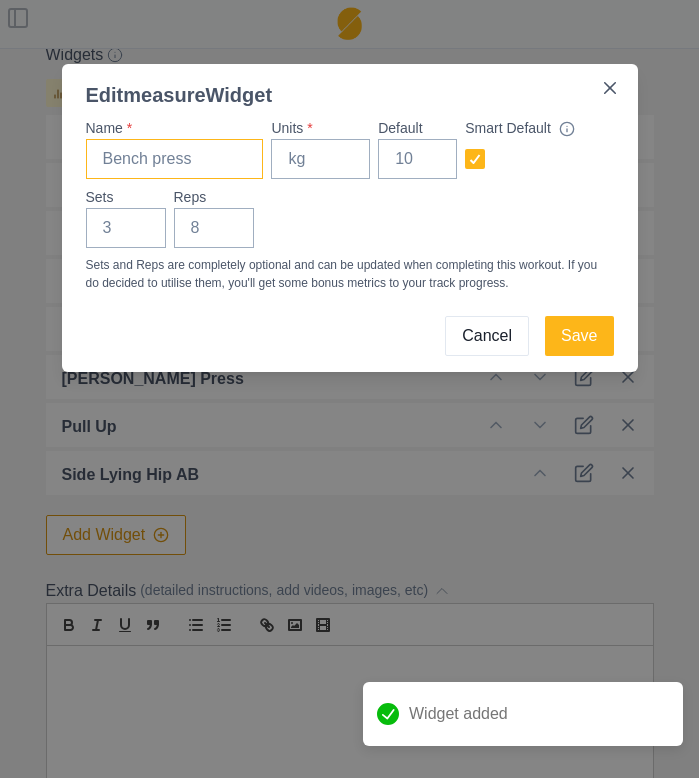 click on "Name *" at bounding box center [175, 159] 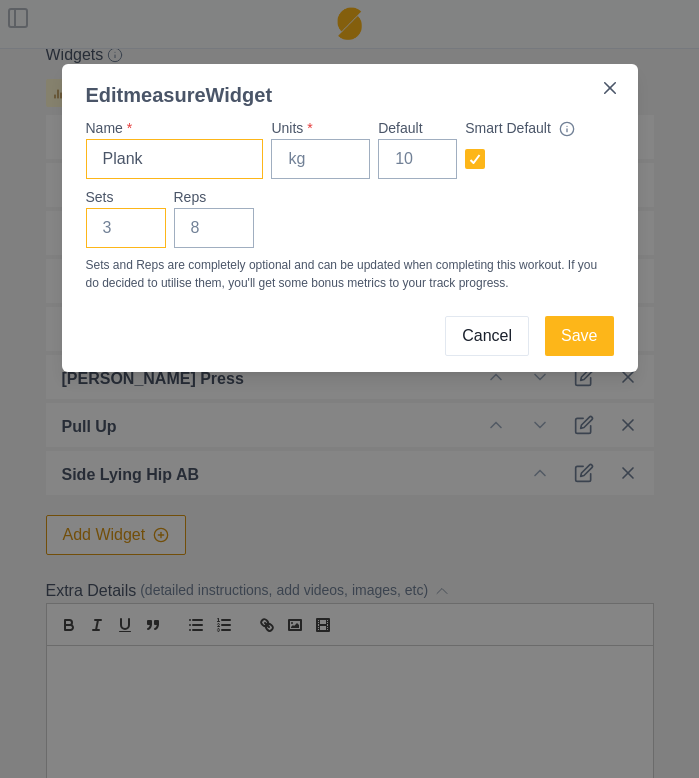 type on "Plank" 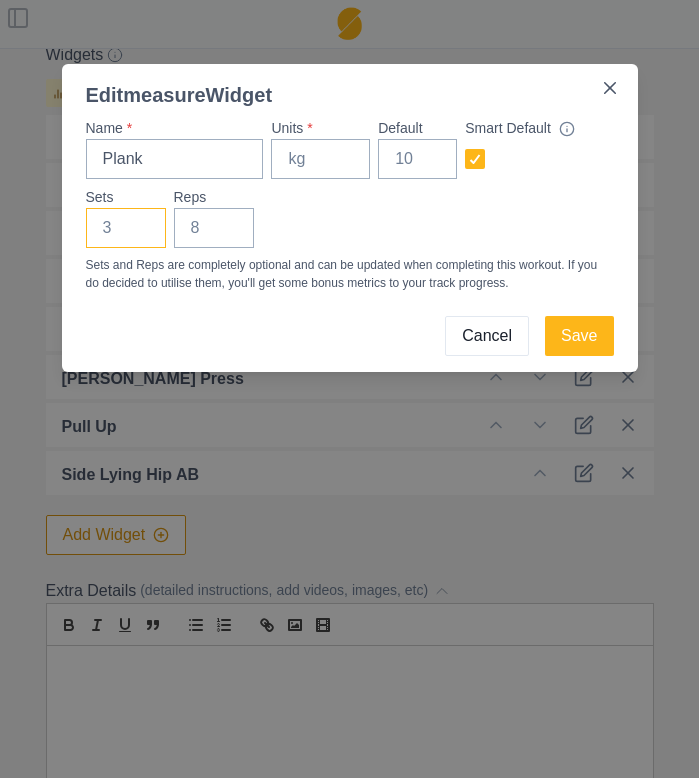 click on "Sets" at bounding box center [126, 228] 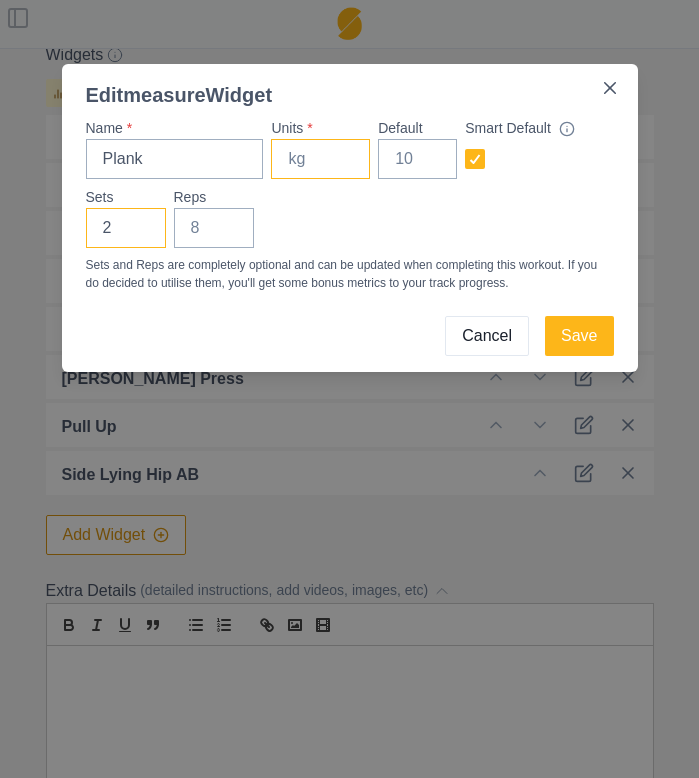 type on "2" 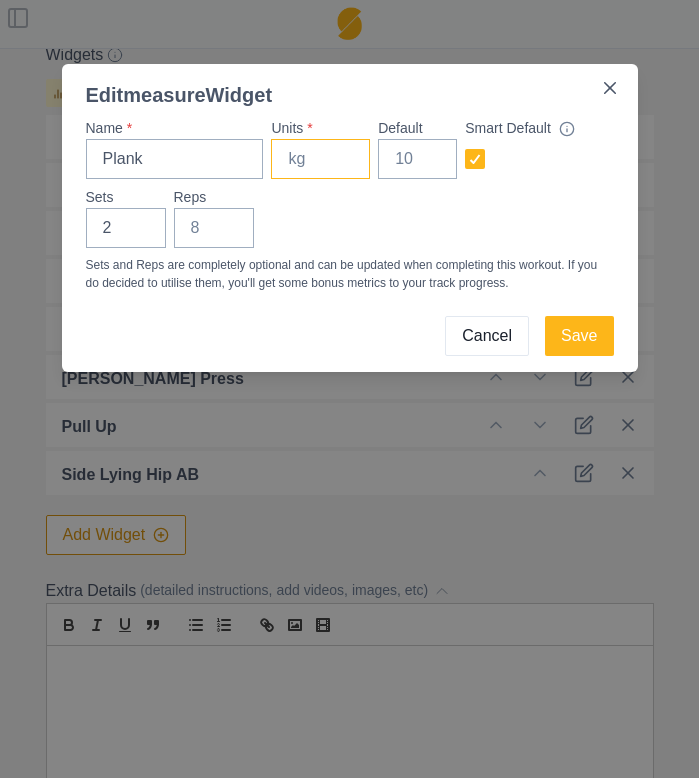 click on "Units *" at bounding box center [320, 159] 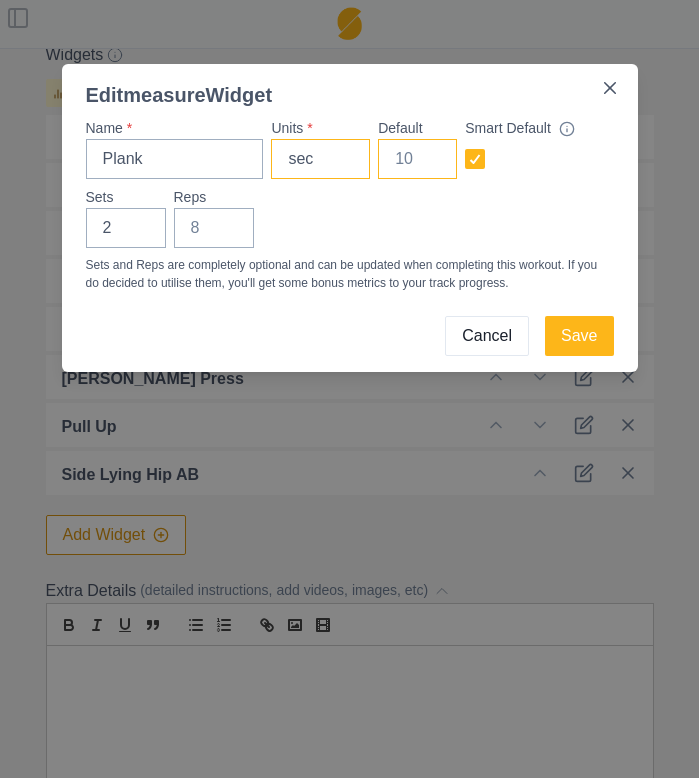 type on "sec" 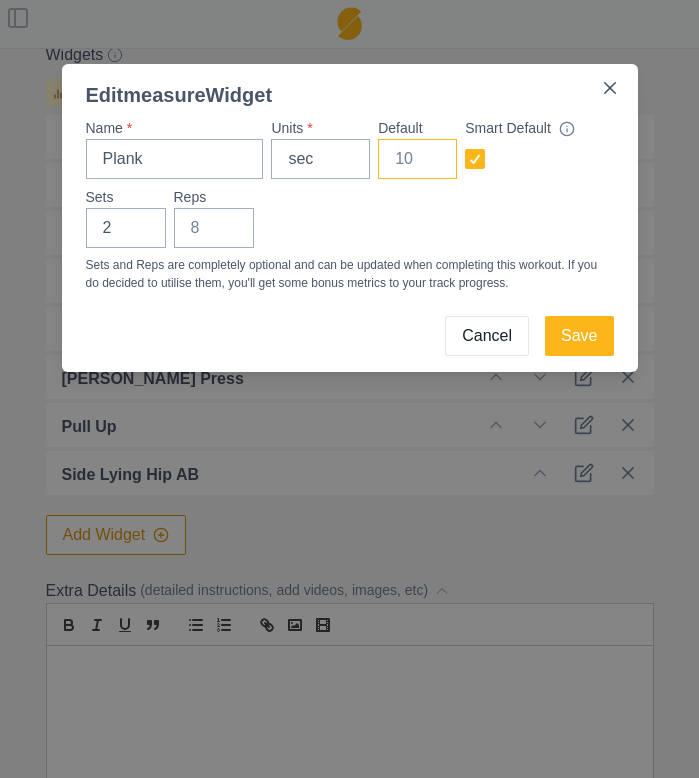 click on "Default" at bounding box center [417, 159] 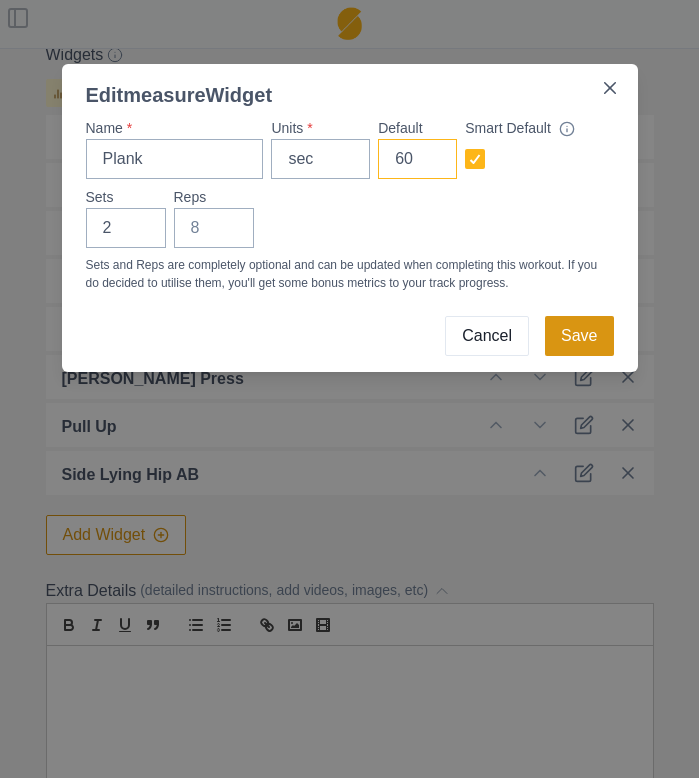 type on "60" 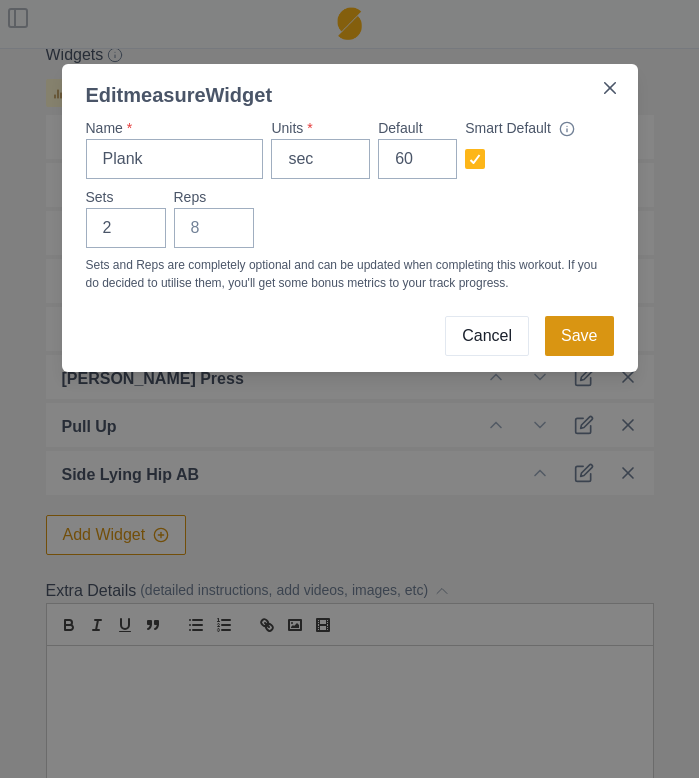 click on "Save" at bounding box center (579, 336) 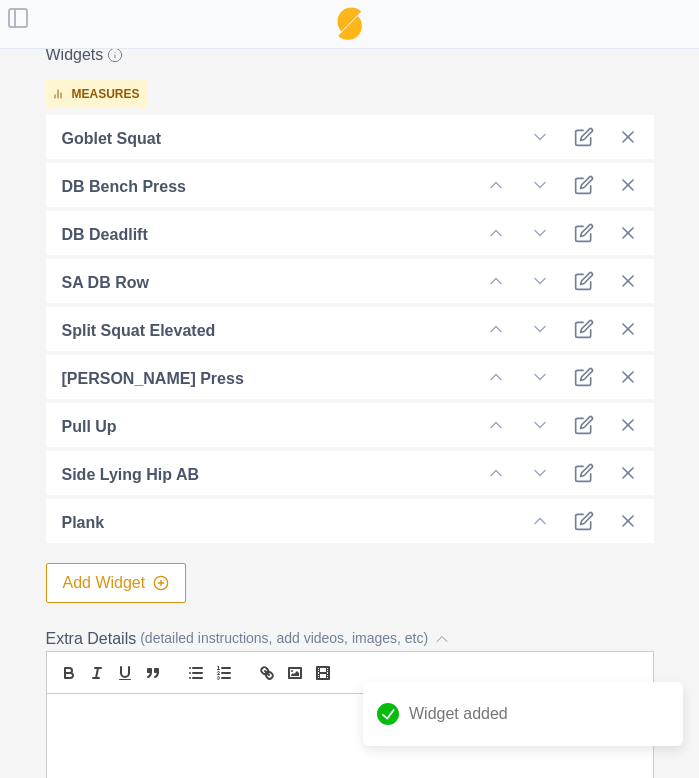 click on "Add Widget" at bounding box center (116, 583) 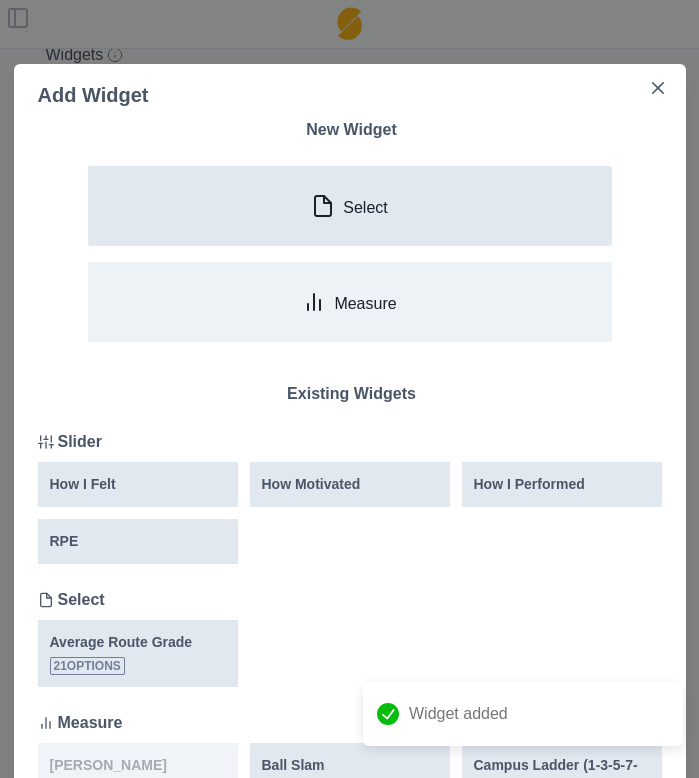 click on "Select" at bounding box center (350, 206) 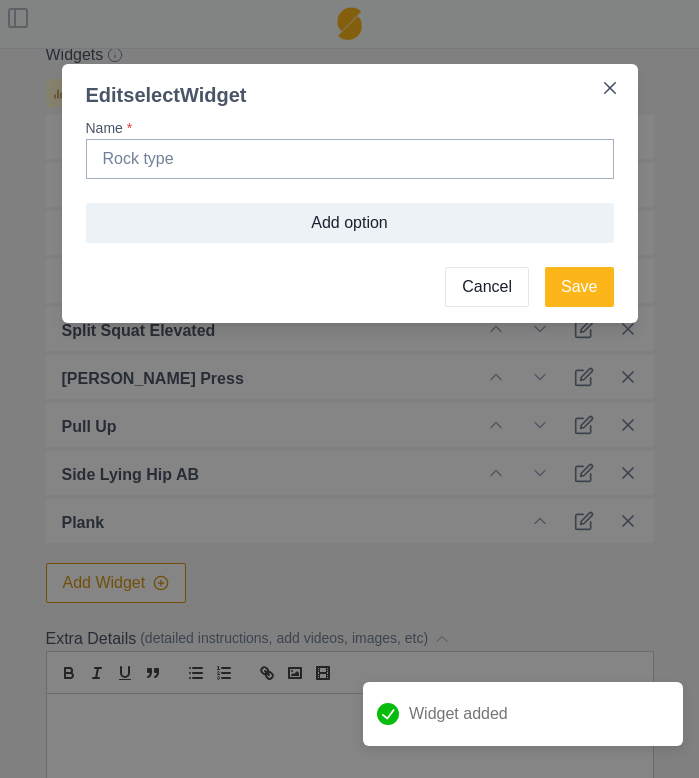 type on "B" 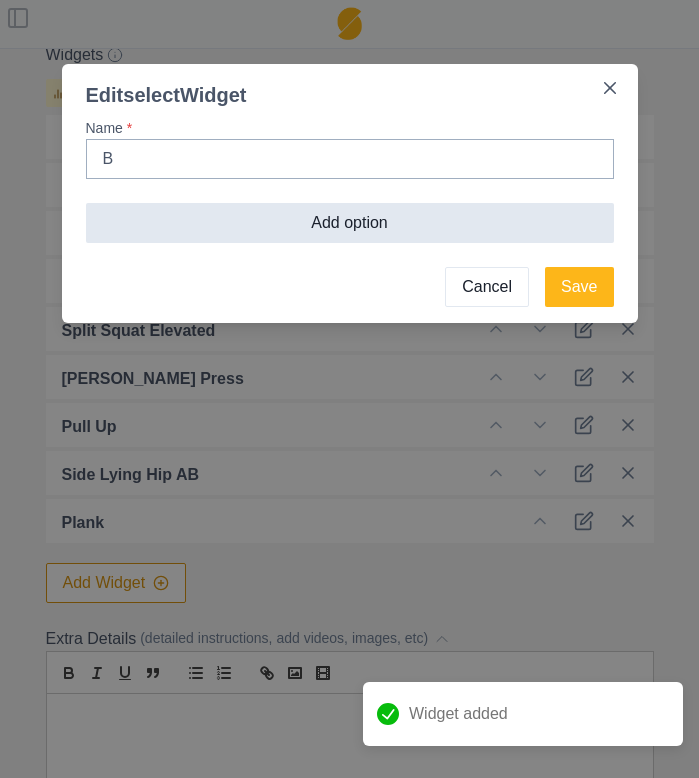 type 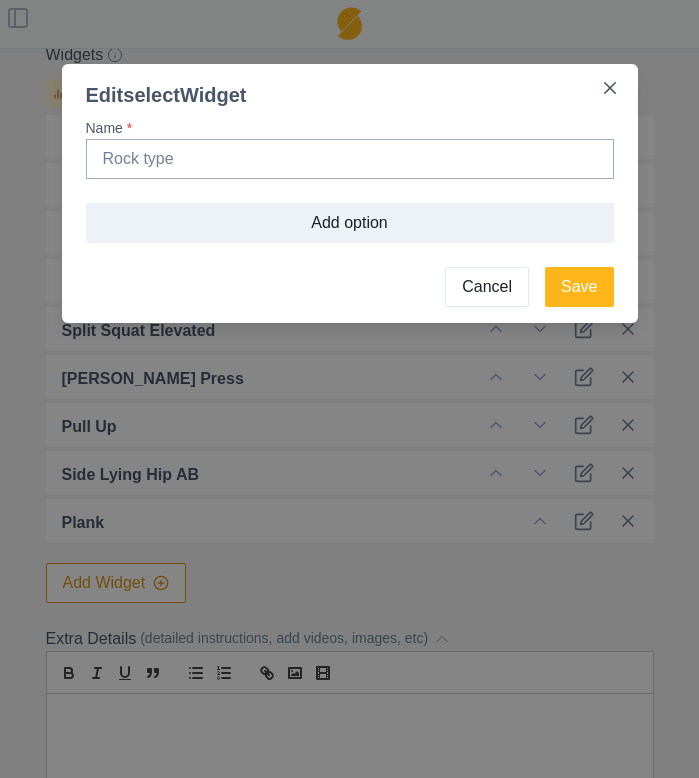 click on "Cancel" at bounding box center (487, 287) 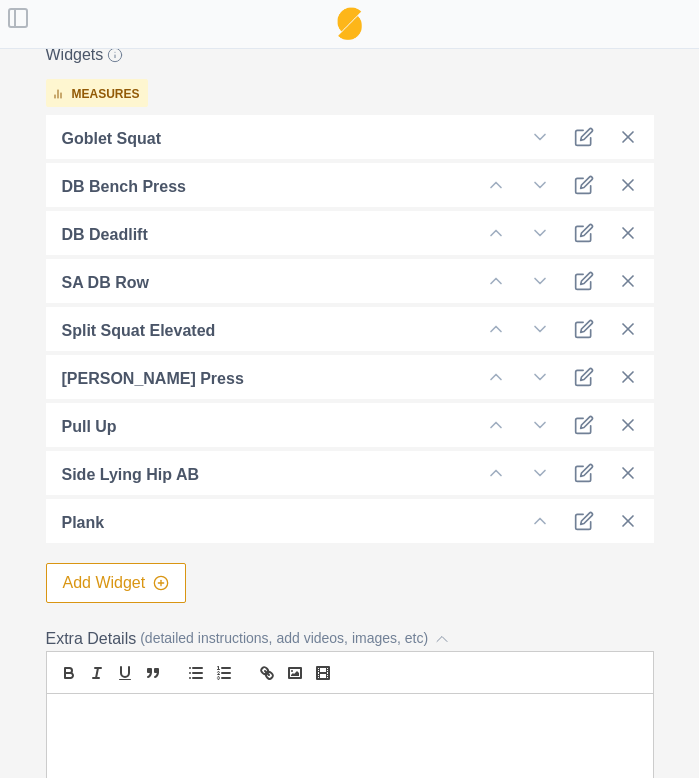 click on "Add Widget" at bounding box center [116, 583] 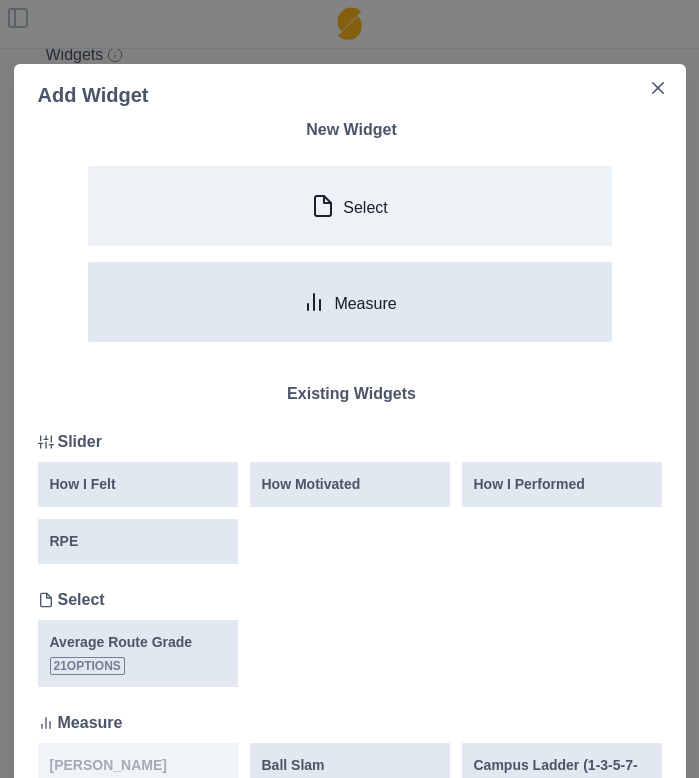 click on "Measure" at bounding box center (350, 302) 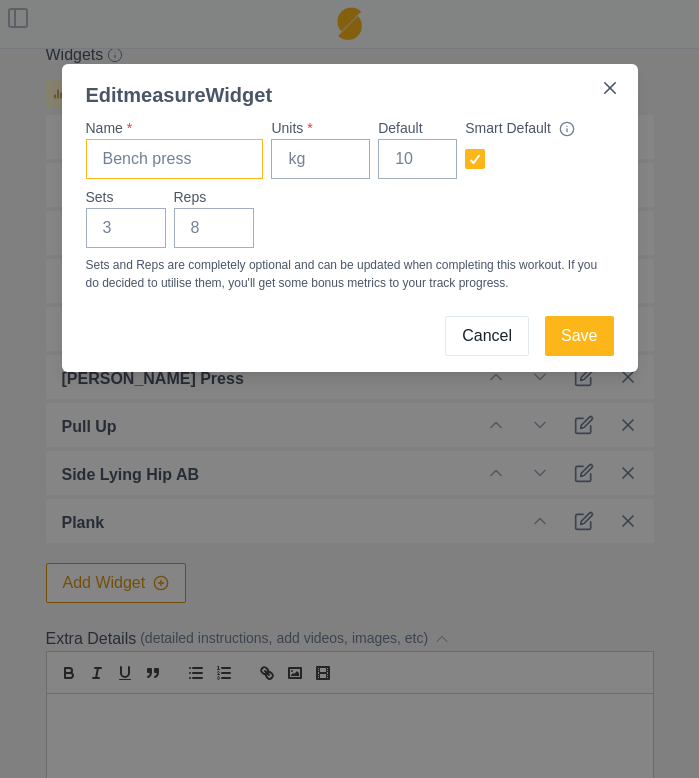 click on "Name *" at bounding box center [175, 159] 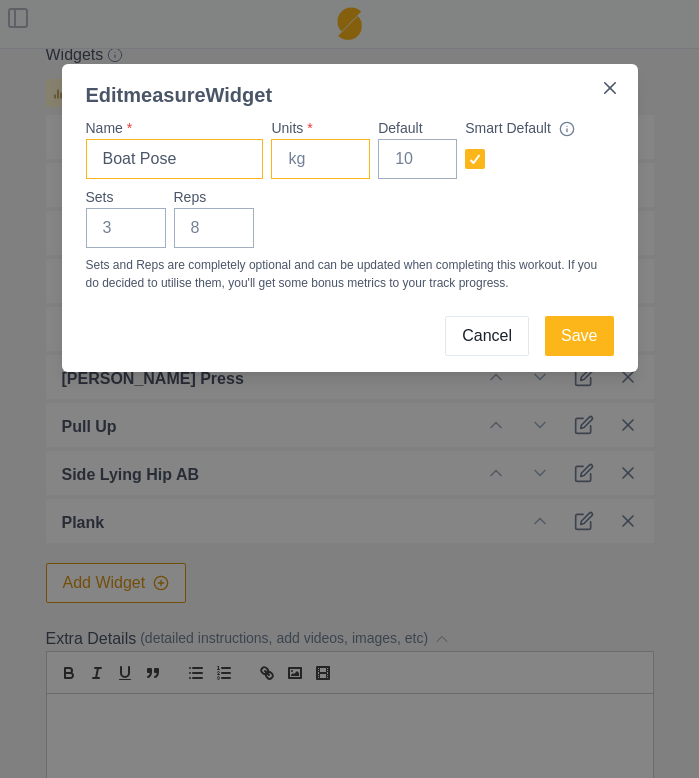 type on "Boat Pose" 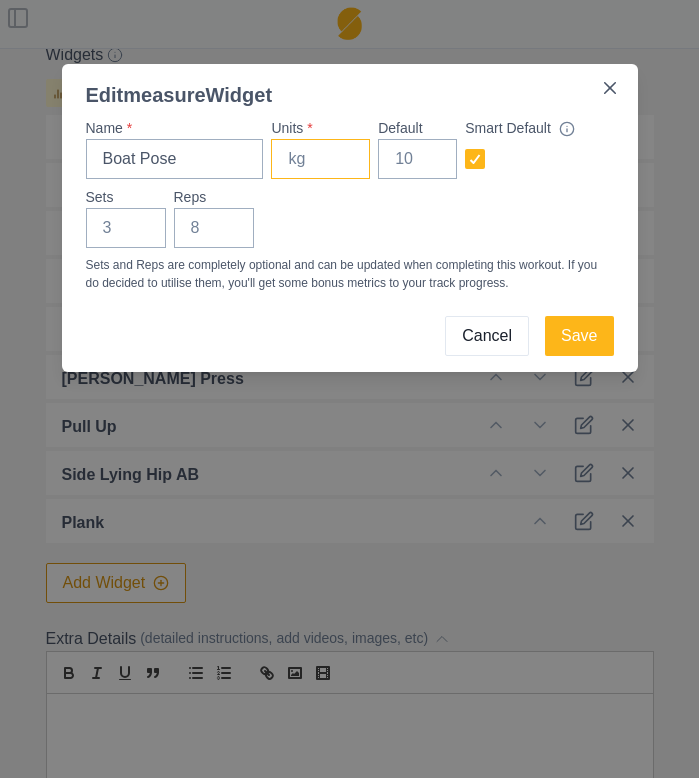 click on "Units *" at bounding box center [320, 159] 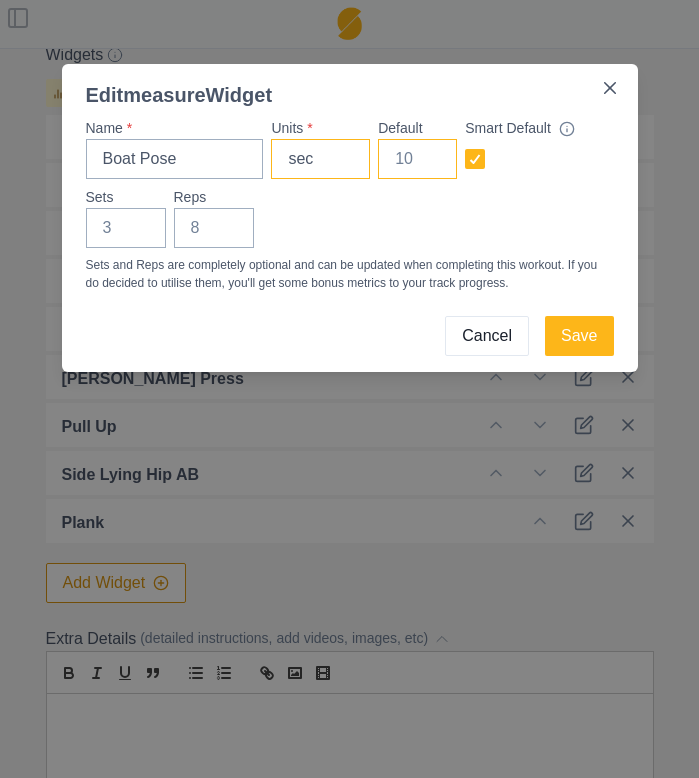 type on "sec" 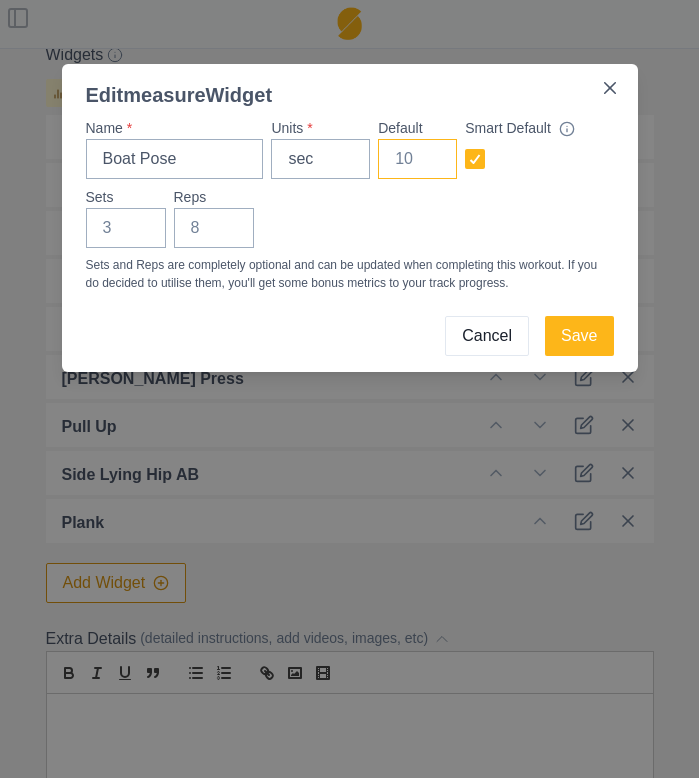click on "Default" at bounding box center [417, 159] 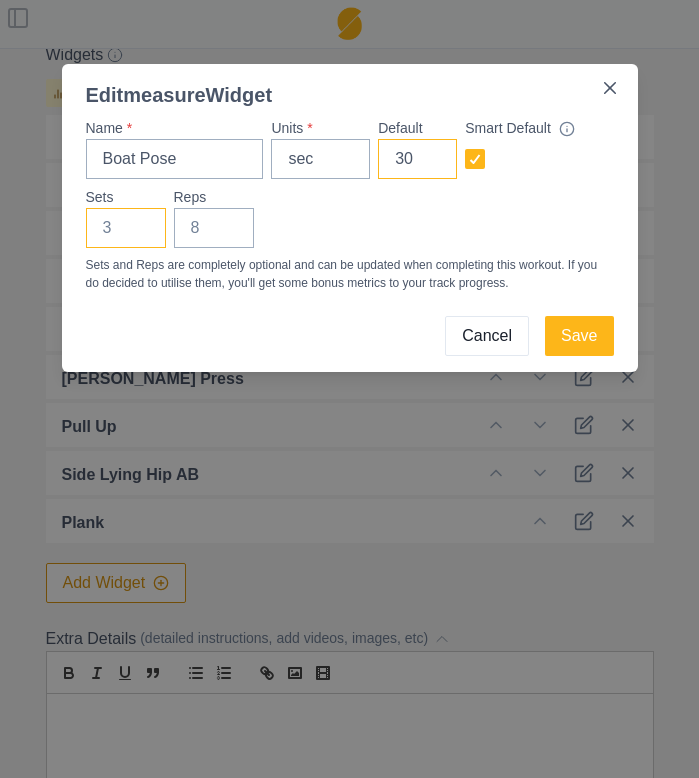 type on "30" 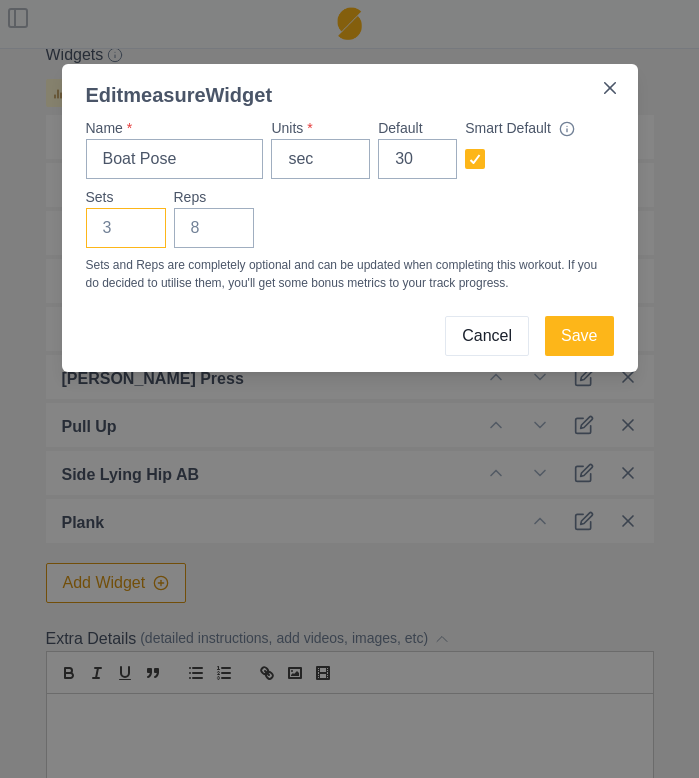 click on "Sets" at bounding box center (126, 228) 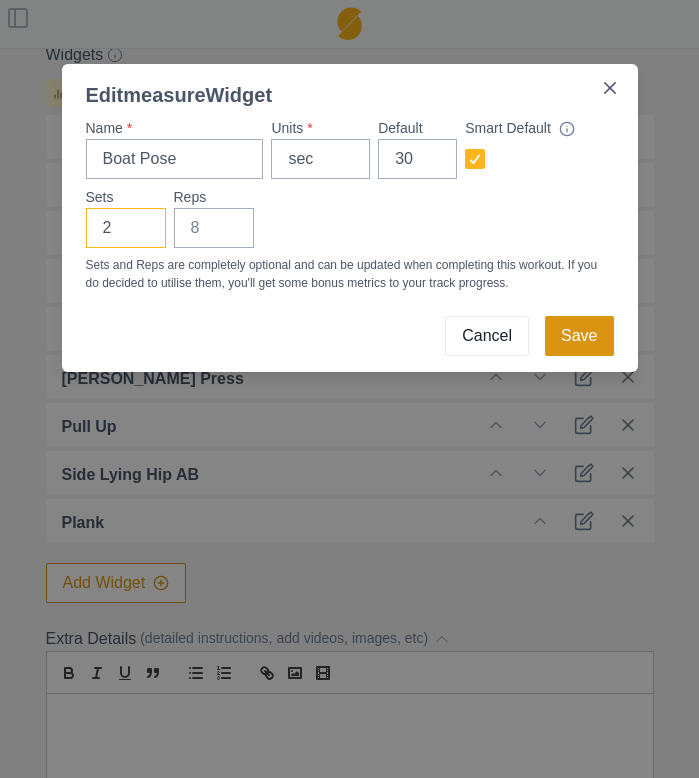 type on "2" 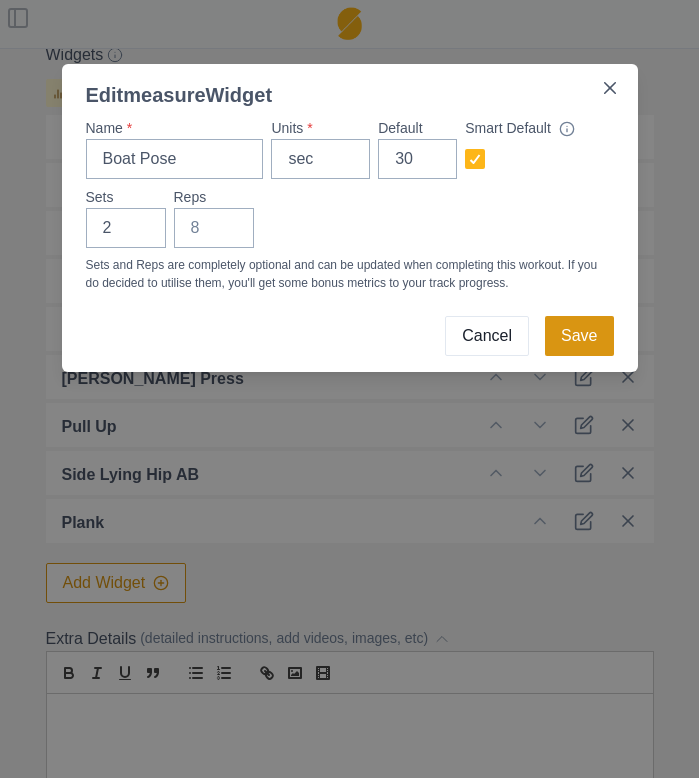 click on "Save" at bounding box center (579, 336) 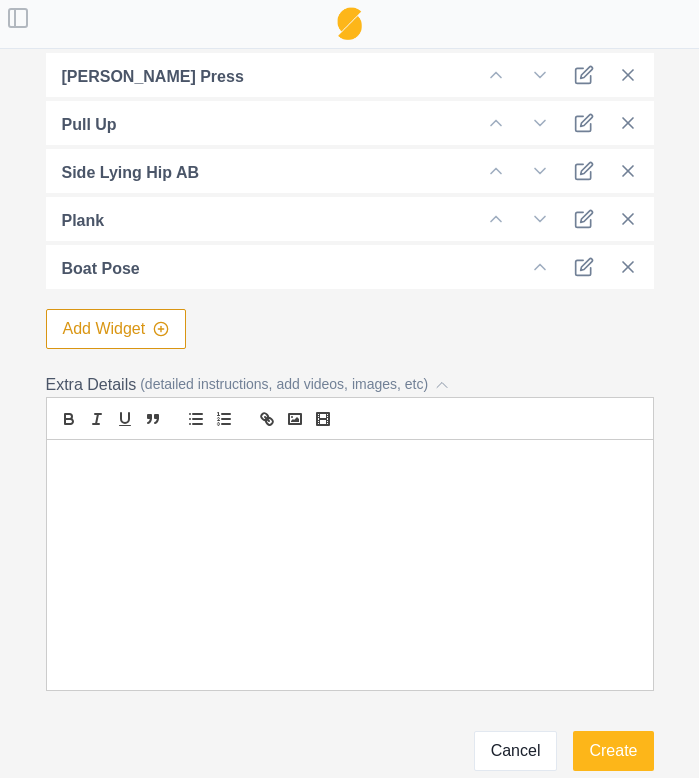 scroll, scrollTop: 944, scrollLeft: 0, axis: vertical 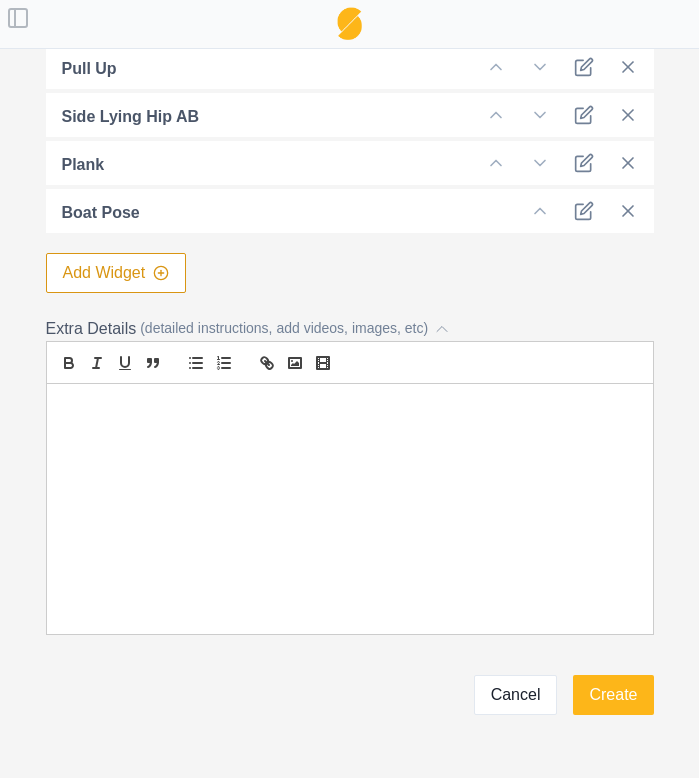 click at bounding box center [350, 509] 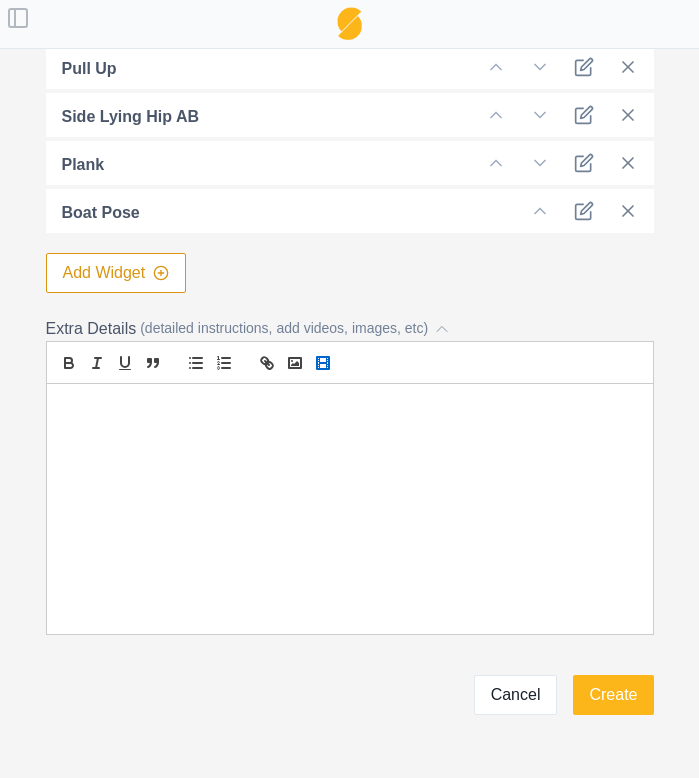click 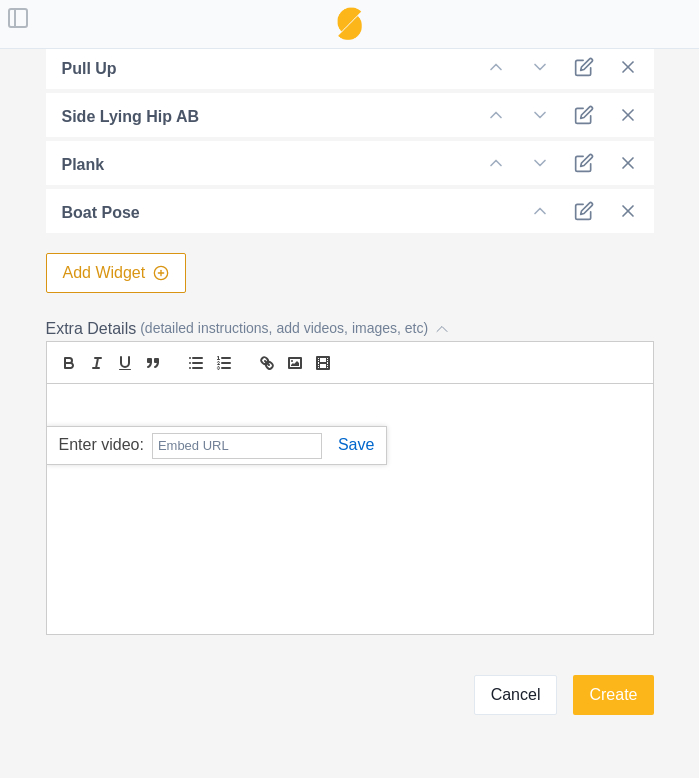 click at bounding box center [350, 509] 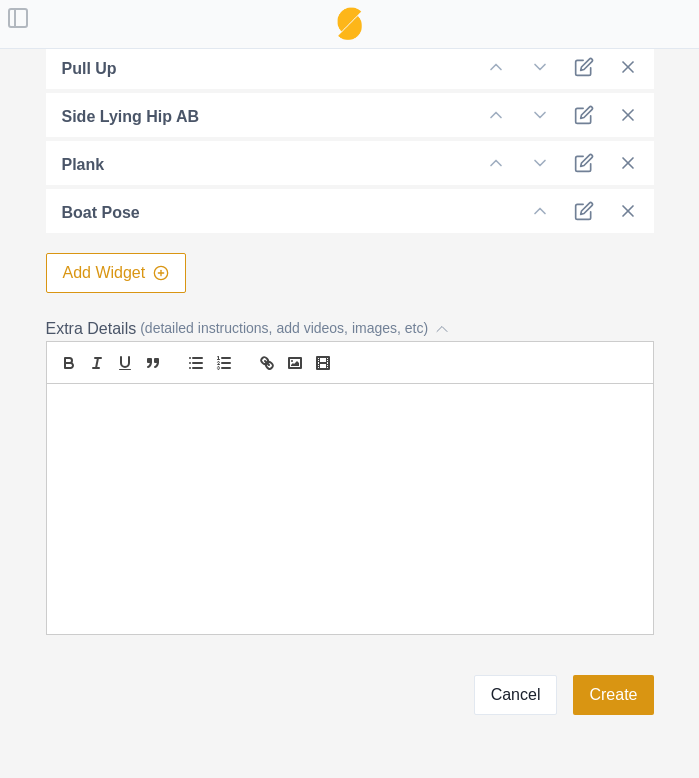 click on "Create" at bounding box center (613, 695) 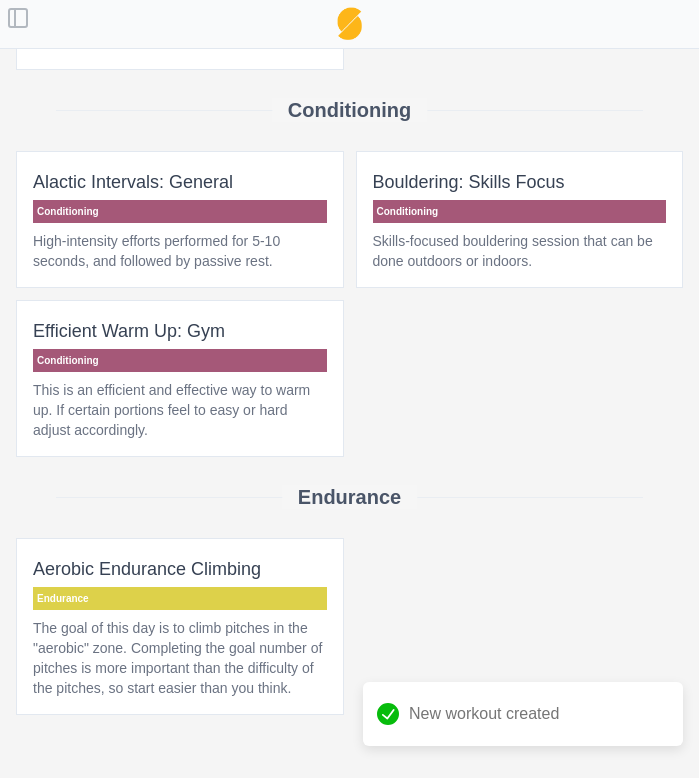 scroll, scrollTop: 0, scrollLeft: 0, axis: both 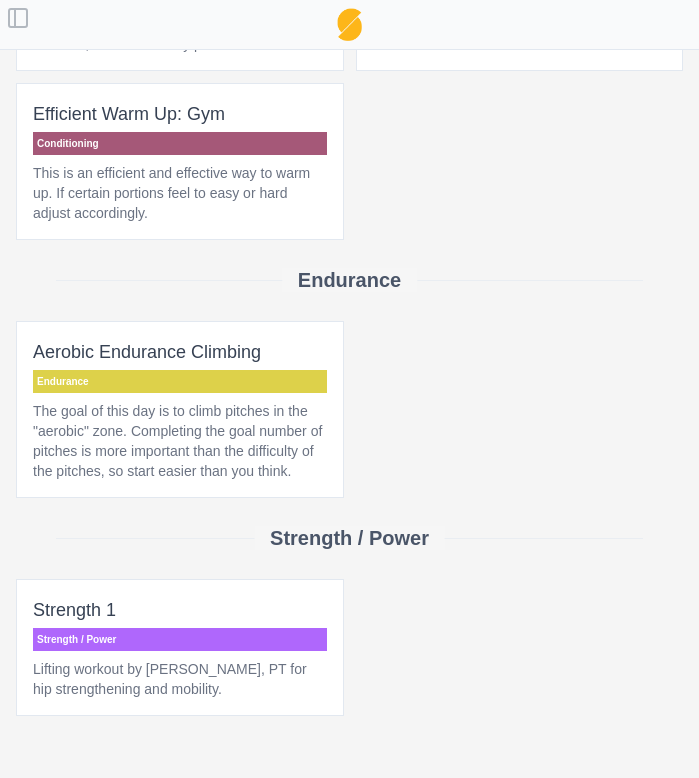 drag, startPoint x: 214, startPoint y: 693, endPoint x: 9, endPoint y: 666, distance: 206.7704 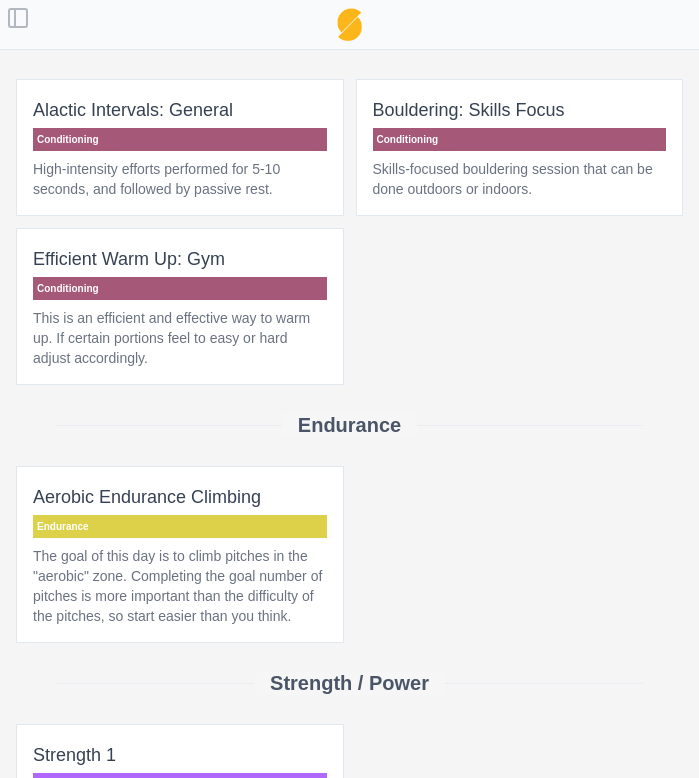 scroll, scrollTop: 0, scrollLeft: 0, axis: both 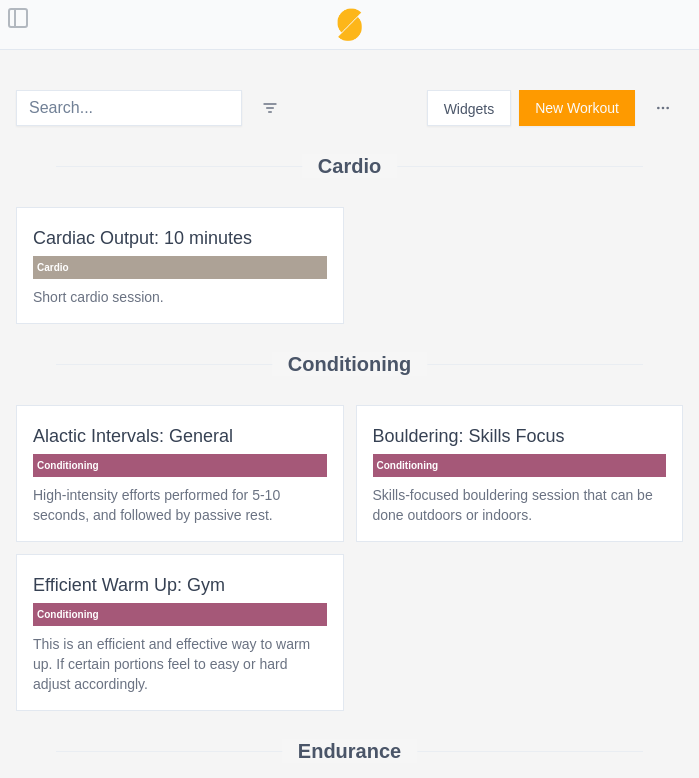 click on "New Workout" at bounding box center [577, 108] 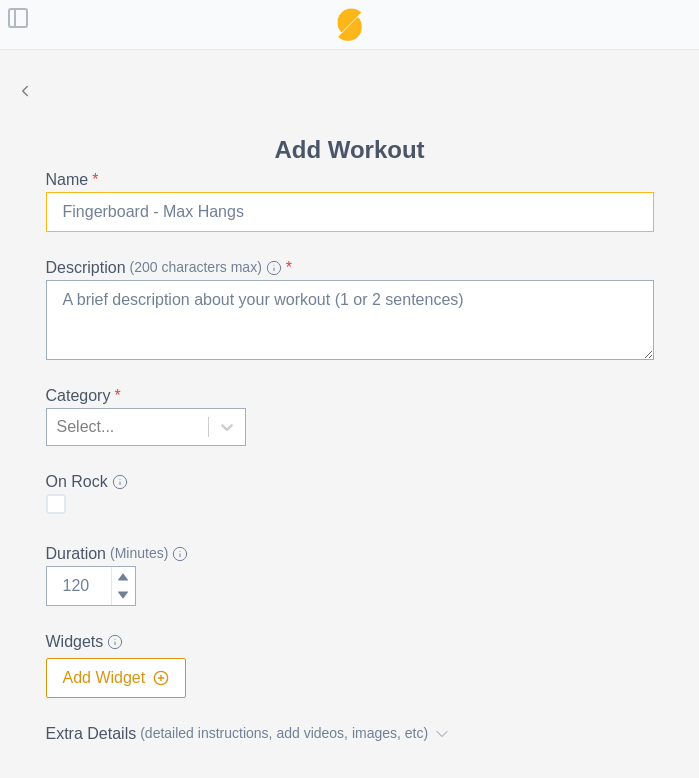 click on "Name *" at bounding box center (350, 212) 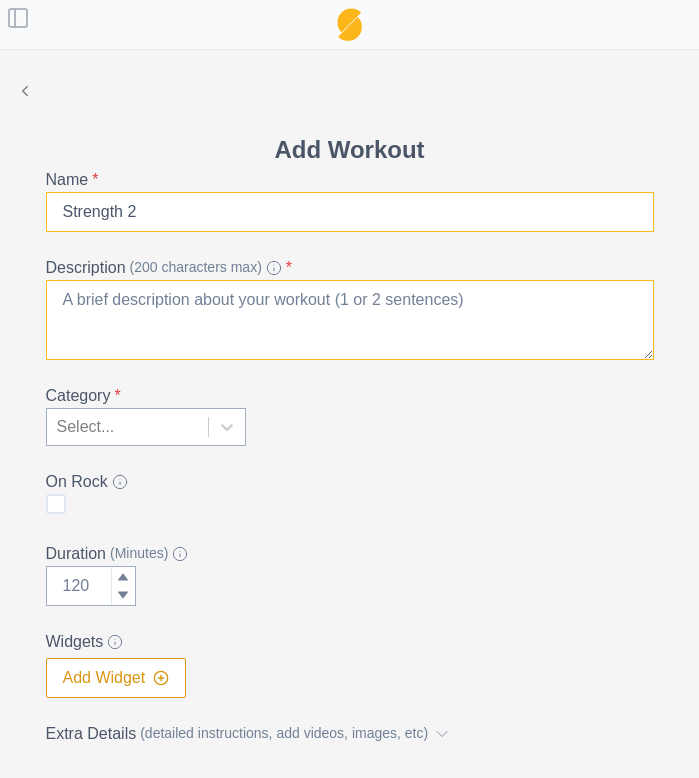 type on "Strength 2" 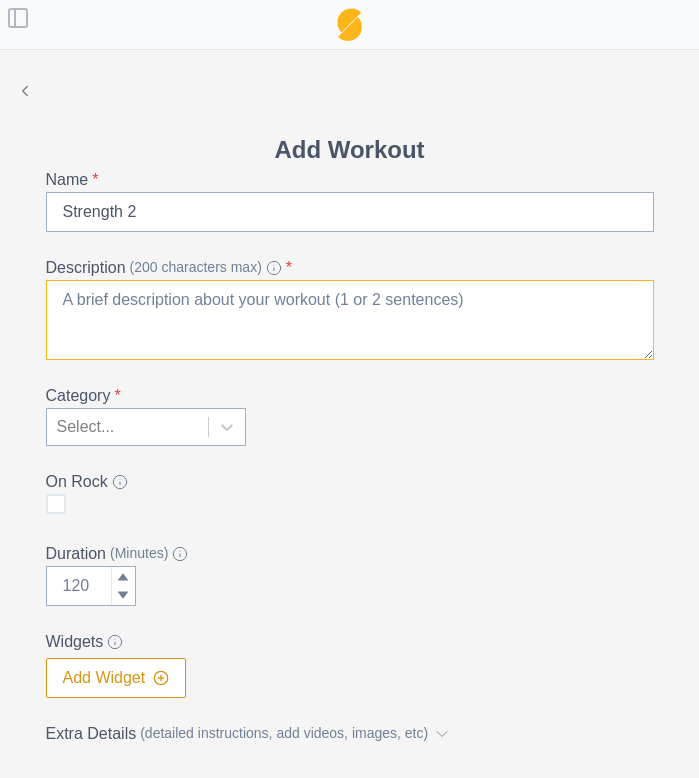 click on "Description   (200 characters max) *" at bounding box center (350, 320) 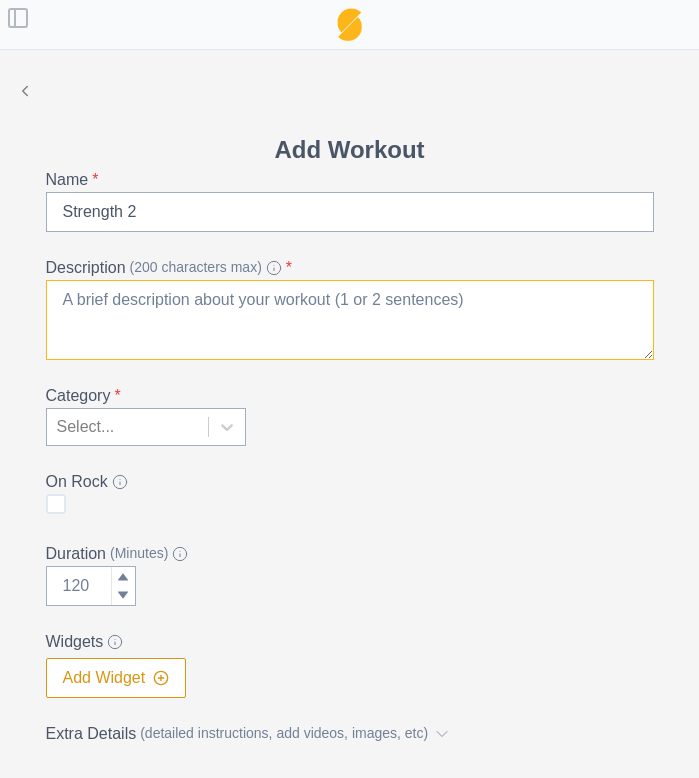 click on "Description   (200 characters max) *" at bounding box center [350, 320] 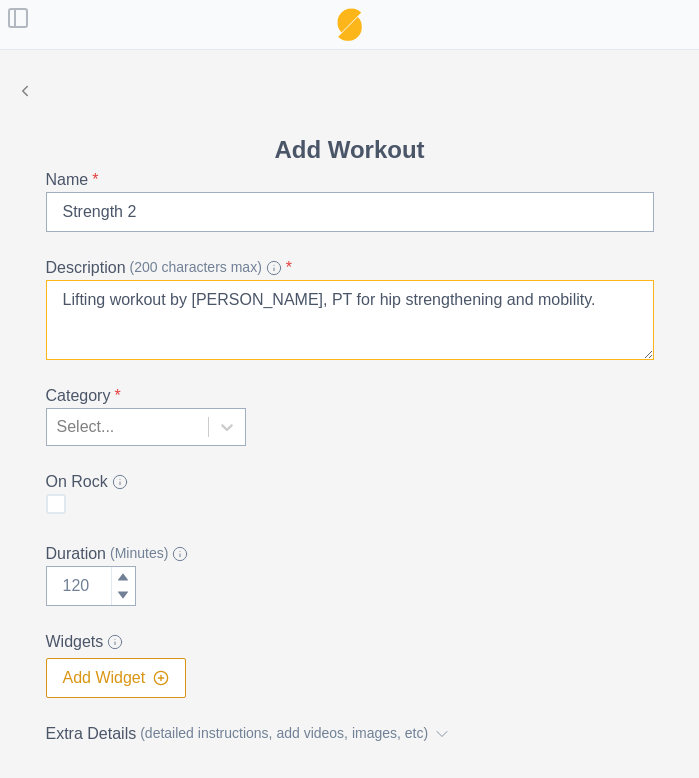 click on "Lifting workout by [PERSON_NAME], PT for hip strengthening and mobility." at bounding box center [350, 320] 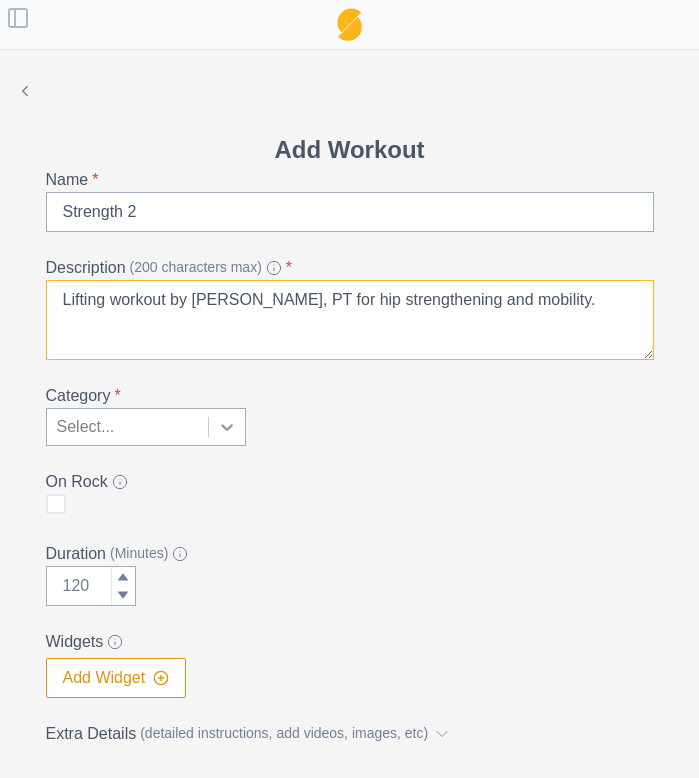 type on "Lifting workout by [PERSON_NAME], PT for hip strengthening and mobility." 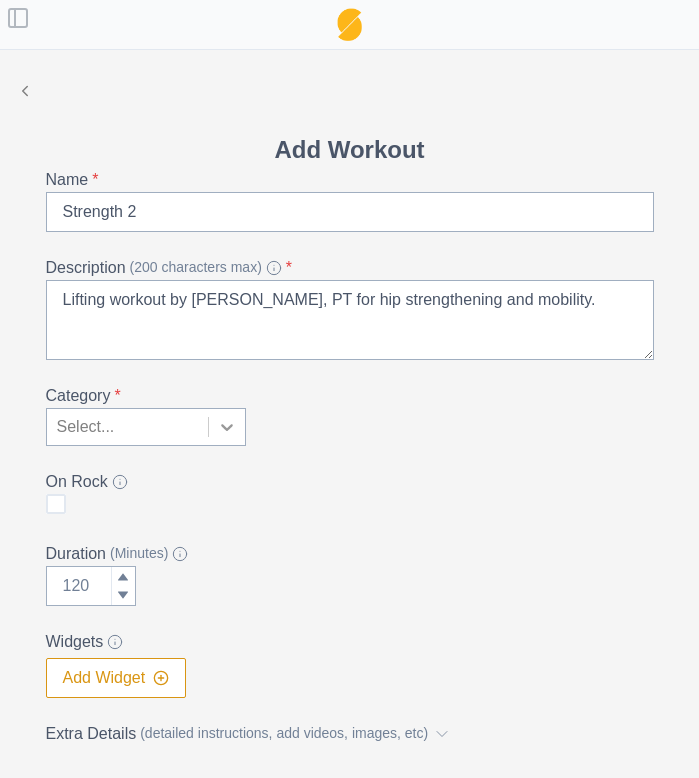 click 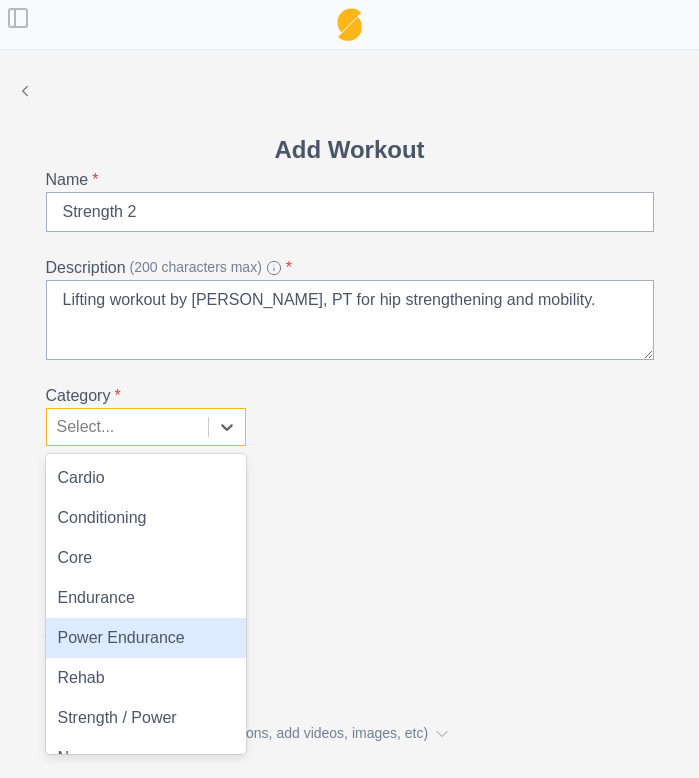 scroll, scrollTop: 28, scrollLeft: 0, axis: vertical 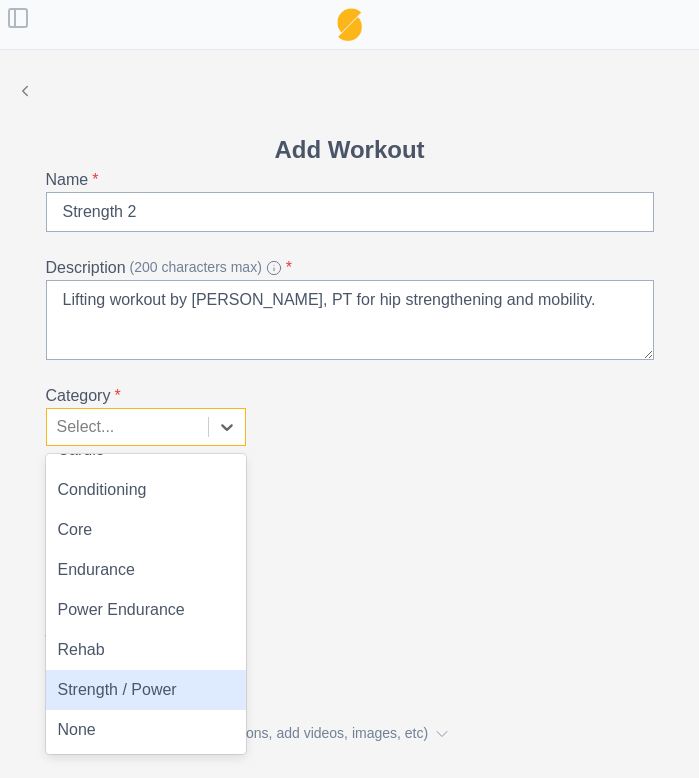 click on "Strength / Power" at bounding box center (146, 690) 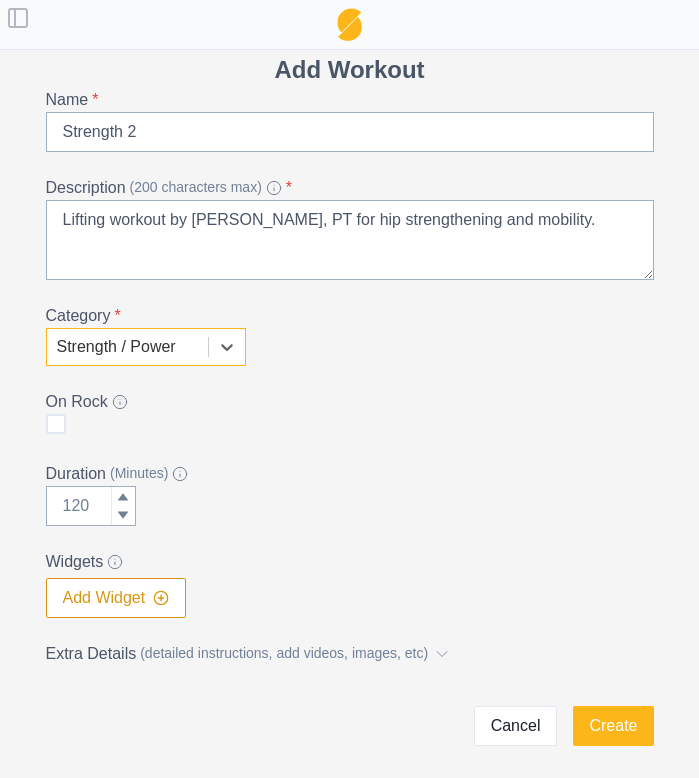 scroll, scrollTop: 110, scrollLeft: 0, axis: vertical 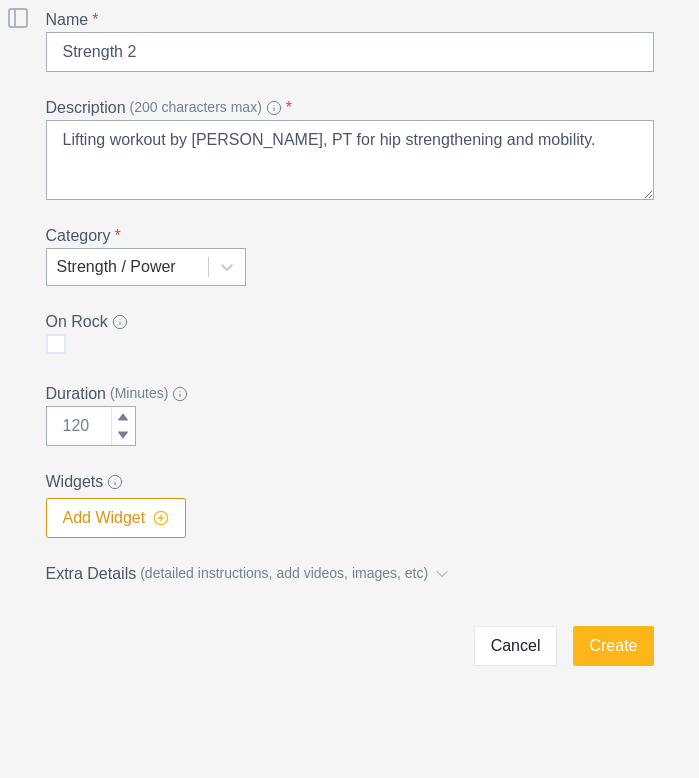 click 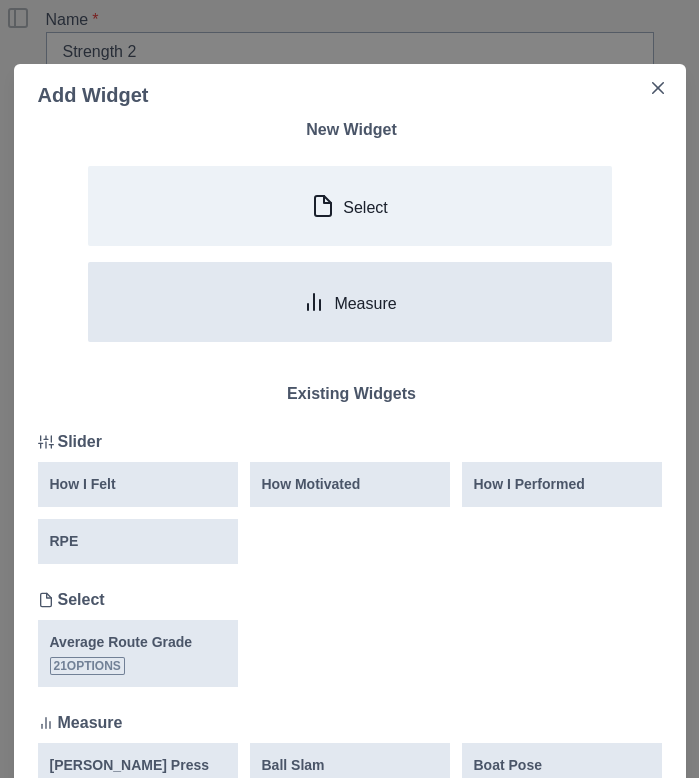 click on "Measure" at bounding box center [350, 302] 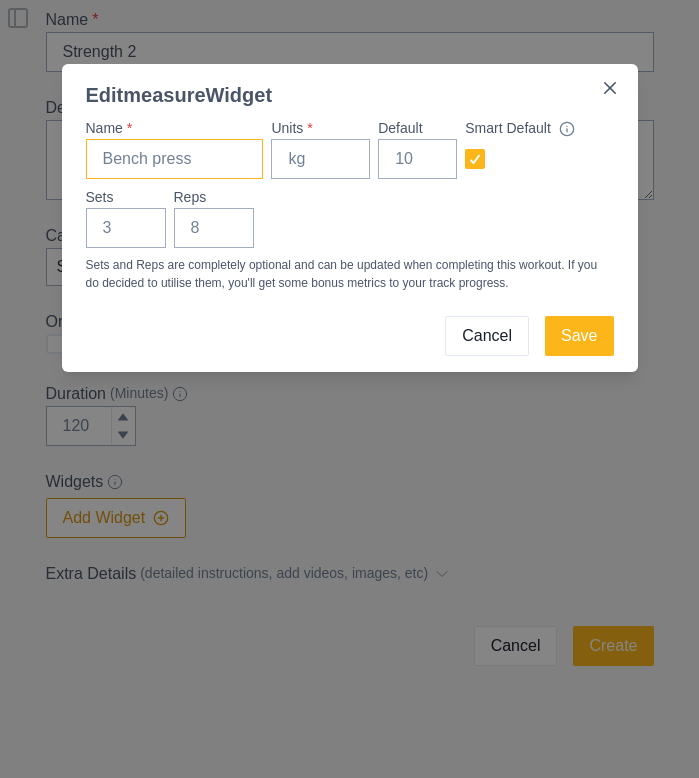 click on "Name *" at bounding box center [175, 159] 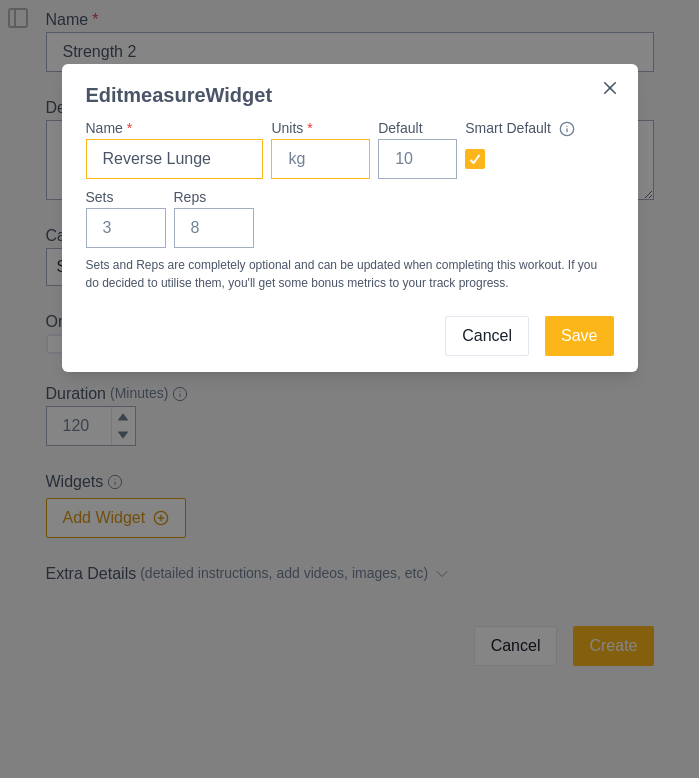 type on "Reverse Lunge" 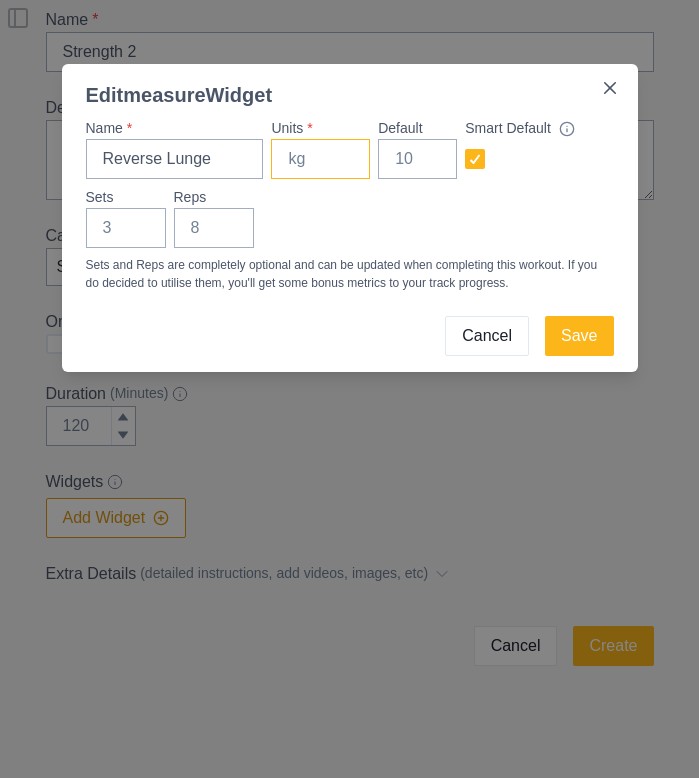 click on "Units *" at bounding box center (320, 159) 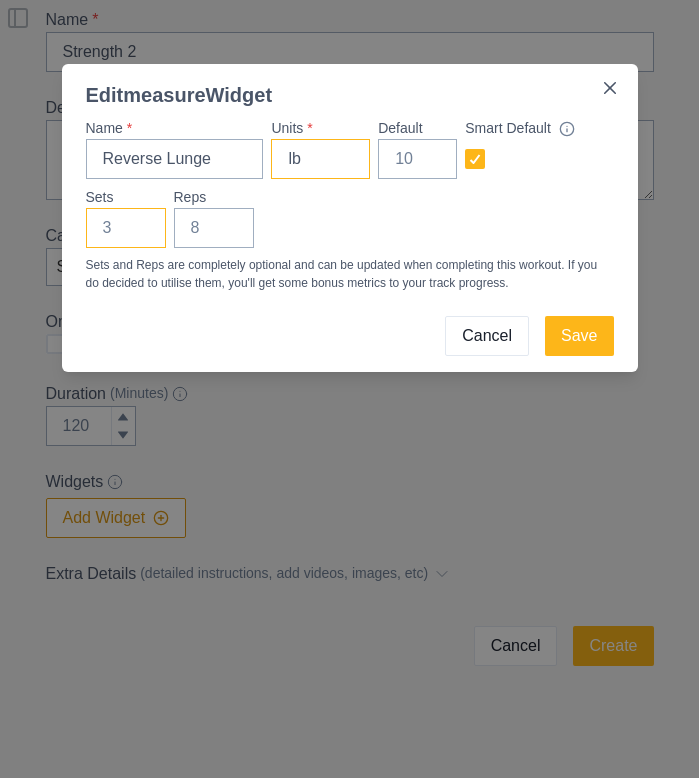 type on "lb" 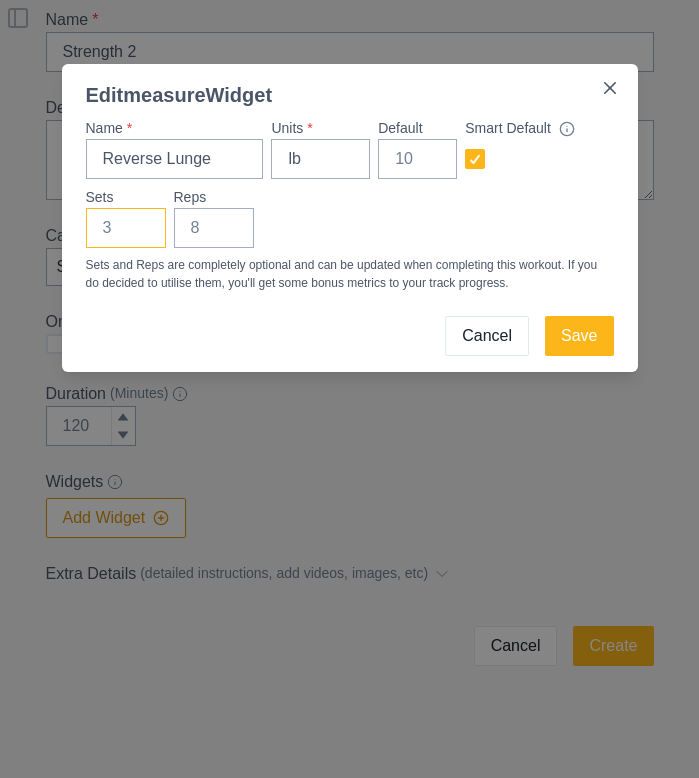 click on "Sets" at bounding box center [126, 228] 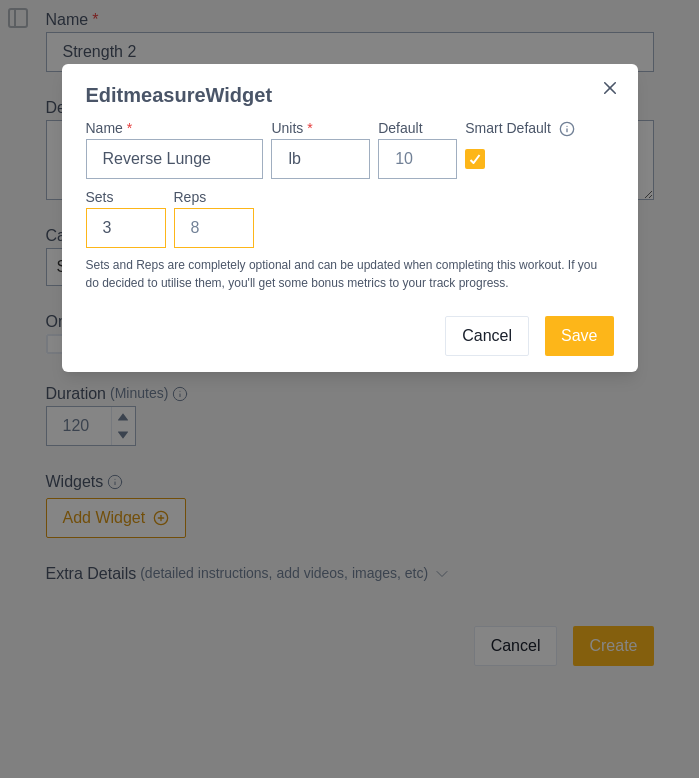 type on "3" 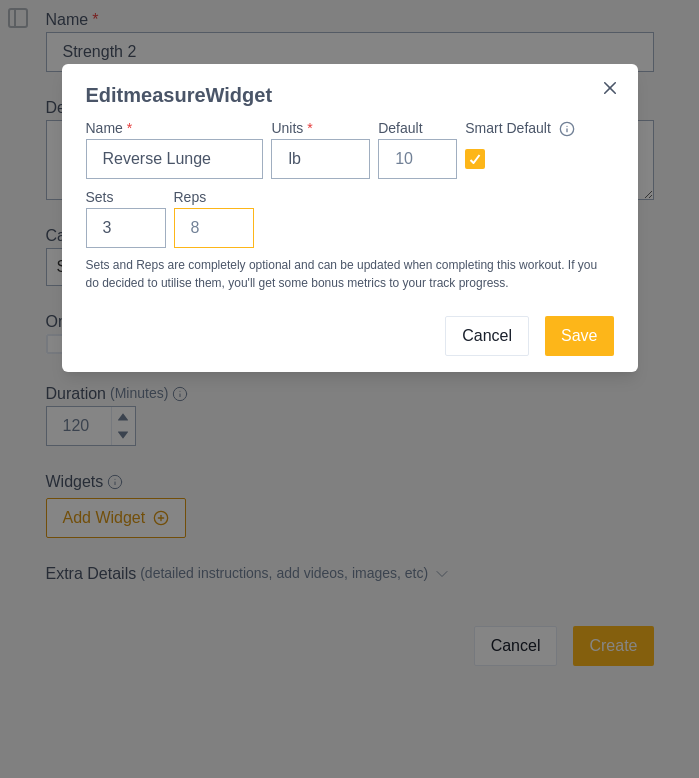 click on "Reps" at bounding box center [214, 228] 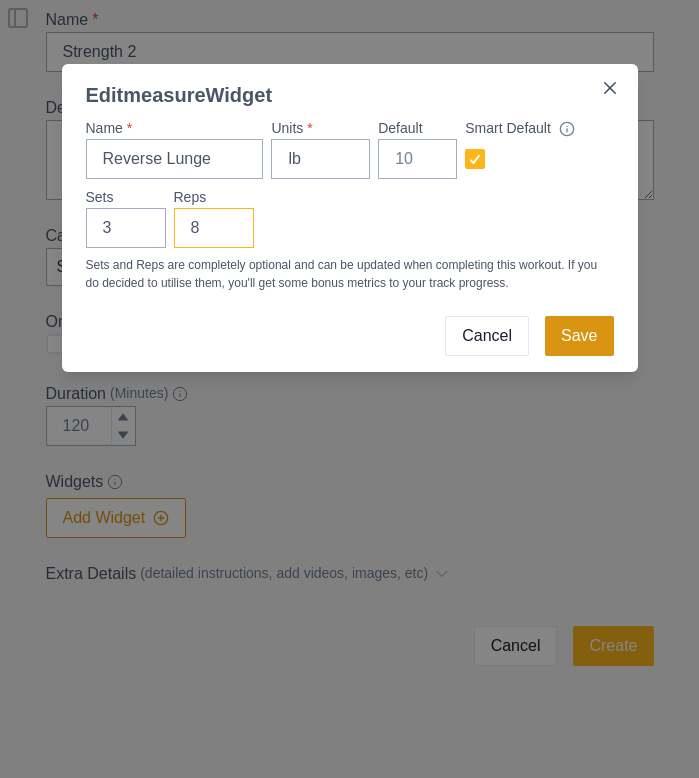 type on "8" 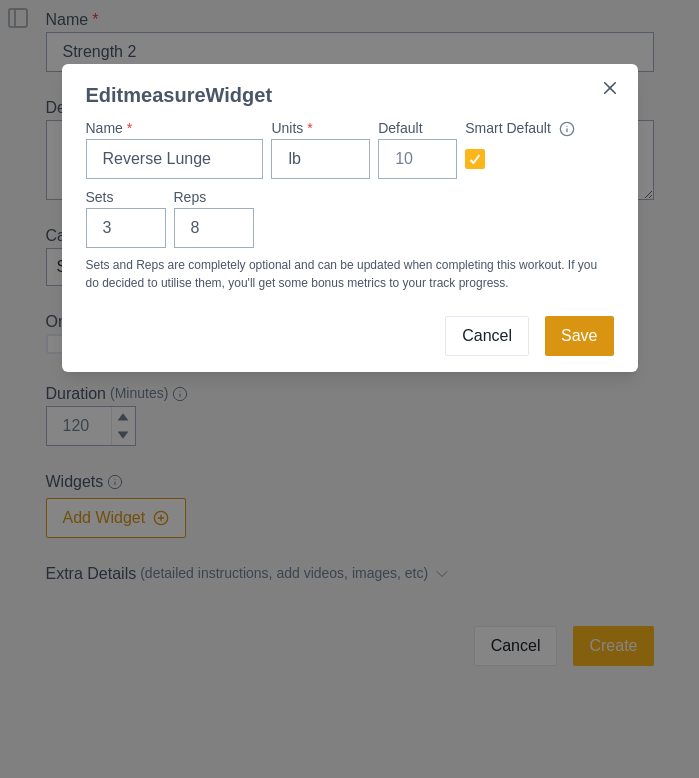 click on "Save" at bounding box center [579, 336] 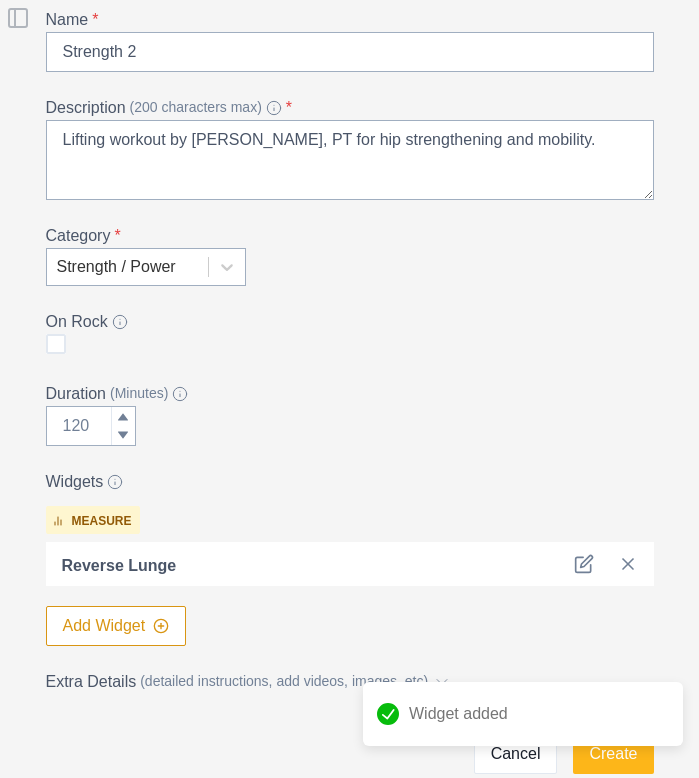 click on "Add Widget" at bounding box center [116, 626] 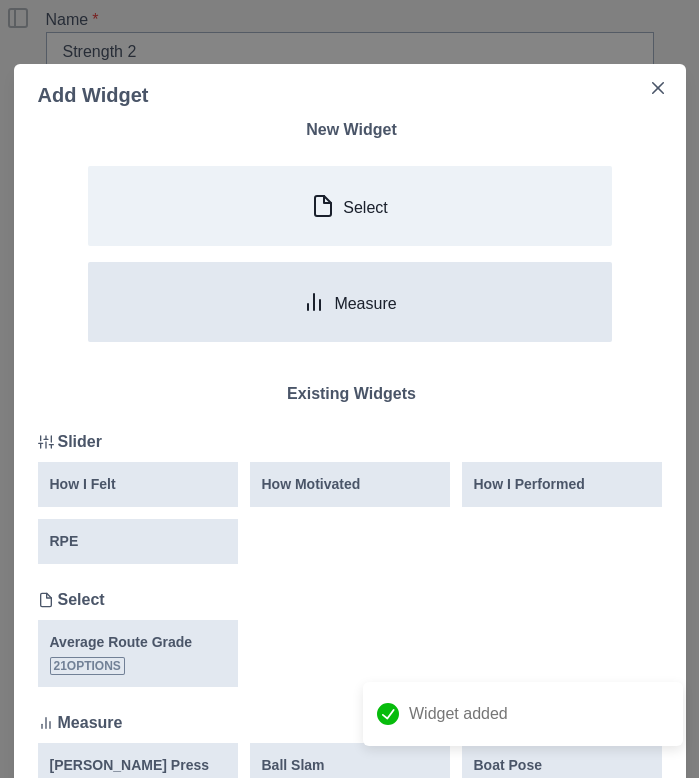 click 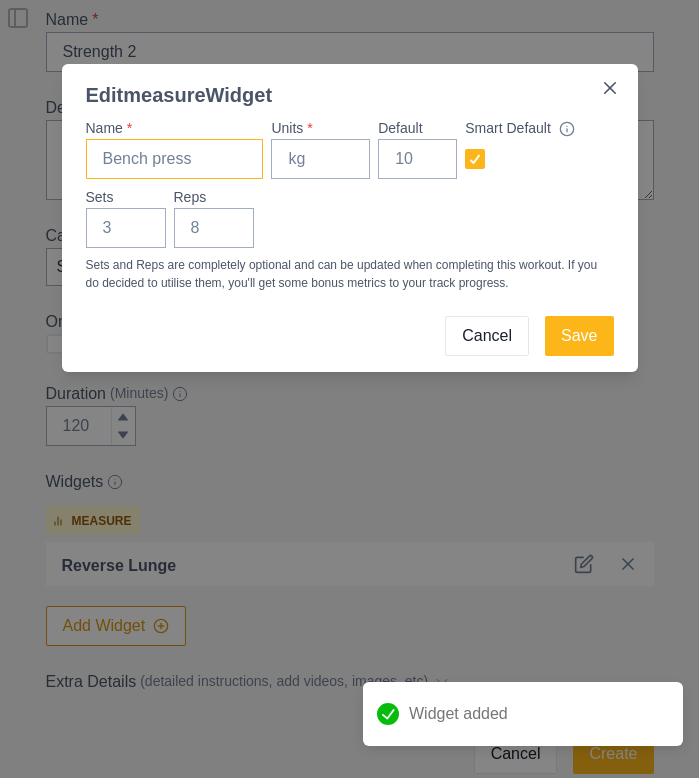 click on "Name *" at bounding box center (175, 159) 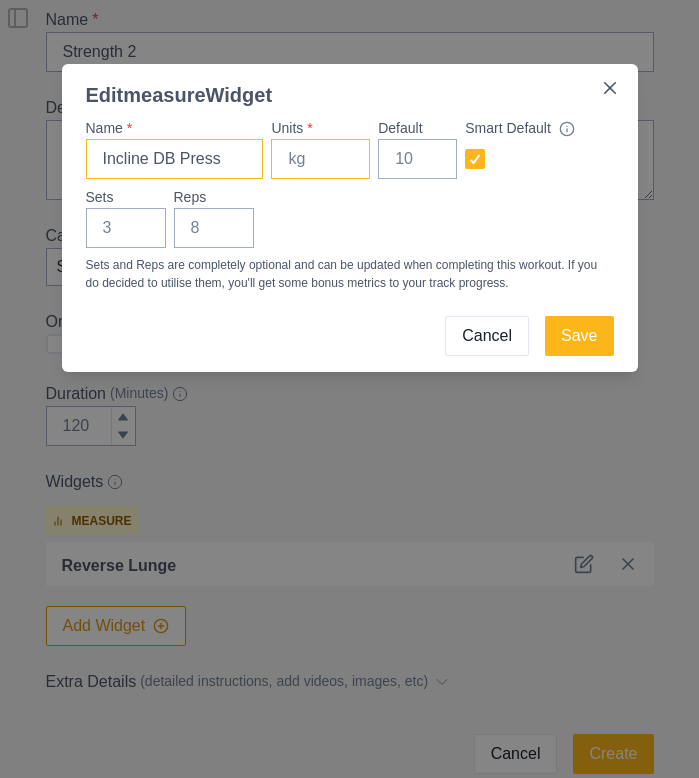type on "Incline DB Press" 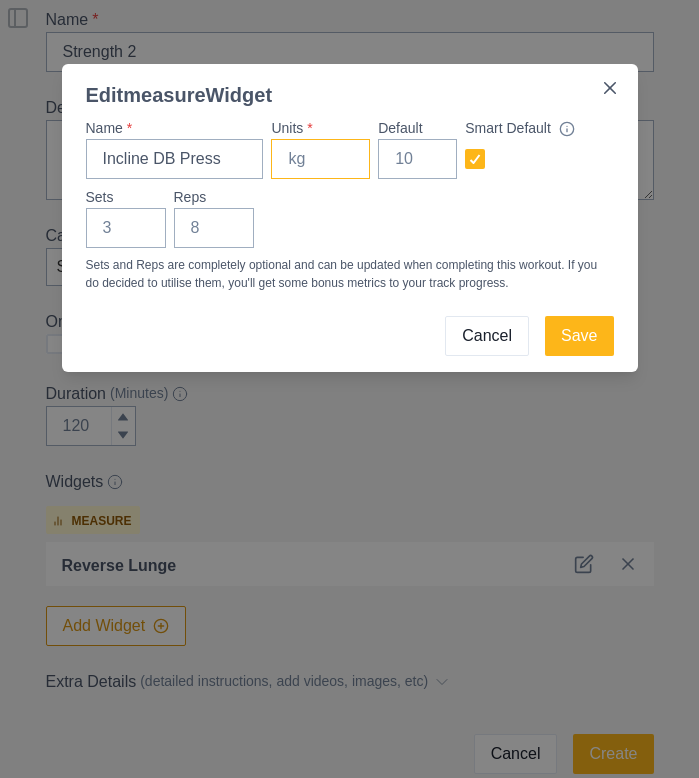 click on "Units *" at bounding box center (320, 159) 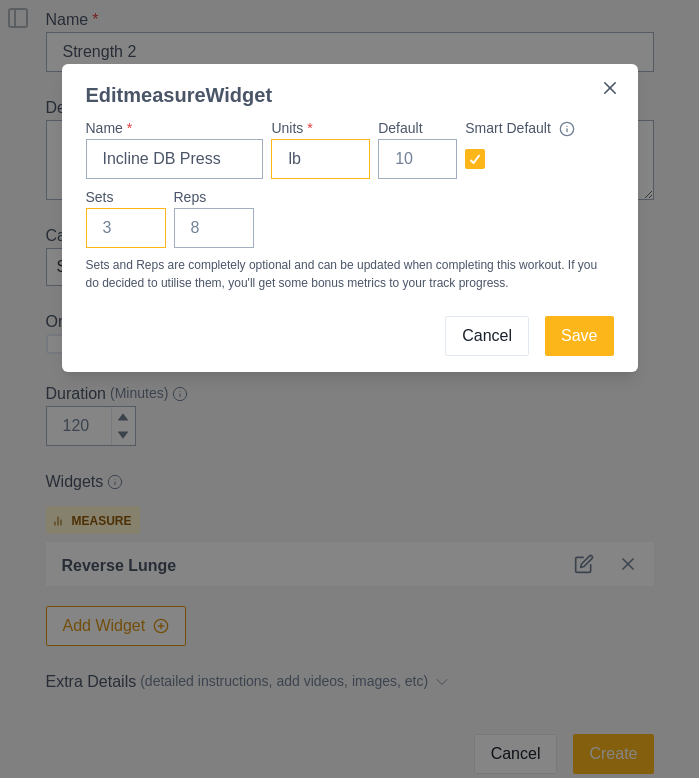 type on "lb" 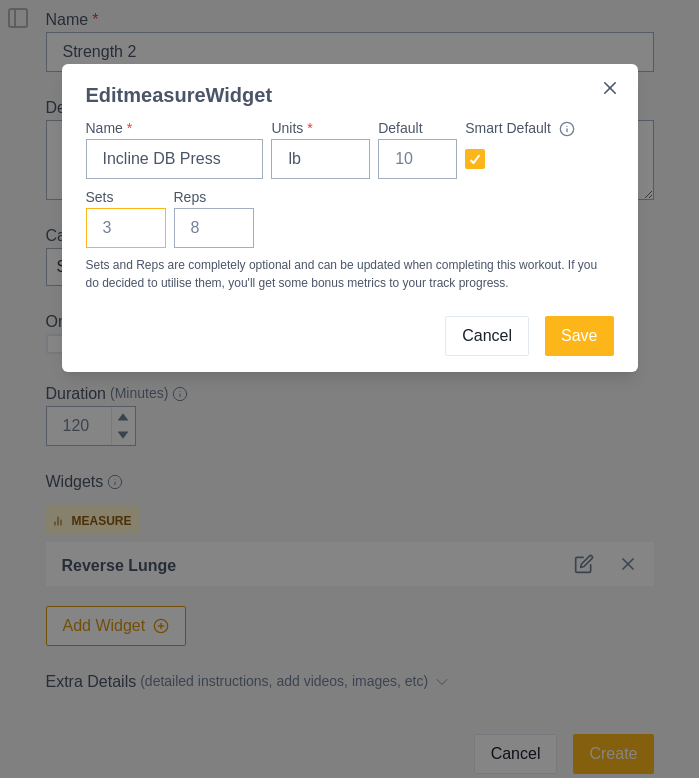 click on "Sets" at bounding box center [126, 228] 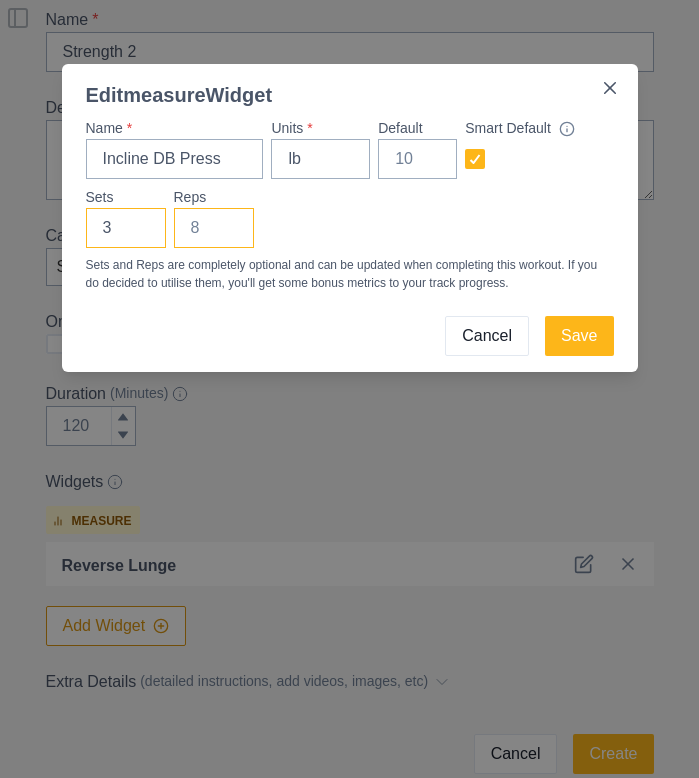 type on "3" 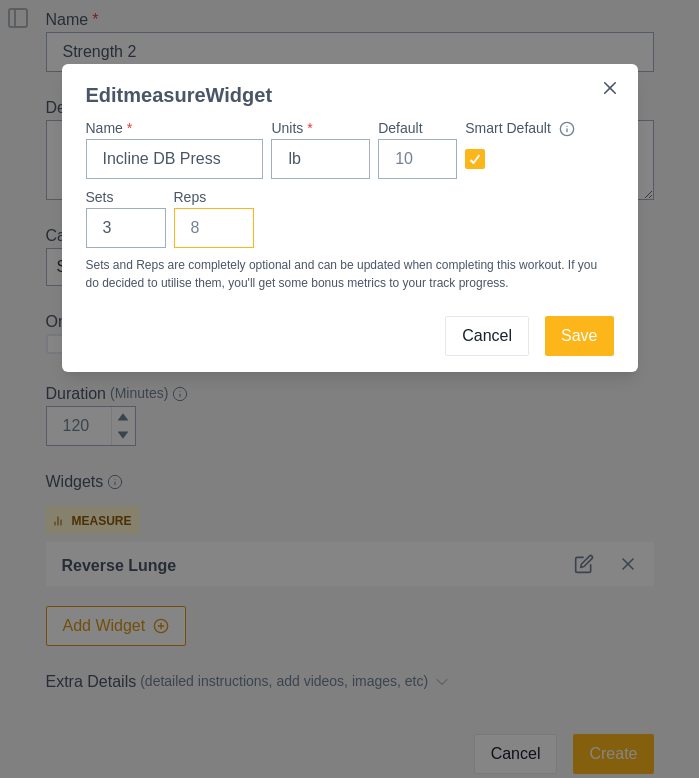 click on "Reps" at bounding box center (214, 228) 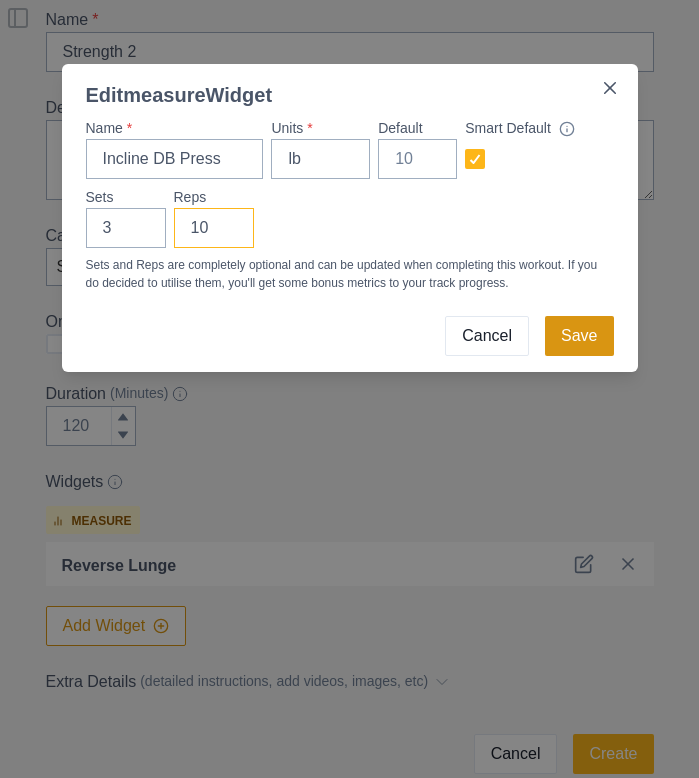 type on "10" 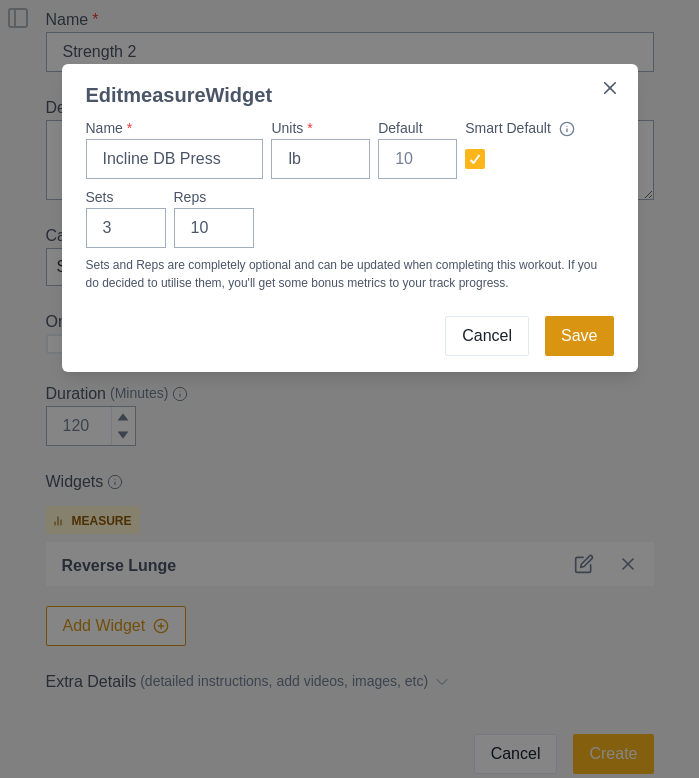 click on "Save" at bounding box center (579, 336) 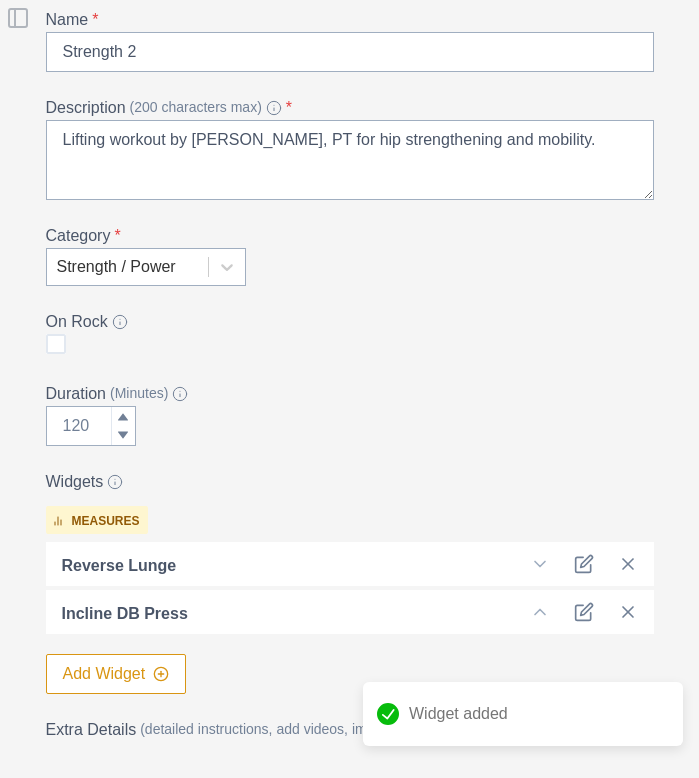 click on "Add Widget" at bounding box center (116, 674) 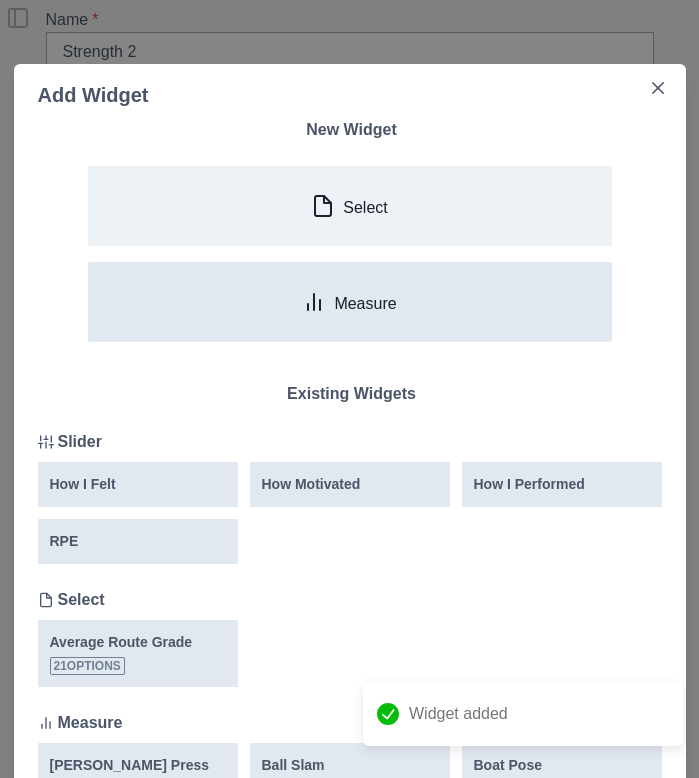 click on "Measure" at bounding box center [350, 302] 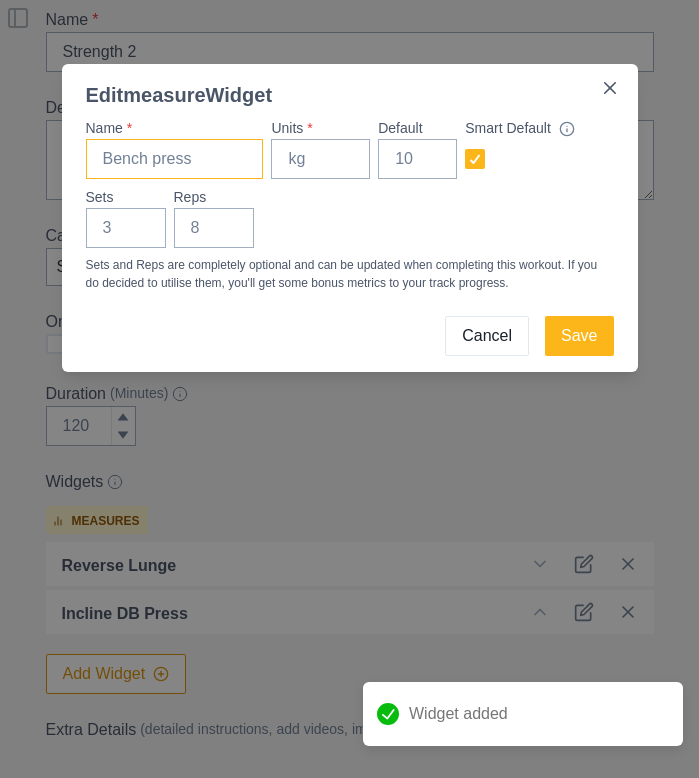 click on "Name *" at bounding box center [175, 159] 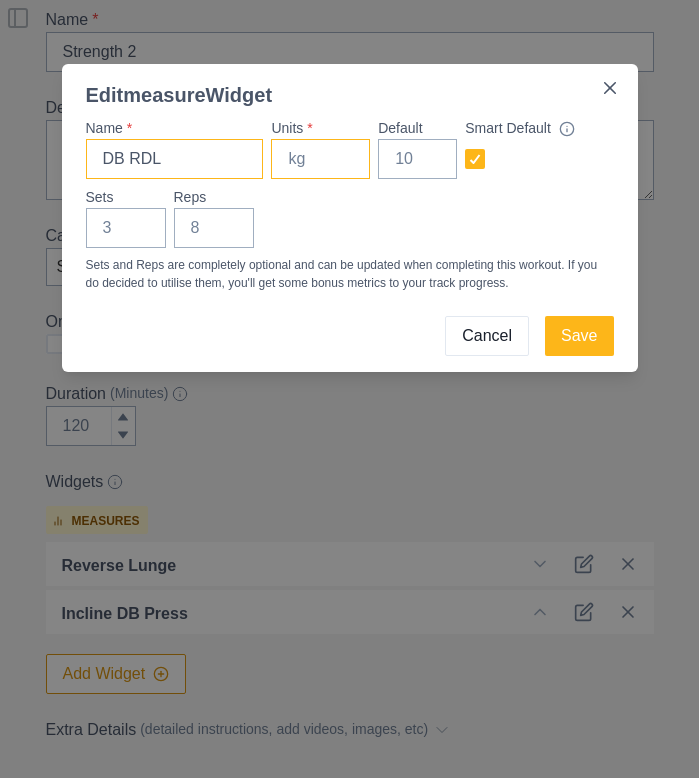 type on "DB RDL" 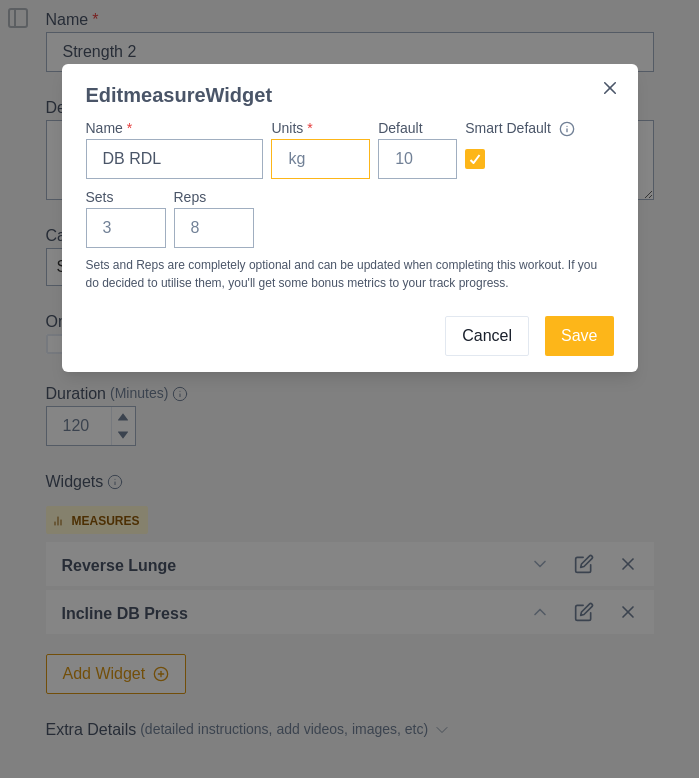 click on "Units *" at bounding box center (320, 159) 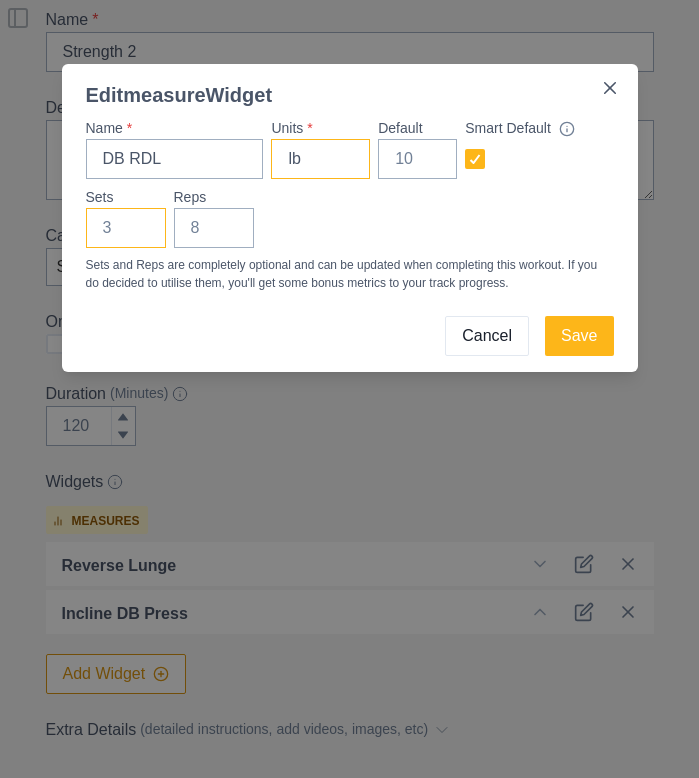 type on "lb" 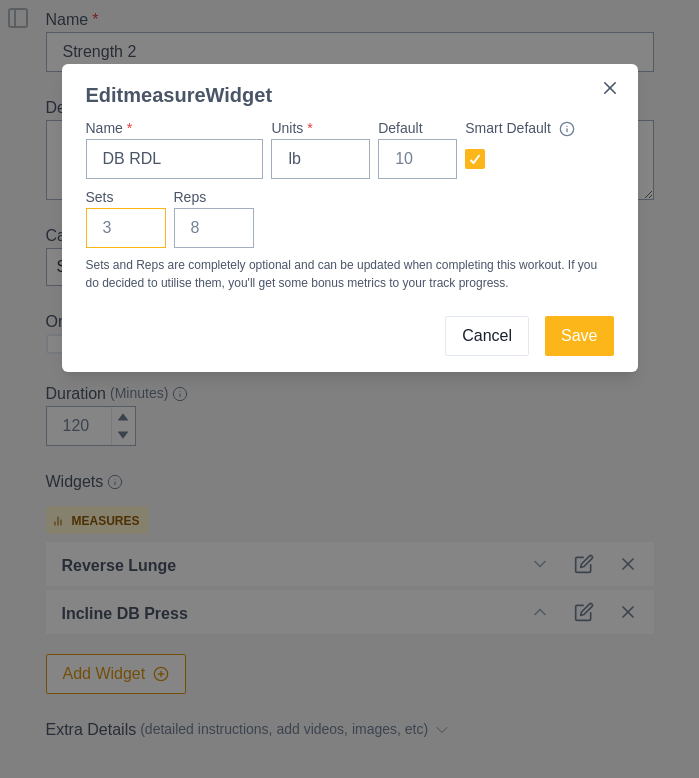 click on "Sets" at bounding box center (126, 228) 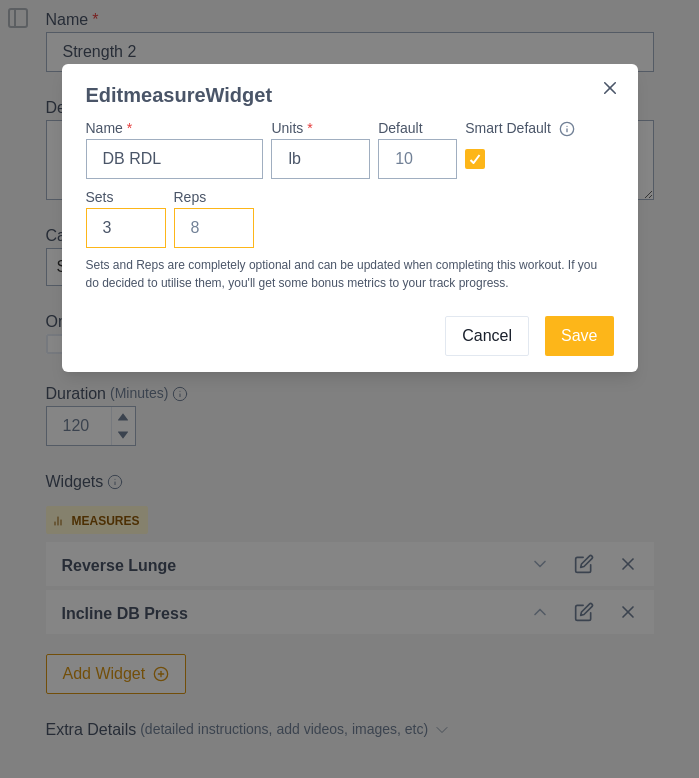 type on "3" 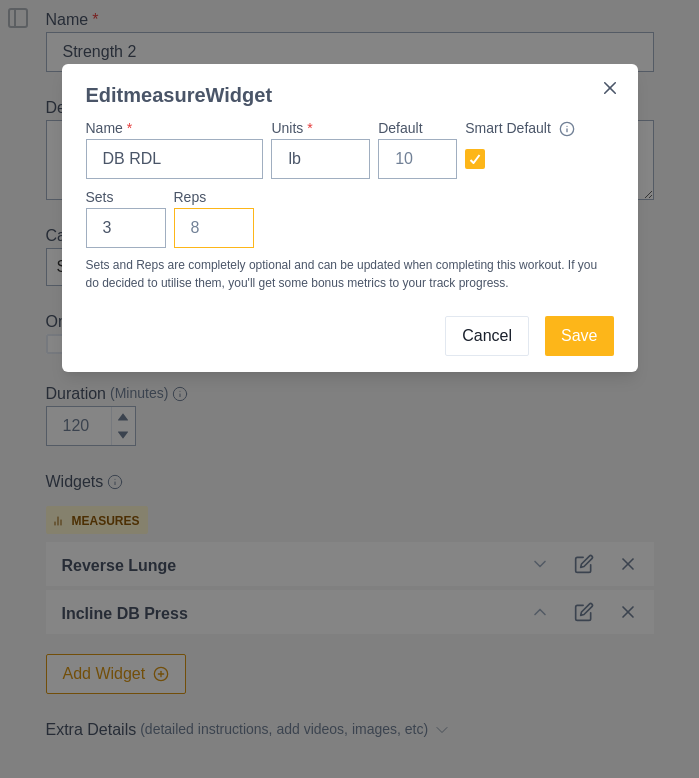 click on "Reps" at bounding box center (214, 228) 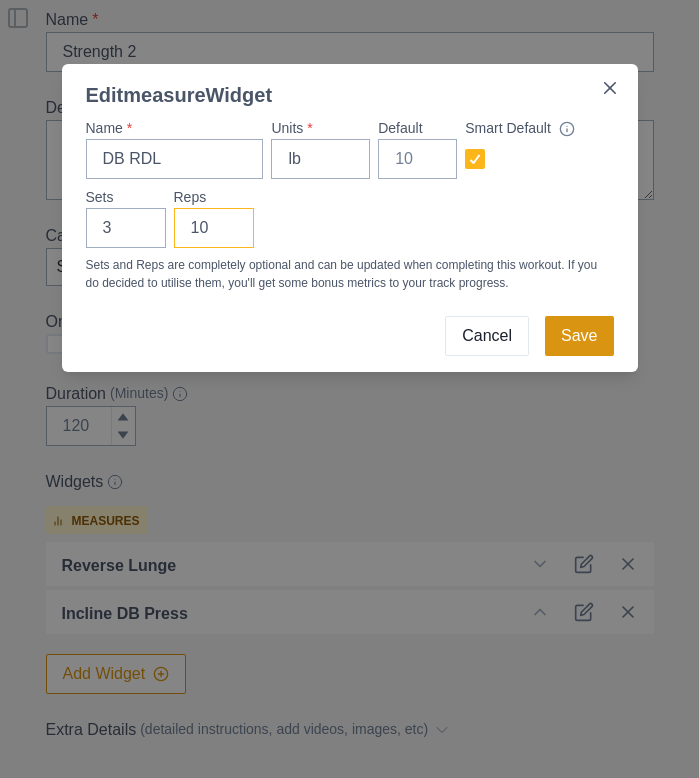 type on "10" 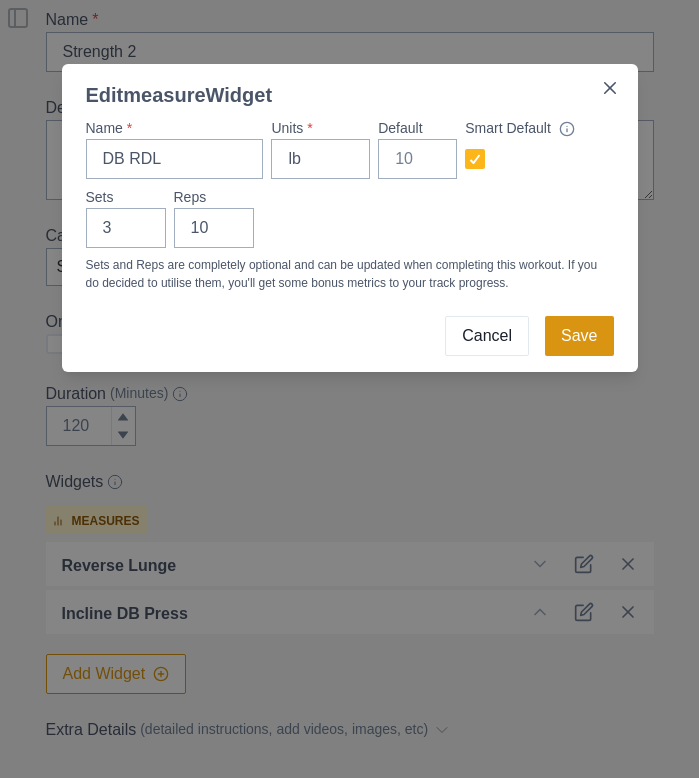 click on "Save" at bounding box center (579, 336) 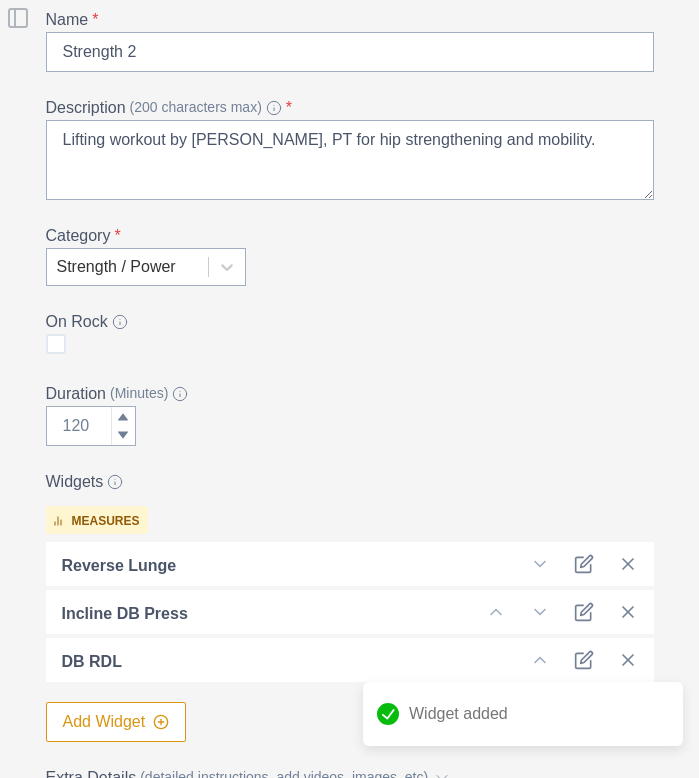 click on "Add Widget" at bounding box center (116, 722) 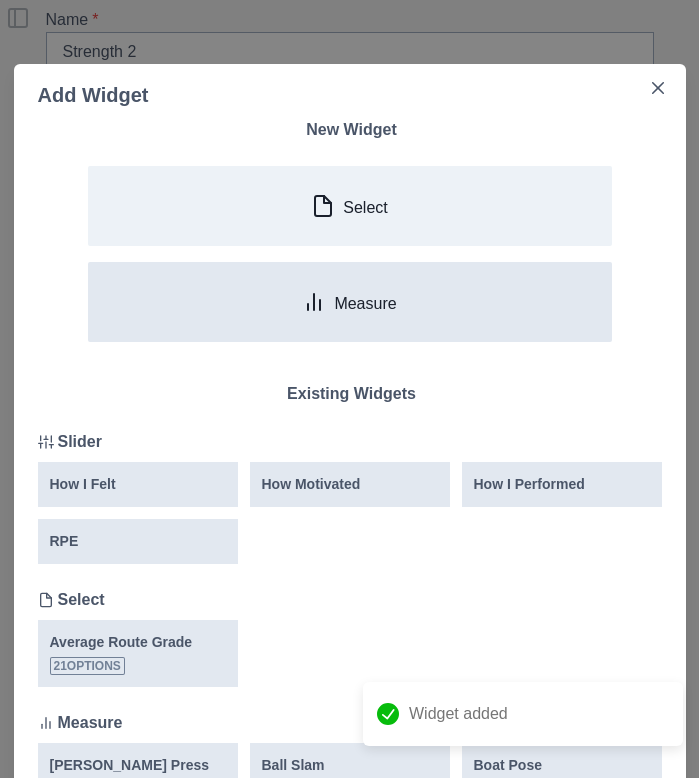 click on "Measure" at bounding box center [350, 302] 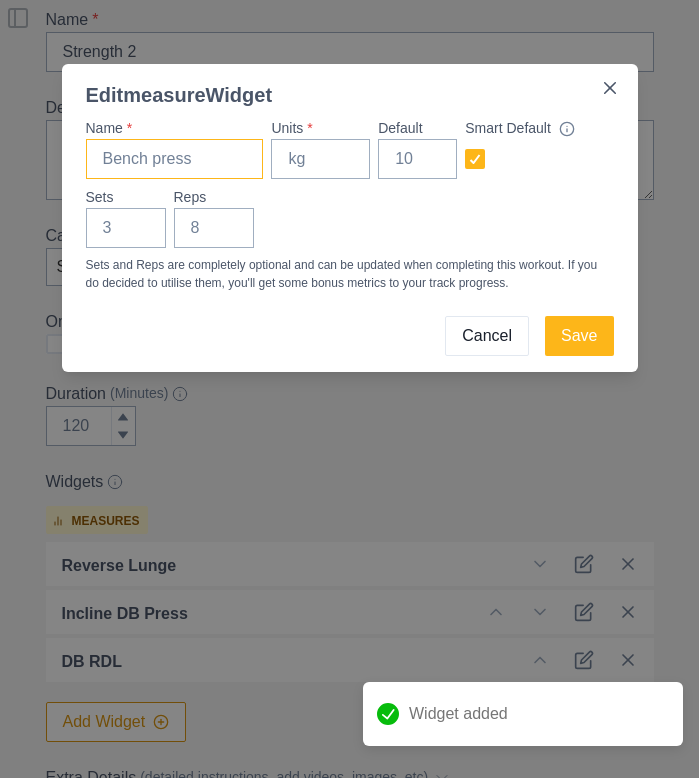 click on "Name *" at bounding box center [175, 159] 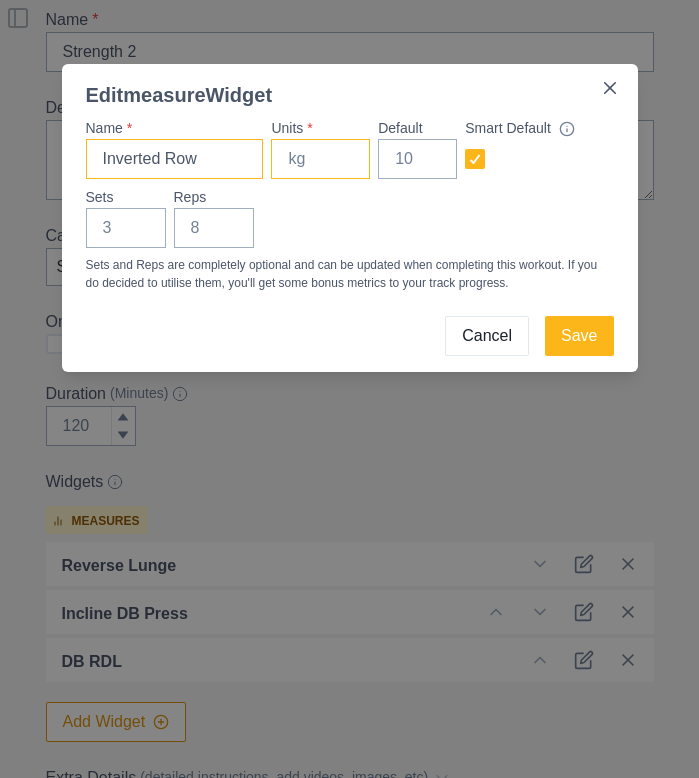 type on "Inverted Row" 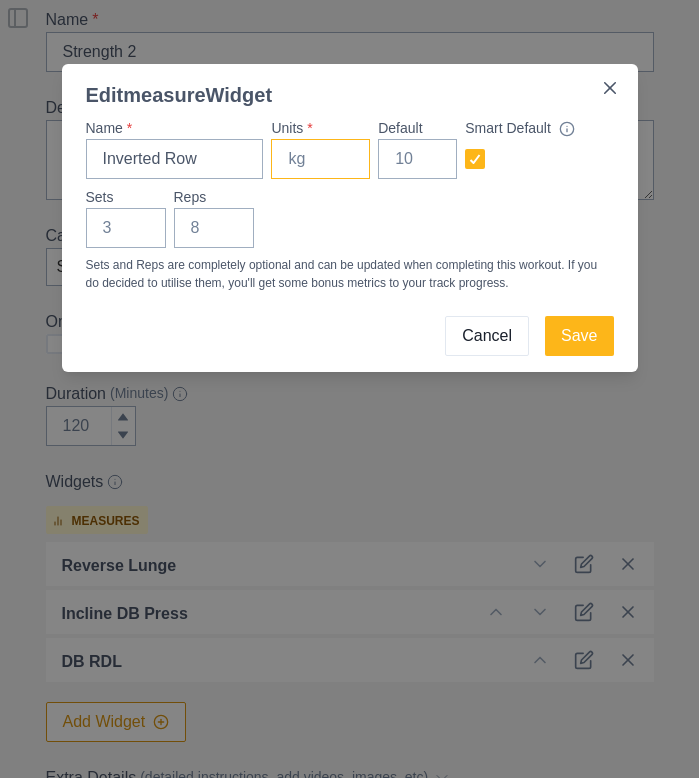 click on "Units *" at bounding box center (320, 159) 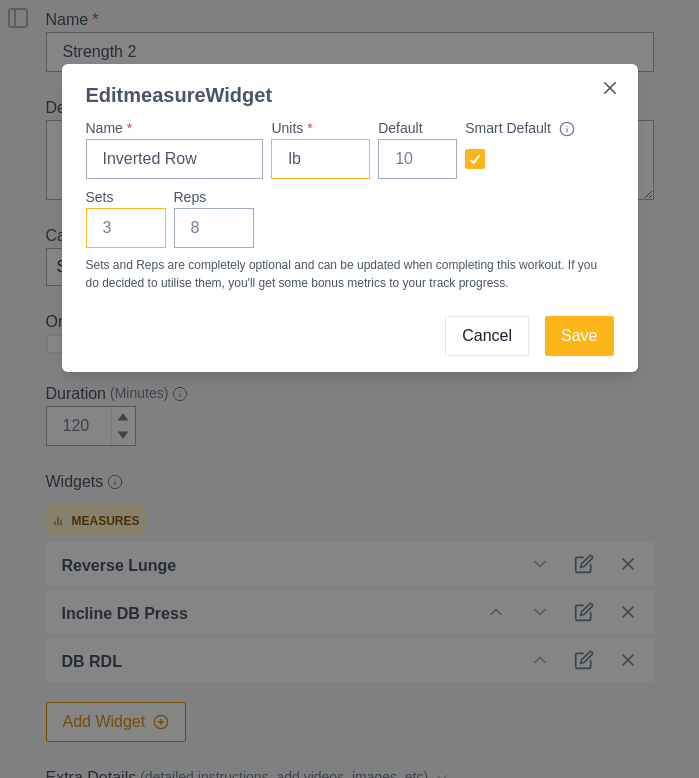 type on "lb" 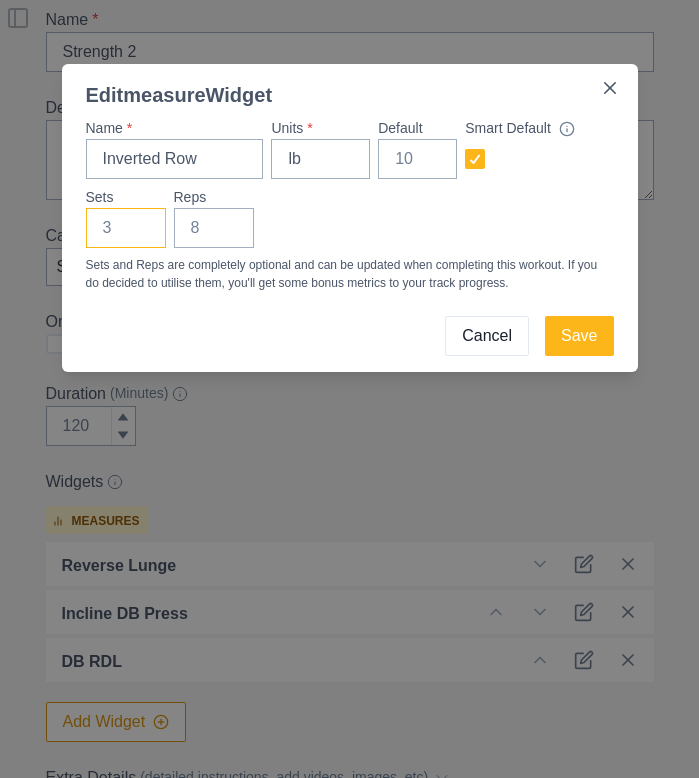 click on "Sets" at bounding box center (126, 228) 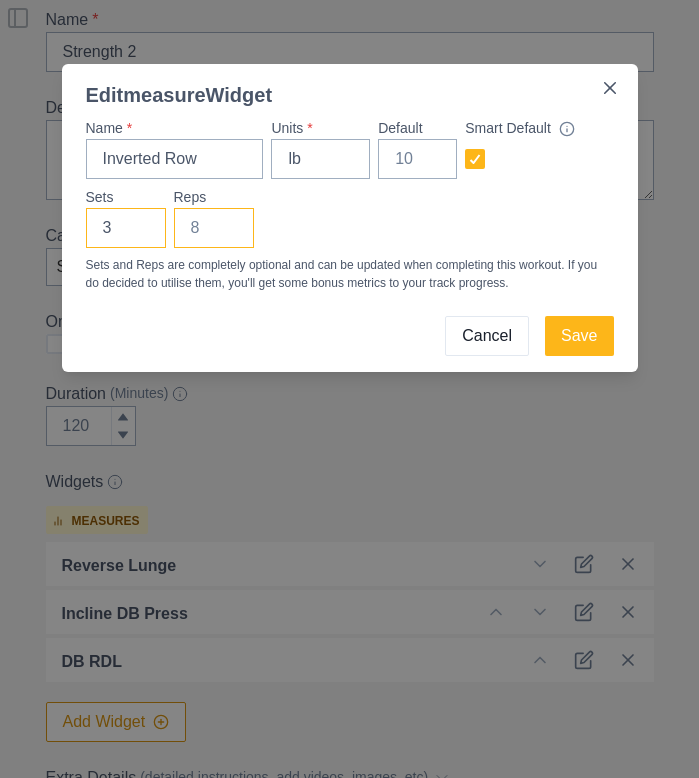 type on "3" 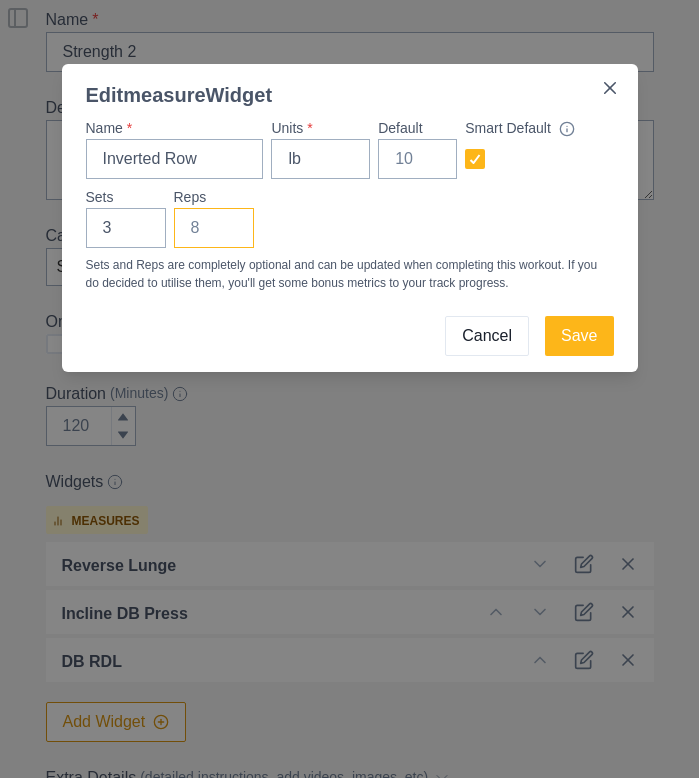 click on "Reps" at bounding box center (214, 228) 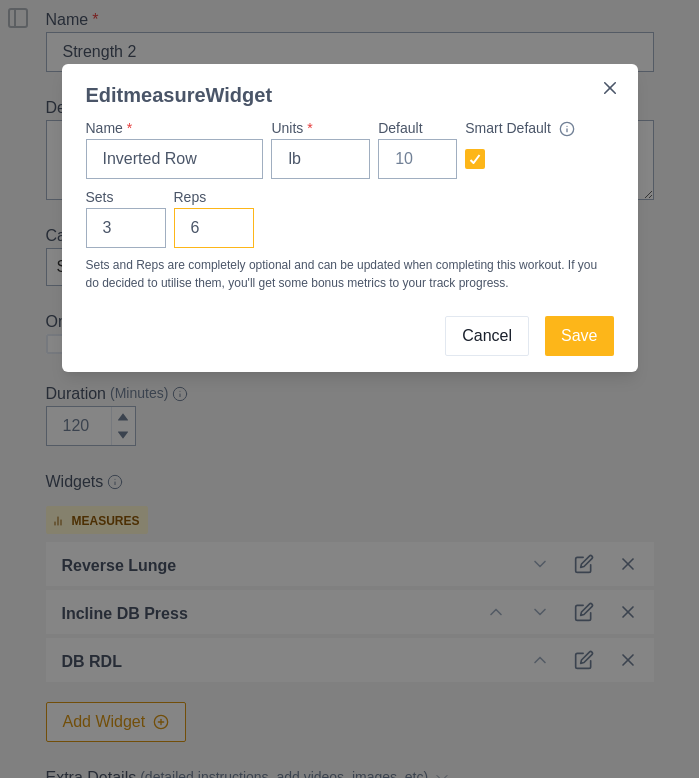 type on "6" 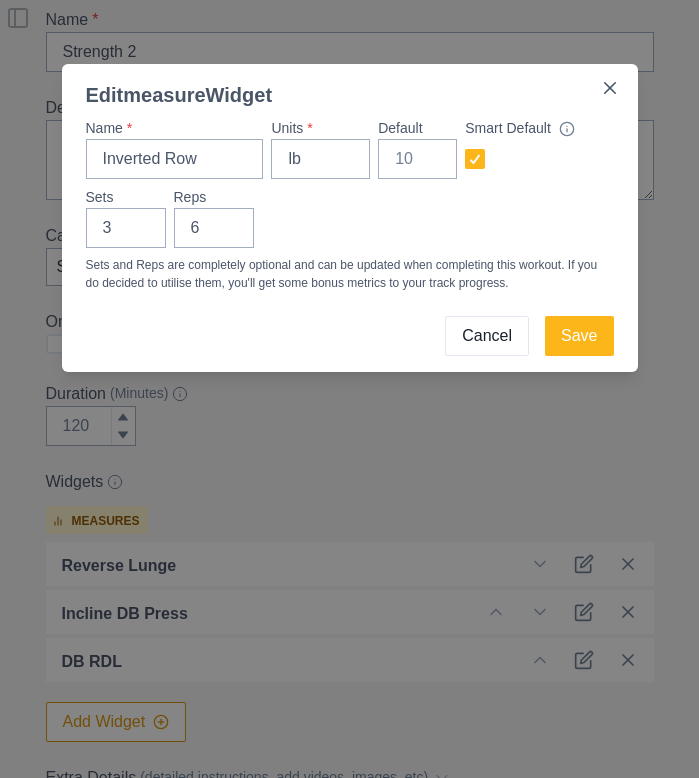 click on "Save" at bounding box center (579, 336) 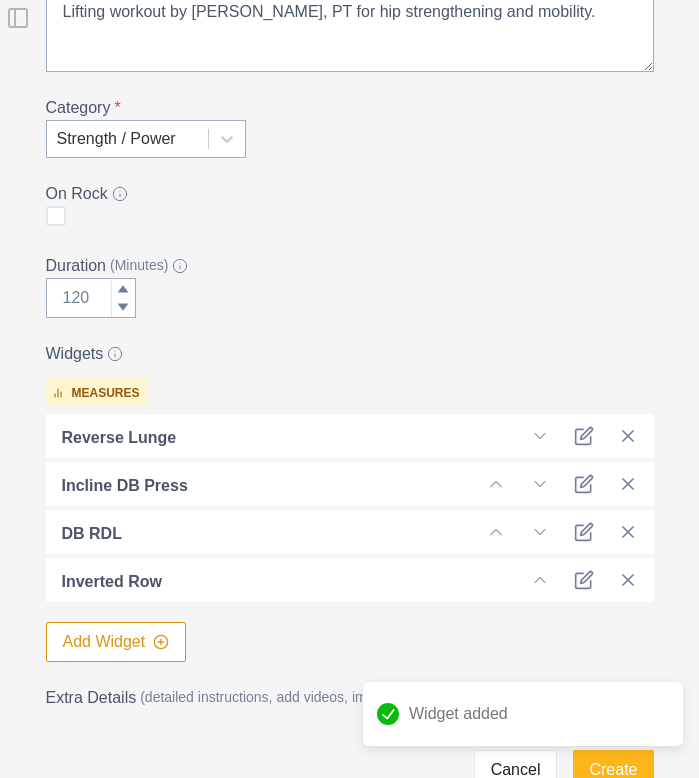 scroll, scrollTop: 253, scrollLeft: 0, axis: vertical 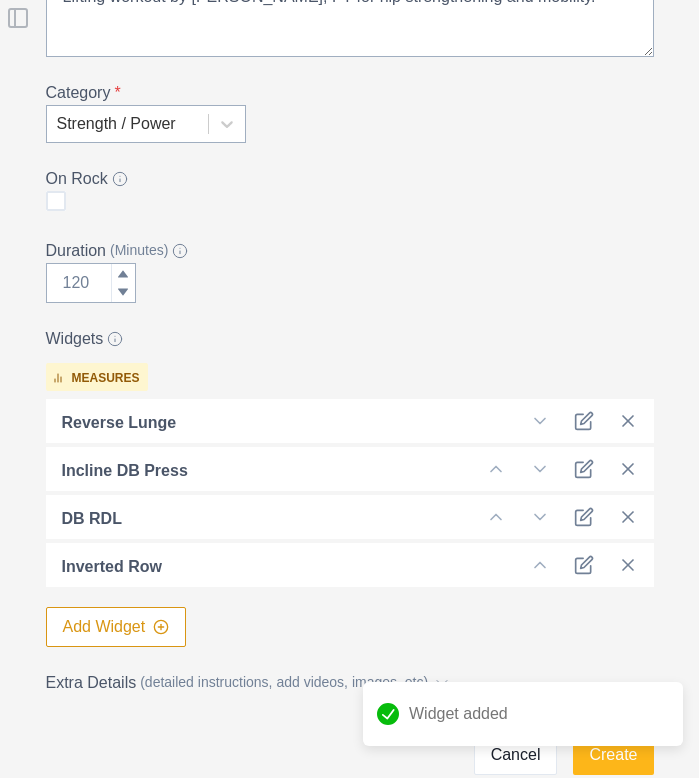 click on "Add Widget" at bounding box center (116, 627) 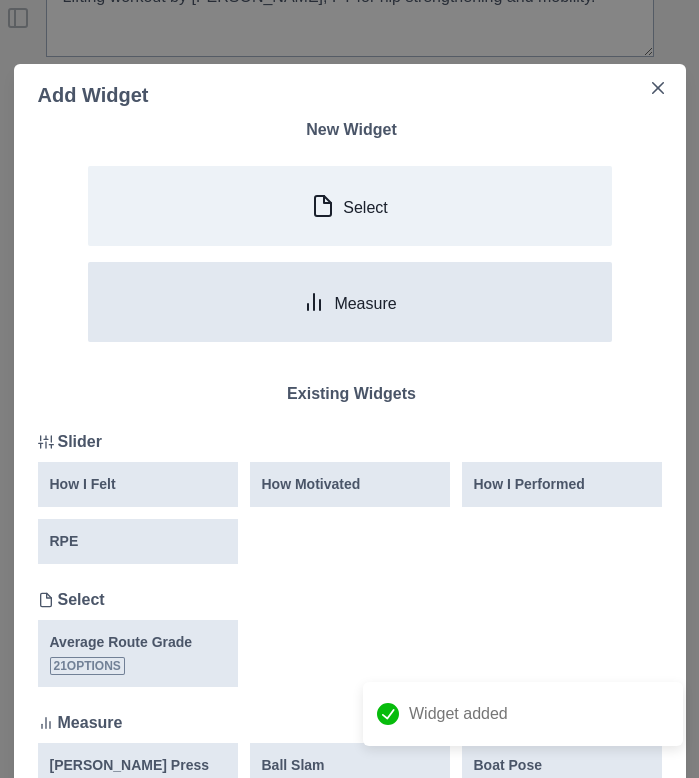 click on "Measure" at bounding box center (350, 302) 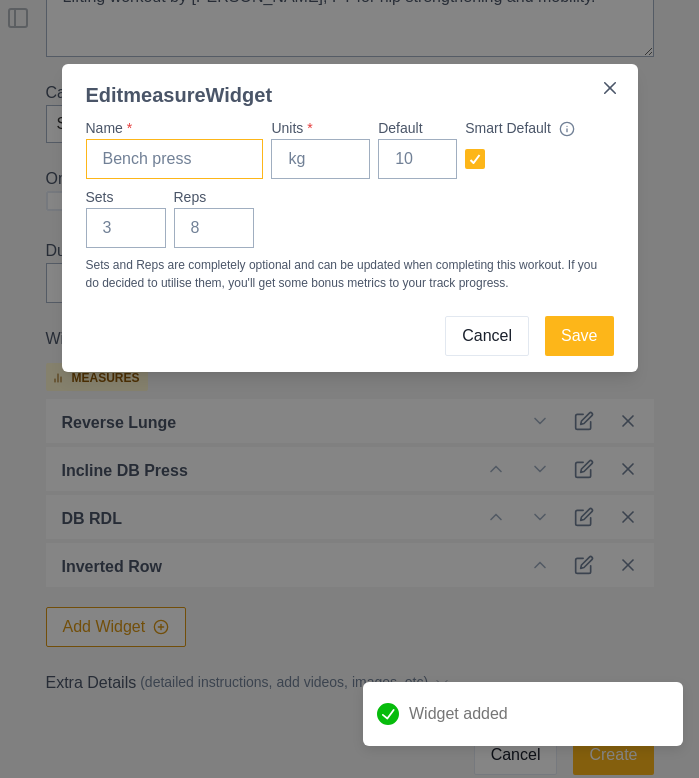 click on "Name *" at bounding box center [175, 159] 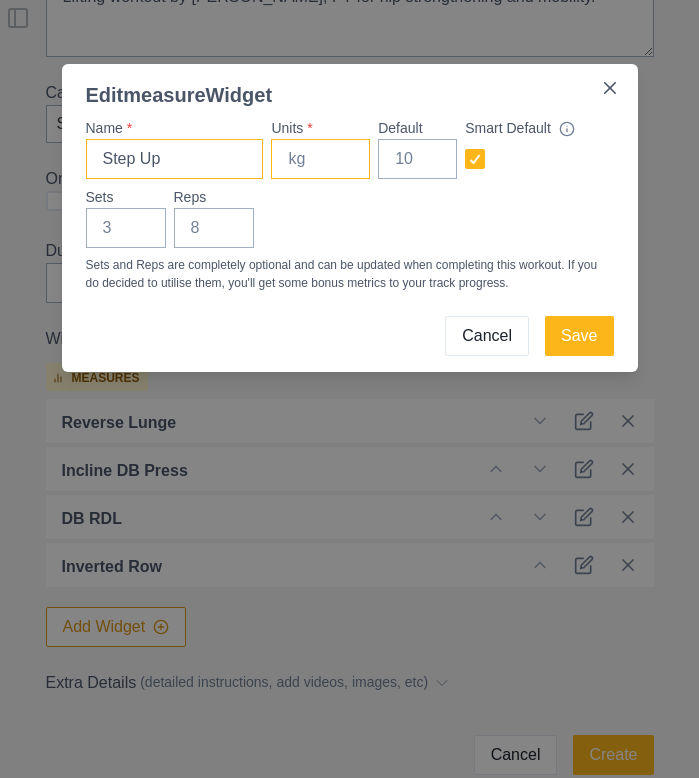 type on "Step Up" 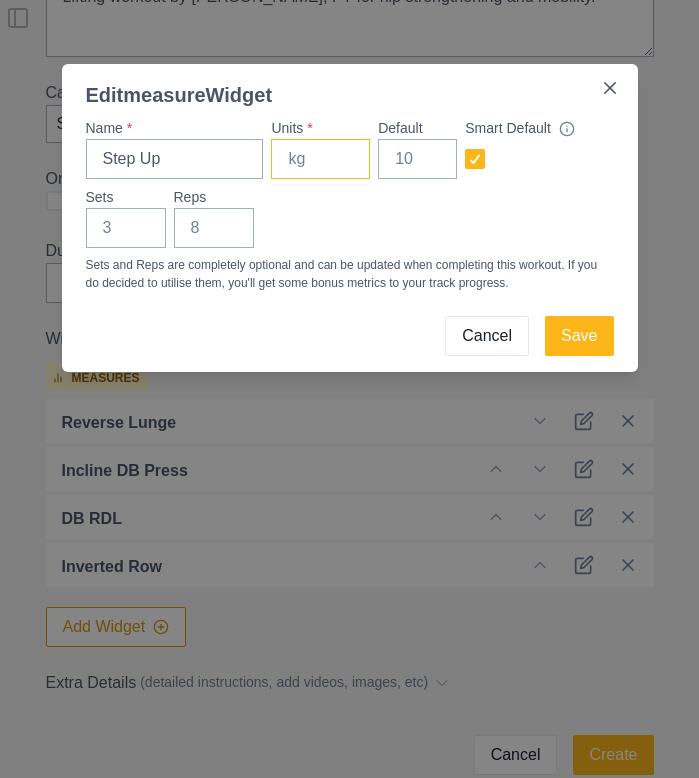 click on "Units *" at bounding box center (320, 159) 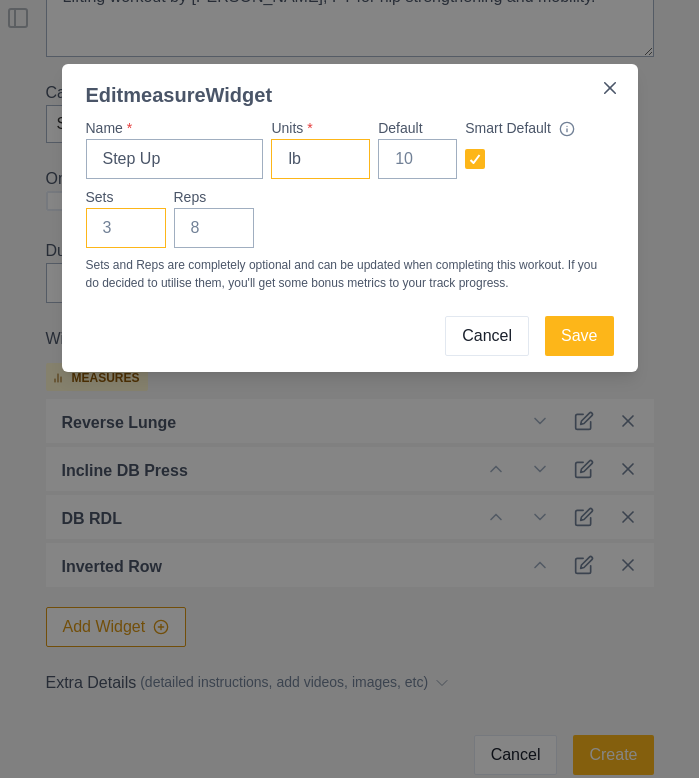 type on "lb" 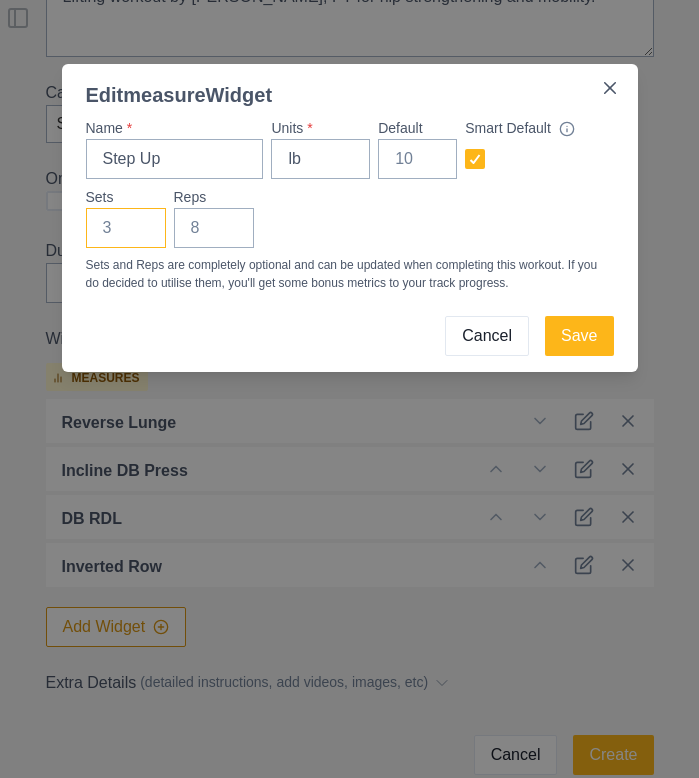 click on "Sets" at bounding box center (126, 228) 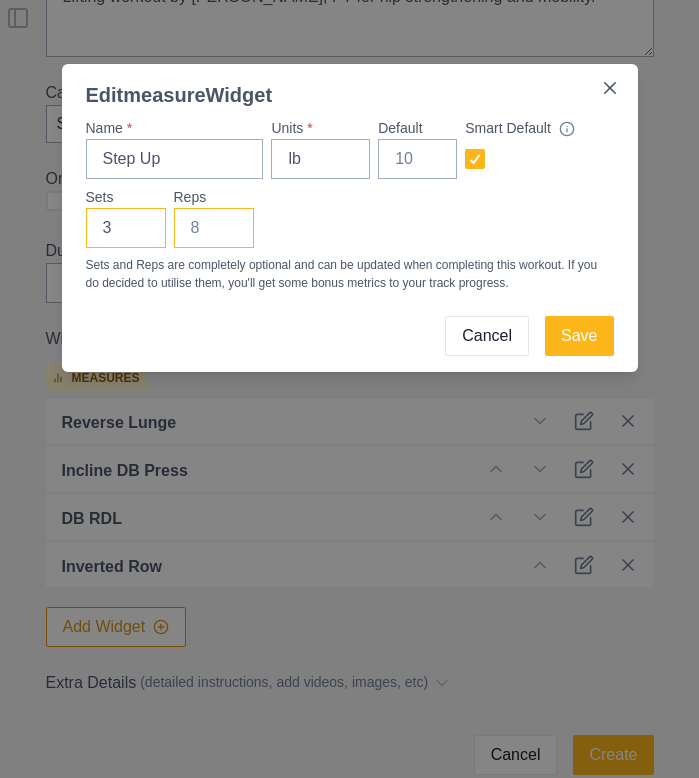 type on "3" 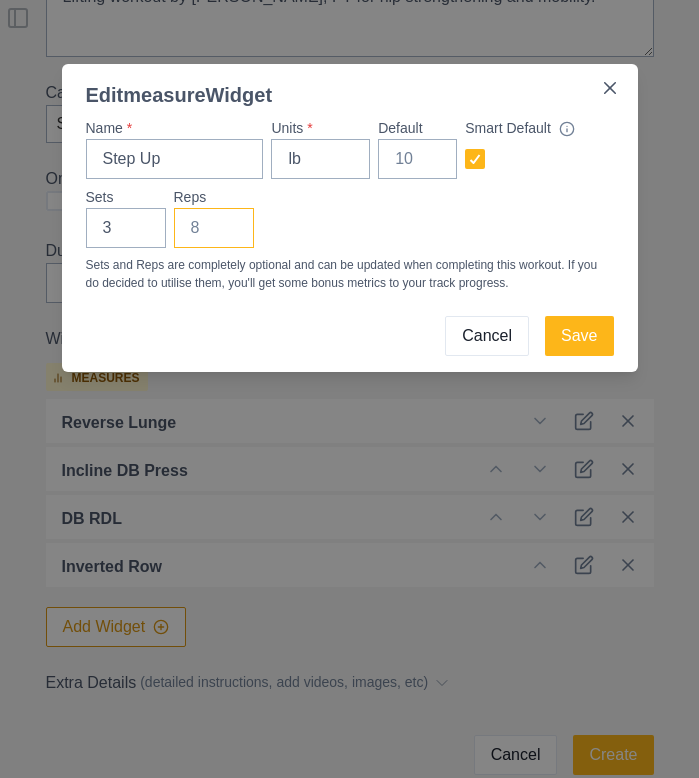 click on "Reps" at bounding box center [214, 228] 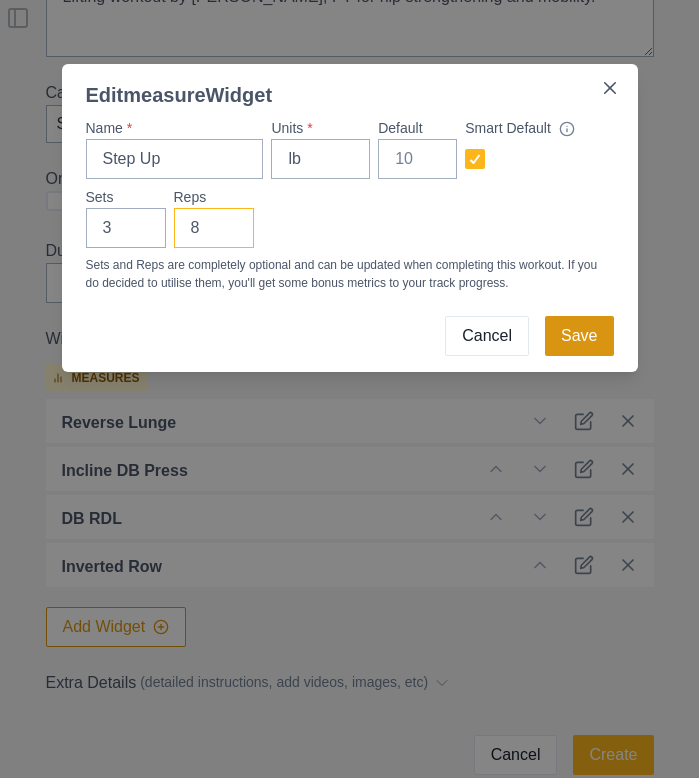 type on "8" 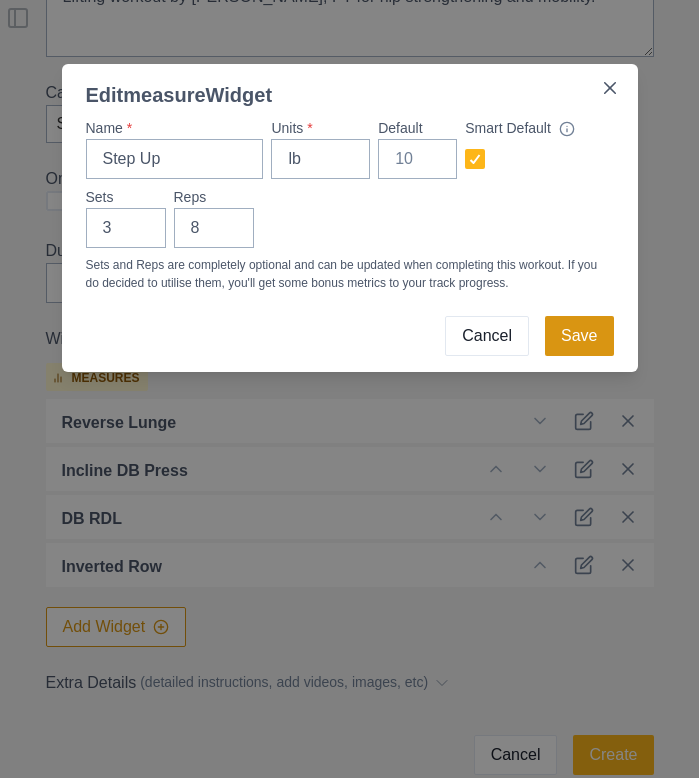 click on "Save" at bounding box center (579, 336) 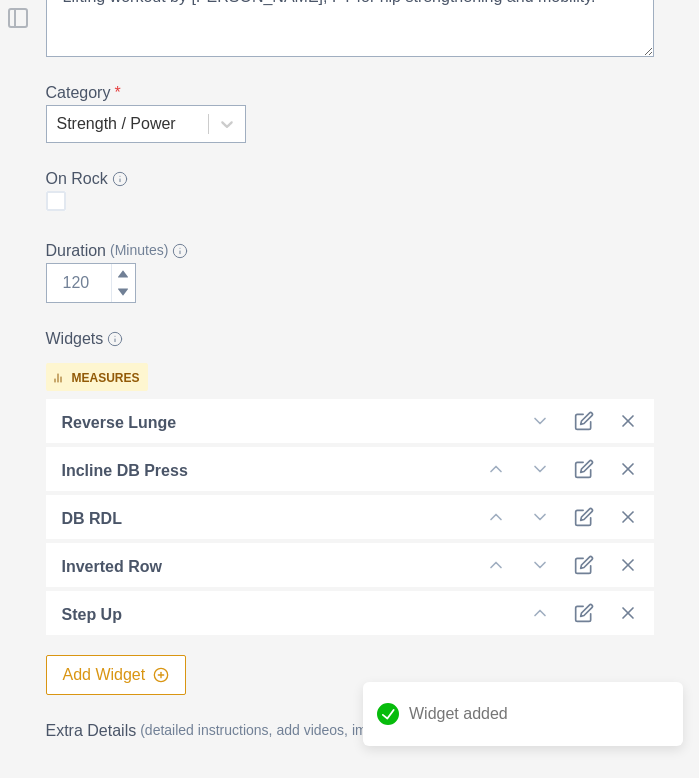 click on "Add Widget" at bounding box center (116, 675) 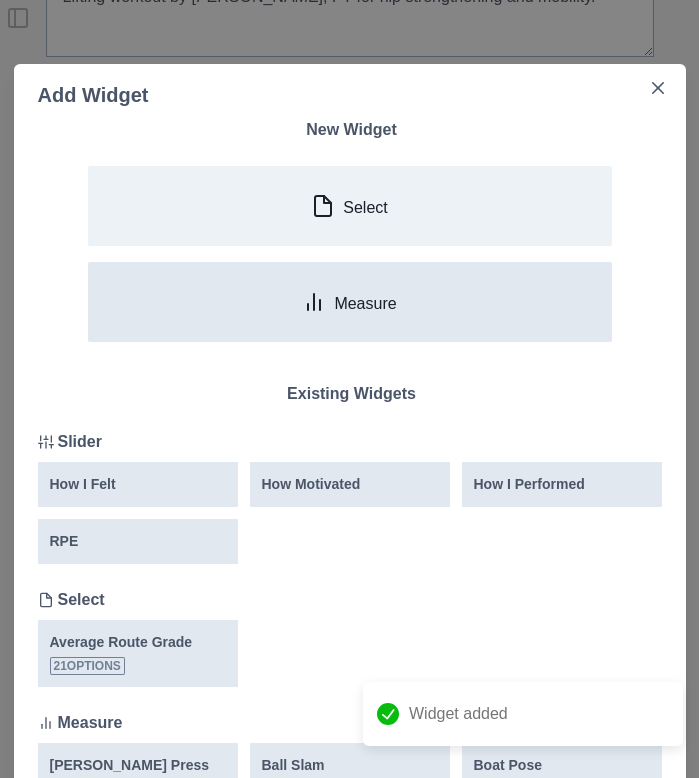 click on "Measure" at bounding box center (350, 302) 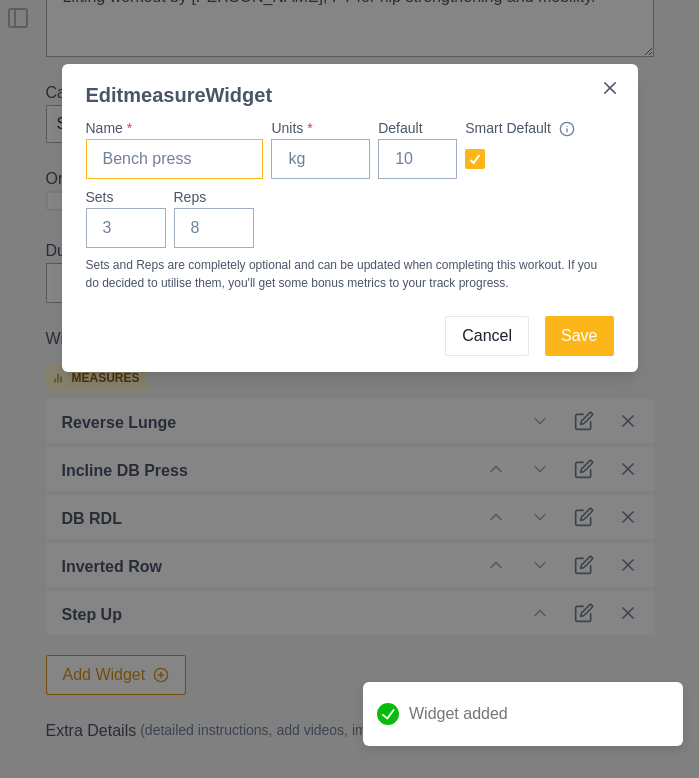 click on "Name *" at bounding box center (175, 159) 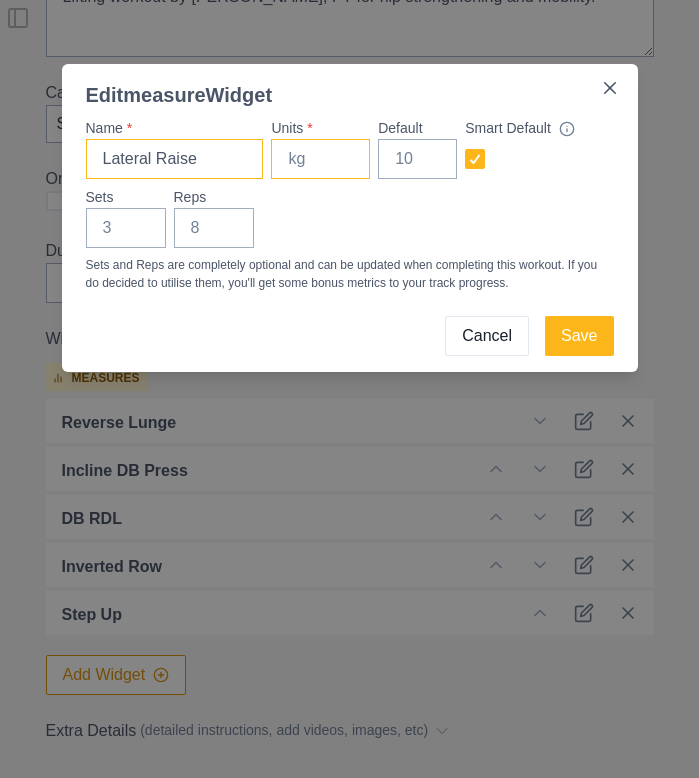type on "Lateral Raise" 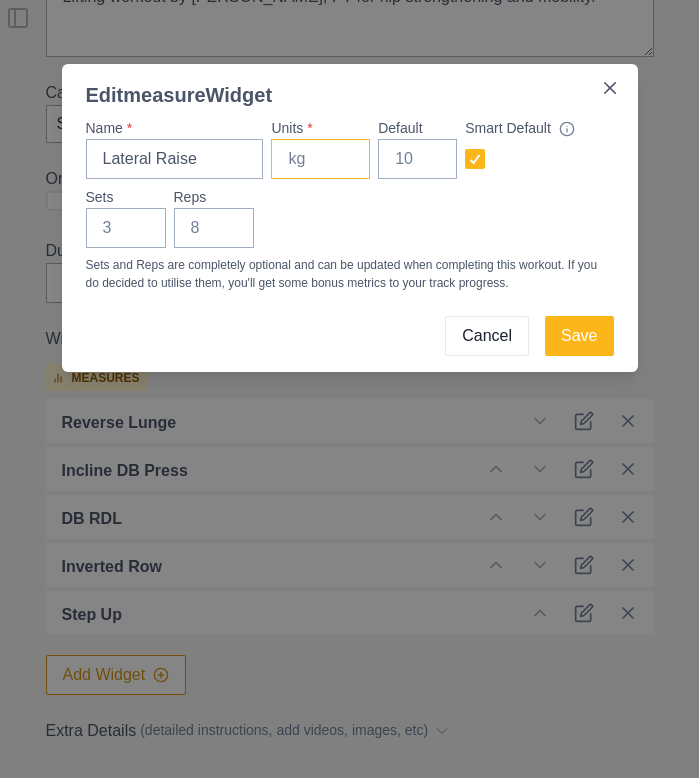 click on "Units *" at bounding box center [320, 159] 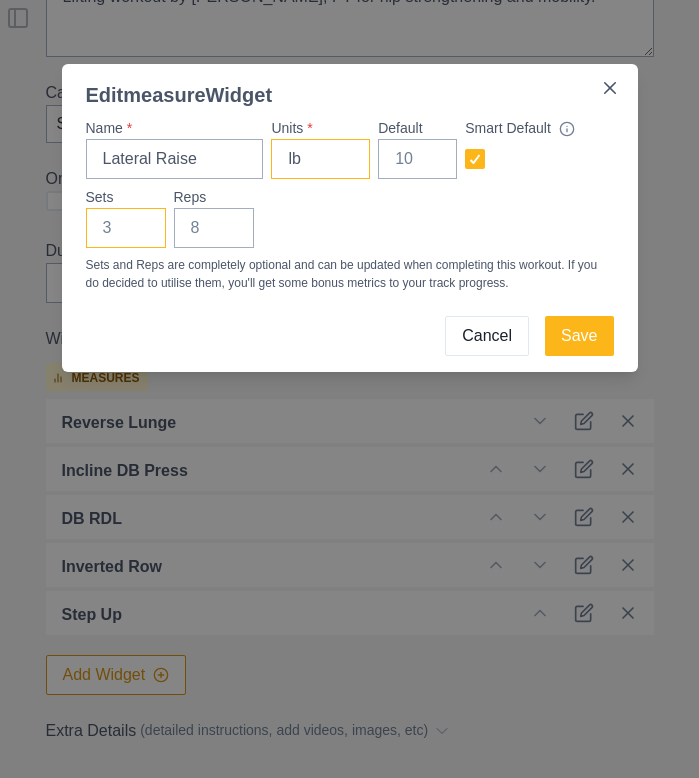 type on "lb" 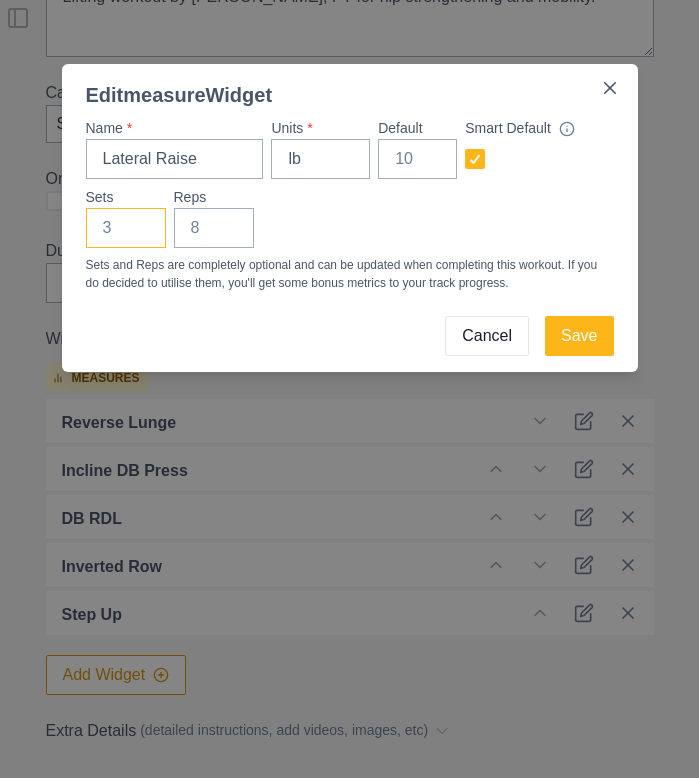 click on "Sets" at bounding box center [126, 228] 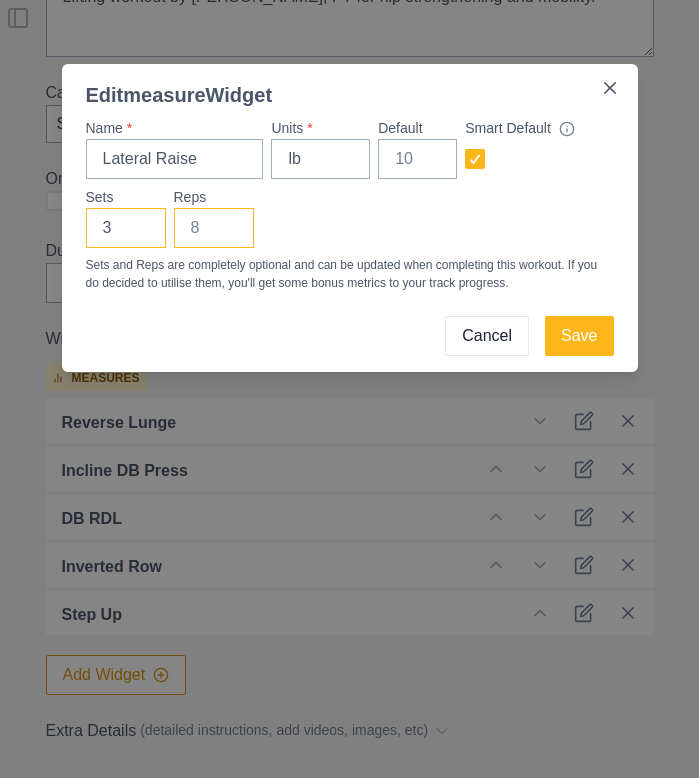 type on "3" 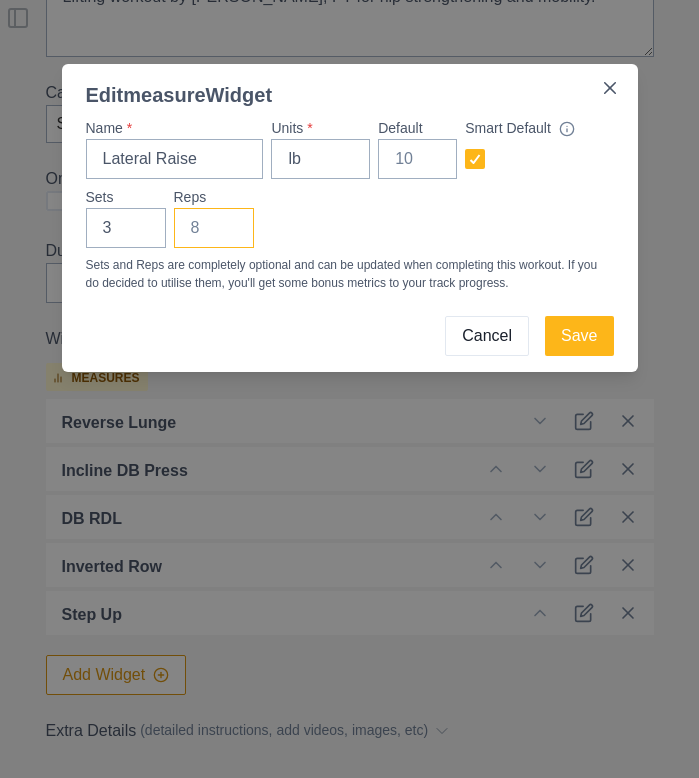 click on "Reps" at bounding box center (214, 228) 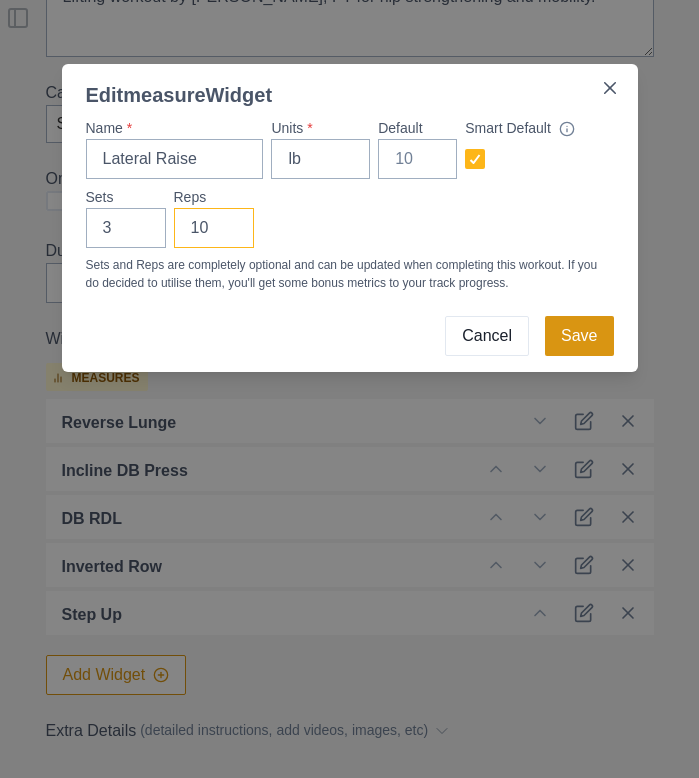 type on "10" 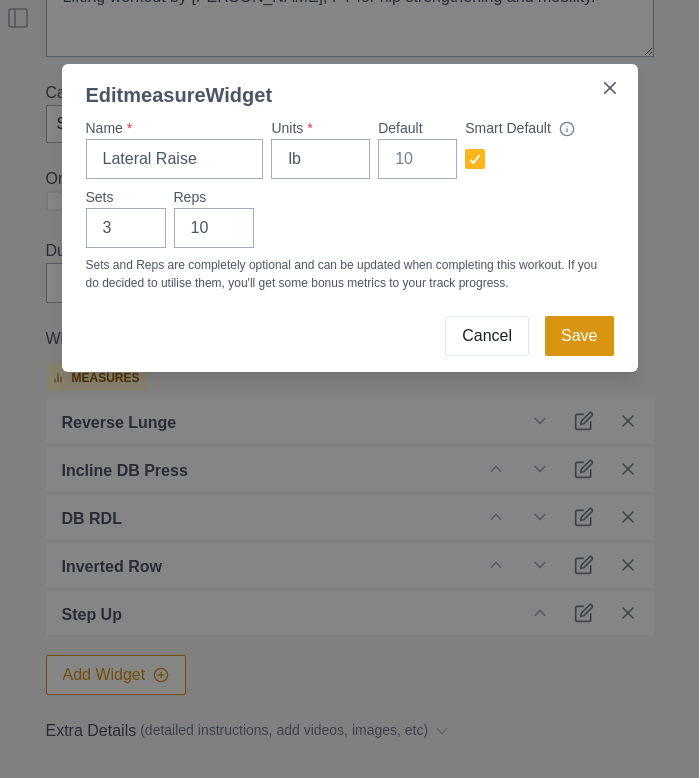 click on "Save" at bounding box center (579, 336) 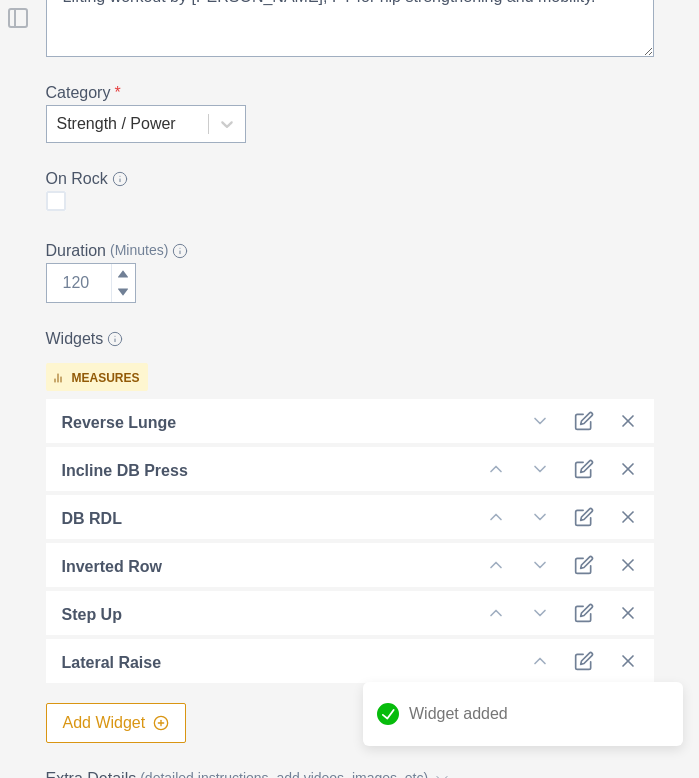 click on "Add Widget" at bounding box center (116, 723) 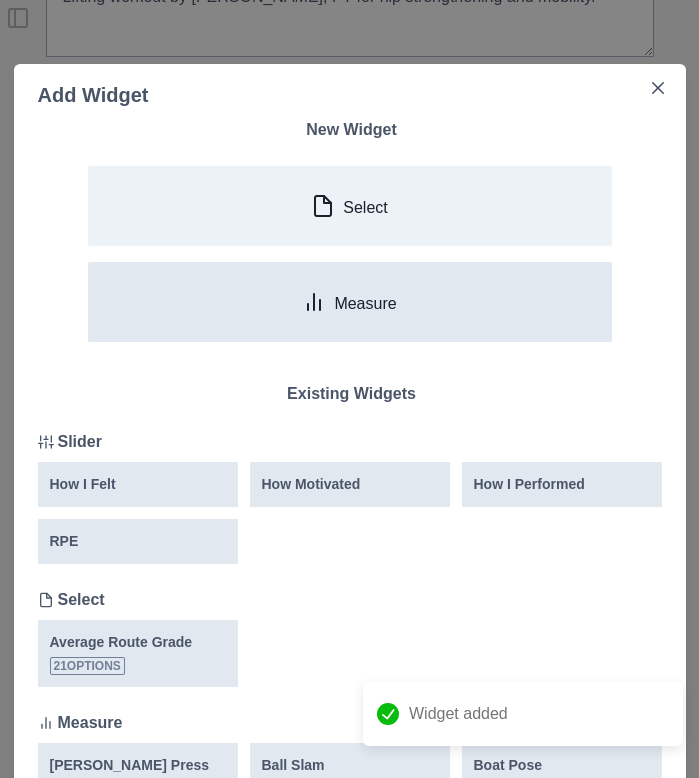click on "Measure" at bounding box center [350, 302] 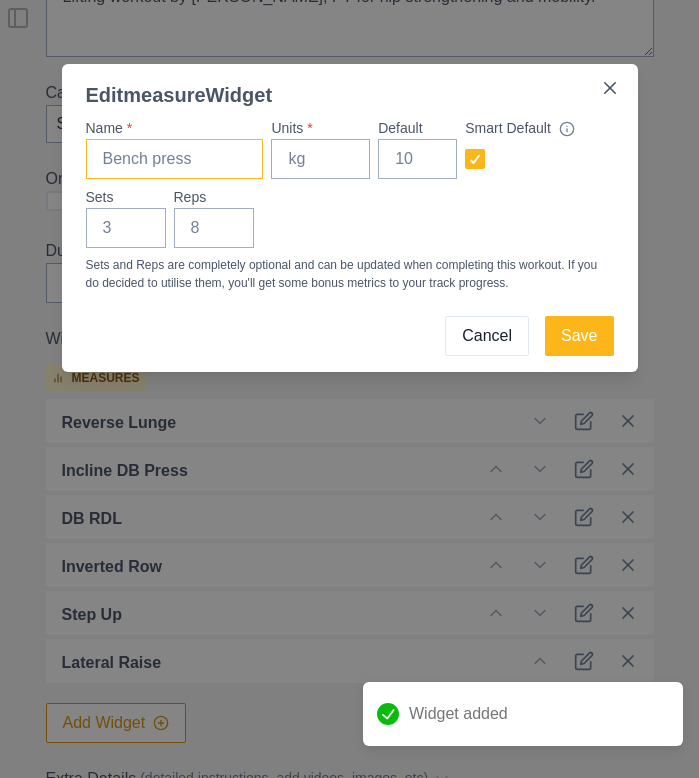 click on "Name *" at bounding box center [175, 159] 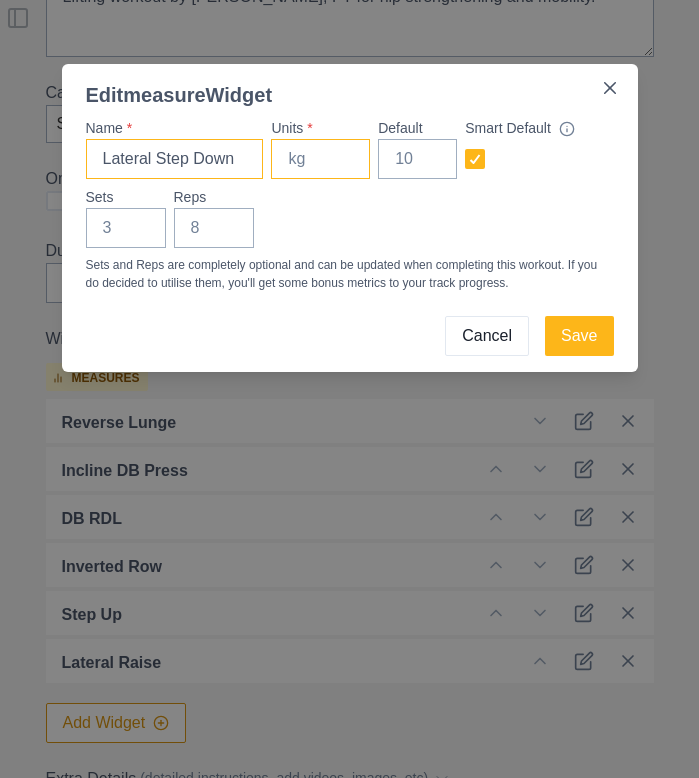 type on "Lateral Step Down" 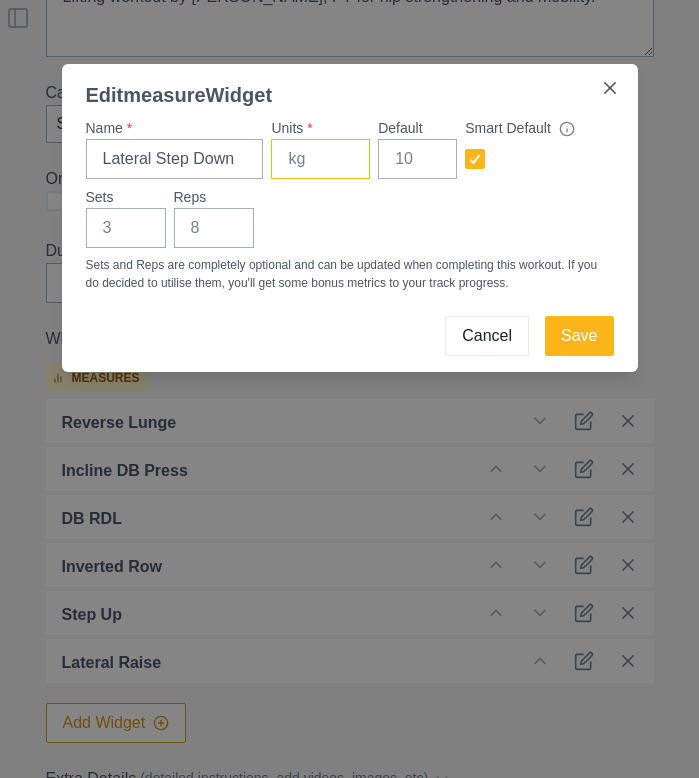 click on "Units *" at bounding box center [320, 159] 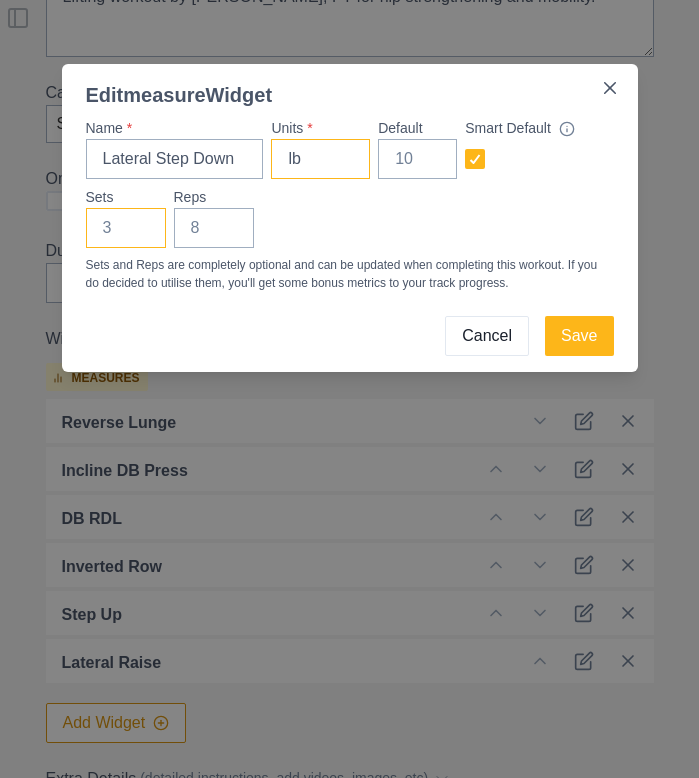 type on "lb" 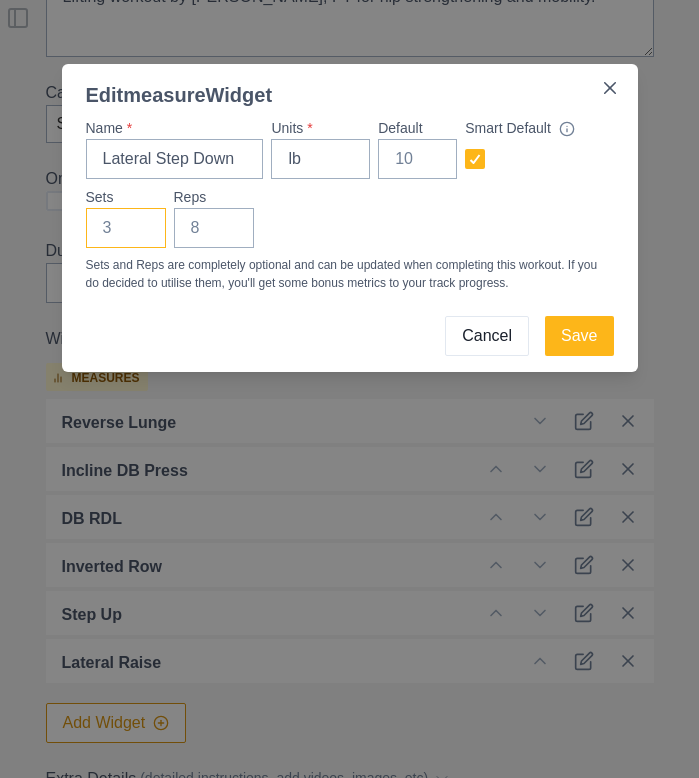 click on "Sets" at bounding box center (126, 228) 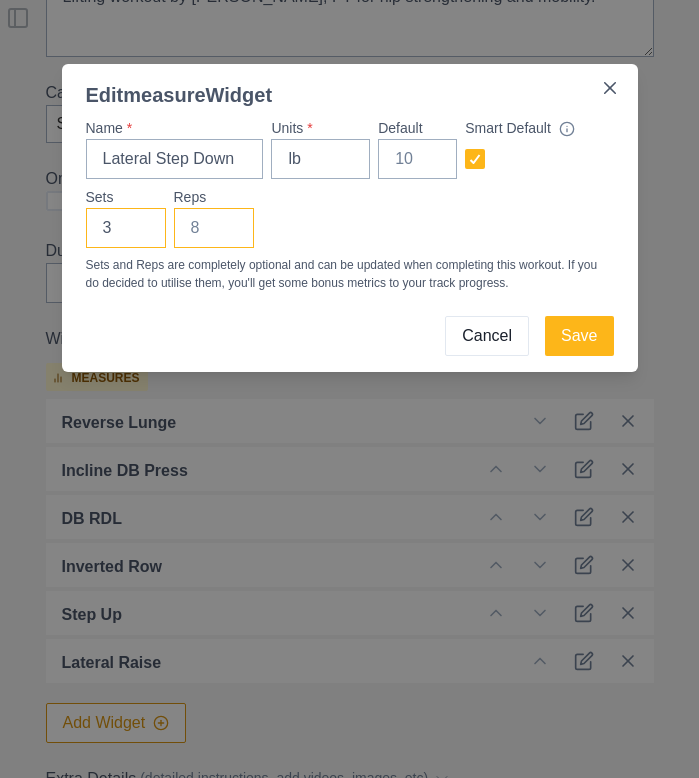 type on "3" 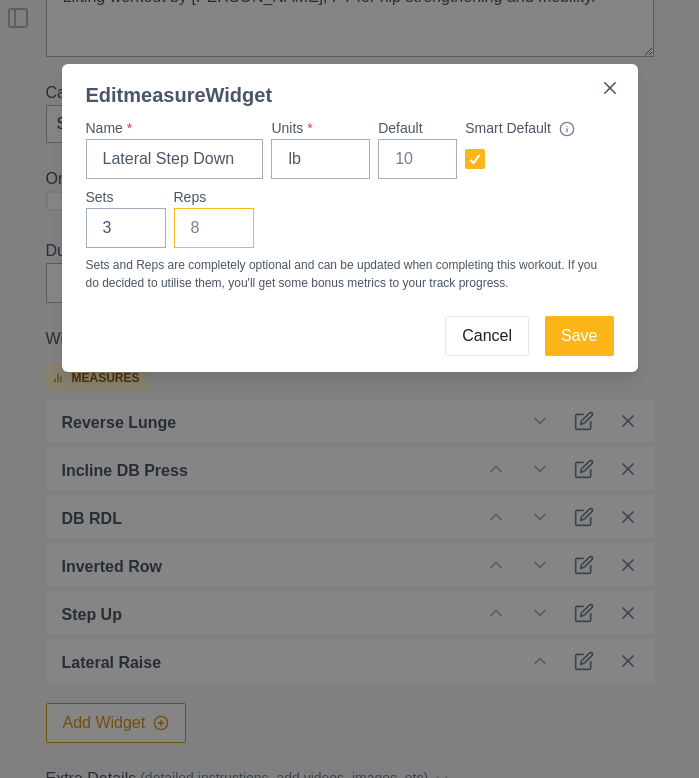 click on "Reps" at bounding box center [214, 228] 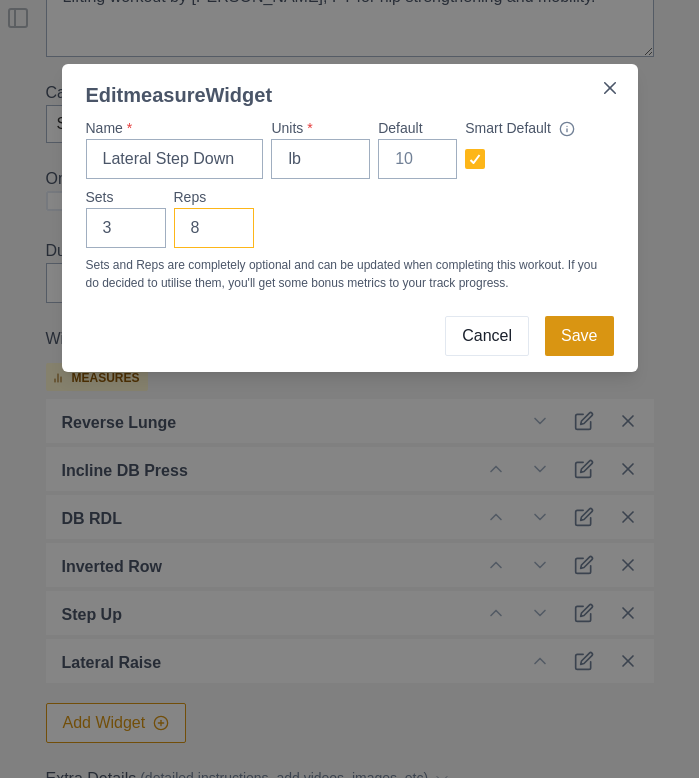 type on "8" 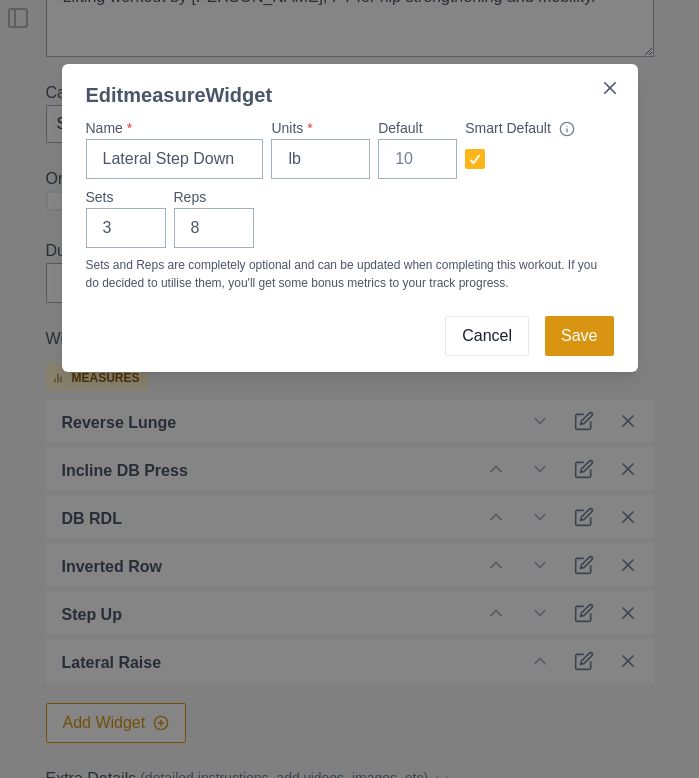 click on "Save" at bounding box center (579, 336) 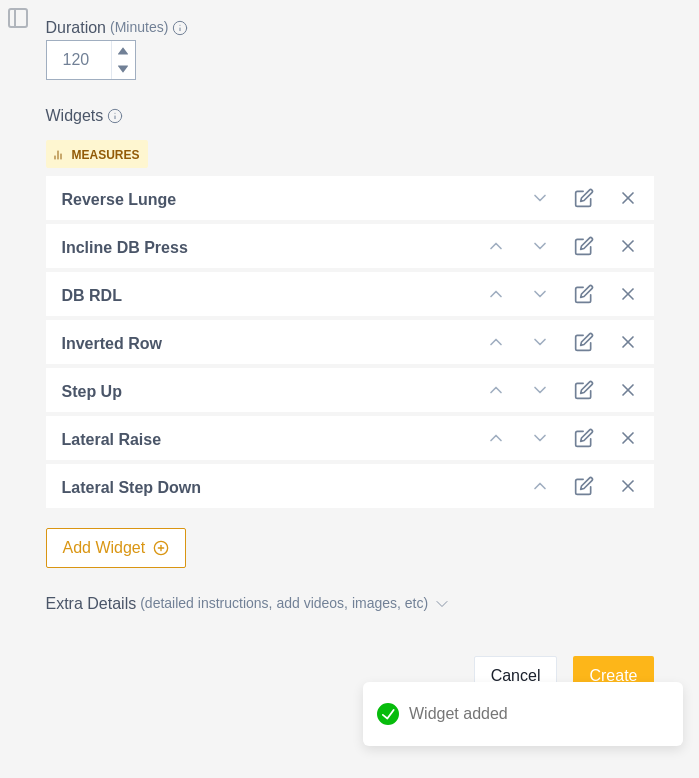 scroll, scrollTop: 506, scrollLeft: 0, axis: vertical 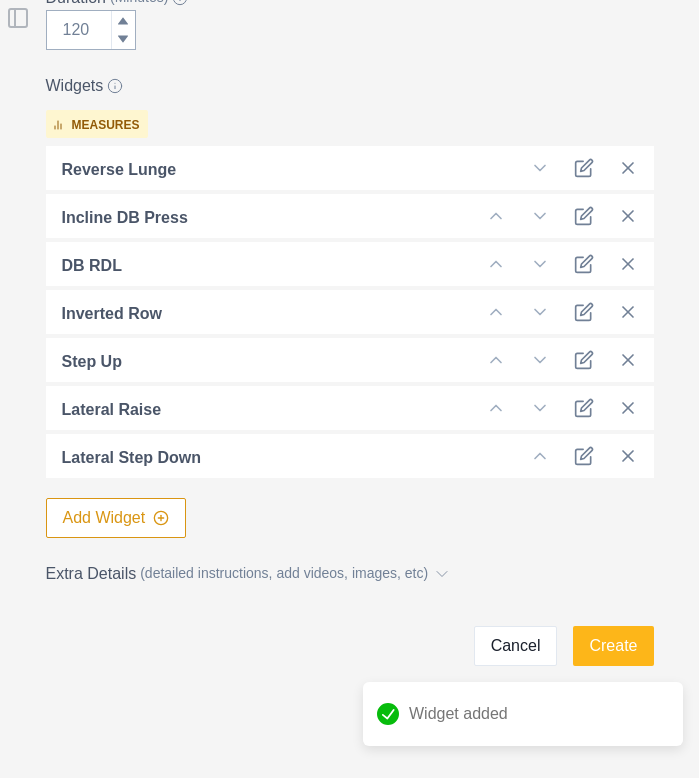 click on "Add Widget" at bounding box center (116, 518) 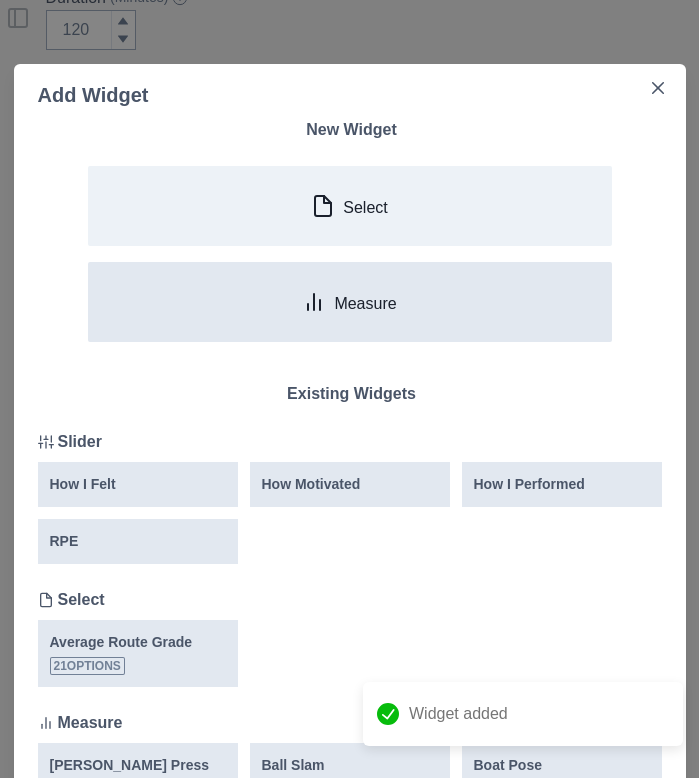 click on "Measure" at bounding box center [350, 302] 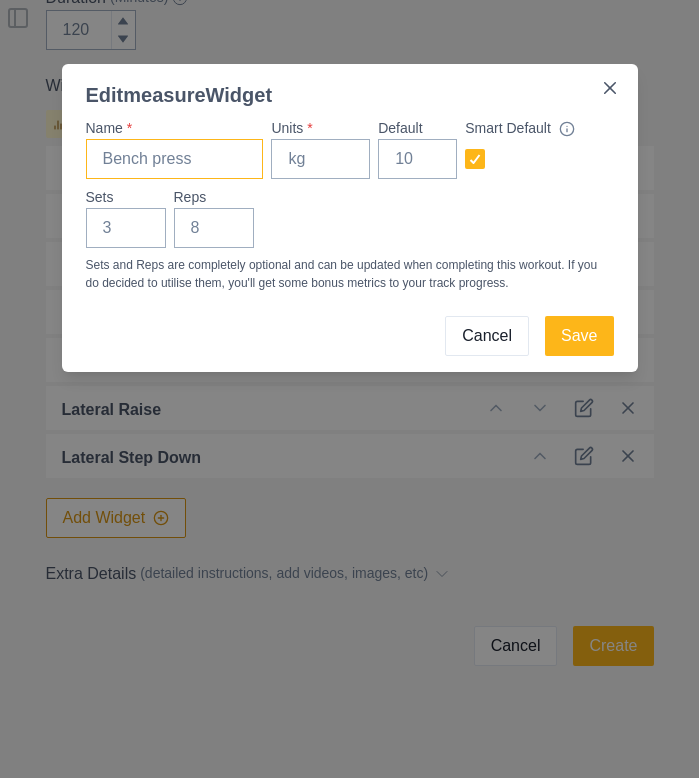 click on "Name *" at bounding box center [175, 159] 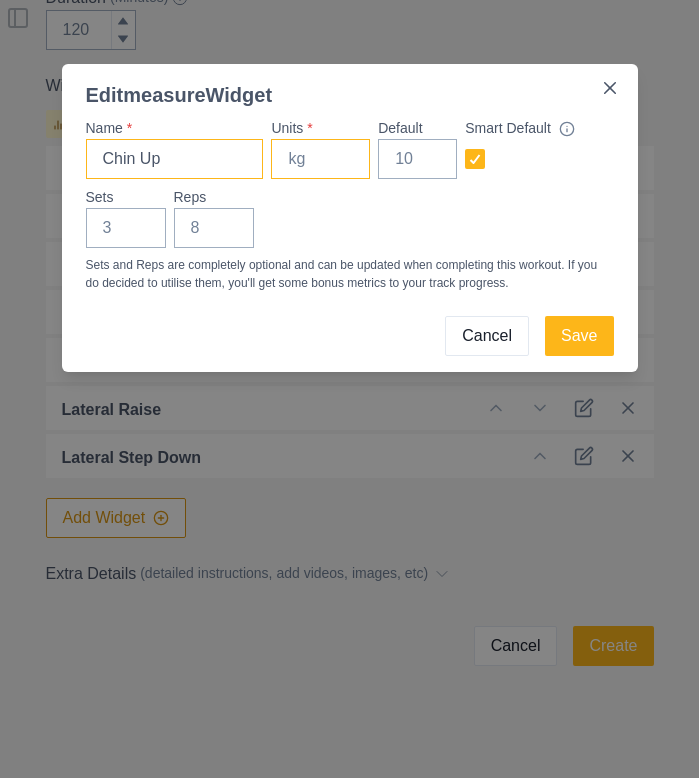 type on "Chin Up" 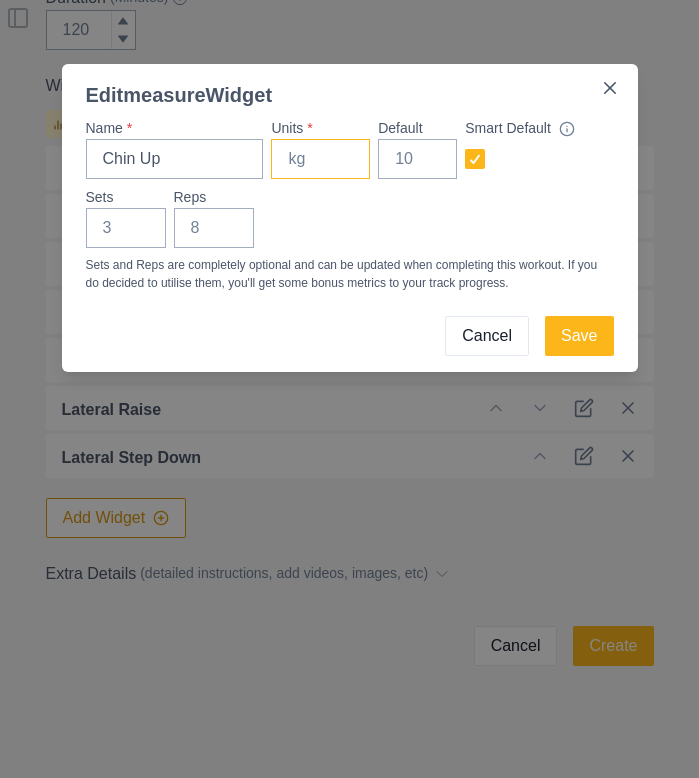 click on "Units *" at bounding box center (320, 159) 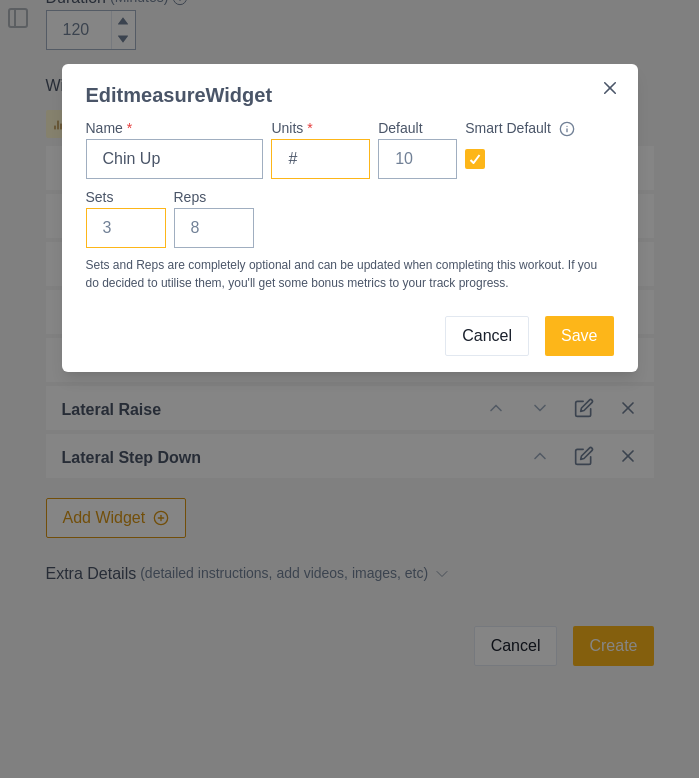 type on "#" 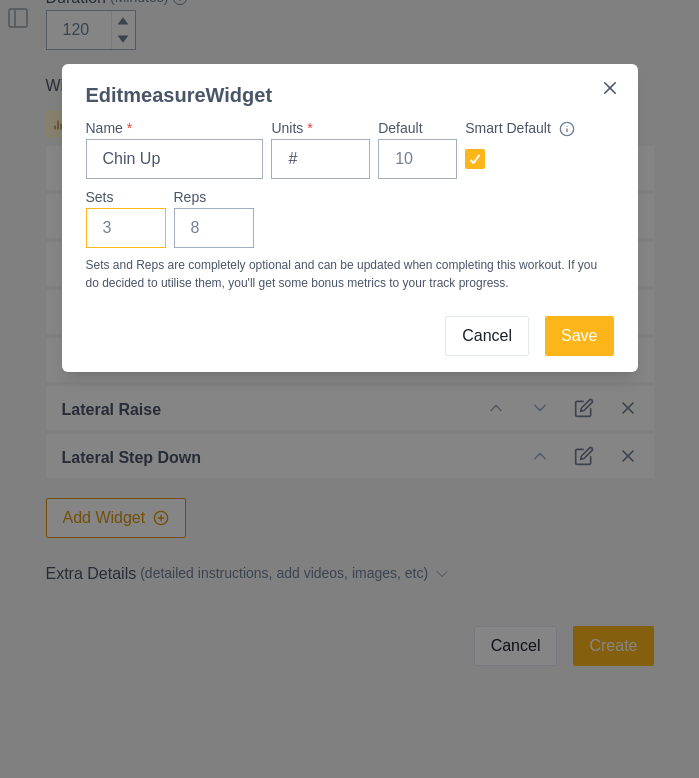 click on "Sets" at bounding box center [126, 228] 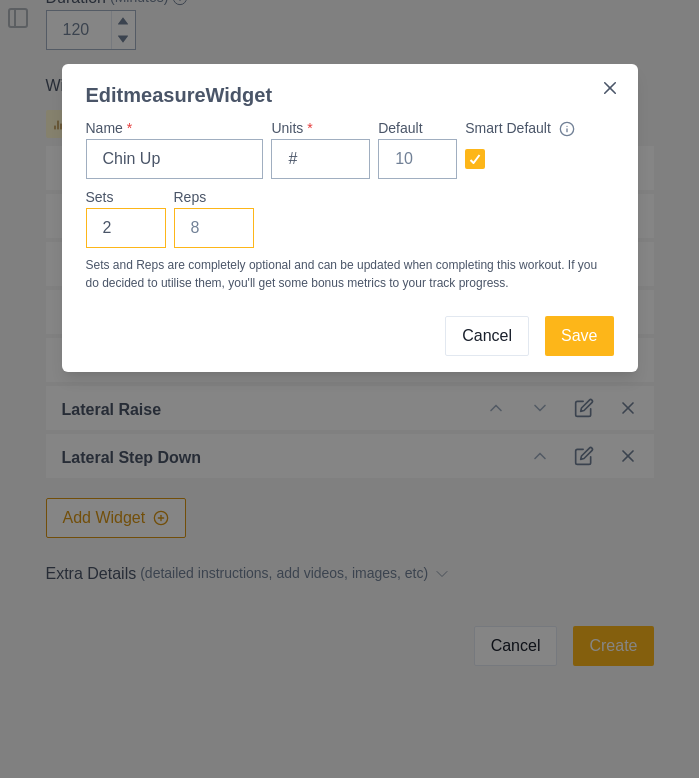 type on "2" 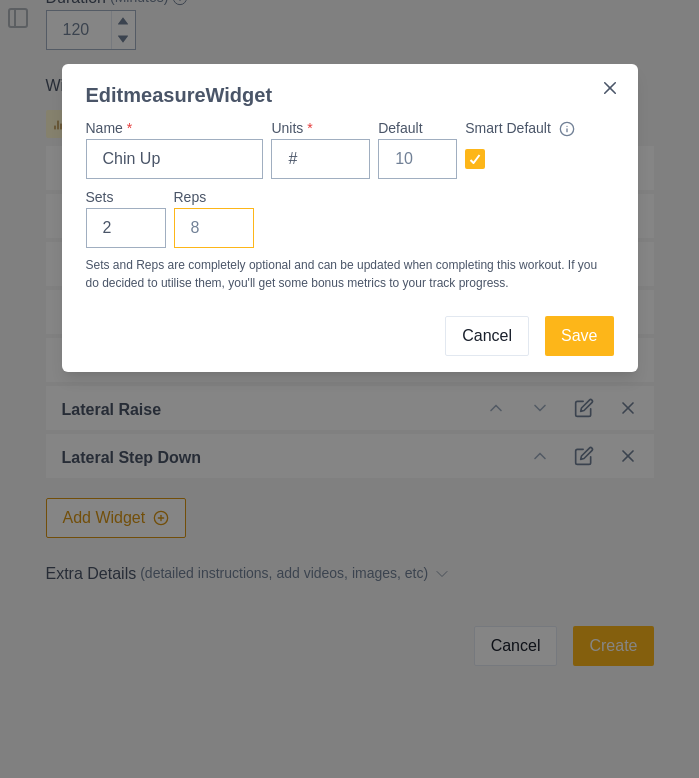 click on "Reps" at bounding box center (214, 228) 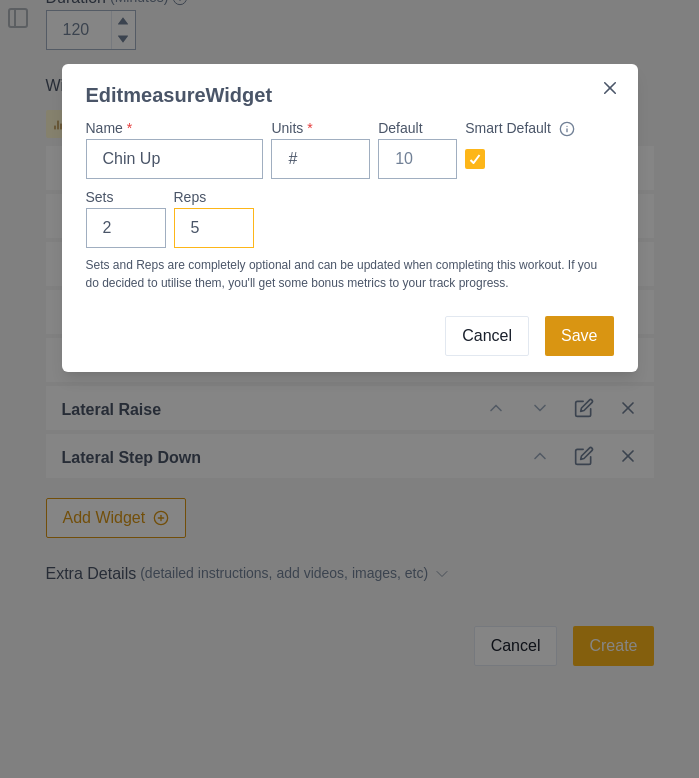 type on "5" 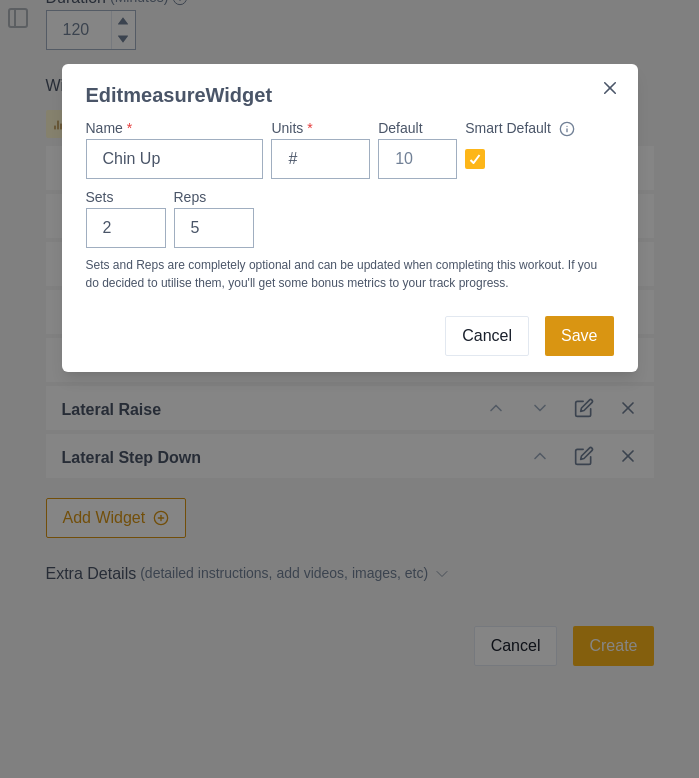 click on "Save" at bounding box center (579, 336) 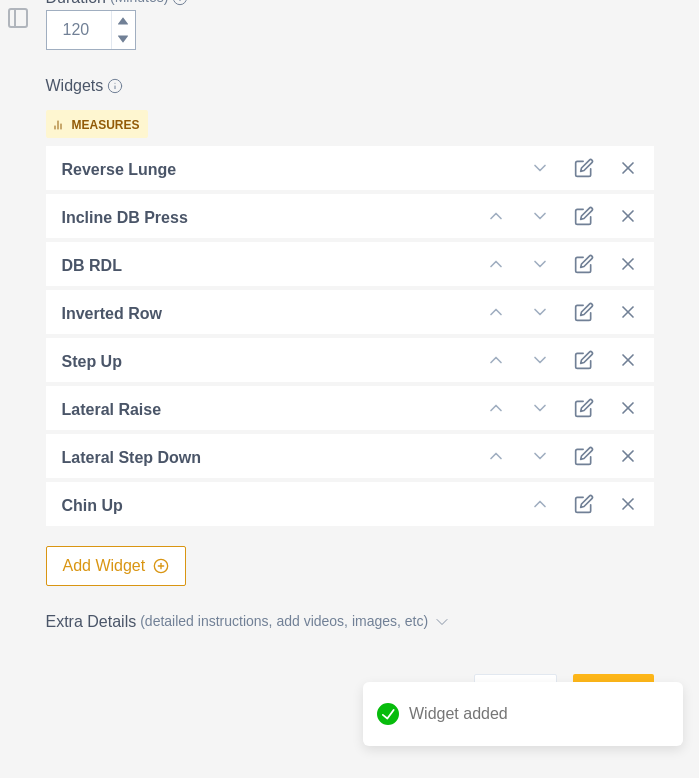 click on "Add Widget" at bounding box center (116, 566) 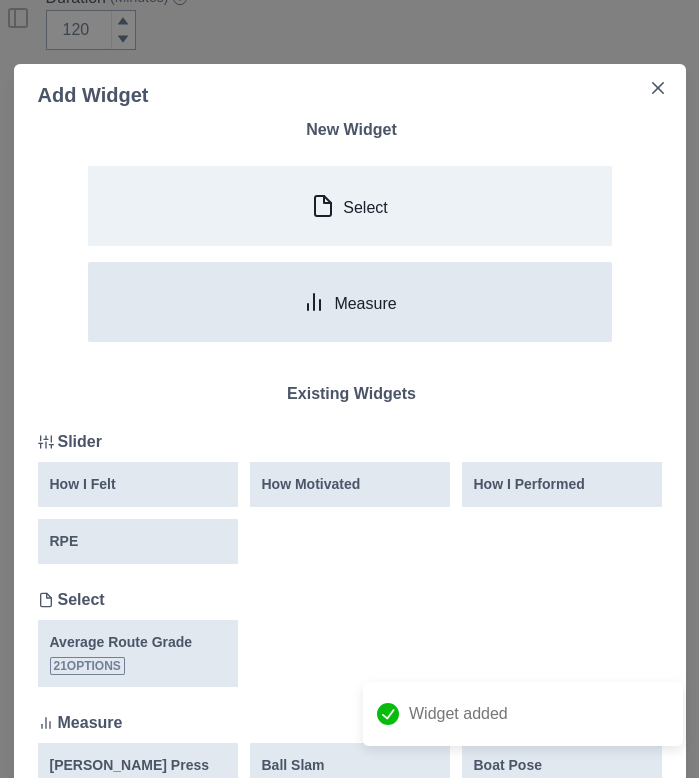 click on "Measure" at bounding box center [350, 302] 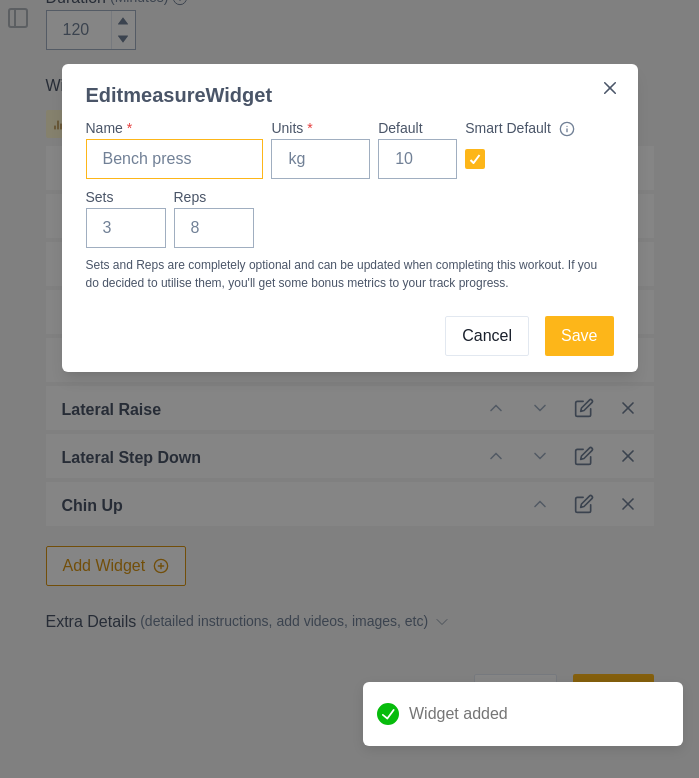 click on "Name *" at bounding box center [175, 159] 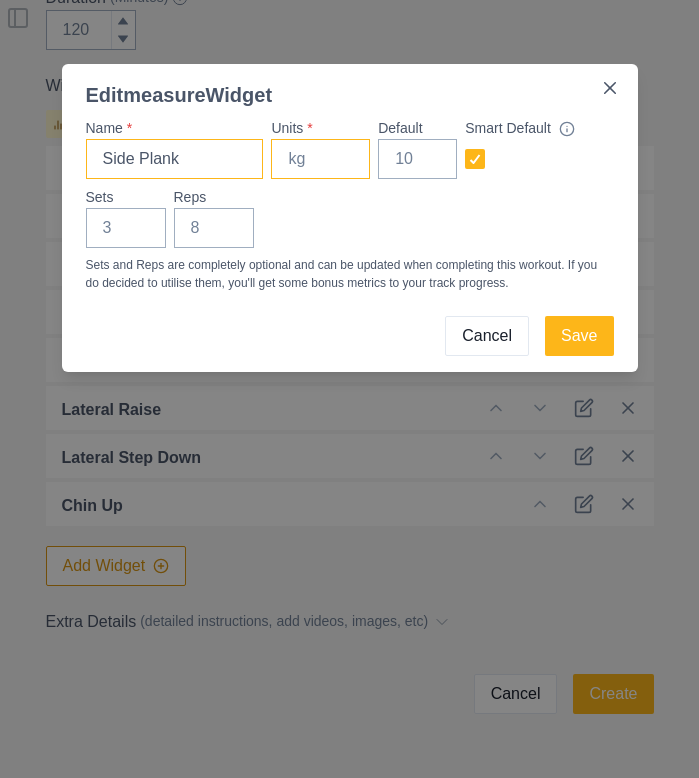 type on "Side Plank" 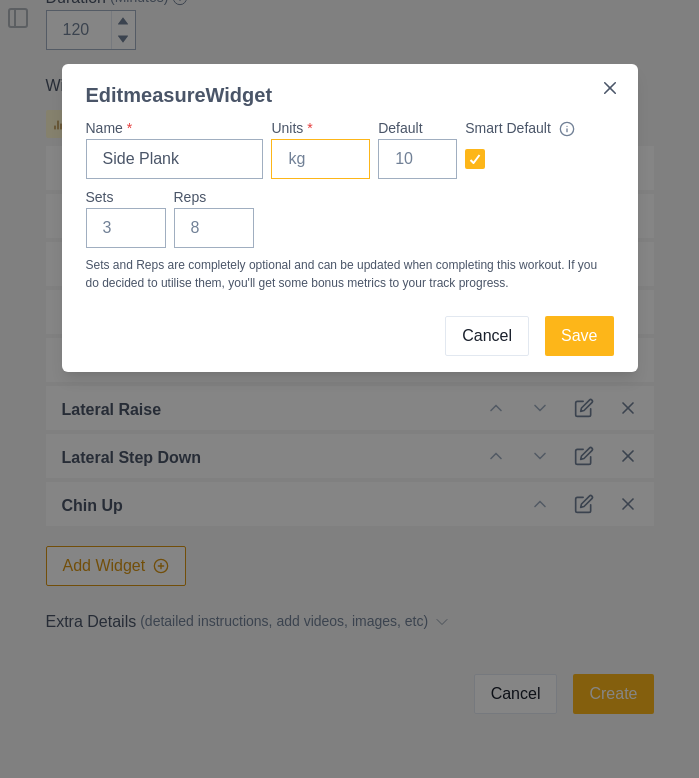 click on "Units *" at bounding box center [320, 159] 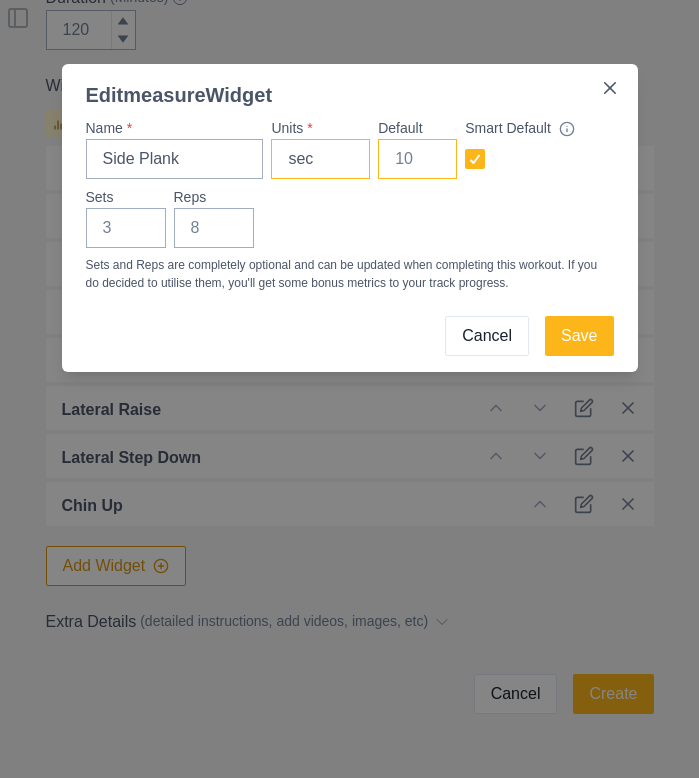 type on "sec" 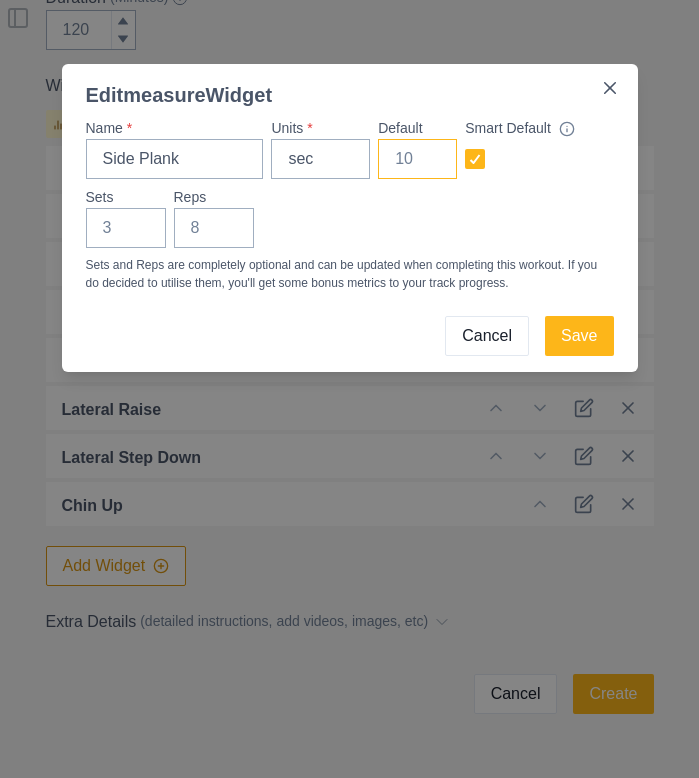 click on "Default" at bounding box center [417, 159] 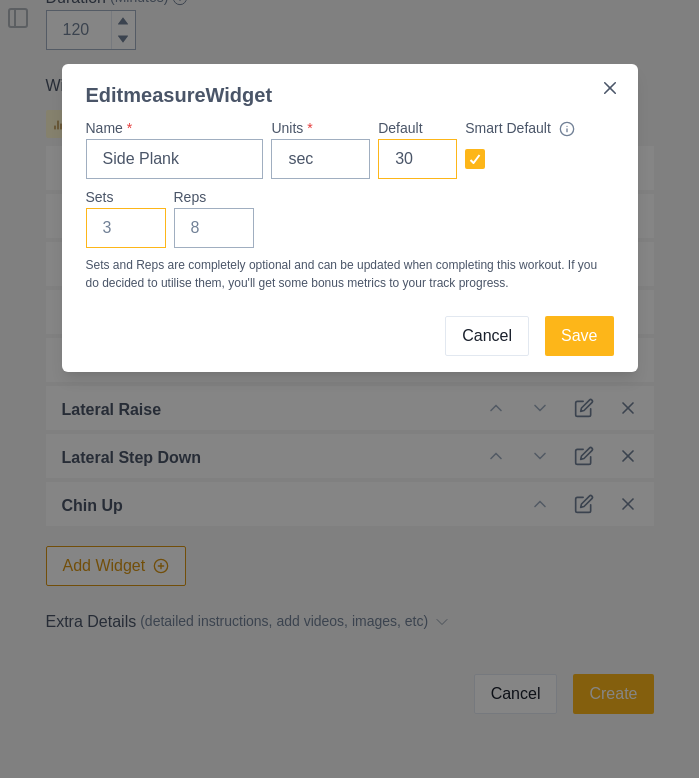type on "30" 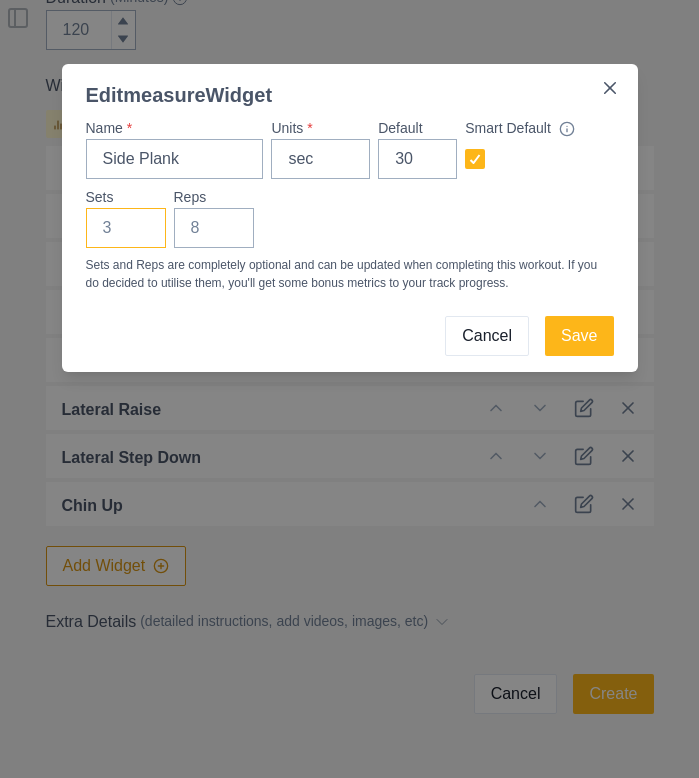 click on "Sets" at bounding box center [126, 228] 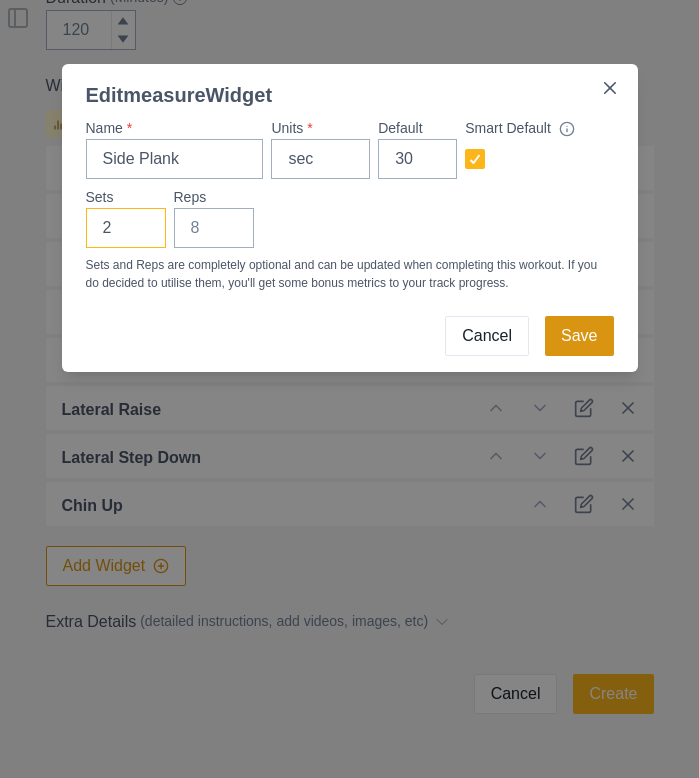 type on "2" 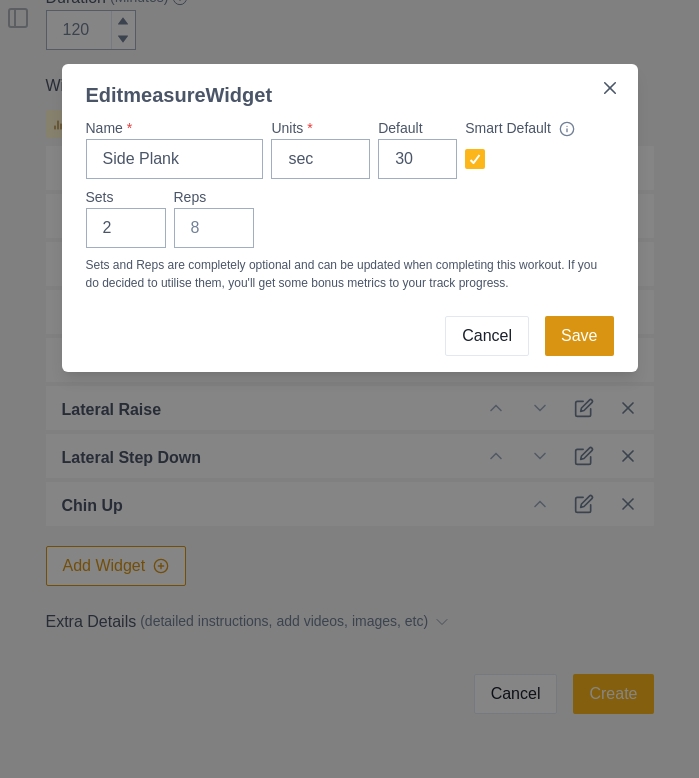 click on "Save" at bounding box center [579, 336] 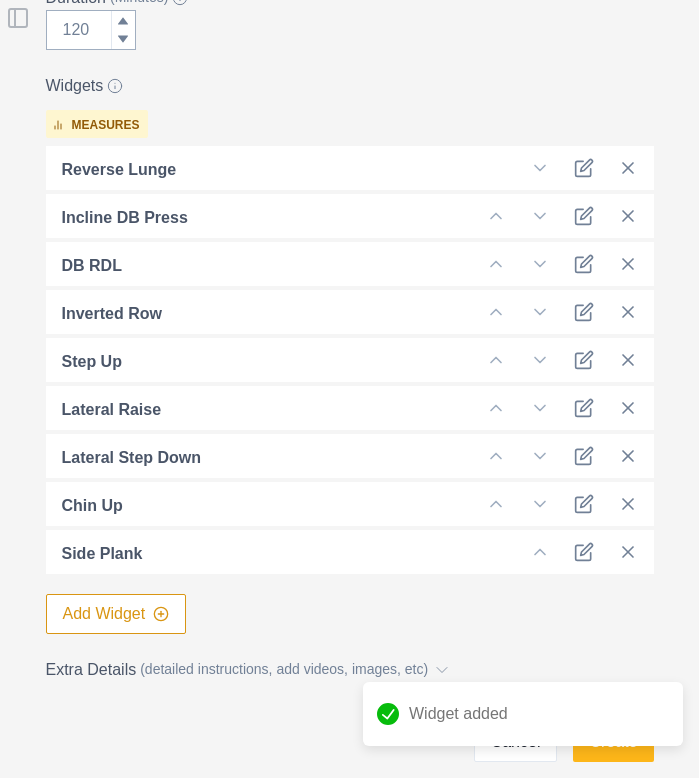 click on "Add Widget" at bounding box center (116, 614) 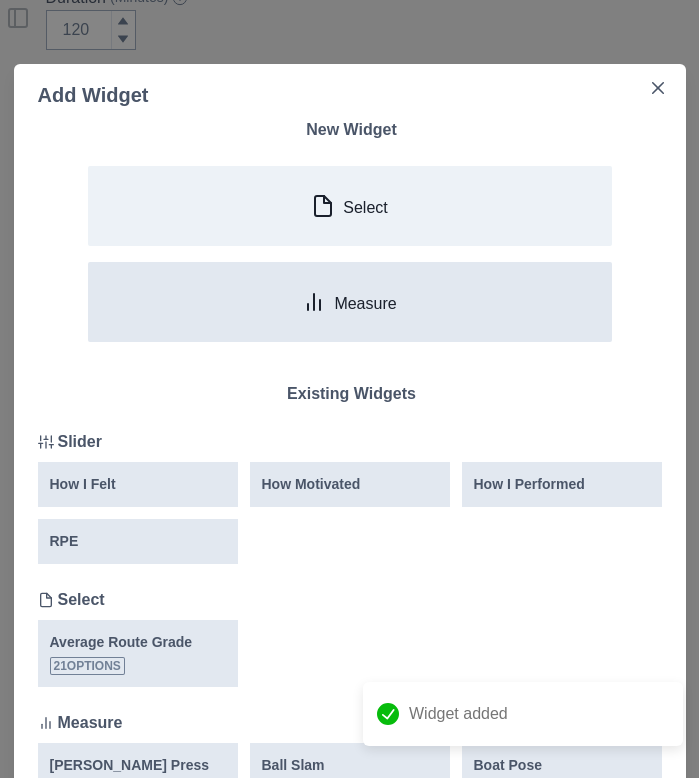 click on "Measure" at bounding box center (350, 302) 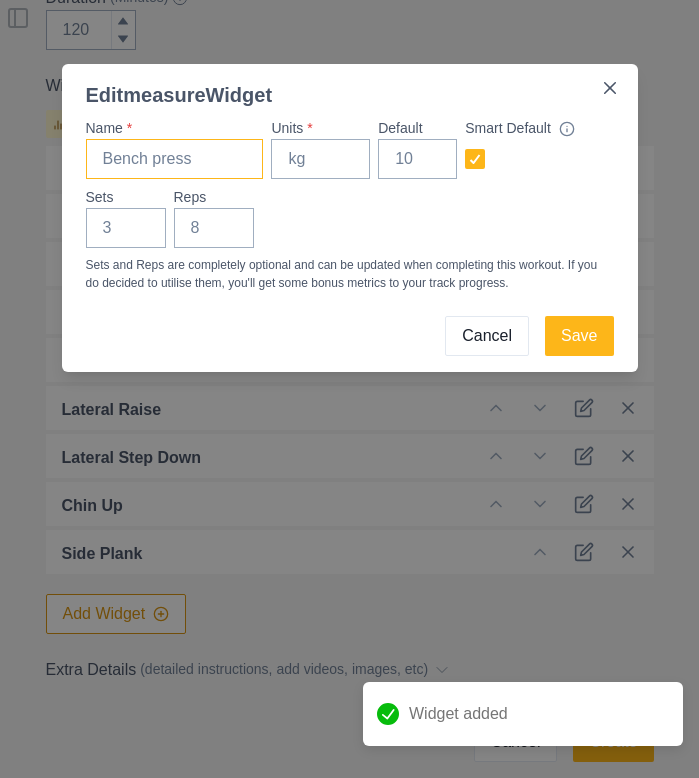 click on "Name *" at bounding box center (175, 159) 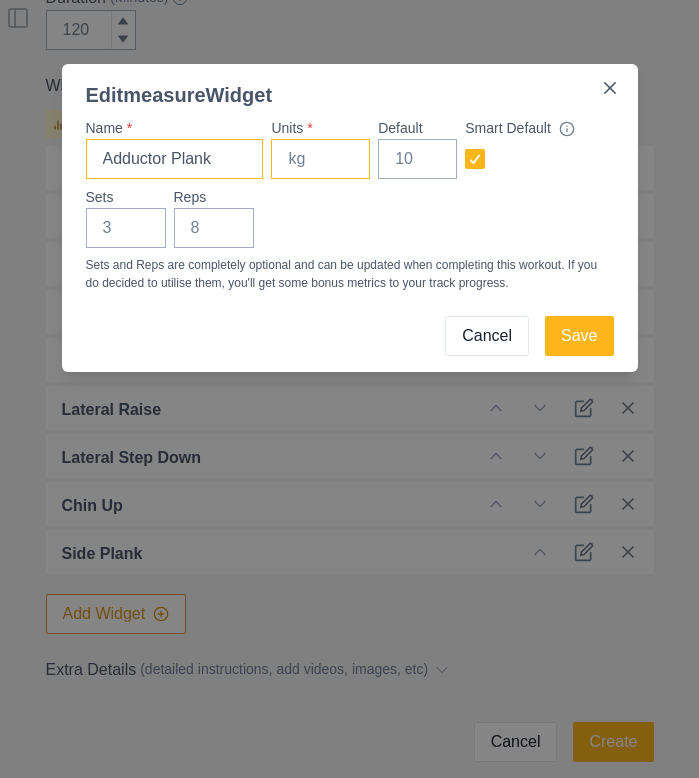 type on "Adductor Plank" 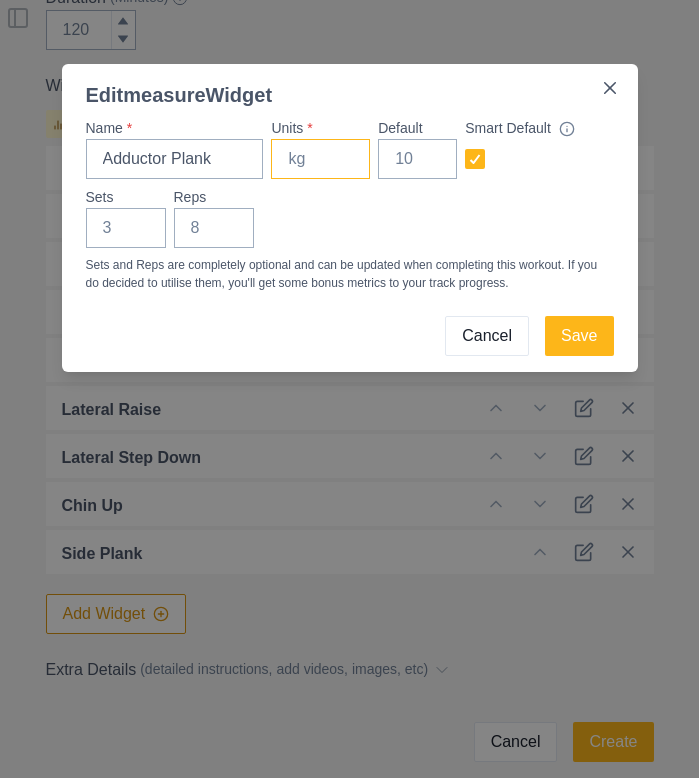 click on "Units *" at bounding box center [320, 159] 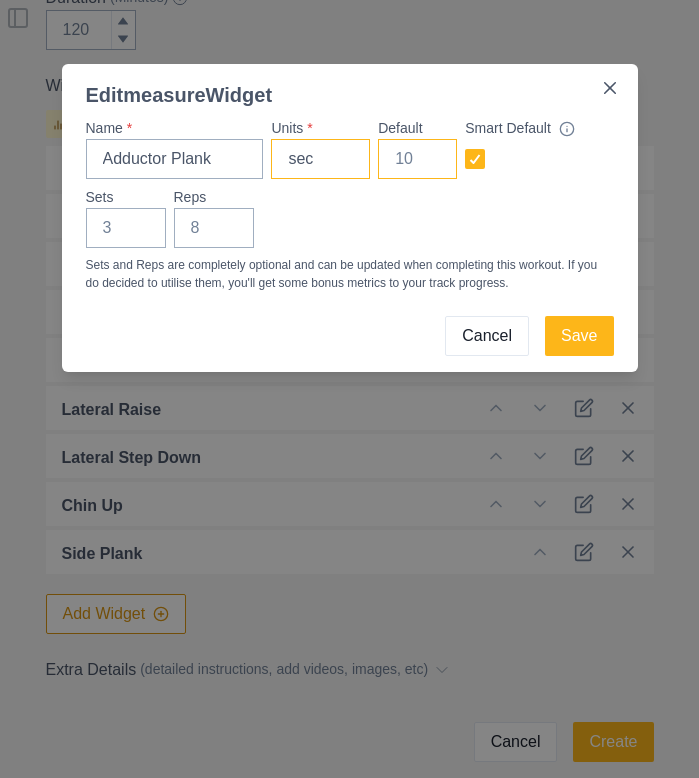 type on "sec" 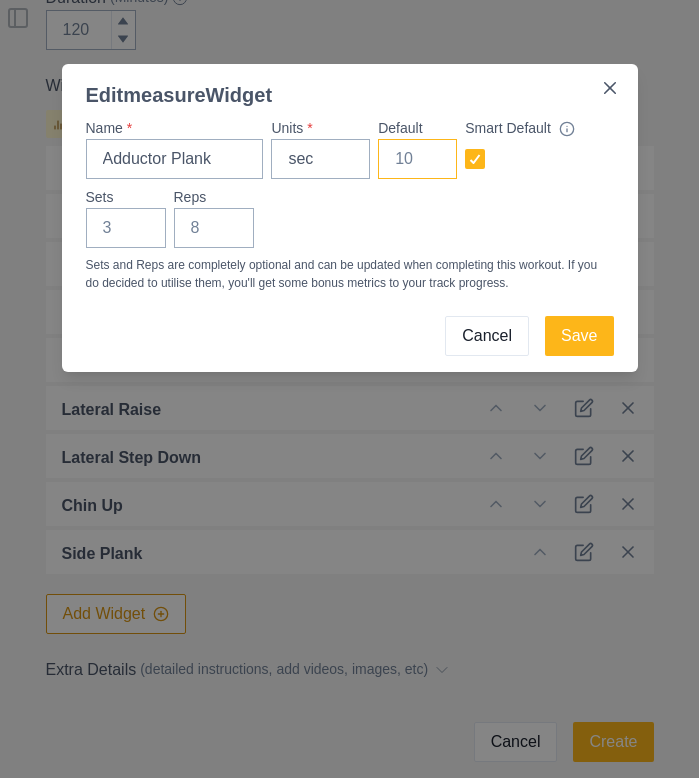 click on "Default" at bounding box center [417, 159] 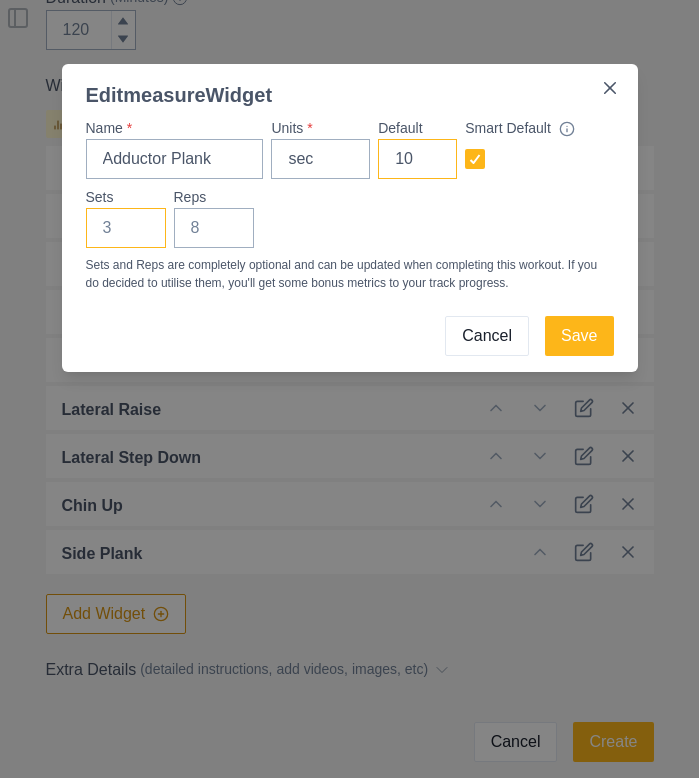 type on "10" 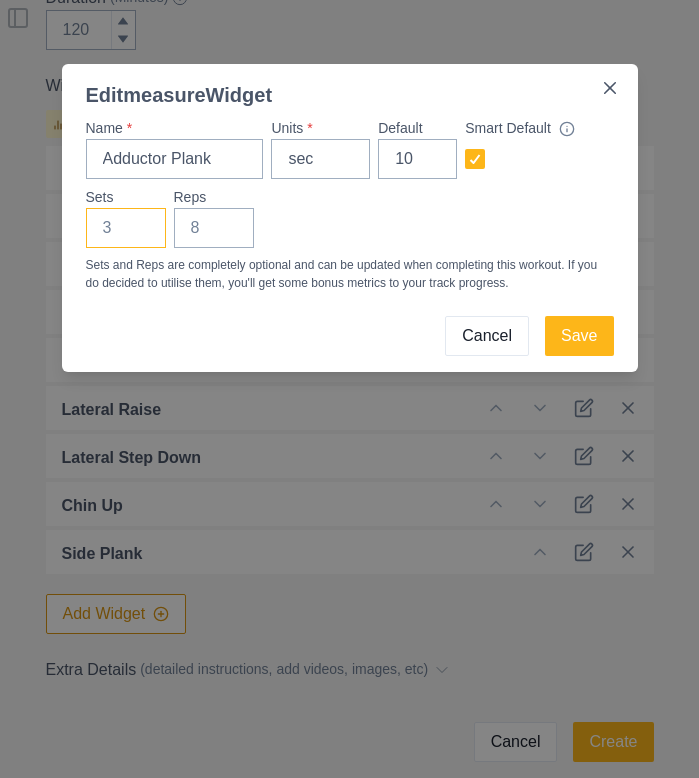 click on "Sets" at bounding box center (126, 228) 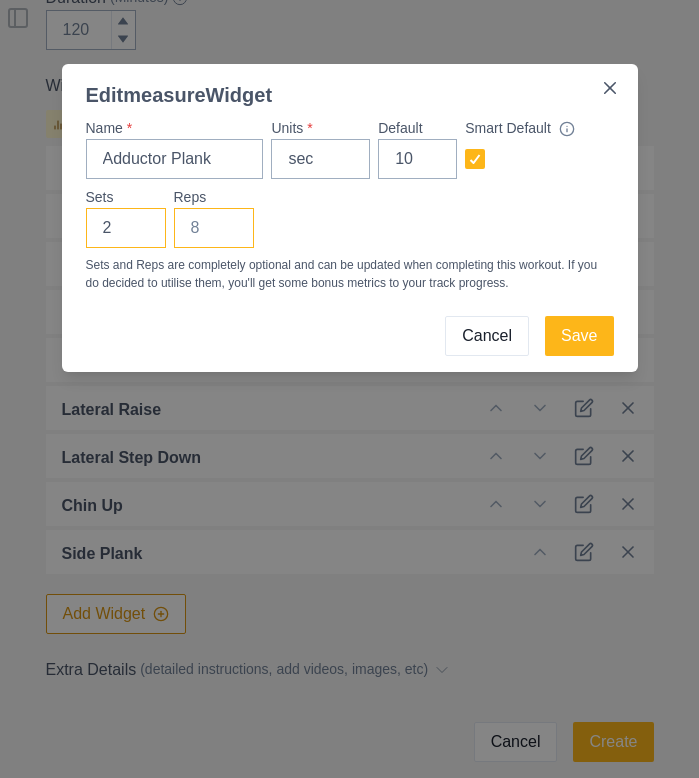 type on "2" 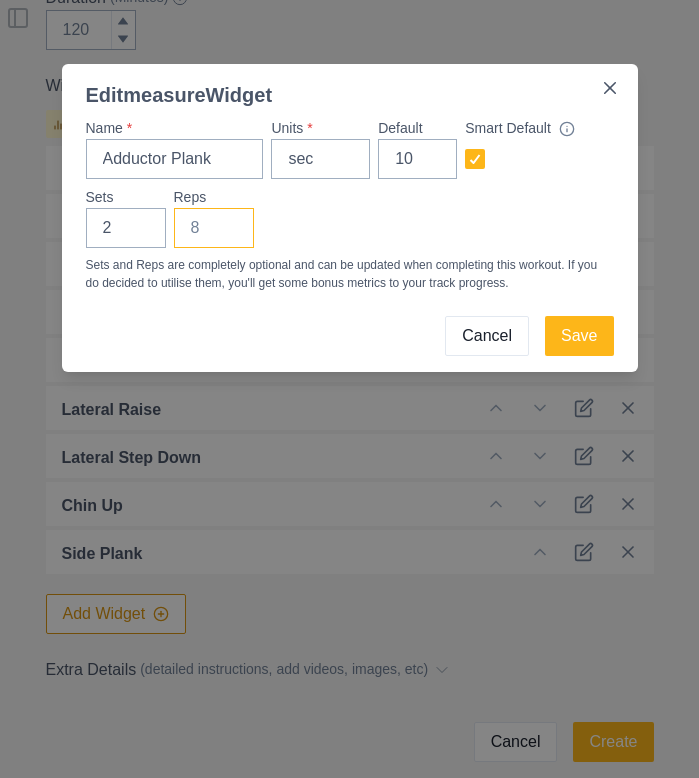 click on "Reps" at bounding box center [214, 228] 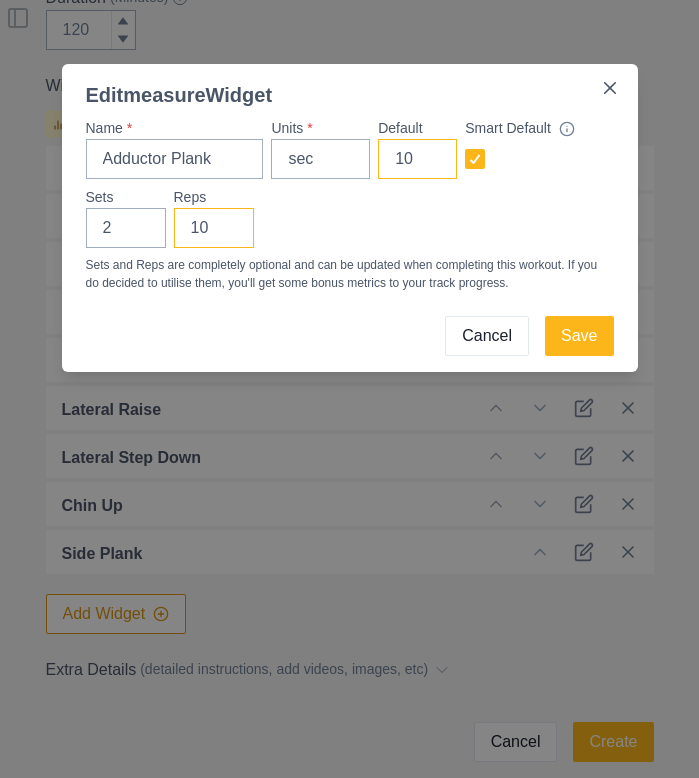 type on "10" 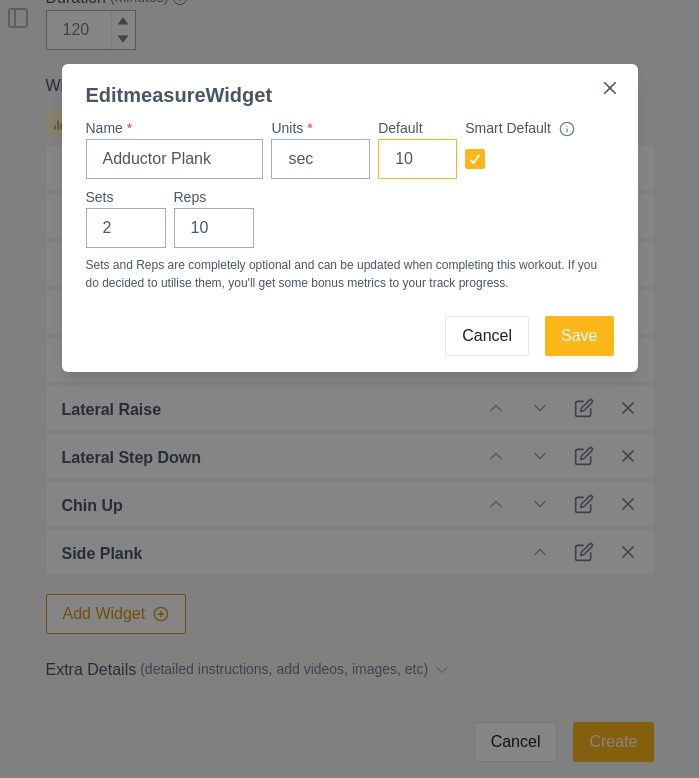 drag, startPoint x: 421, startPoint y: 156, endPoint x: 394, endPoint y: 159, distance: 27.166155 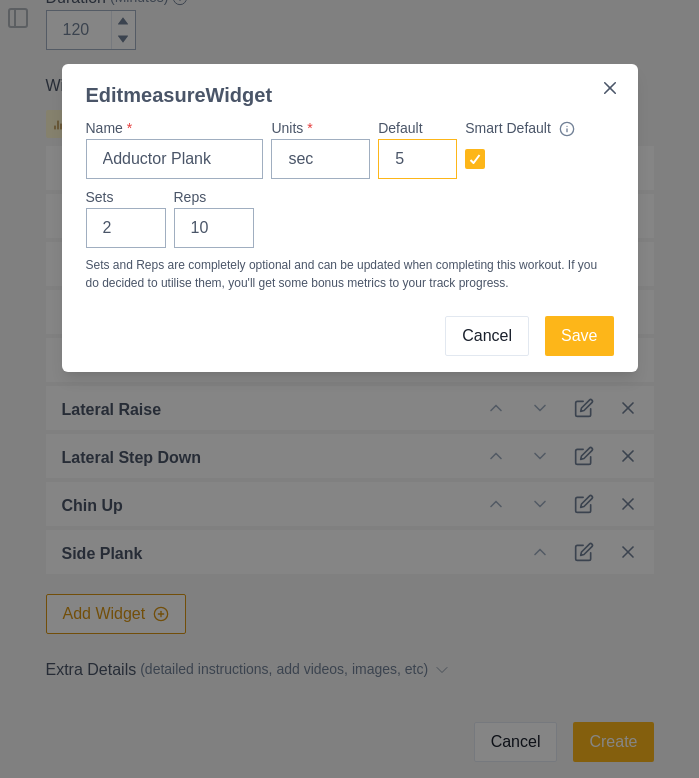 type on "5" 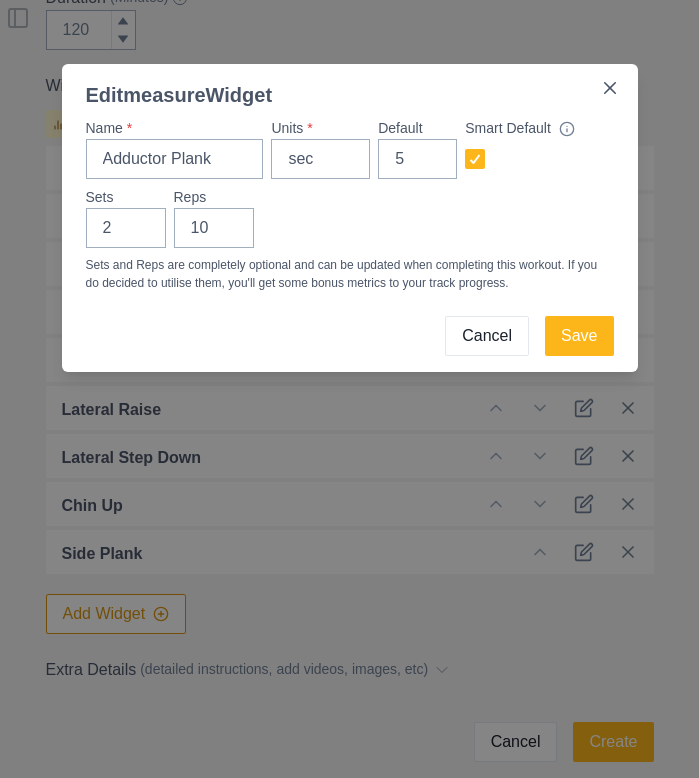 click on "Sets 2 Reps 10" at bounding box center [350, 217] 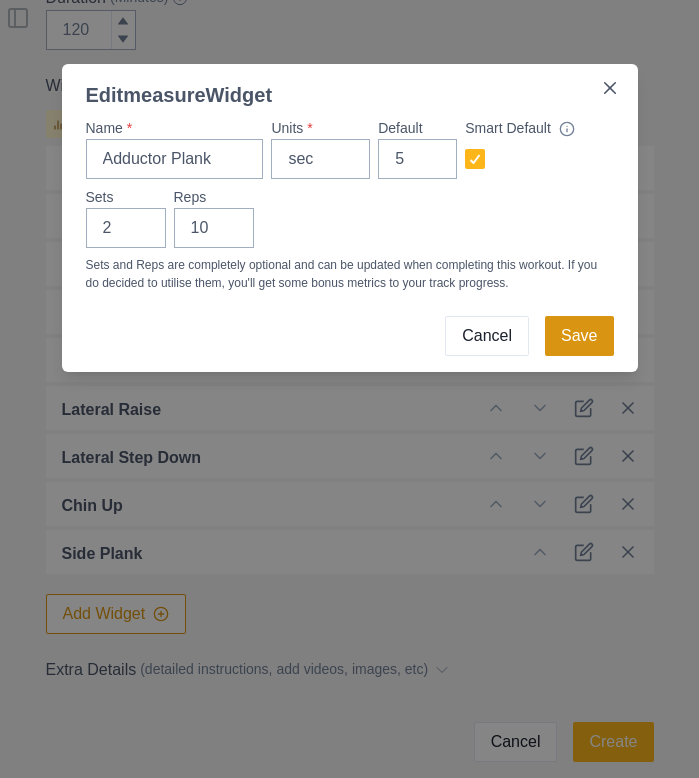 click on "Save" at bounding box center [579, 336] 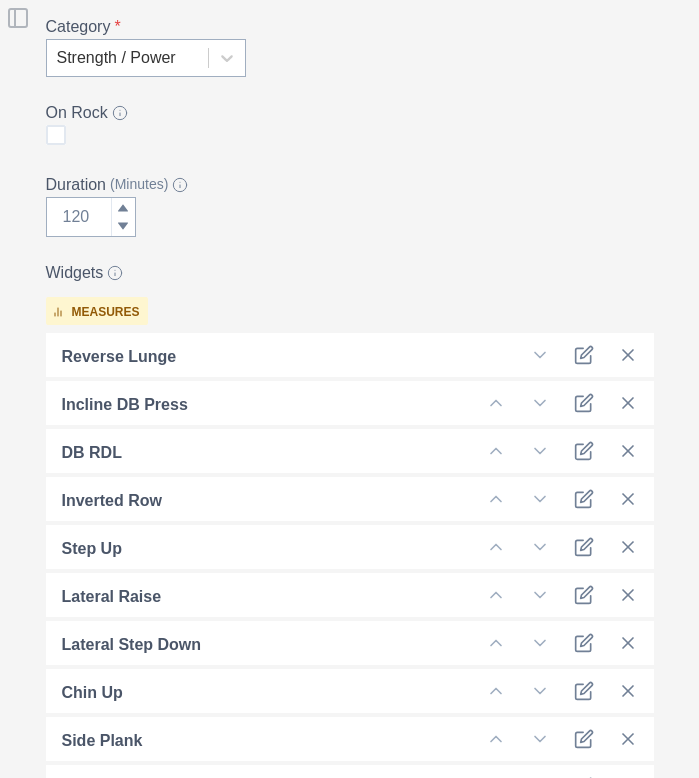 scroll, scrollTop: 650, scrollLeft: 0, axis: vertical 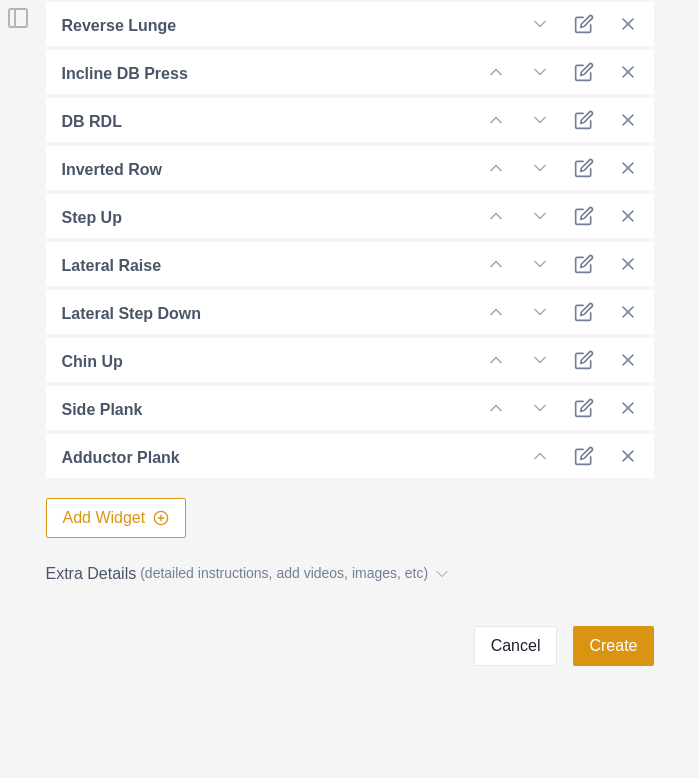 click on "Create" at bounding box center [613, 646] 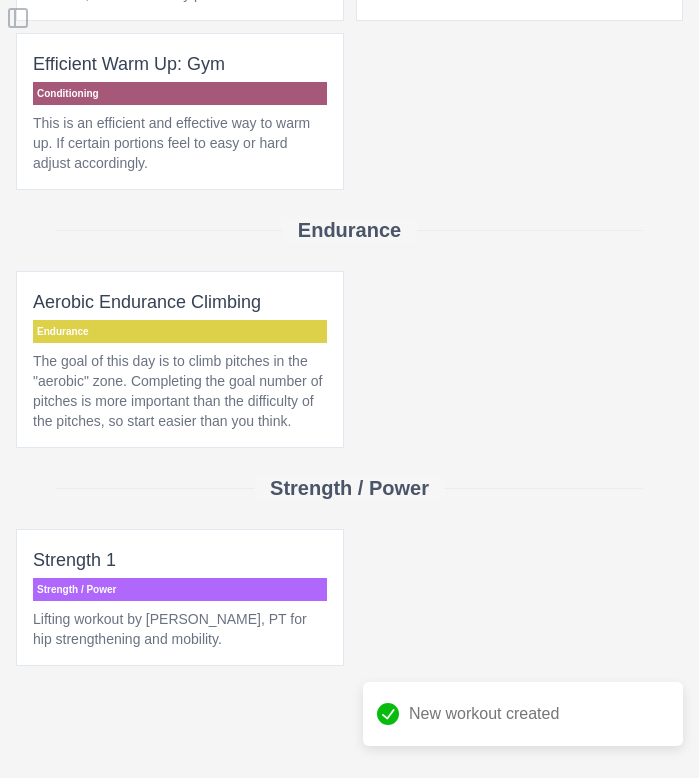 scroll, scrollTop: 0, scrollLeft: 0, axis: both 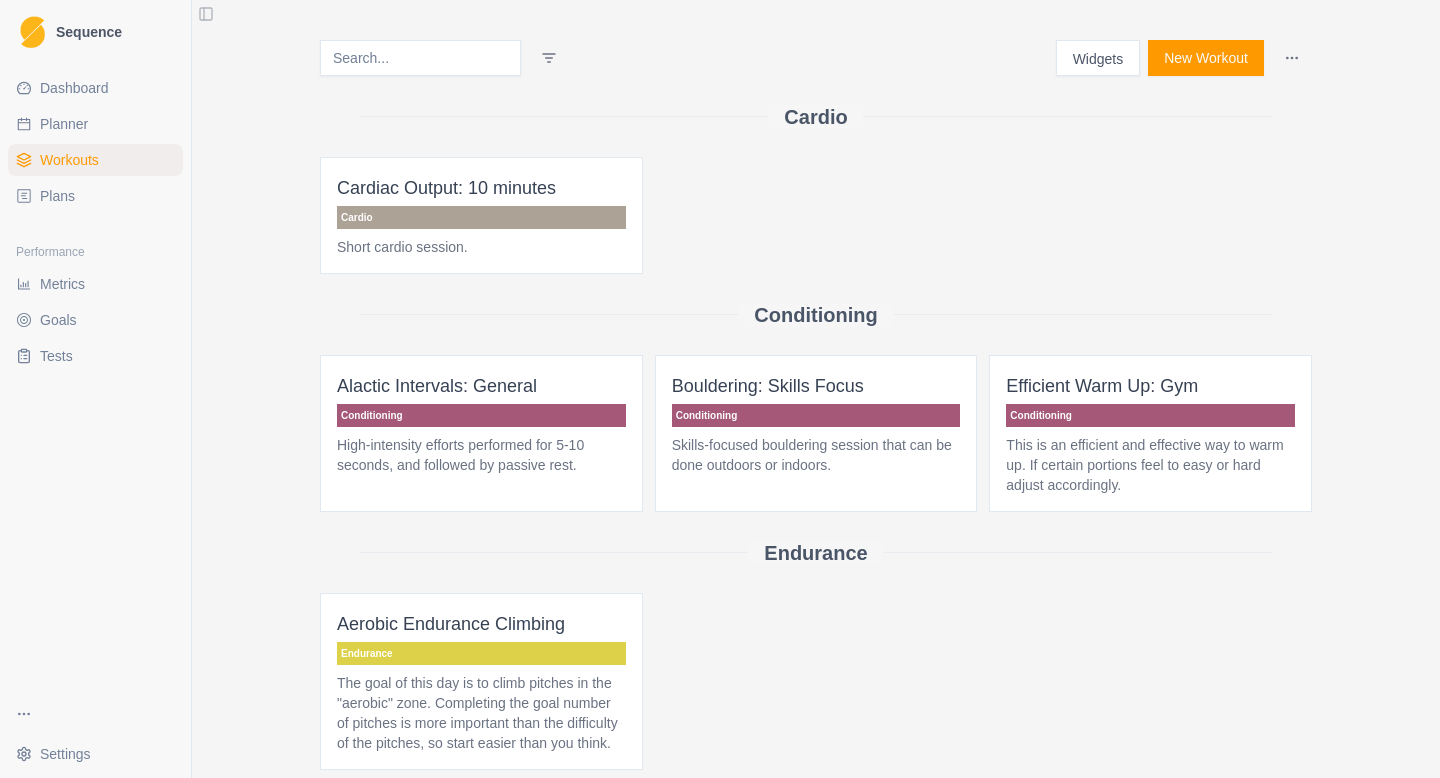 click on "Planner" at bounding box center (64, 124) 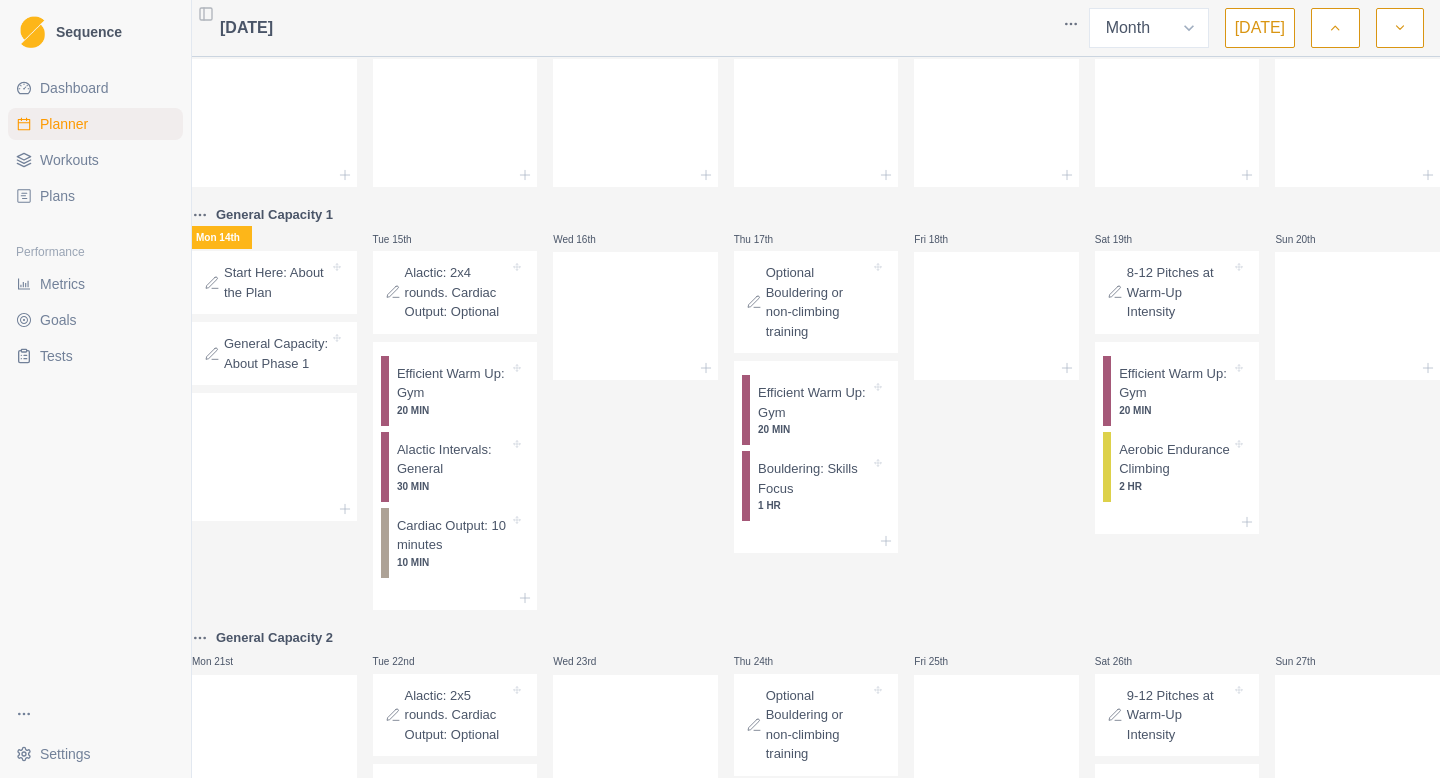 scroll, scrollTop: 254, scrollLeft: 0, axis: vertical 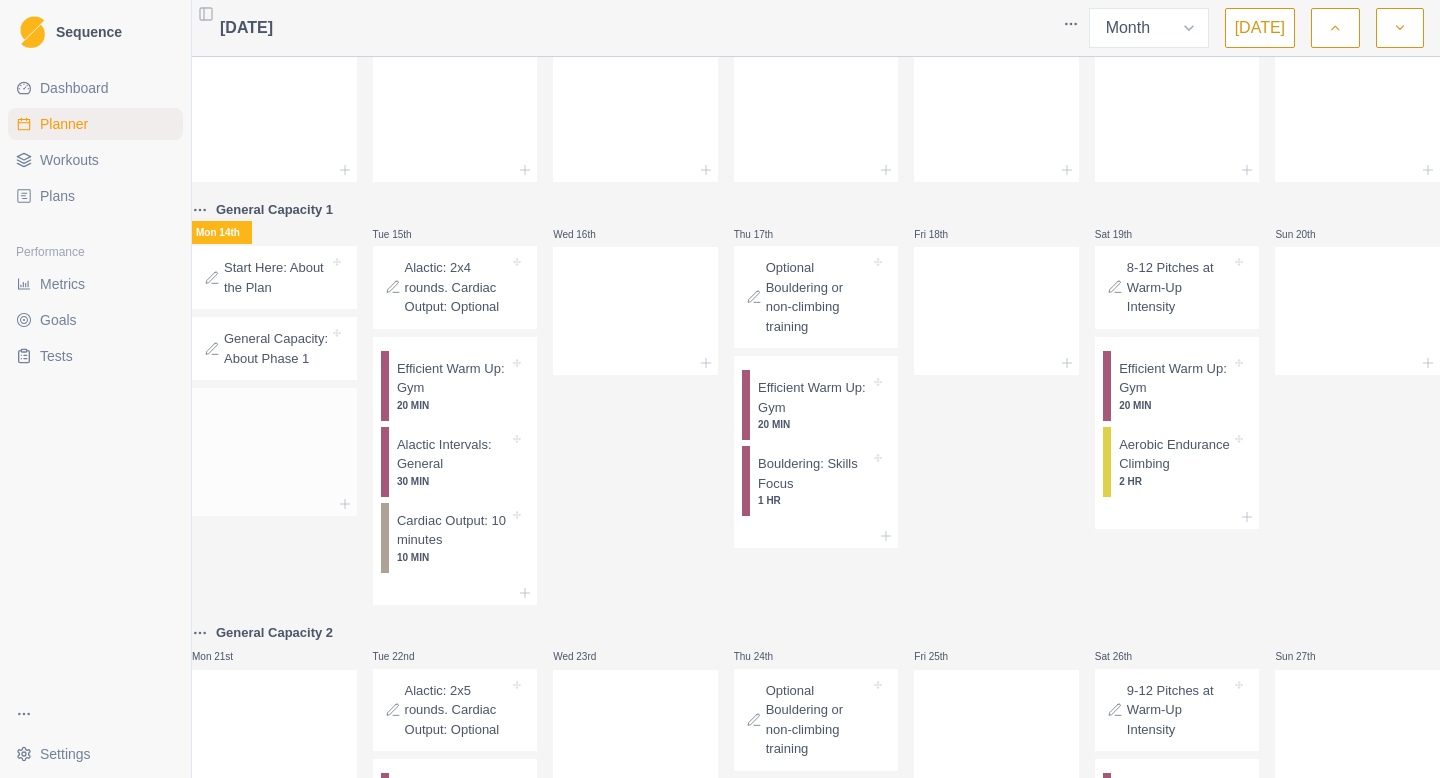 click at bounding box center (274, 448) 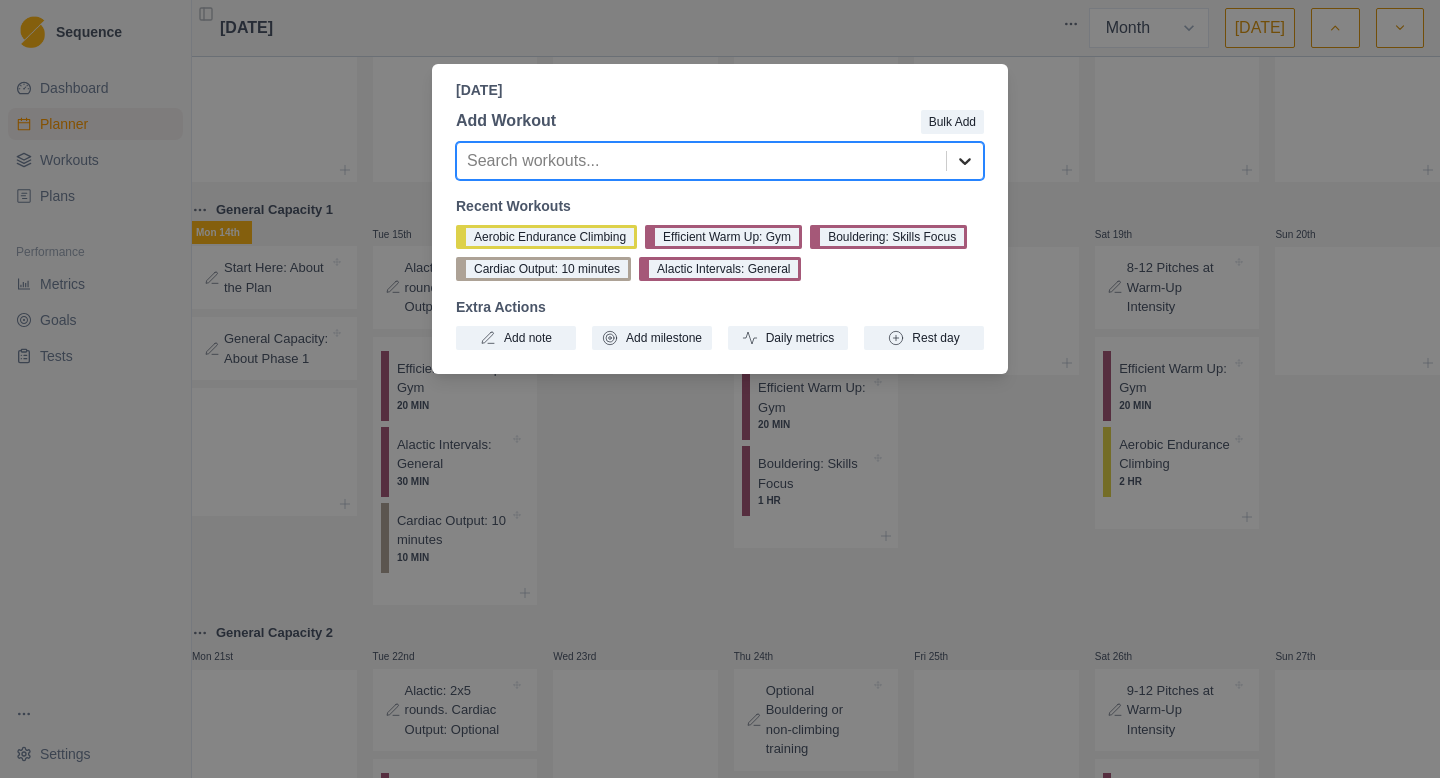 click 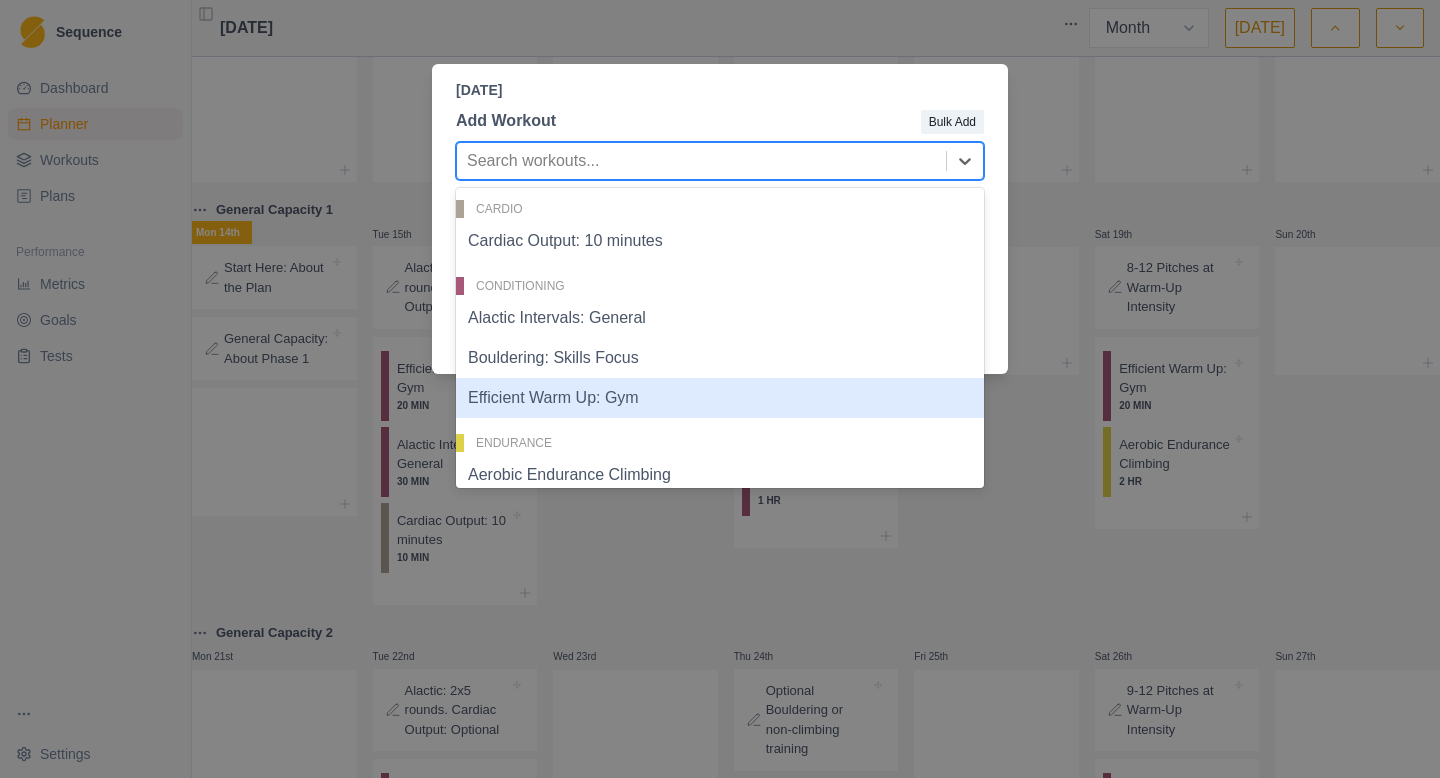 scroll, scrollTop: 136, scrollLeft: 0, axis: vertical 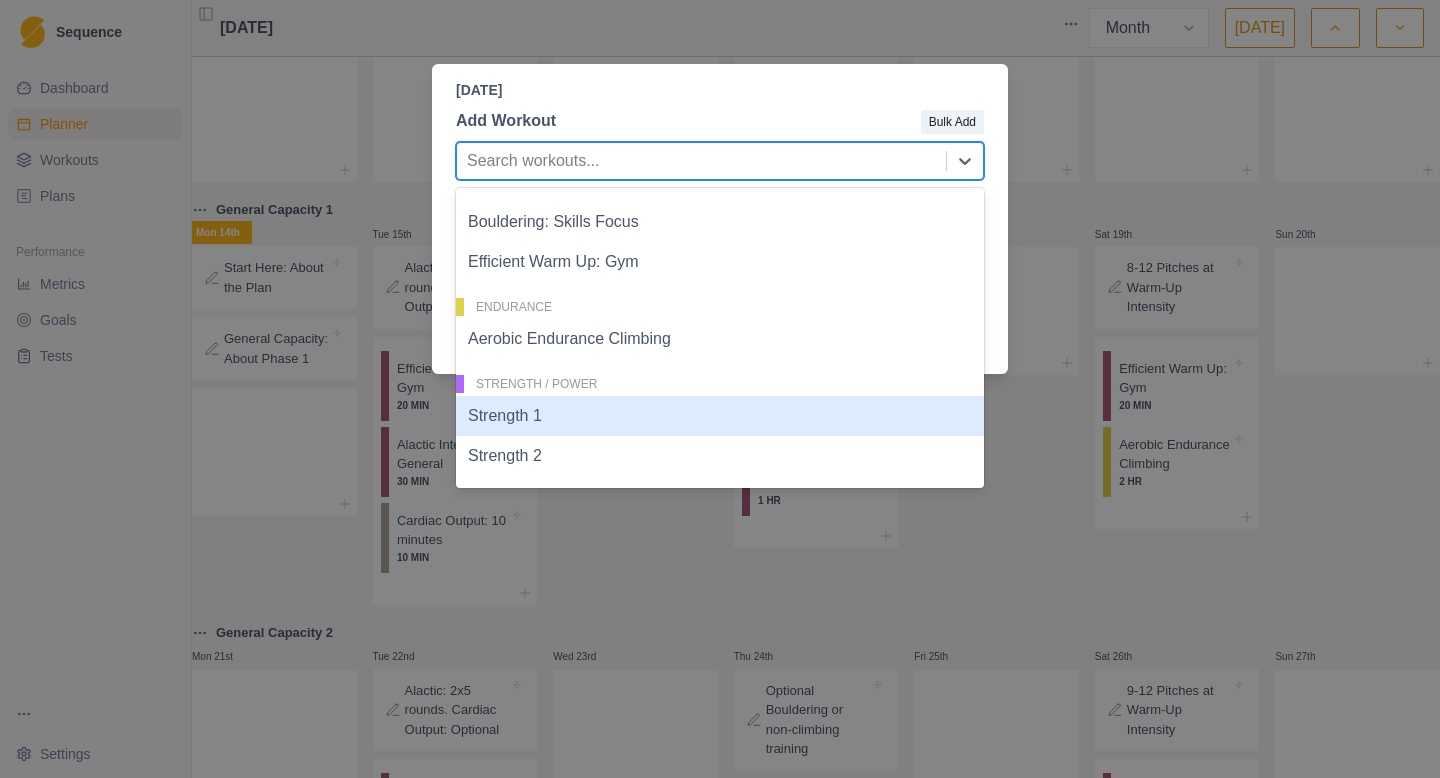 click on "Strength 1" at bounding box center (720, 416) 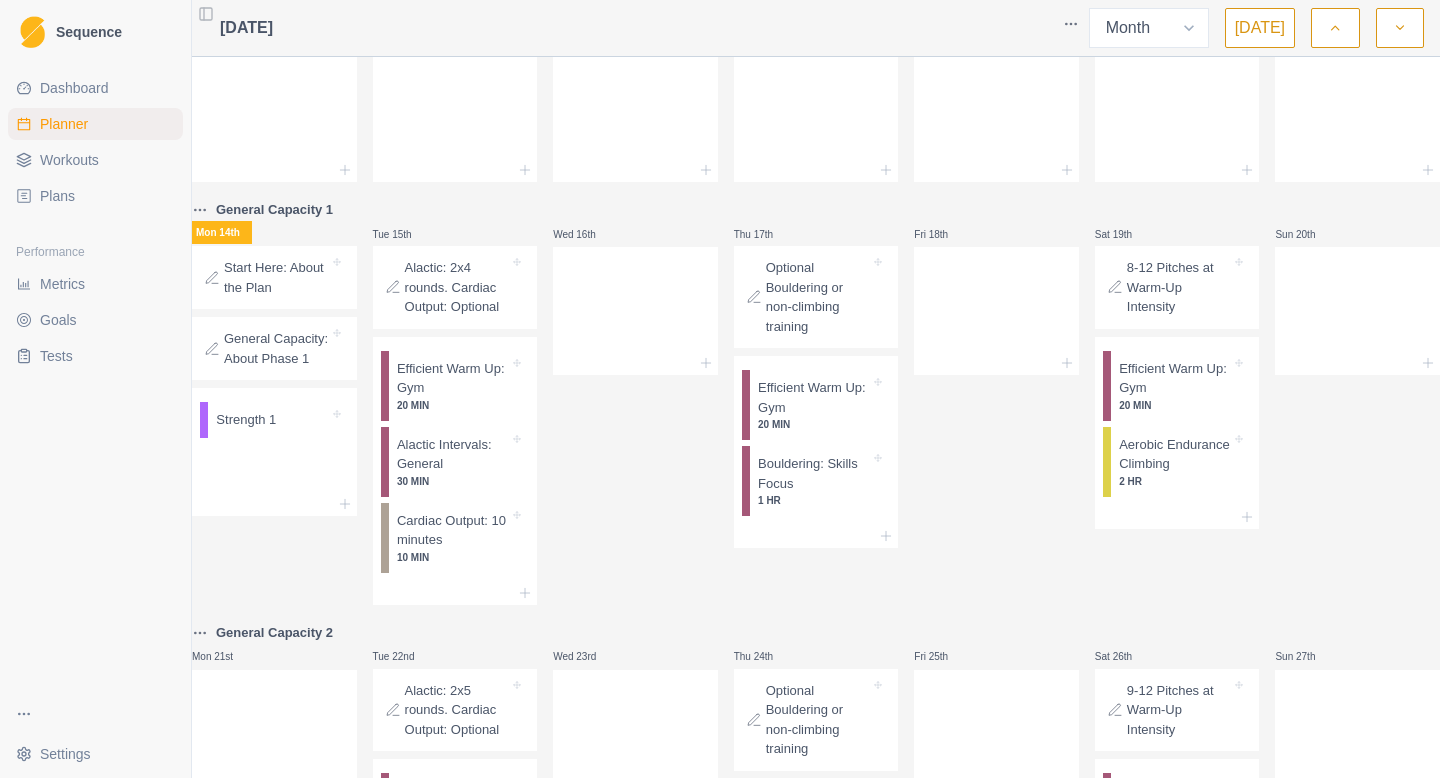 click on "General Capacity 1  Mon 14th Start Here: About the Plan General Capacity: About Phase 1 Strength 1" at bounding box center (274, 401) 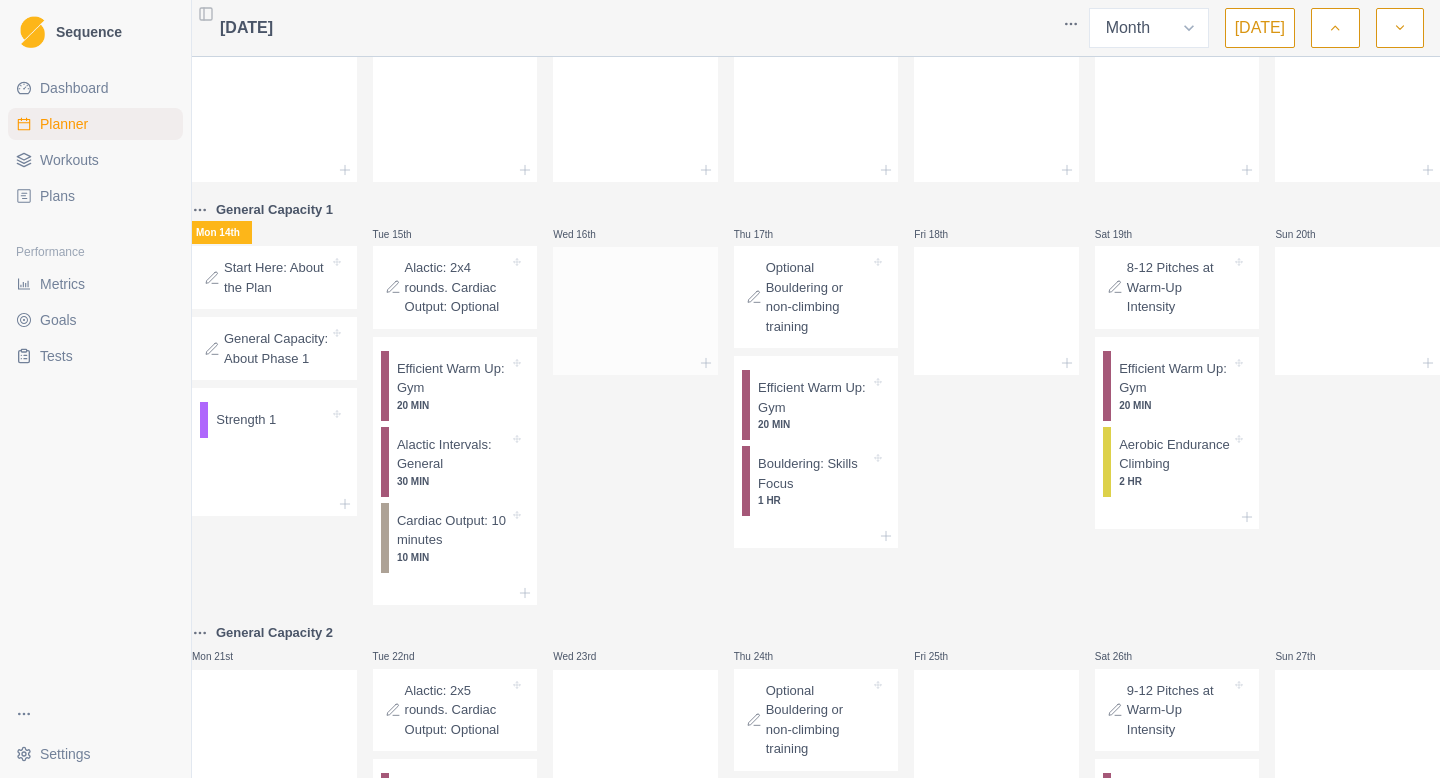 click at bounding box center [635, 307] 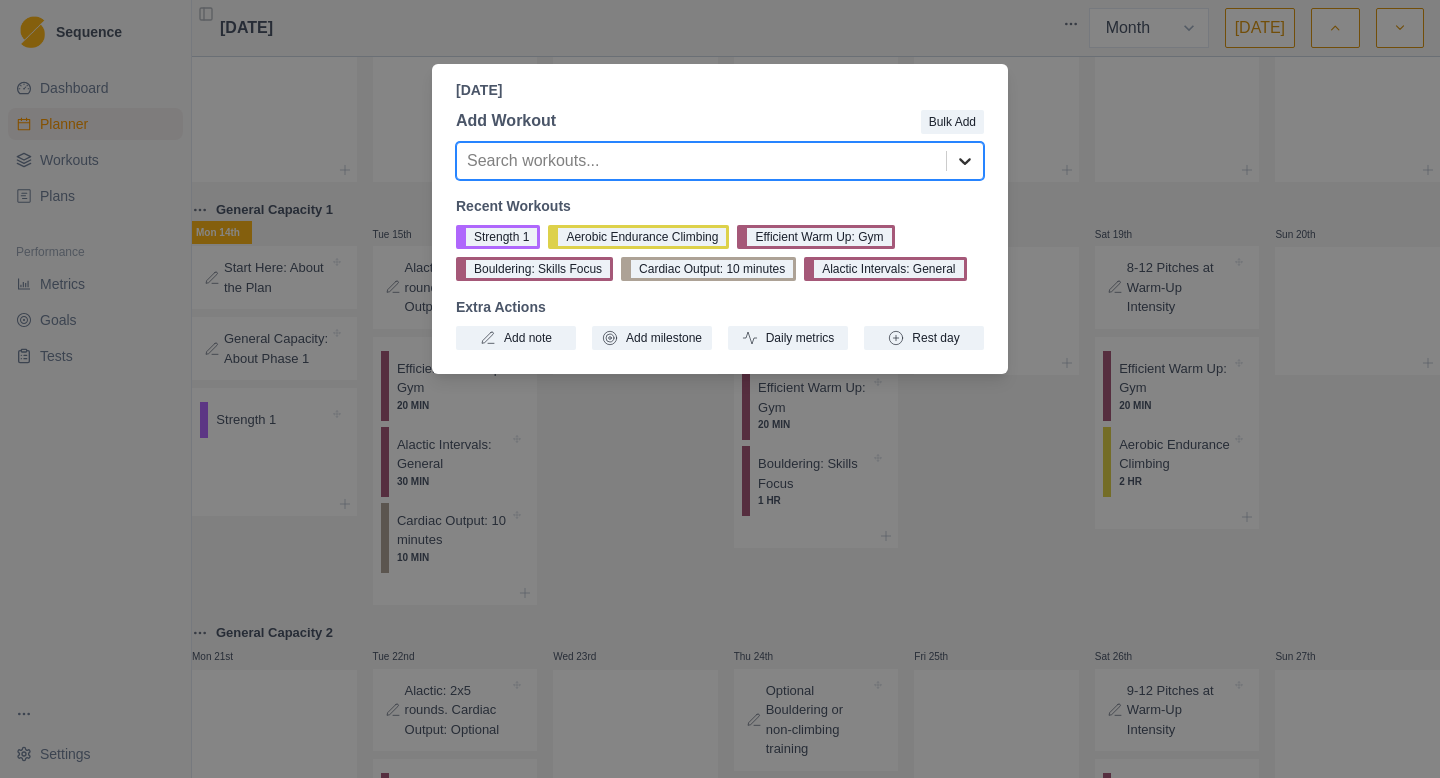 click 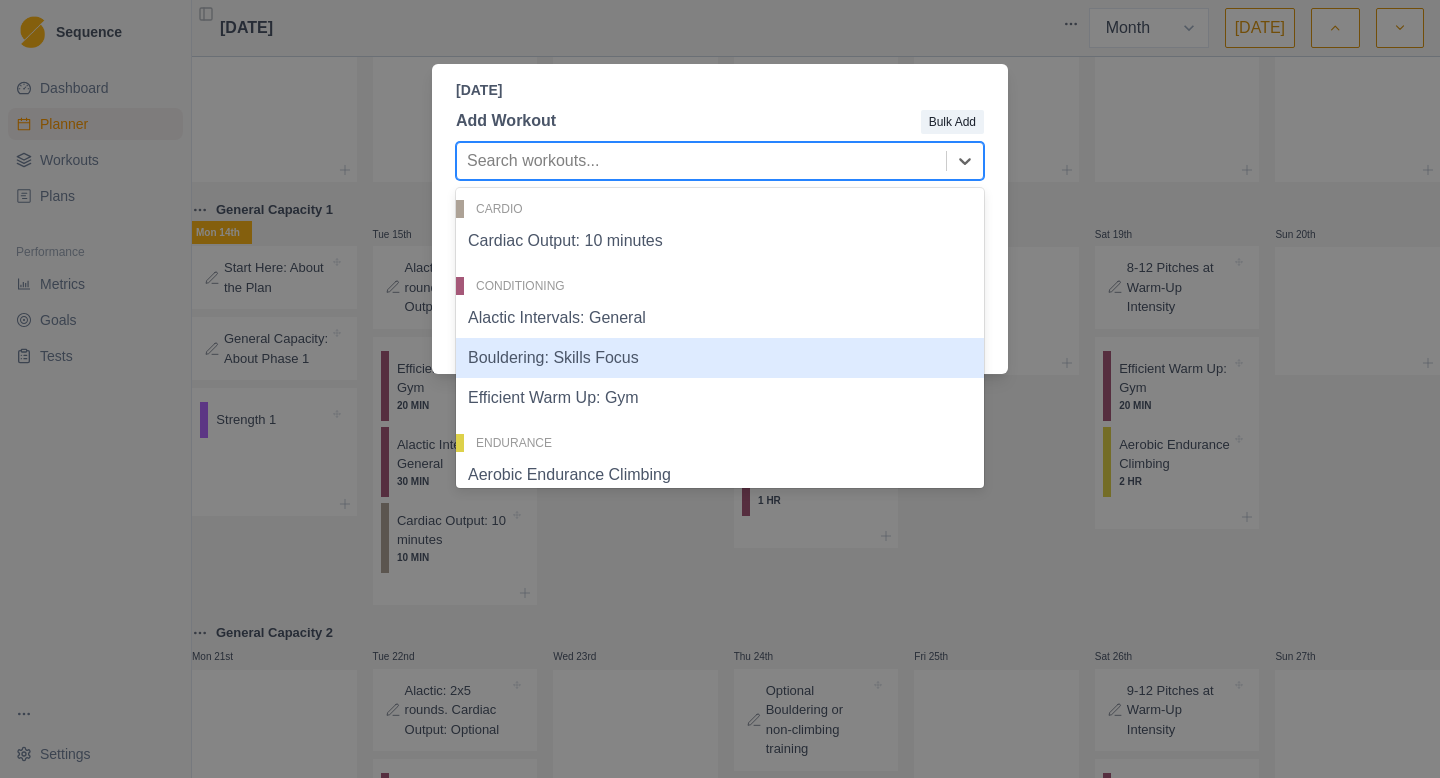 scroll, scrollTop: 136, scrollLeft: 0, axis: vertical 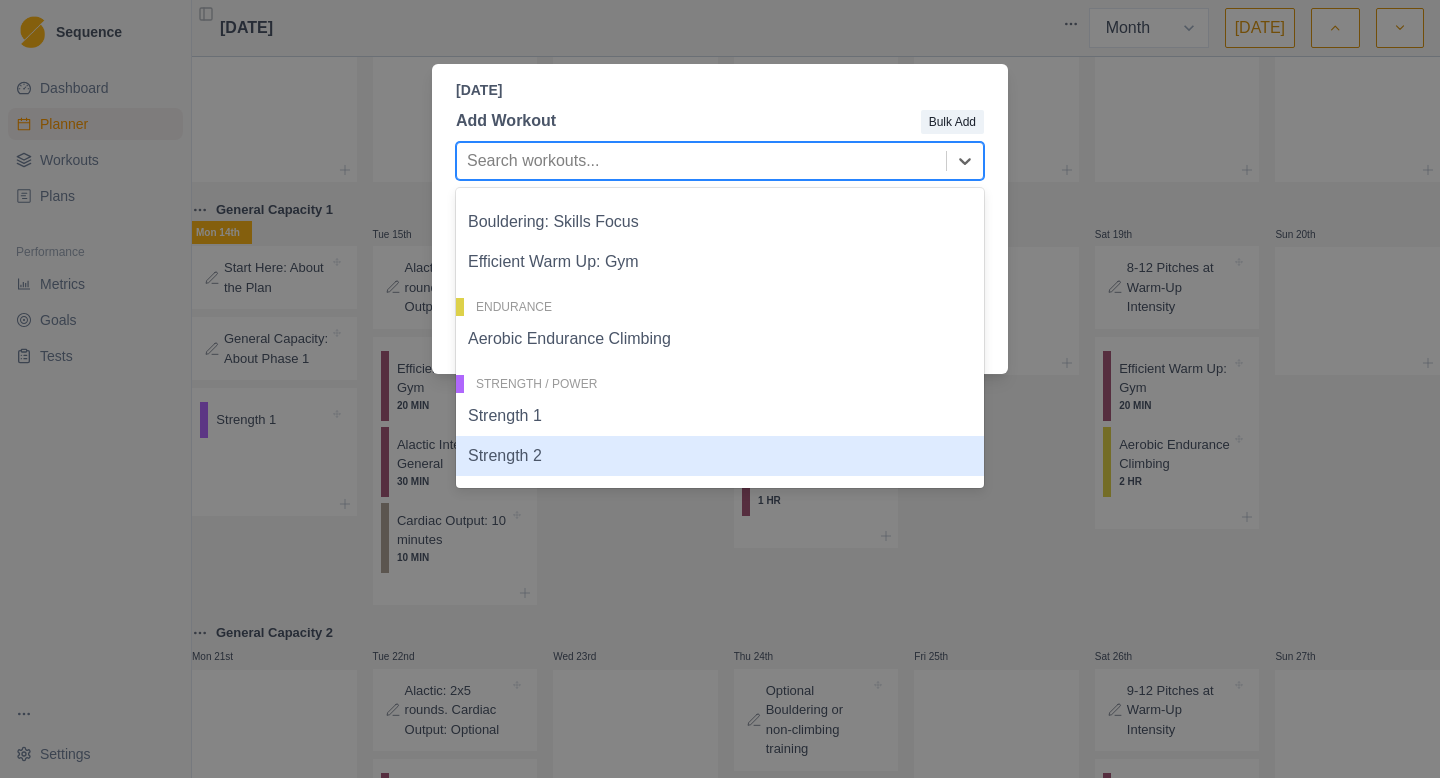 click on "Strength 2" at bounding box center (720, 456) 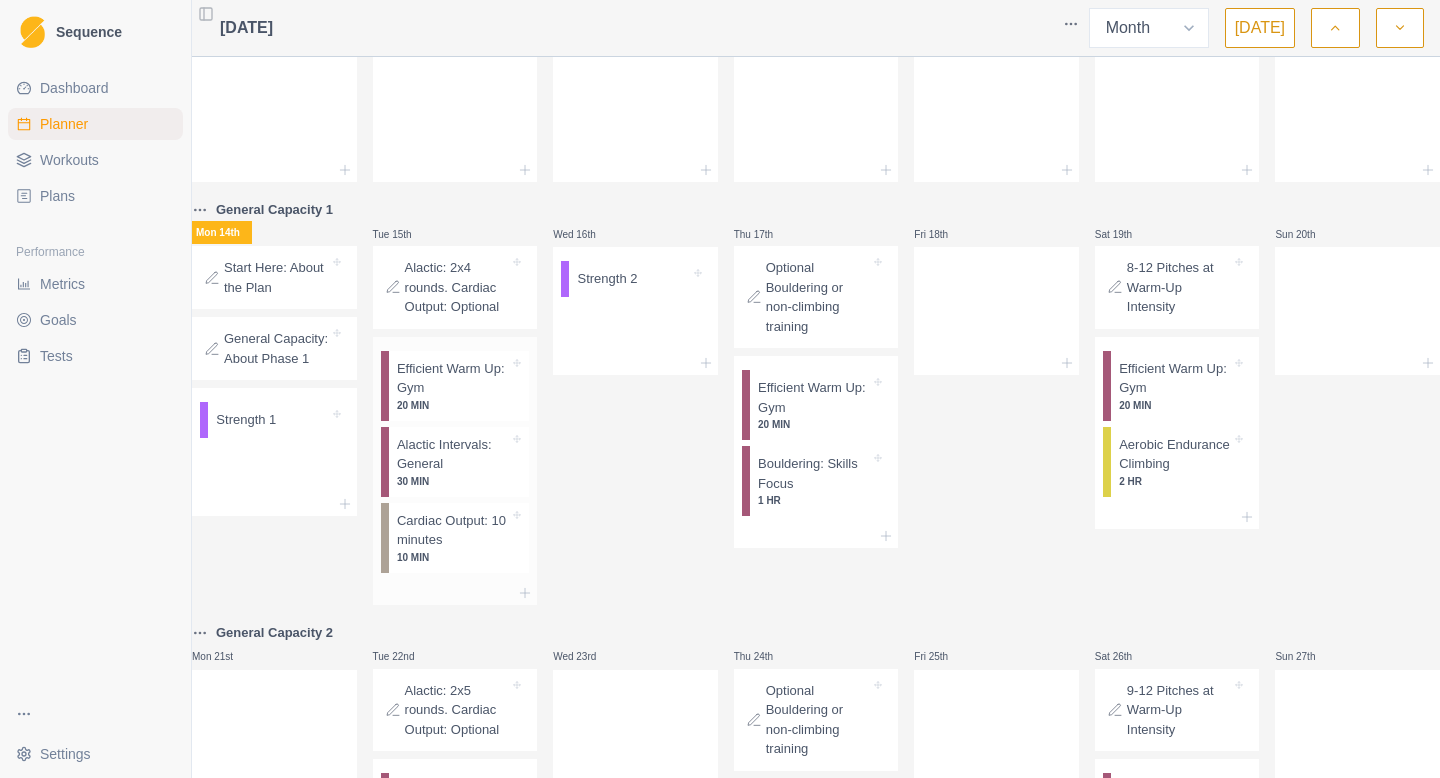 click on "Cardiac Output: 10 minutes" at bounding box center (453, 530) 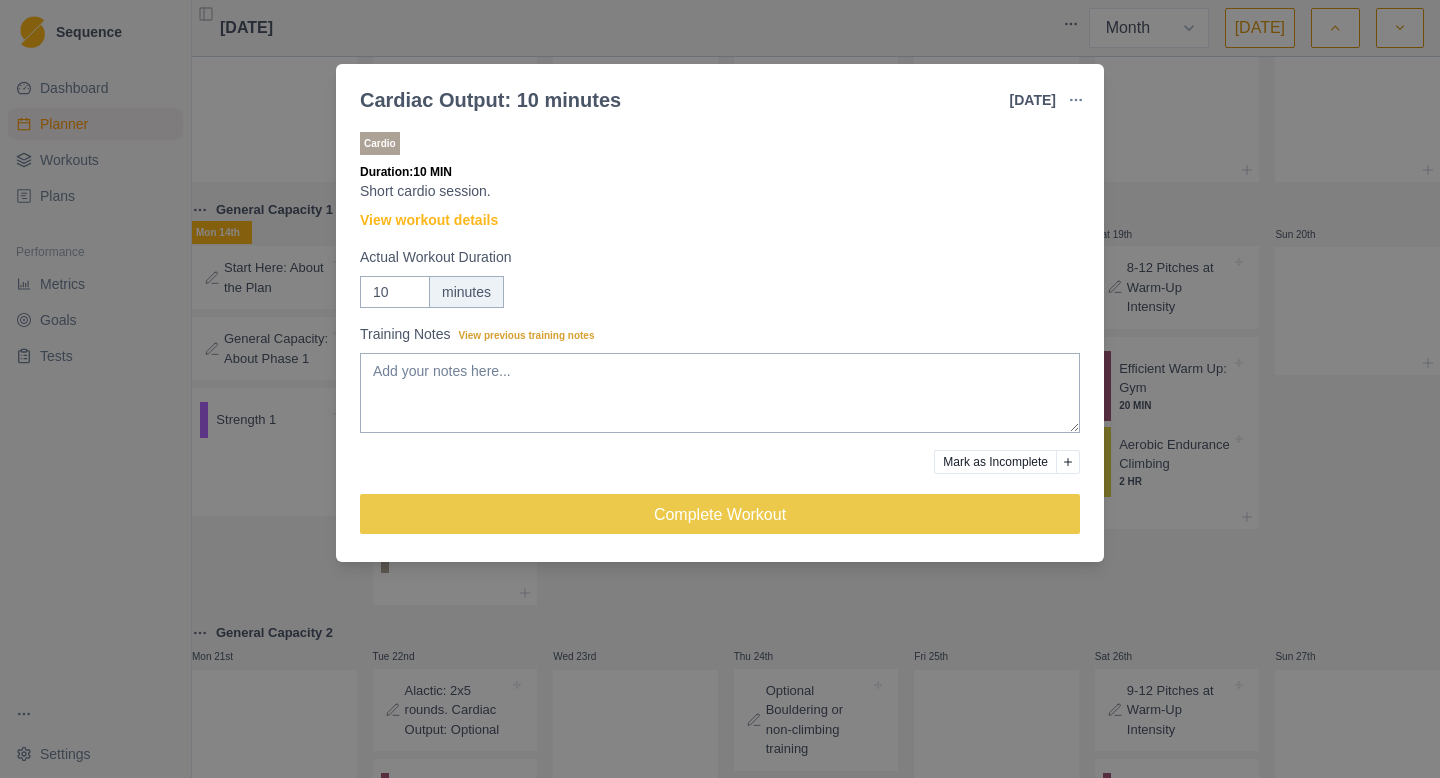 click on "Cardiac Output: 10 minutes [DATE] Link To Goal View Workout Metrics Edit Original Workout Reschedule Workout Remove From Schedule Cardio Duration:  10 MIN Short cardio session. View workout details Actual Workout Duration 10 minutes Training Notes View previous training notes Mark as Incomplete Complete Workout" at bounding box center (720, 389) 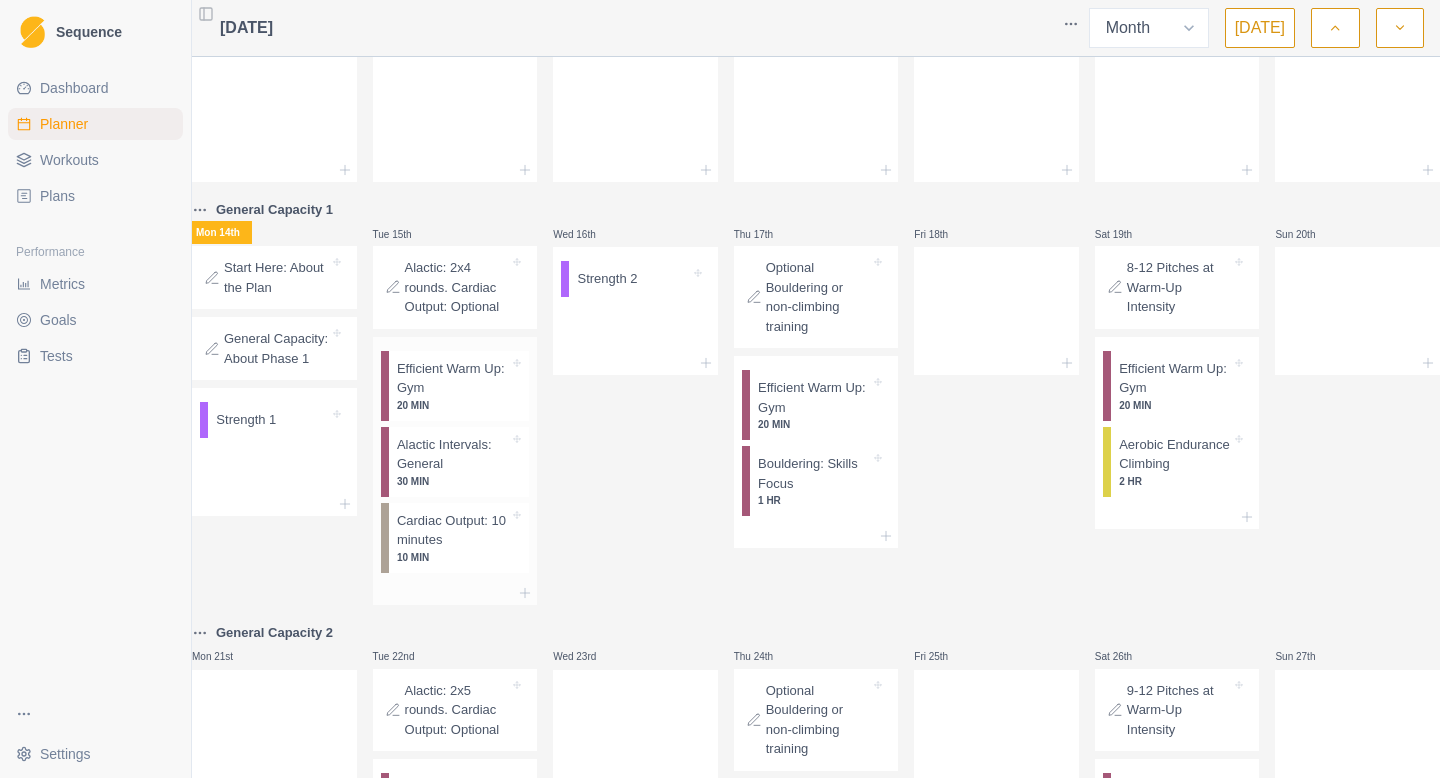 click on "Alactic Intervals: General" at bounding box center (453, 454) 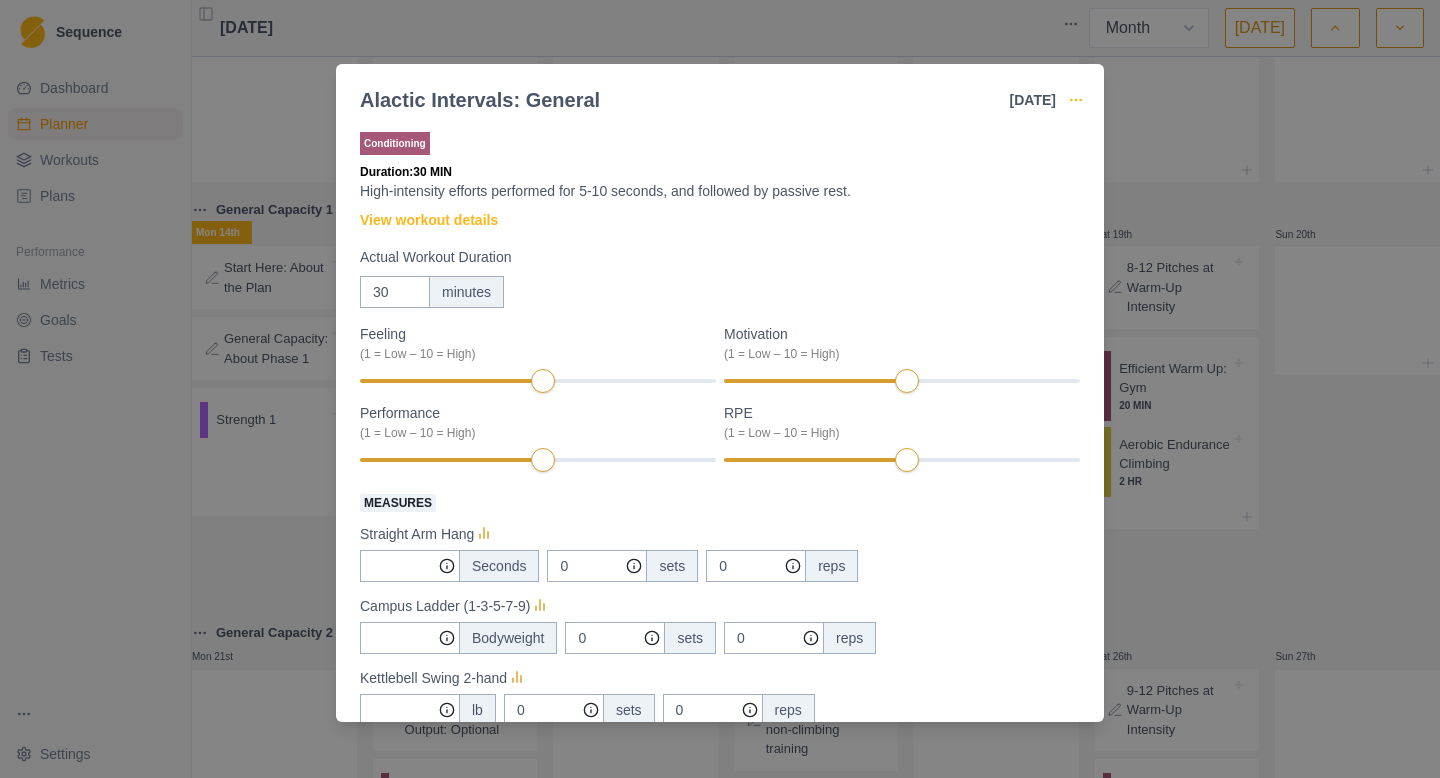 click 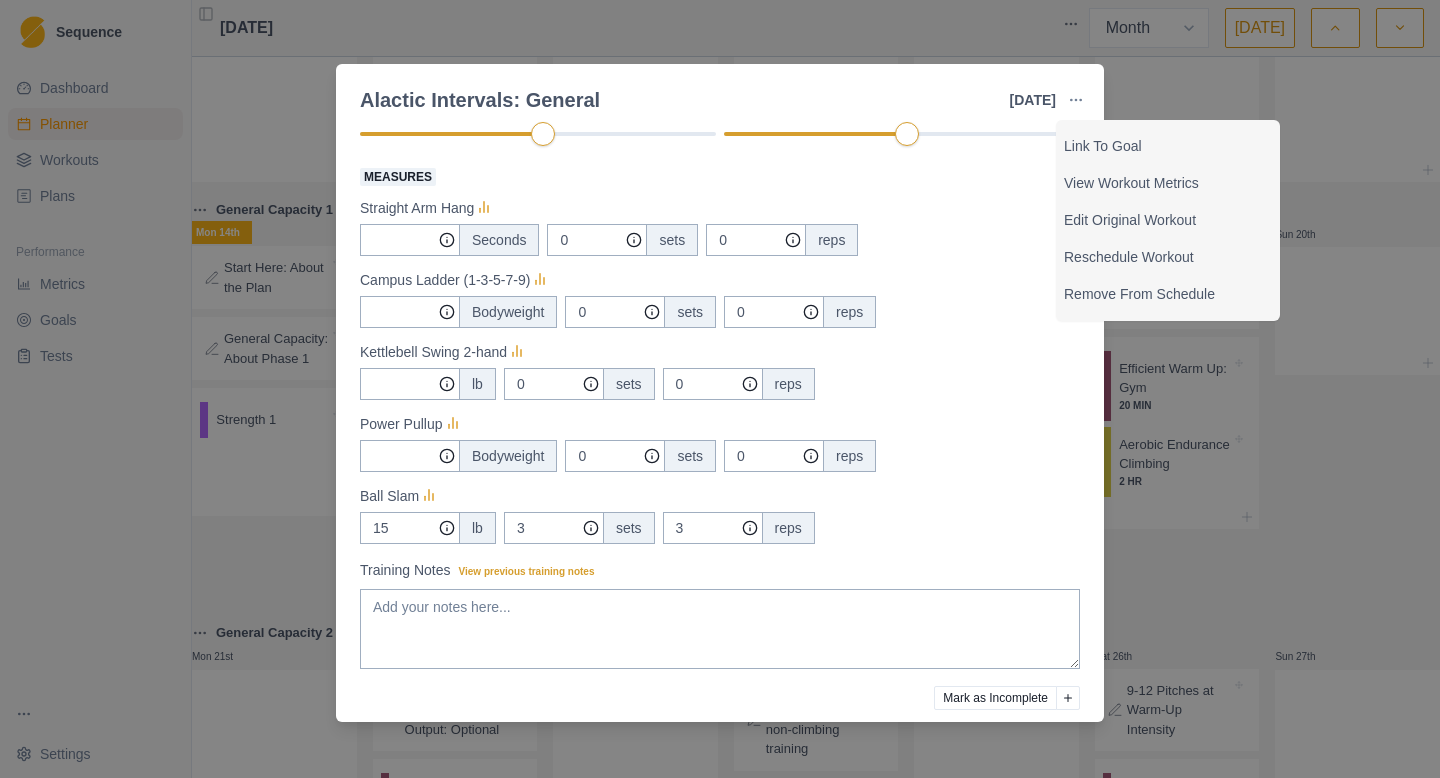 scroll, scrollTop: 327, scrollLeft: 0, axis: vertical 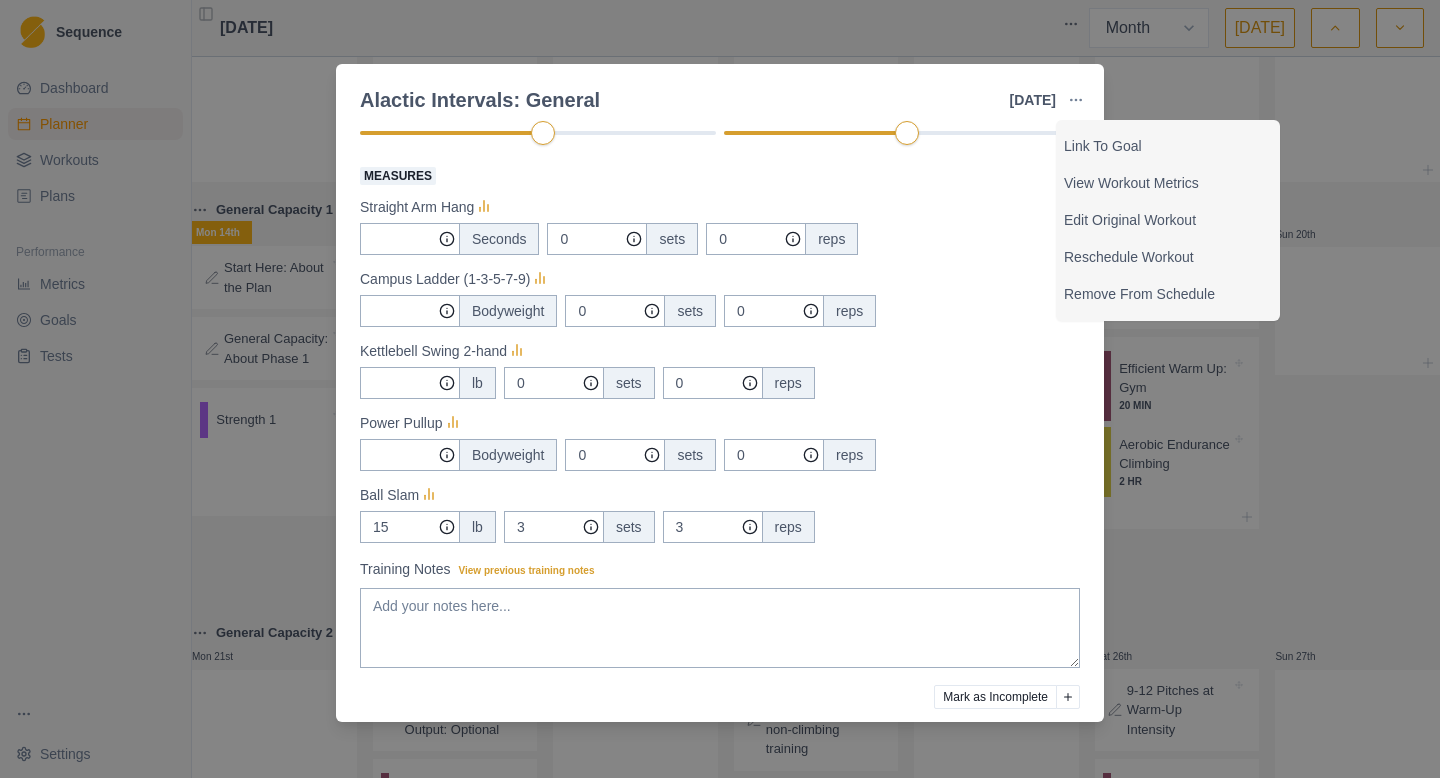 click on "Alactic Intervals: General [DATE] Link To Goal View Workout Metrics Edit Original Workout Reschedule Workout Remove From Schedule Conditioning Duration:  30 MIN High-intensity efforts performed for 5-10 seconds, and followed by passive rest. View workout details Actual Workout Duration 30 minutes Feeling (1 = Low – 10 = High) Motivation (1 = Low – 10 = High) Performance (1 = Low – 10 = High) RPE (1 = Low – 10 = High) Measures Straight Arm Hang Seconds 0 sets 0 reps Campus Ladder (1-3-5-7-9) Bodyweight 0 sets 0 reps Kettlebell Swing 2-hand lb 0 sets 0 reps Power Pullup Bodyweight 0 sets 0 reps Ball Slam 15 lb 3 sets 3 reps Training Notes View previous training notes Mark as Incomplete Complete Workout" at bounding box center (720, 389) 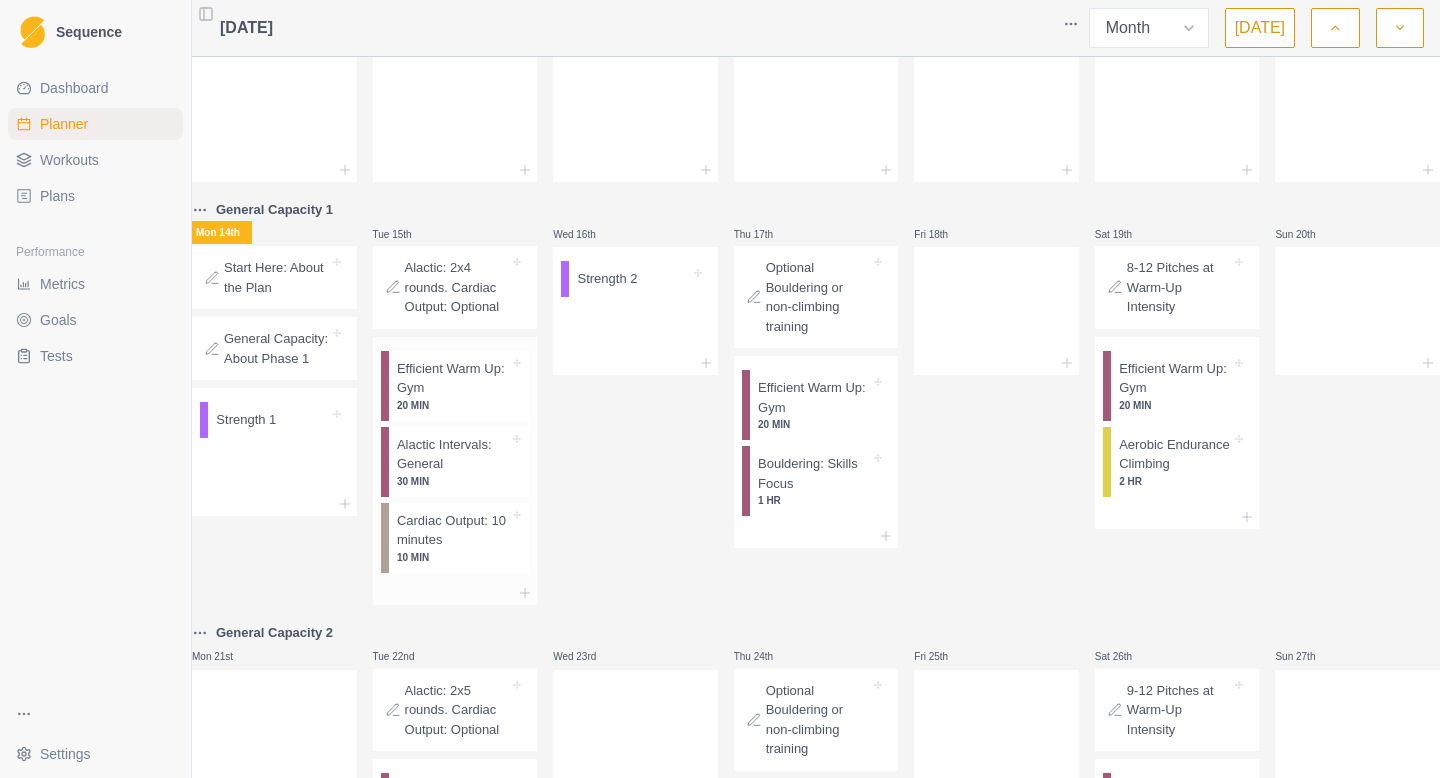 click on "Efficient Warm Up: Gym" at bounding box center (453, 378) 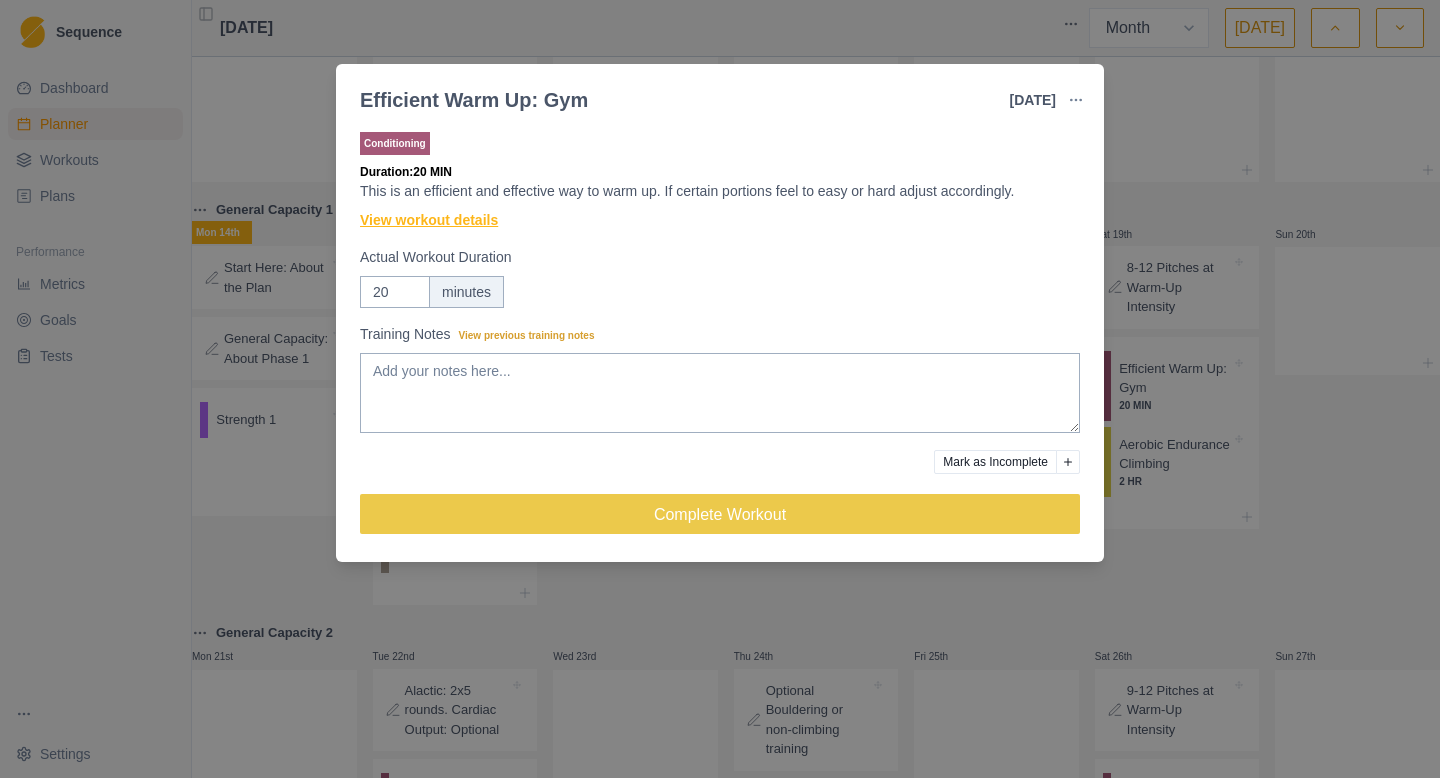 click on "View workout details" at bounding box center (429, 220) 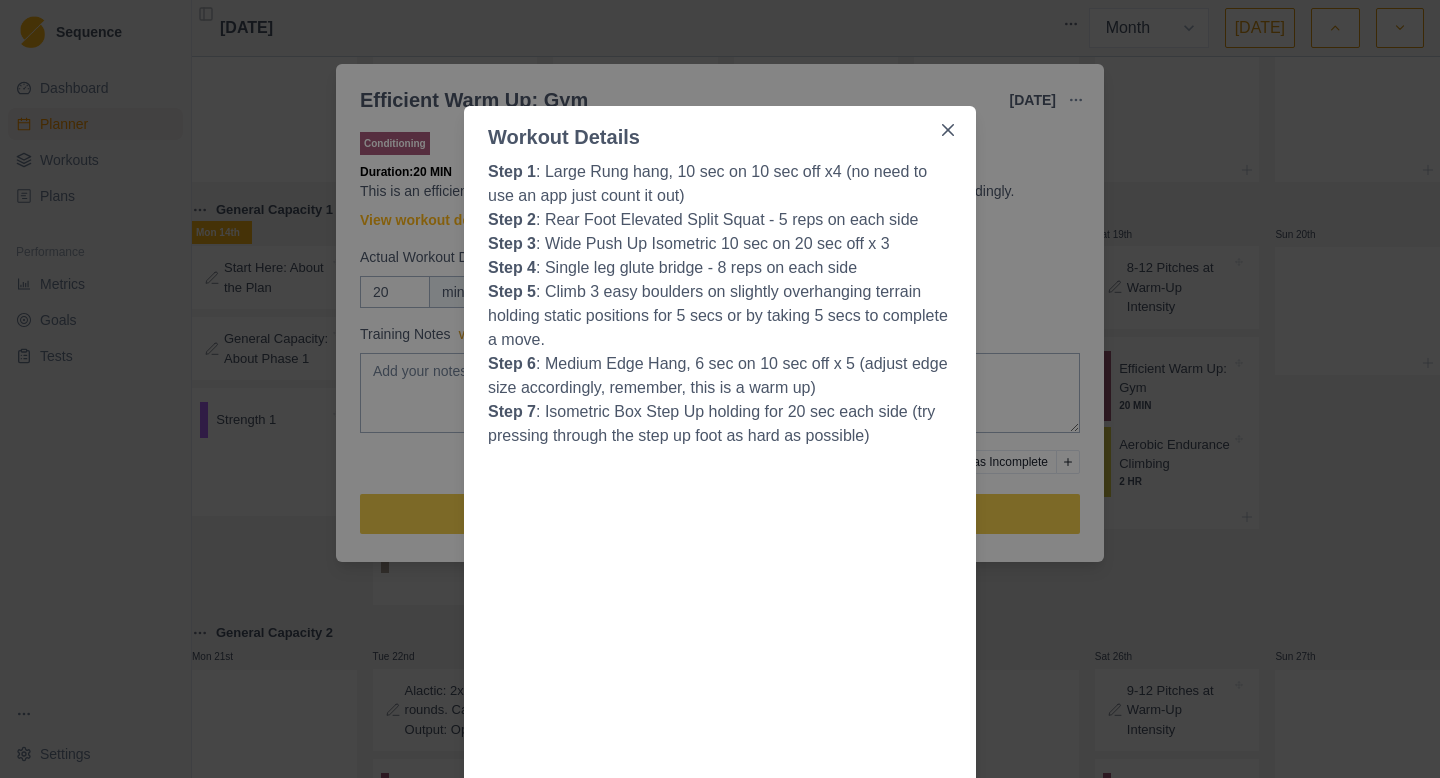 scroll, scrollTop: 19, scrollLeft: 0, axis: vertical 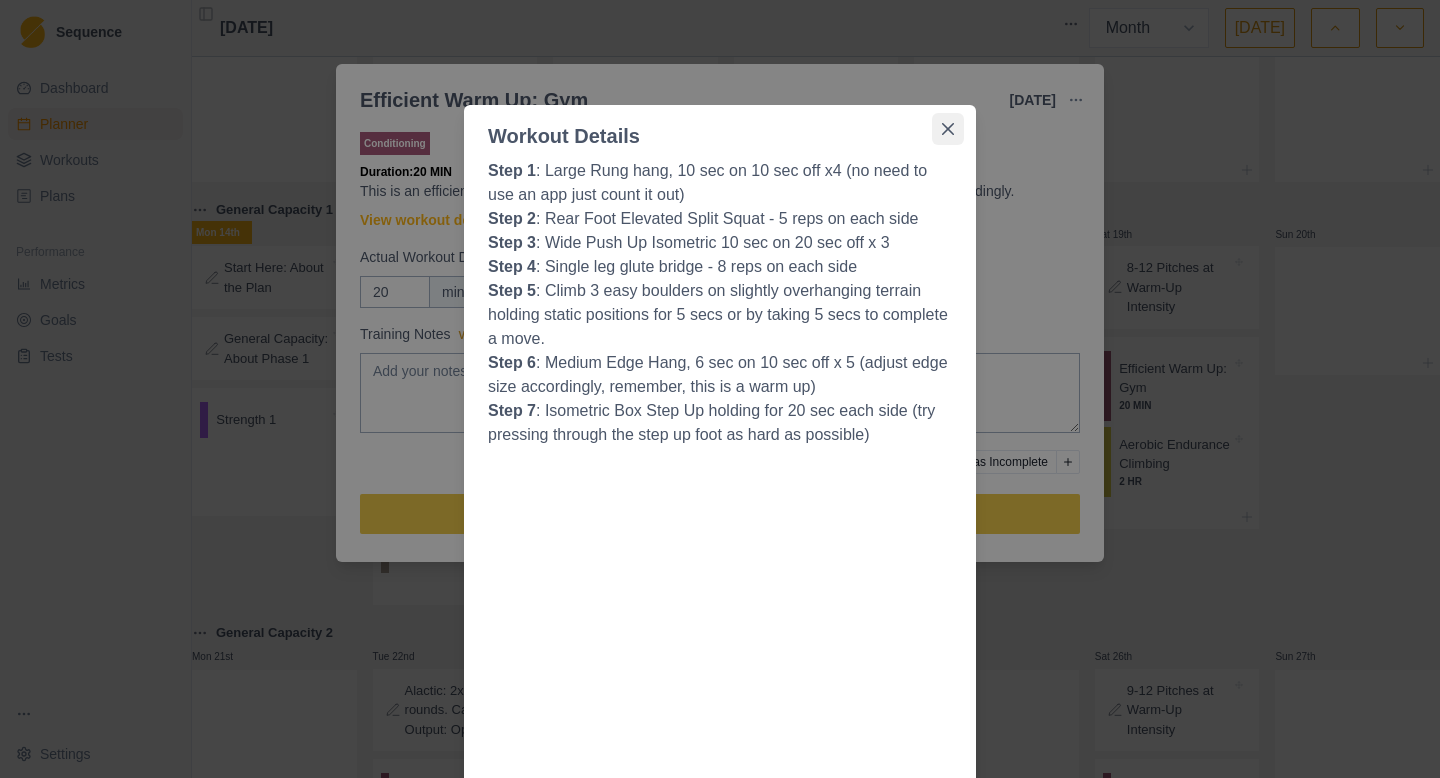 click 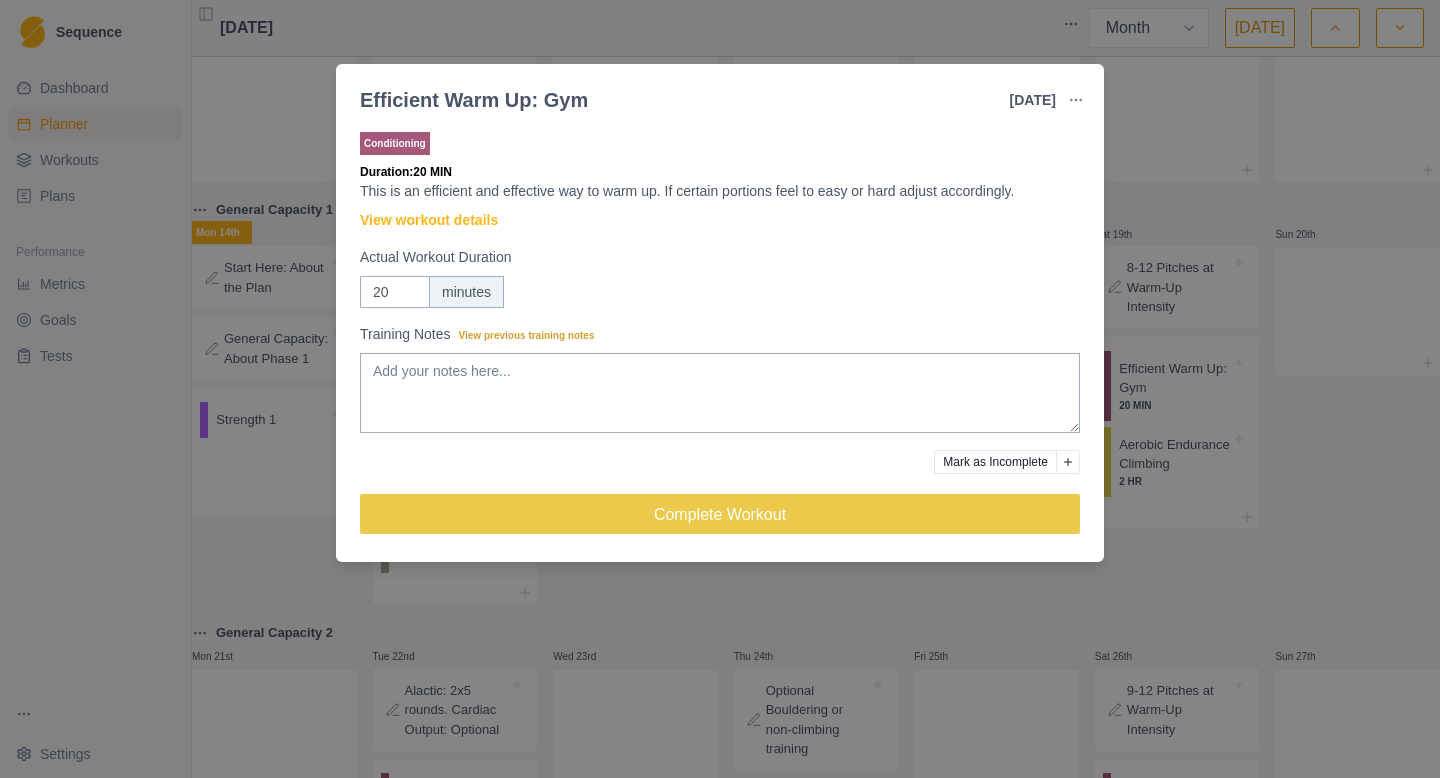 click on "Efficient Warm Up: Gym [DATE] Link To Goal View Workout Metrics Edit Original Workout Reschedule Workout Remove From Schedule Conditioning Duration:  20 MIN This is an efficient and effective way to warm up. If certain portions feel to easy or hard adjust accordingly. View workout details Actual Workout Duration 20 minutes Training Notes View previous training notes Mark as Incomplete Complete Workout" at bounding box center [720, 389] 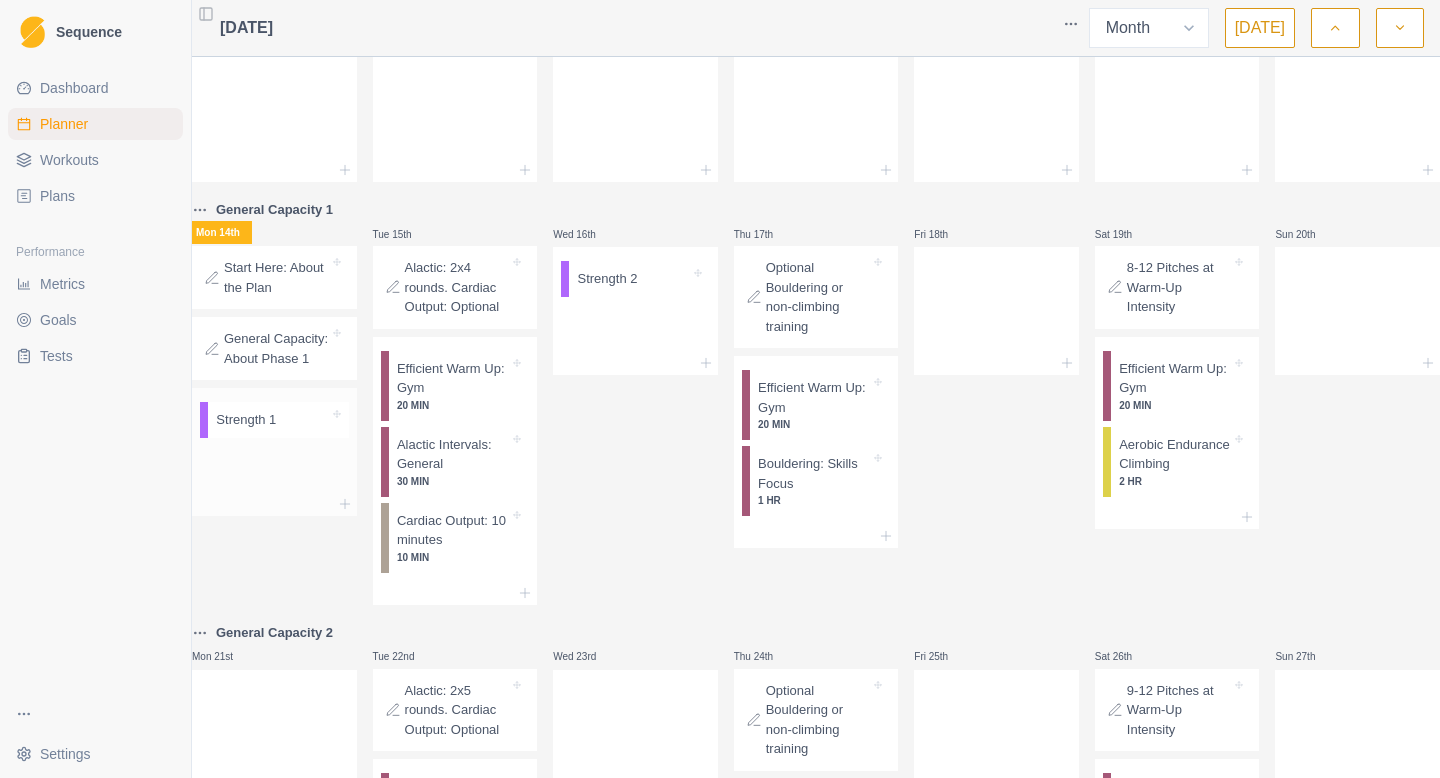 click at bounding box center (302, 420) 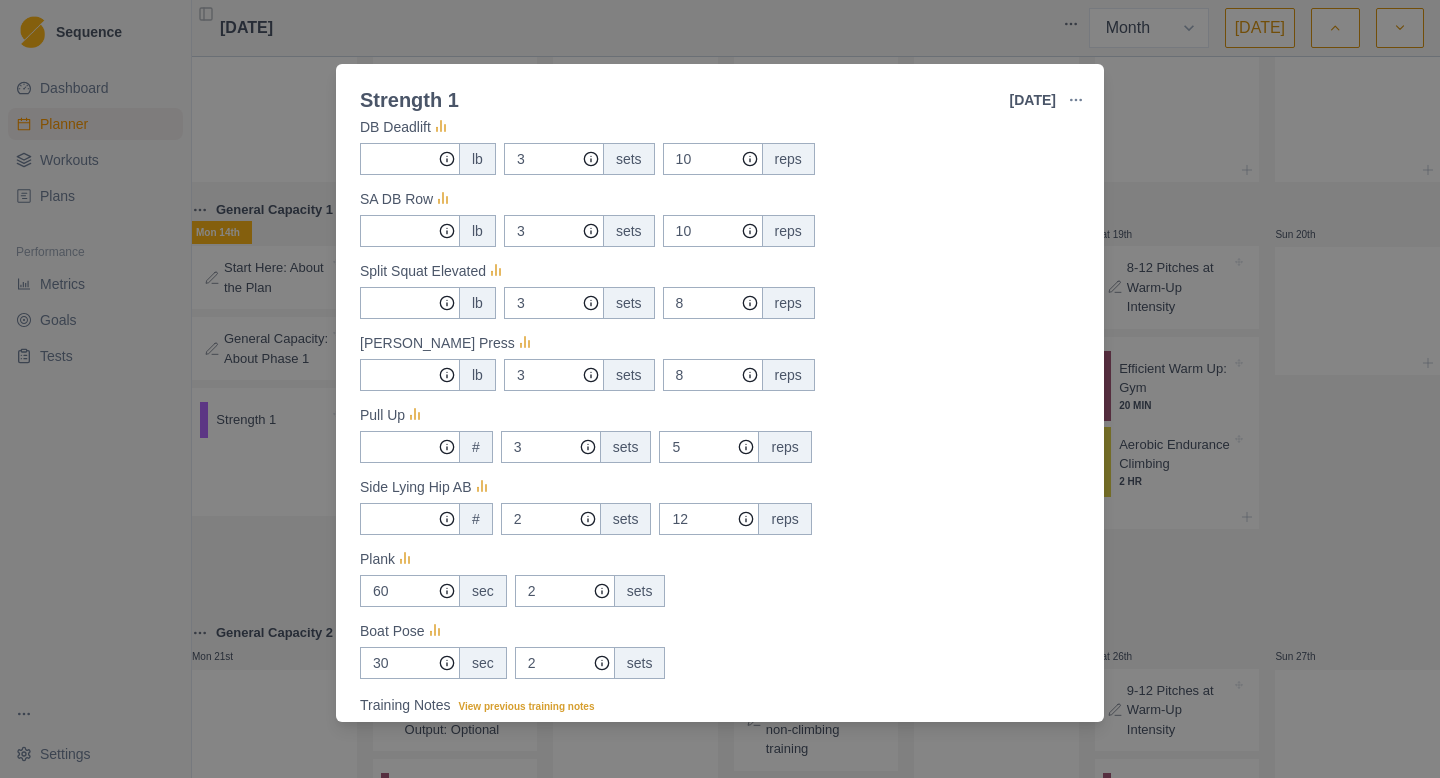 scroll, scrollTop: 353, scrollLeft: 0, axis: vertical 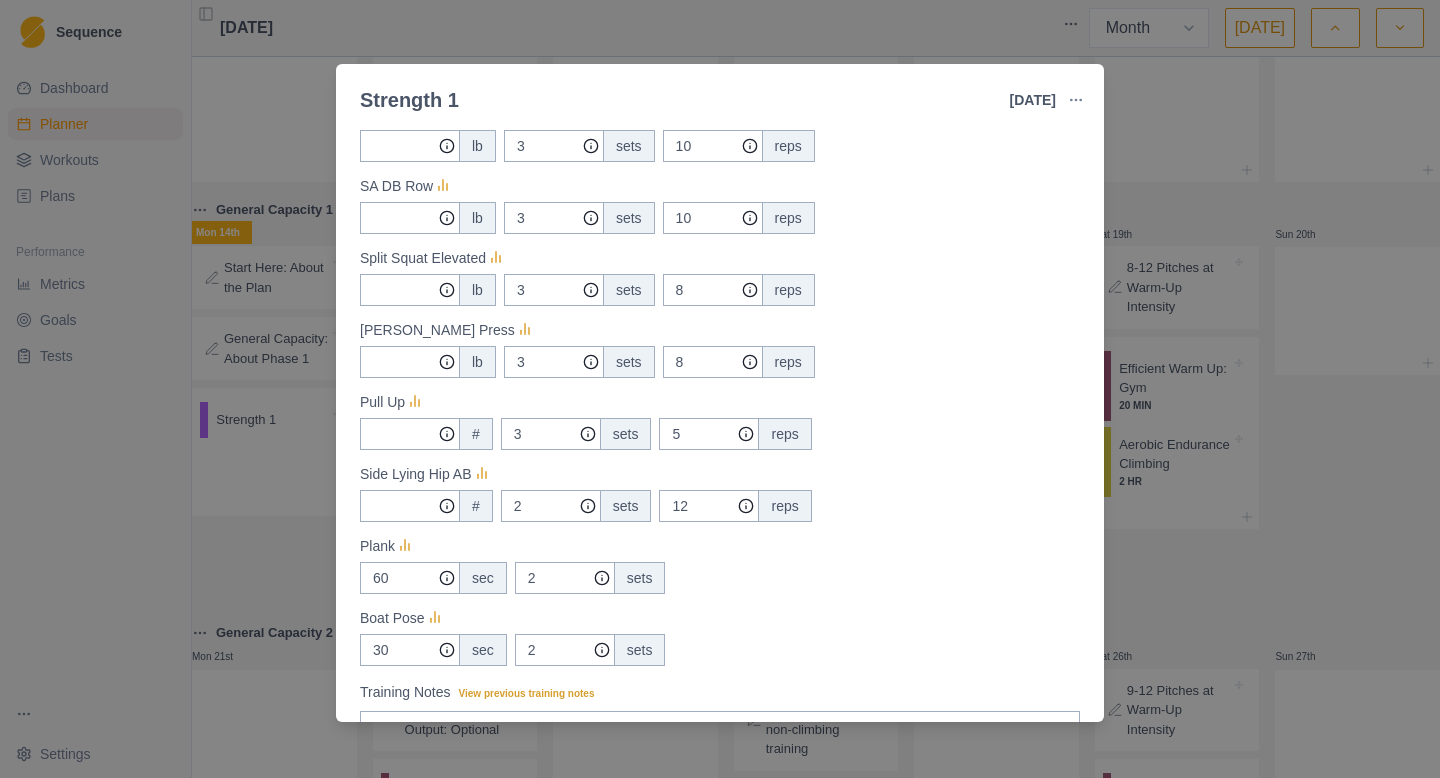 click on "Strength 1  [DATE] Link To Goal View Workout Metrics Edit Original Workout Reschedule Workout Remove From Schedule Strength / Power Duration:  - Lifting workout by [PERSON_NAME], PT for hip strengthening and mobility.  Actual Workout Duration 0 minutes Measures Goblet Squat lb 3 sets 10 reps DB Bench Press lb 3 sets 10 reps DB Deadlift lb 3 sets 10 reps SA DB Row lb 3 sets 10 reps Split Squat Elevated lb 3 sets 8 reps [PERSON_NAME] Press lb 3 sets 8 reps Pull Up # 3 sets 5 reps Side Lying Hip AB # 2 sets 12 reps Plank 60 sec 2 sets Boat Pose 30 sec 2 sets Training Notes View previous training notes Mark as Incomplete Complete Workout" at bounding box center (720, 389) 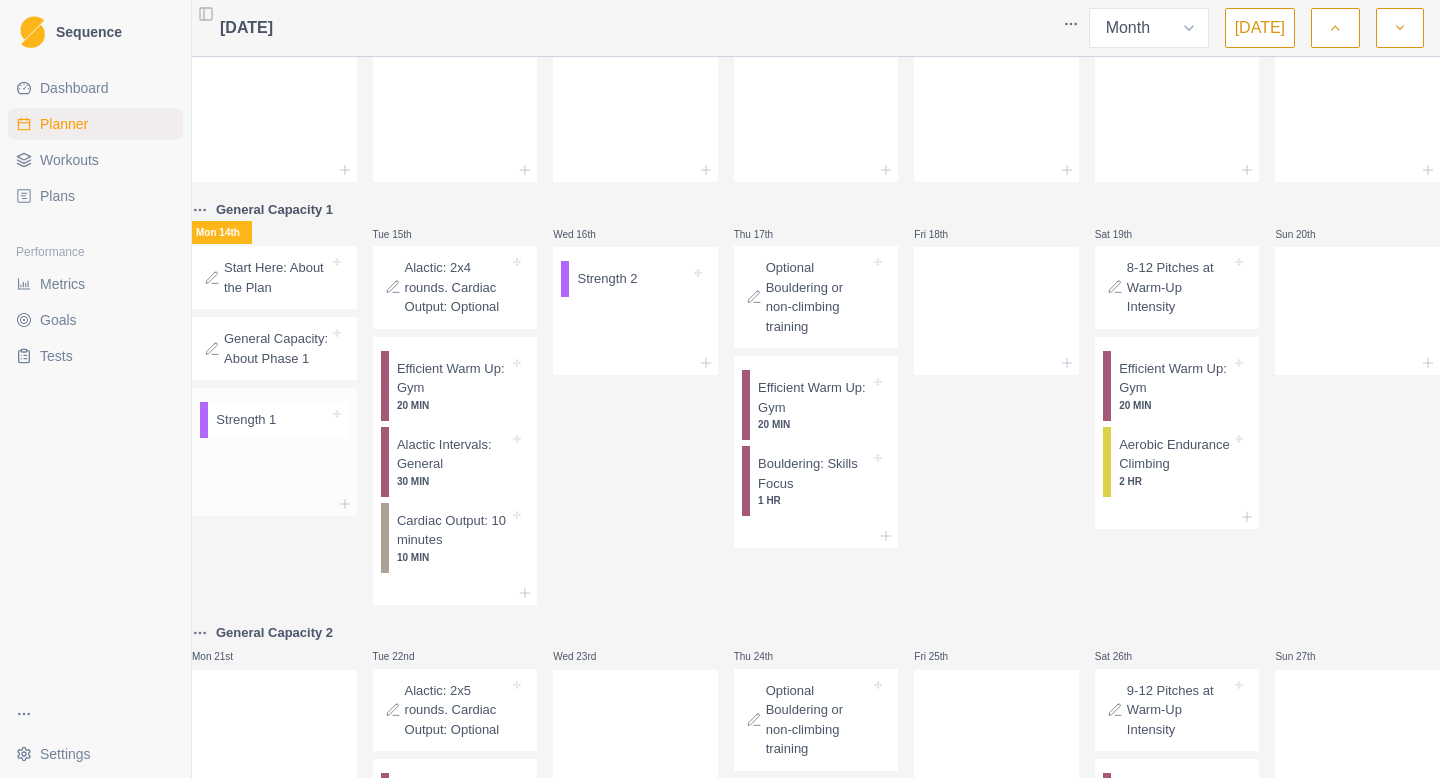 click at bounding box center [302, 420] 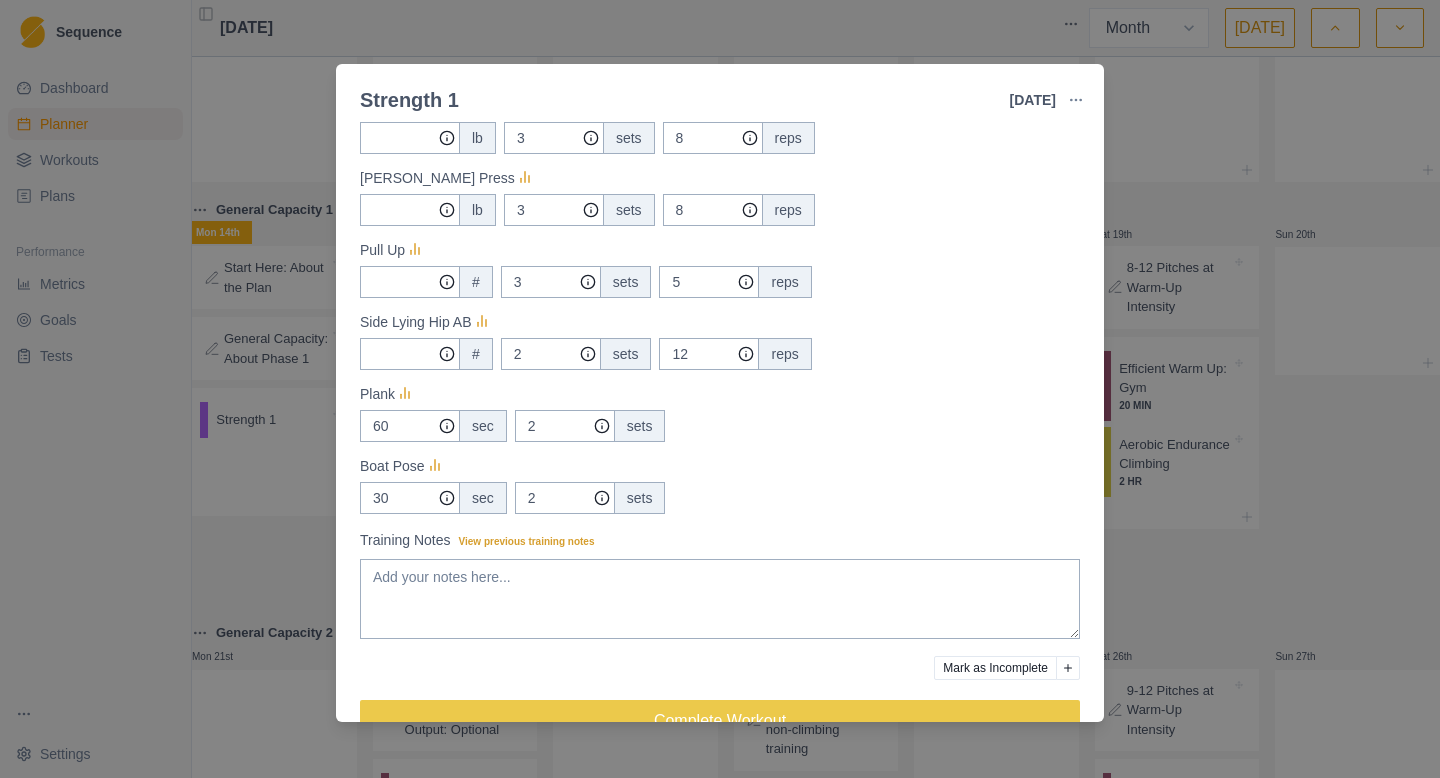scroll, scrollTop: 507, scrollLeft: 0, axis: vertical 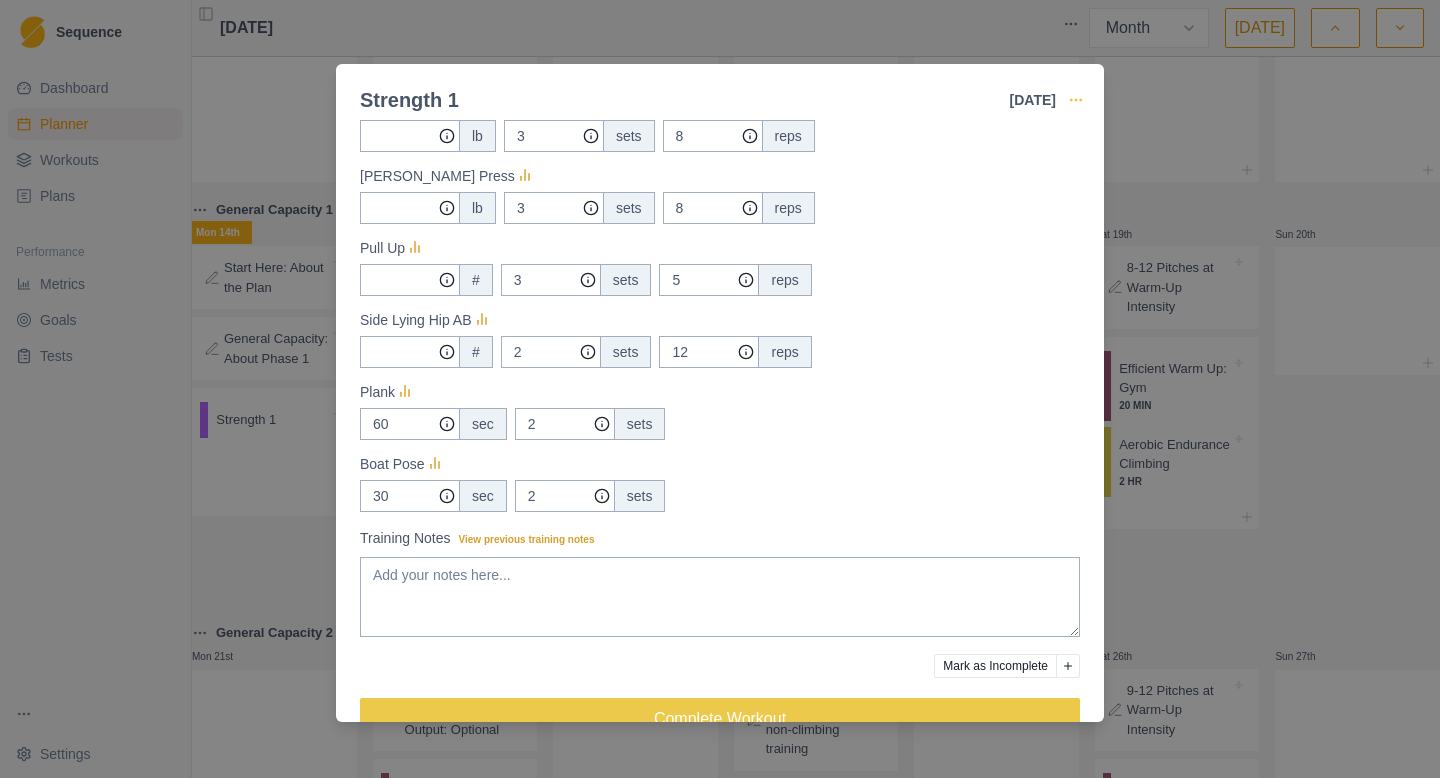 click 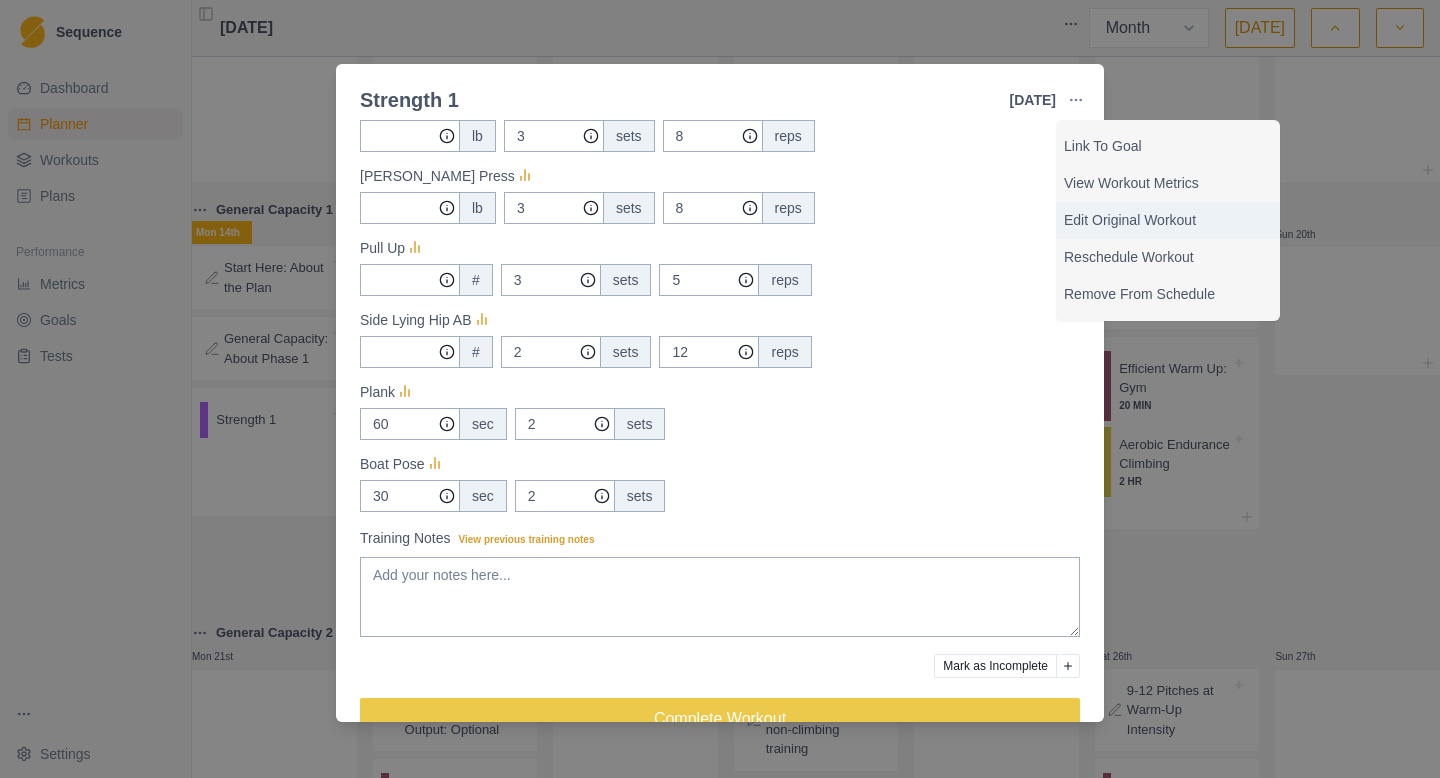 click on "Edit Original Workout" at bounding box center [1168, 220] 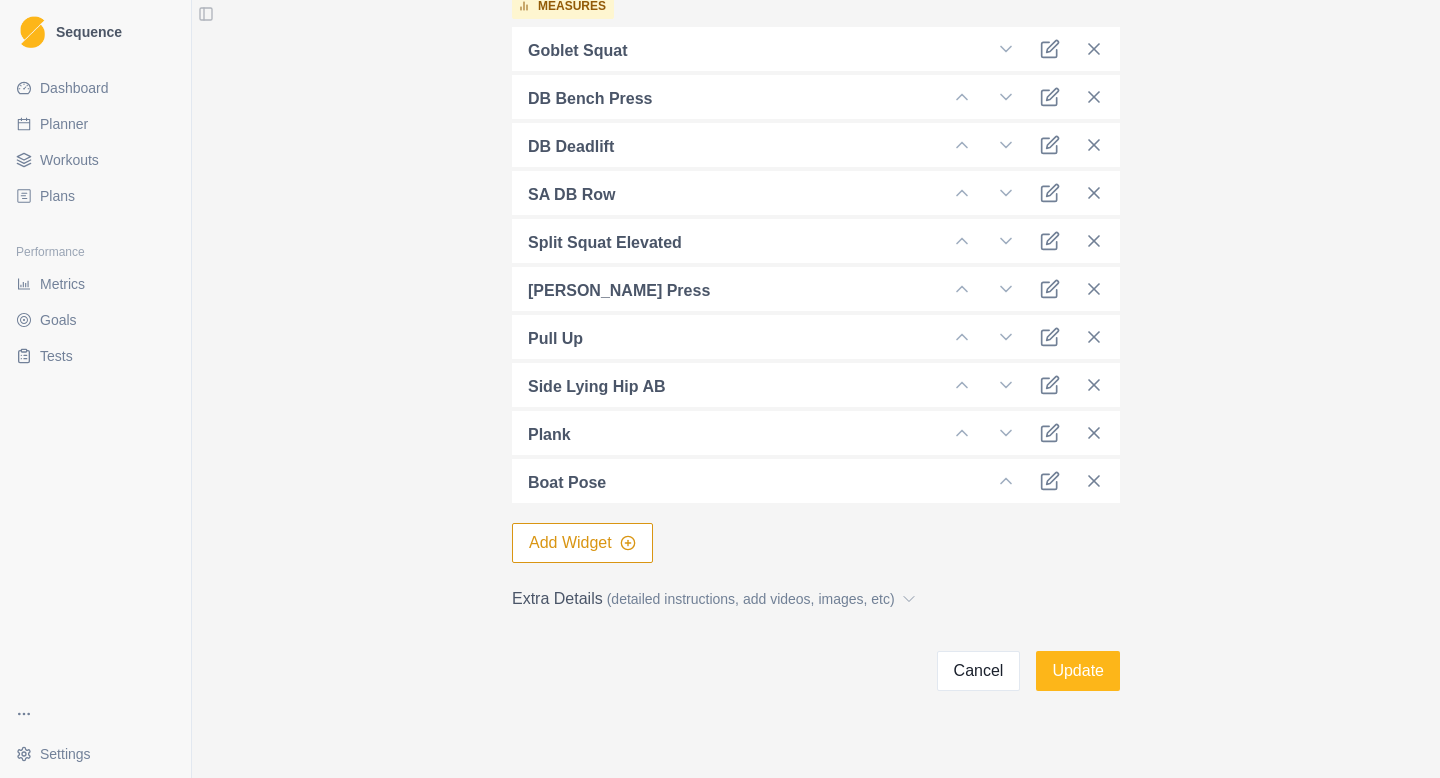 scroll, scrollTop: 651, scrollLeft: 0, axis: vertical 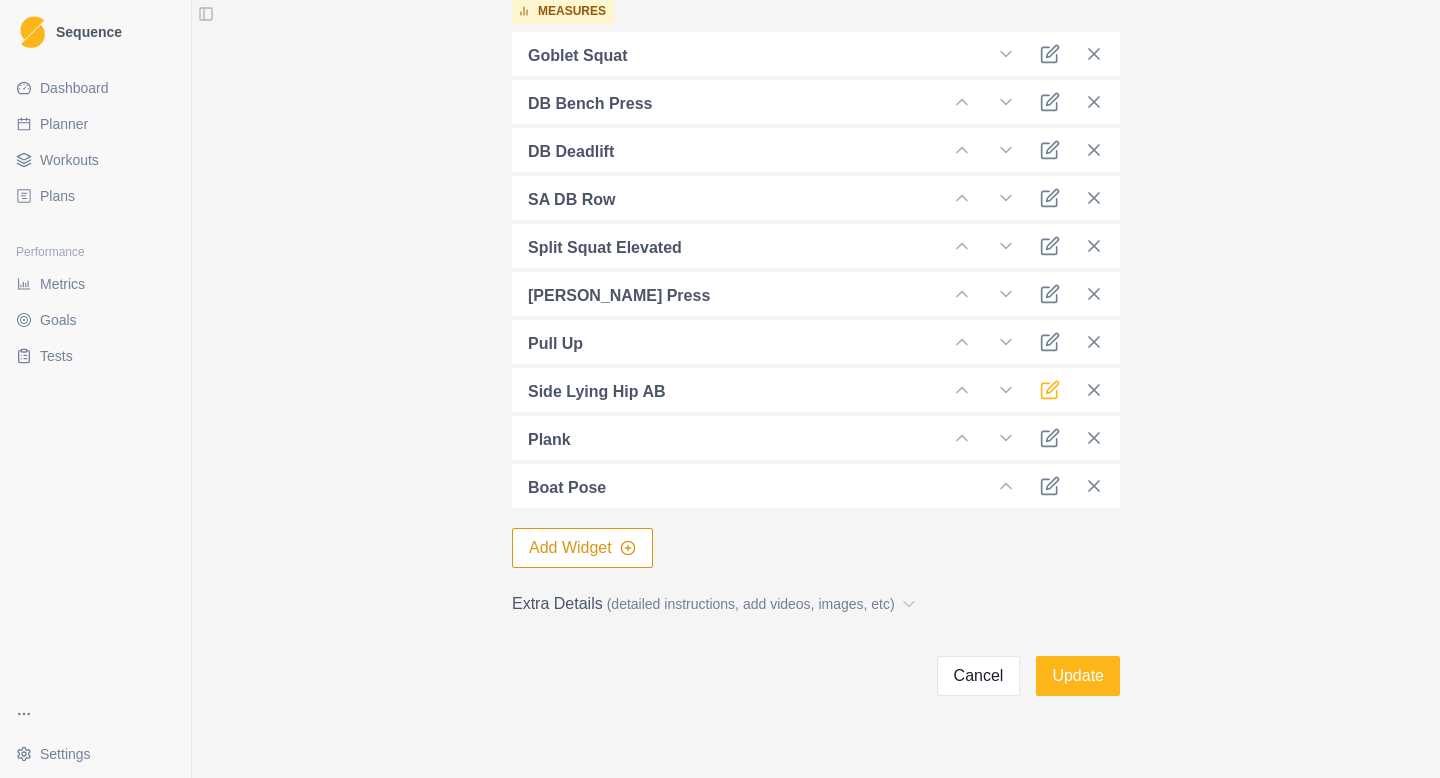 click 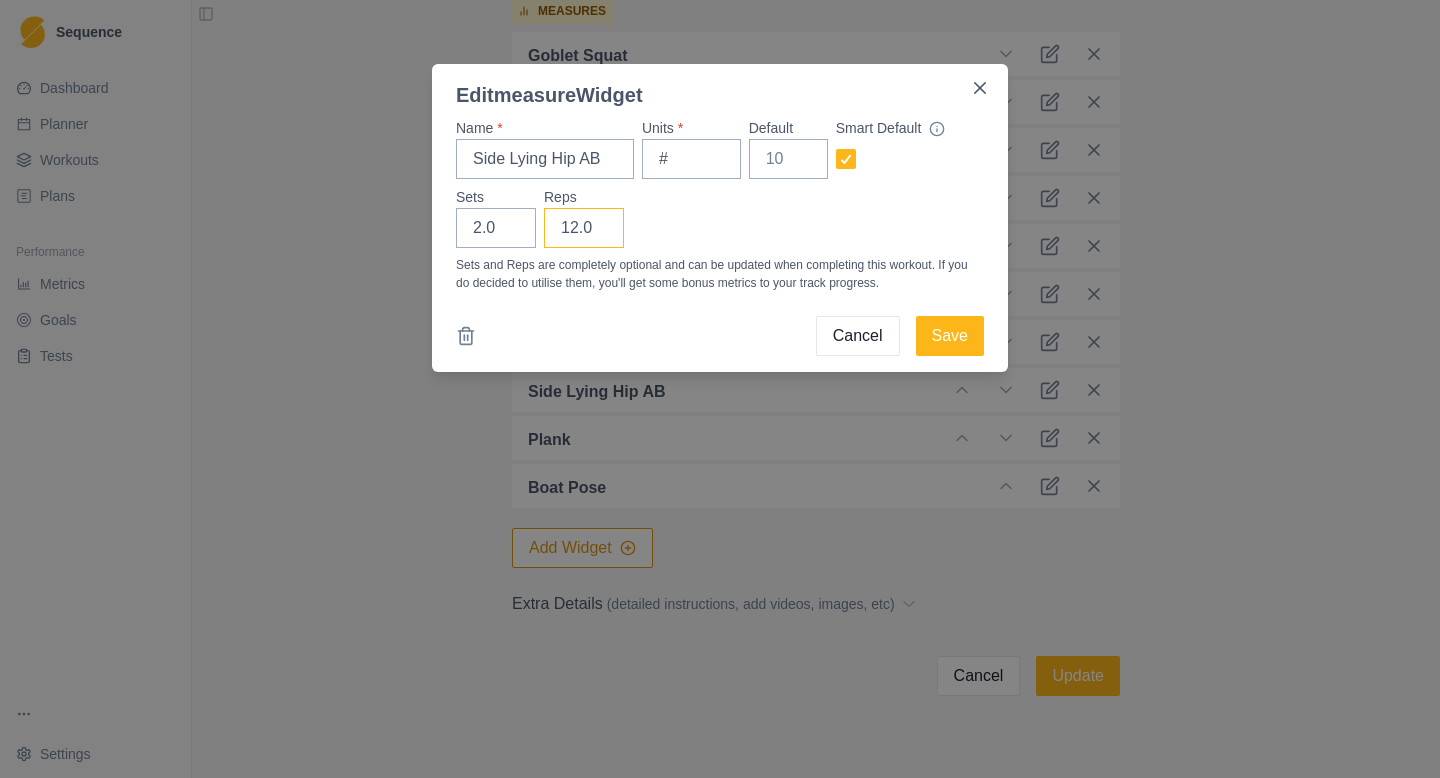 drag, startPoint x: 589, startPoint y: 230, endPoint x: 547, endPoint y: 229, distance: 42.0119 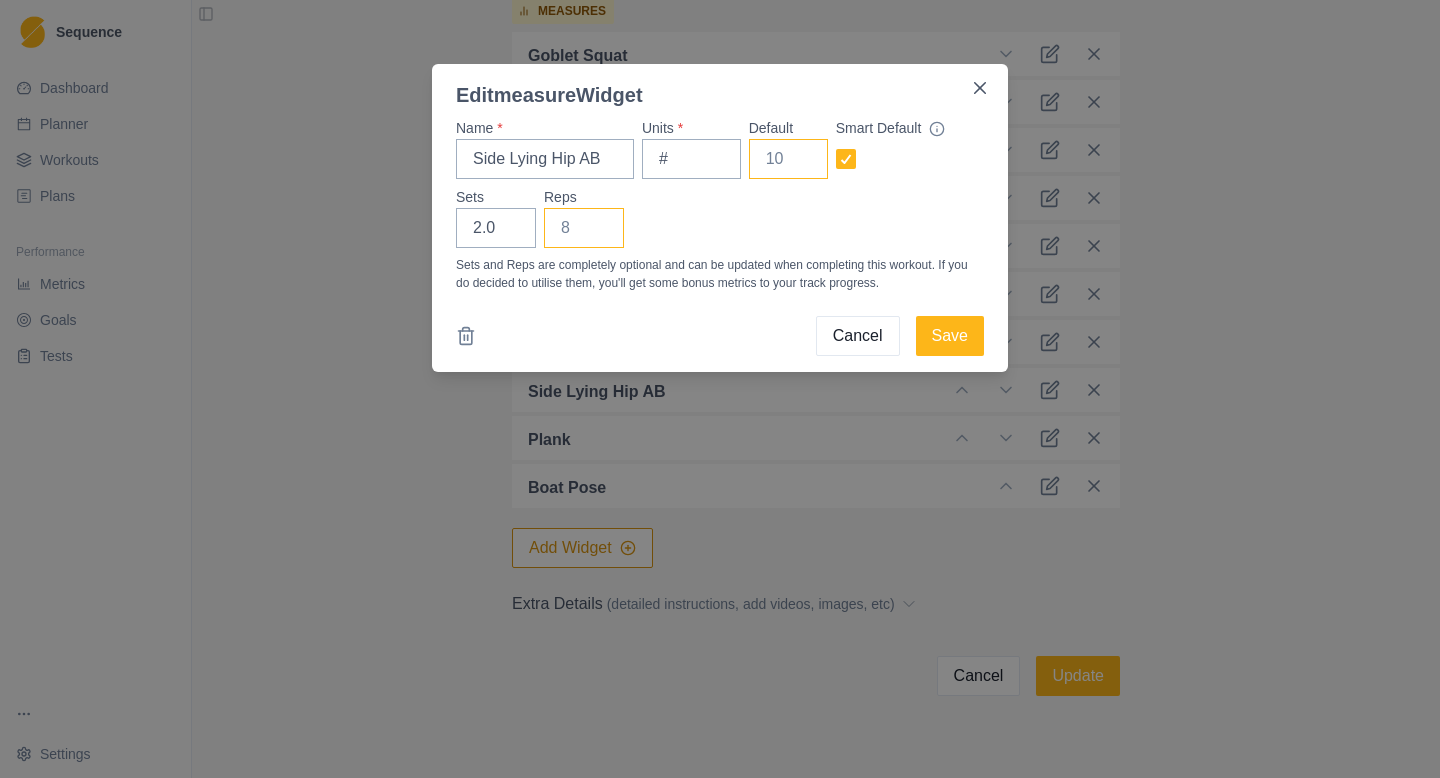 type 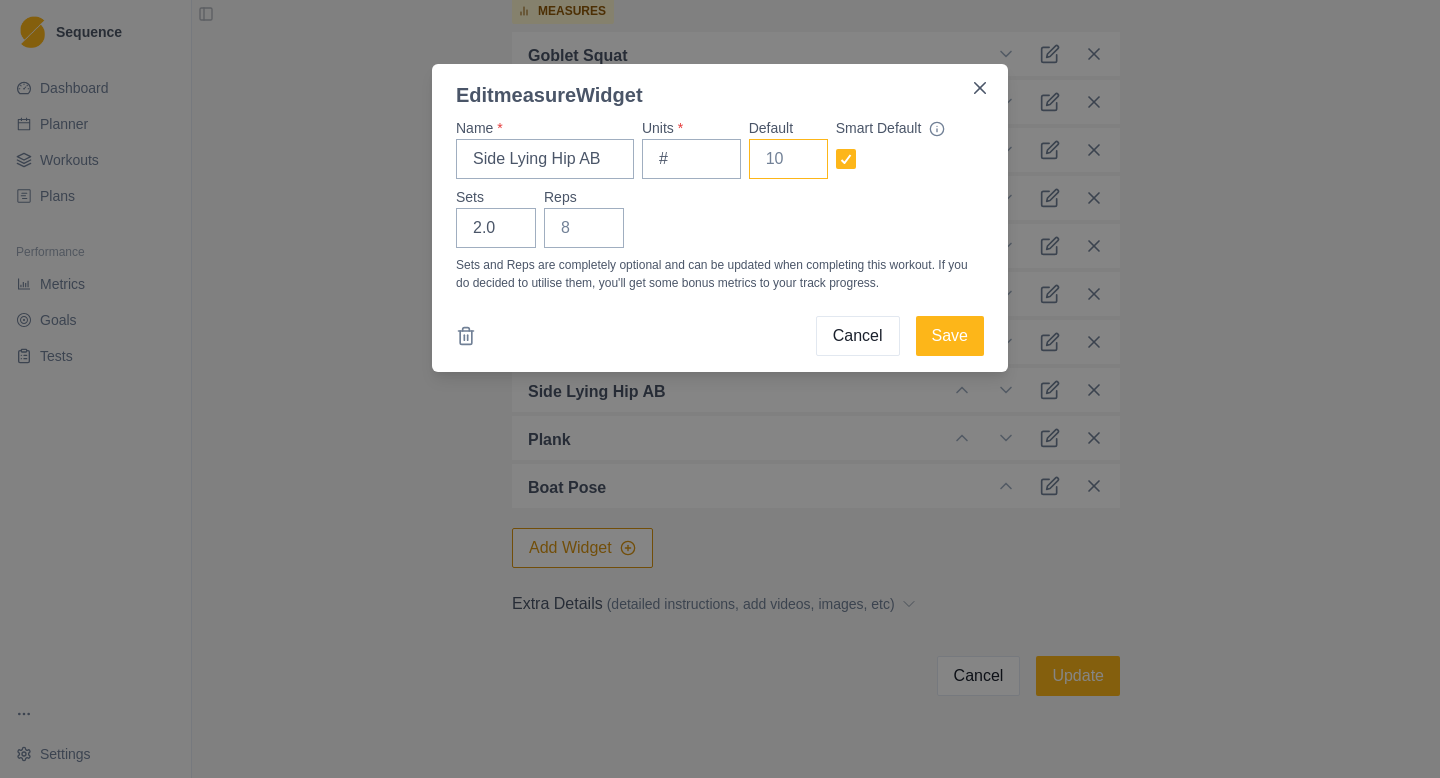 click on "Default" at bounding box center [788, 159] 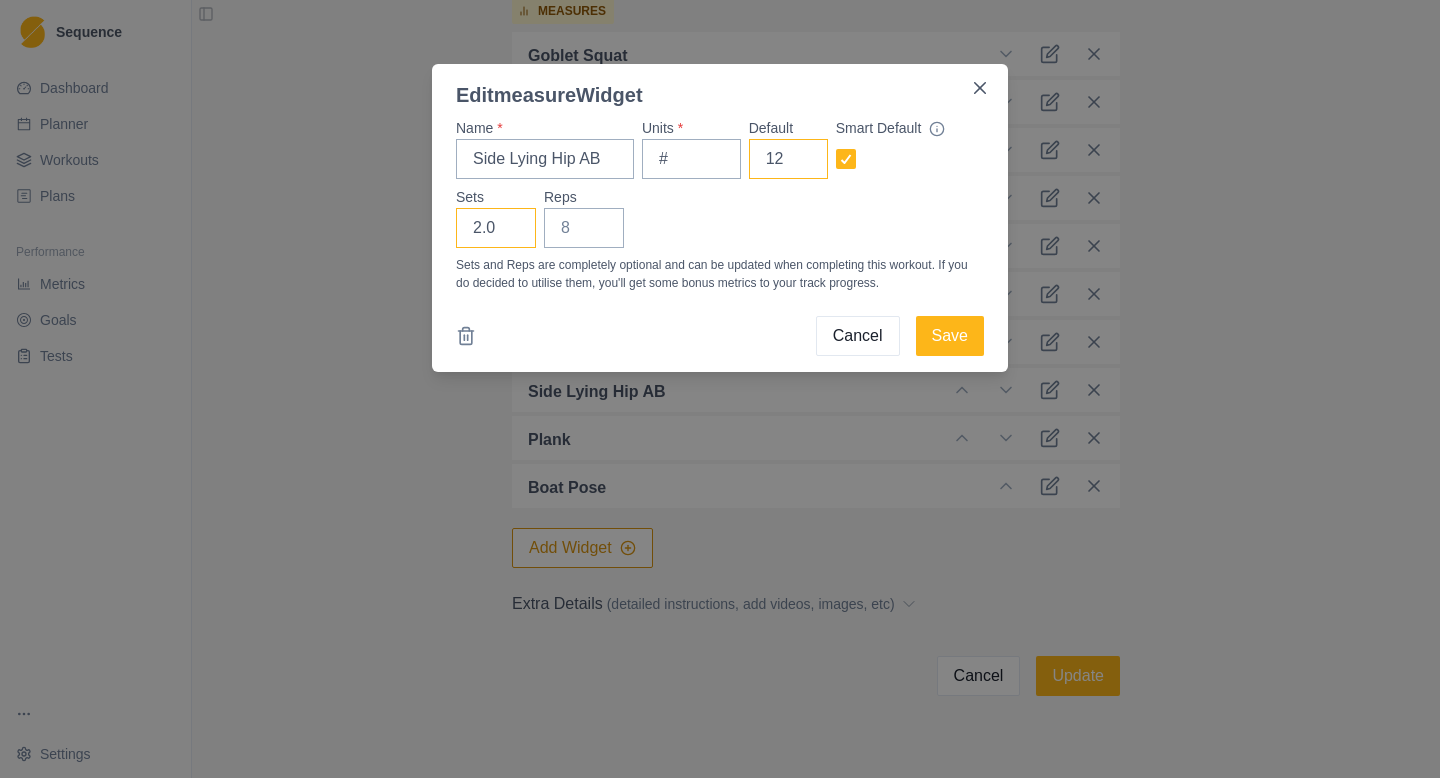 type on "12" 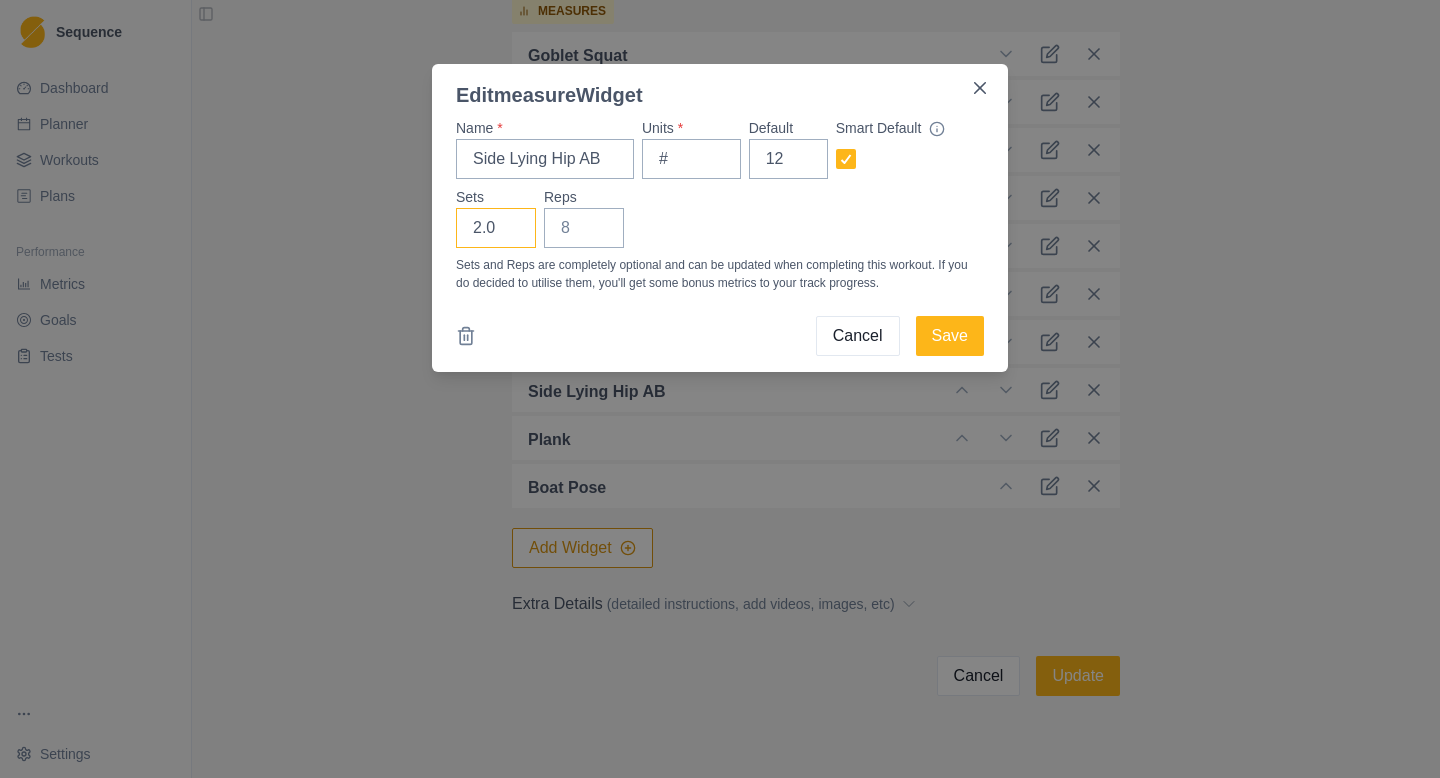 drag, startPoint x: 501, startPoint y: 226, endPoint x: 414, endPoint y: 226, distance: 87 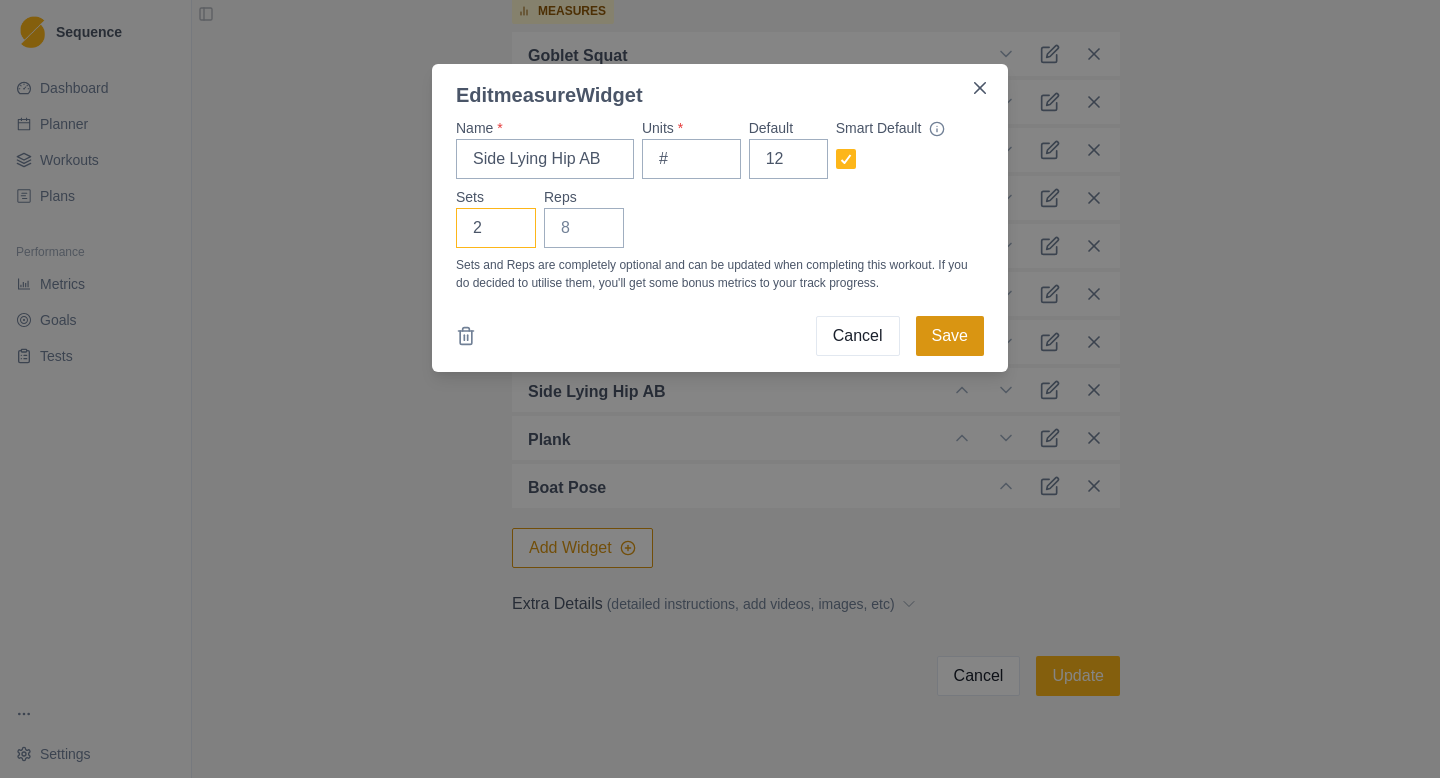 type on "2" 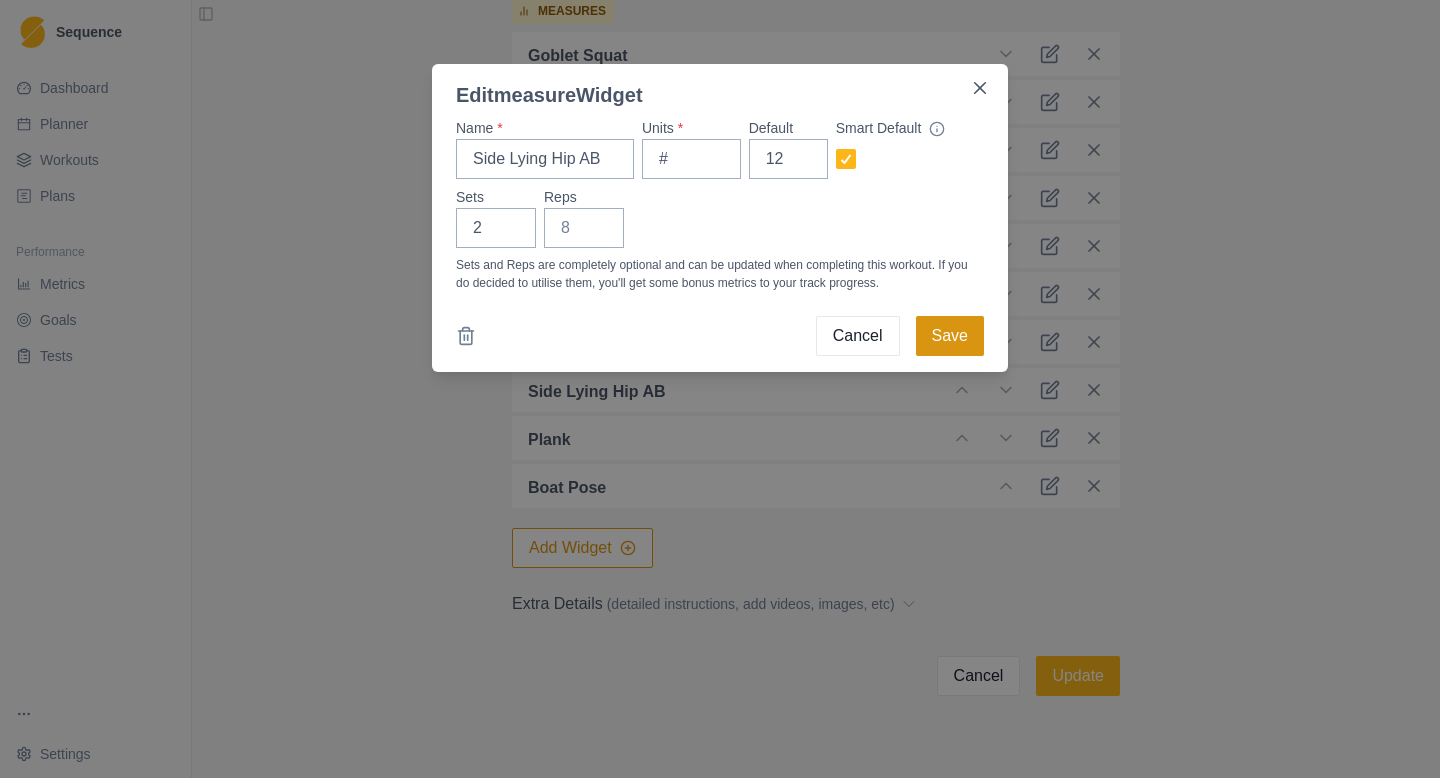 click on "Save" at bounding box center (950, 336) 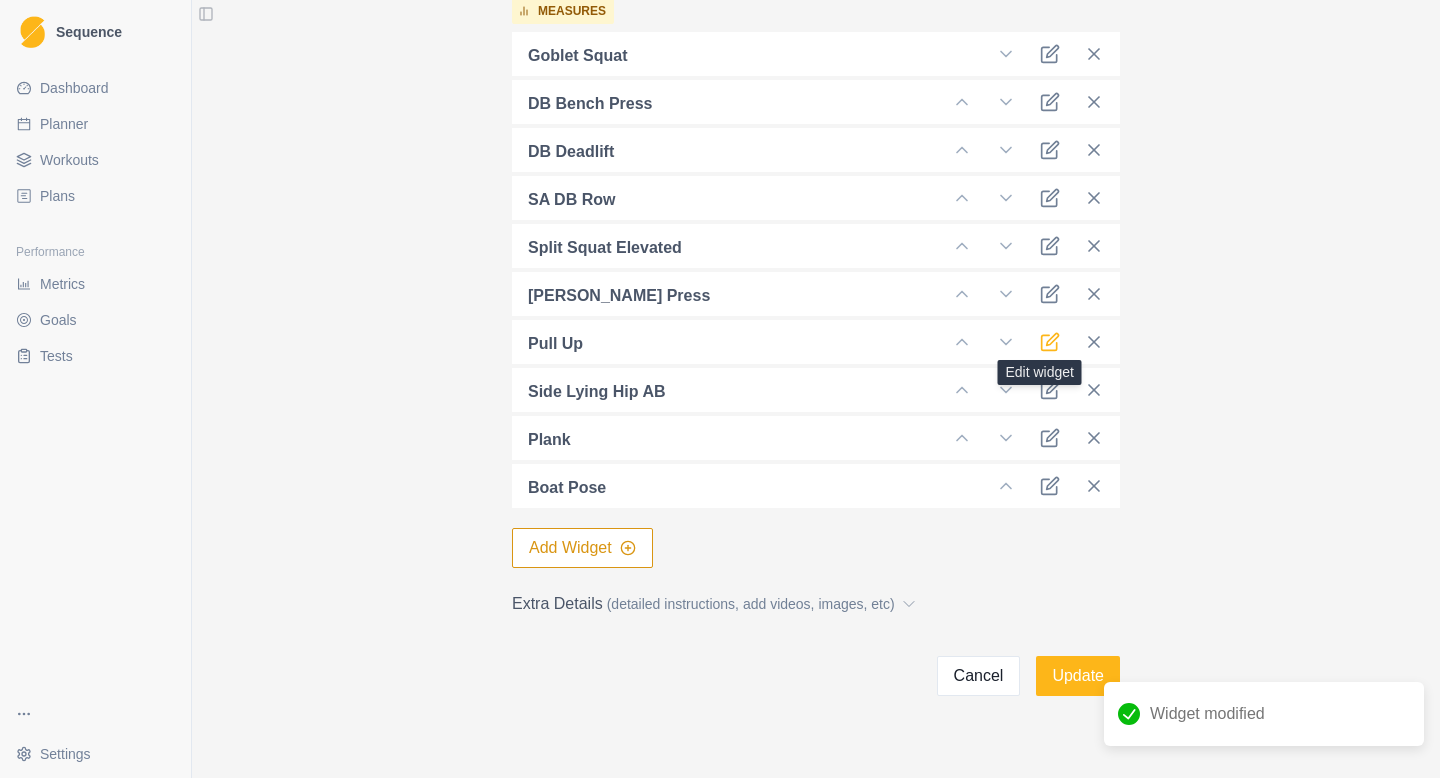 click 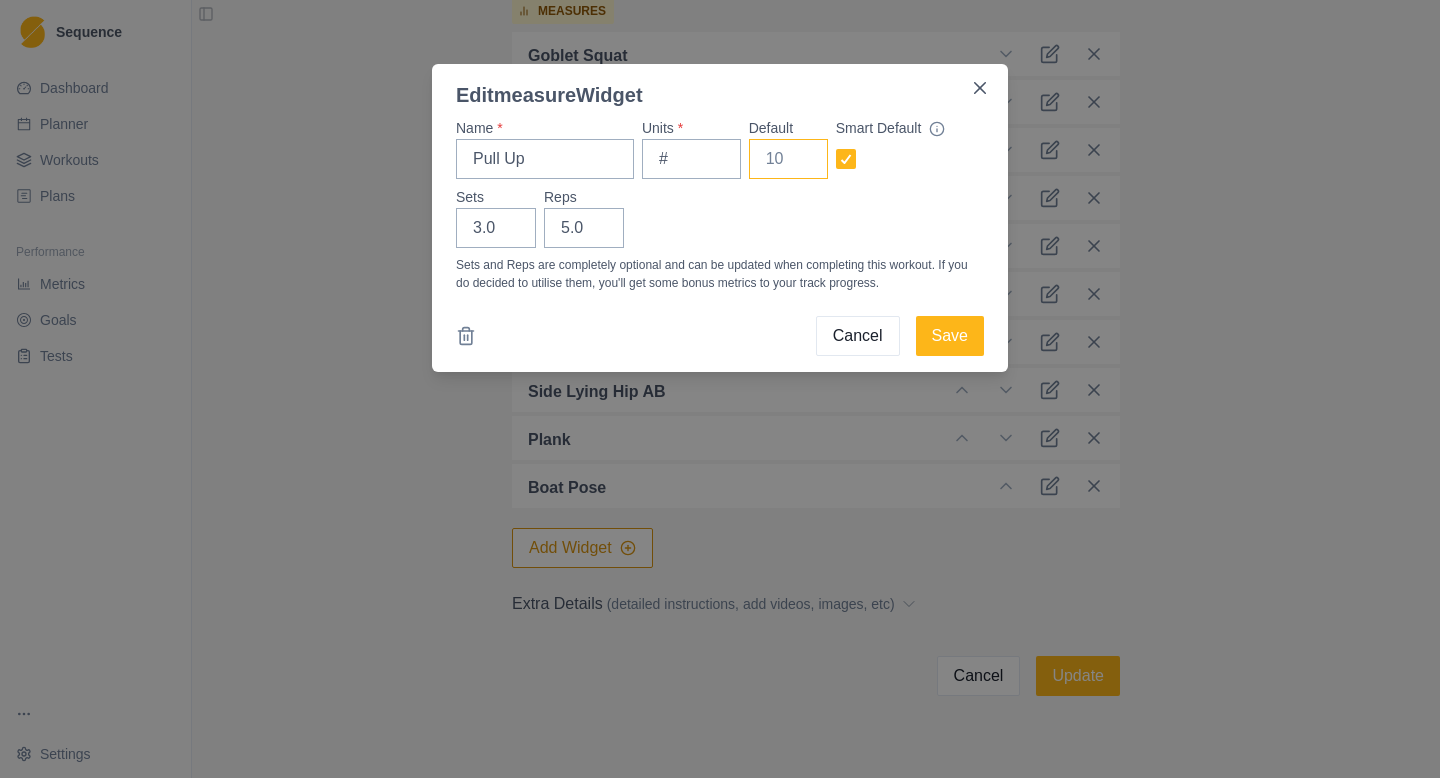 click on "Default" at bounding box center [788, 159] 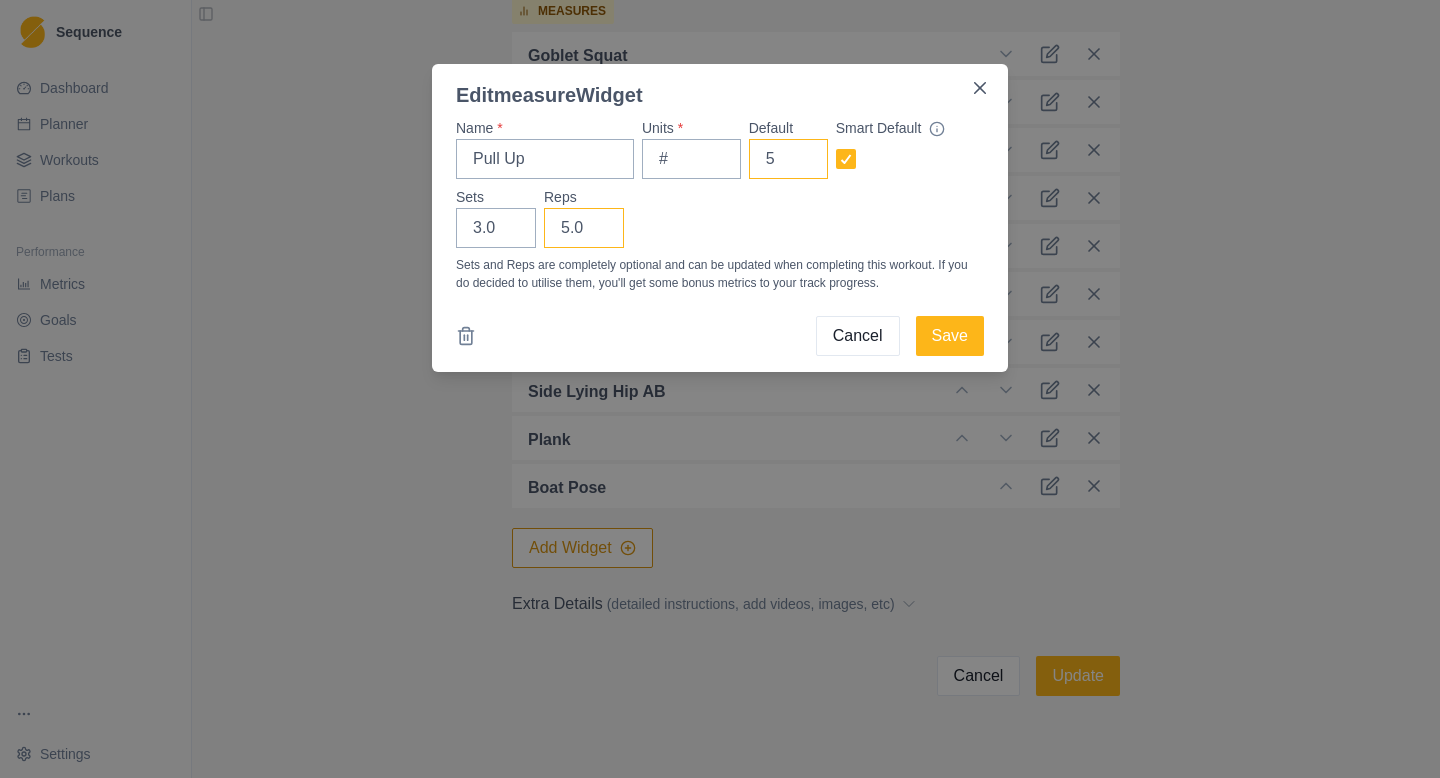 type on "5" 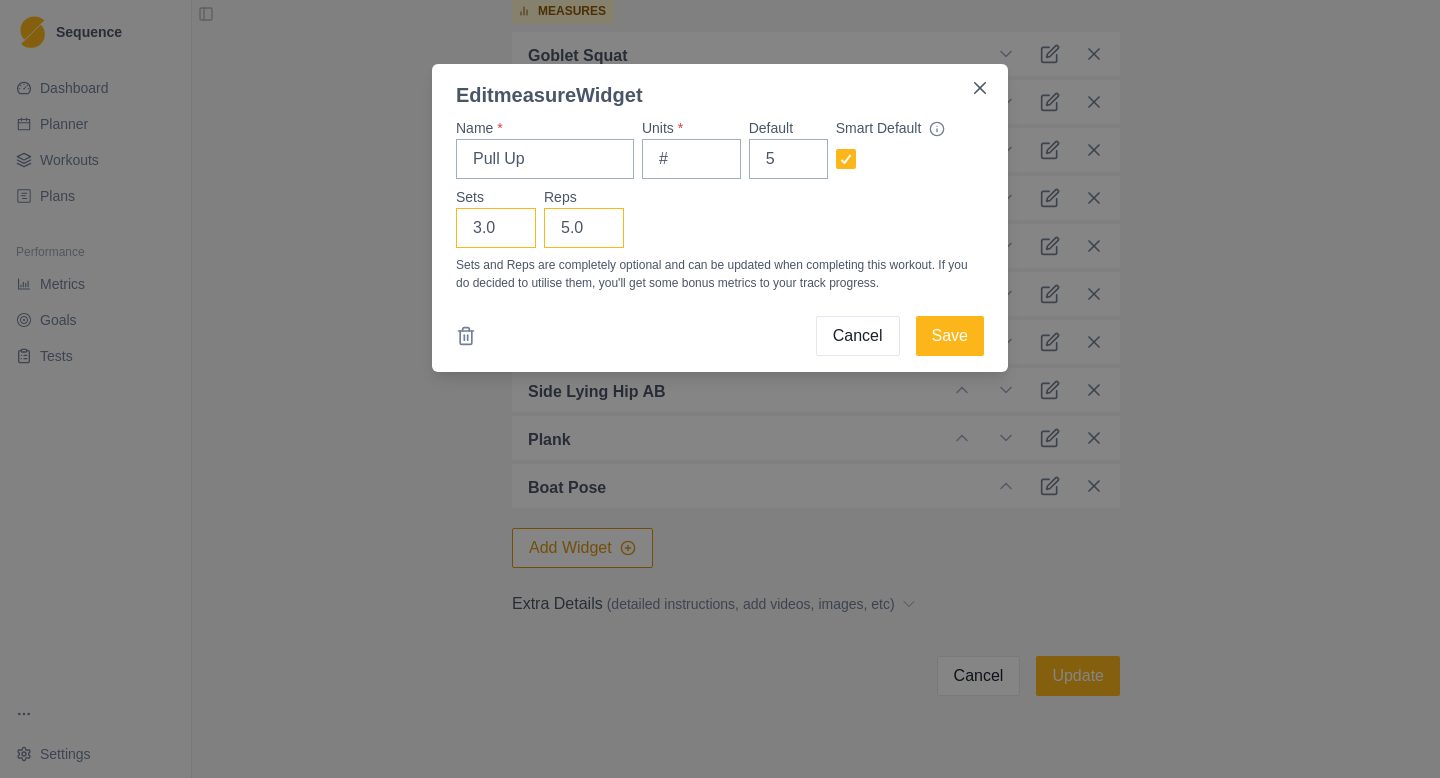 drag, startPoint x: 586, startPoint y: 228, endPoint x: 515, endPoint y: 228, distance: 71 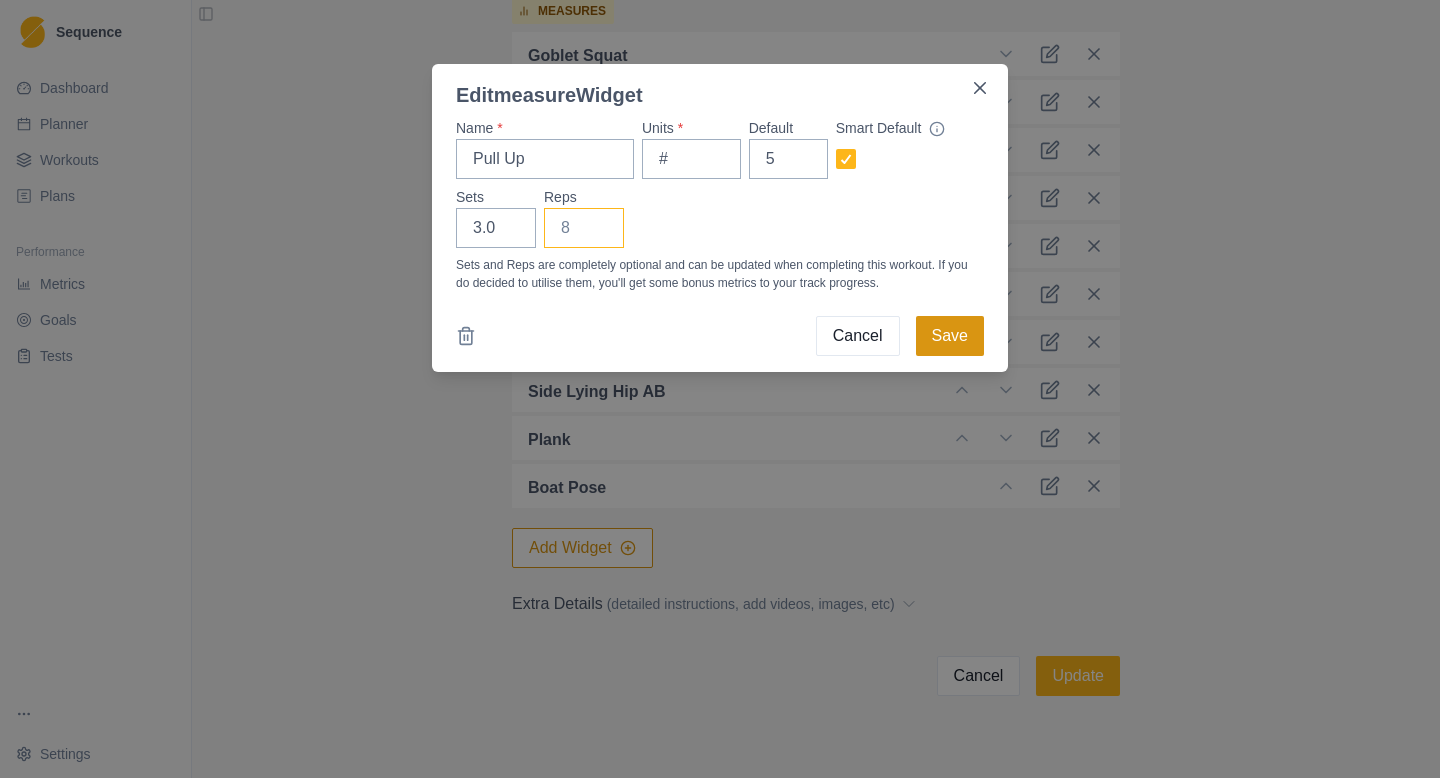 type 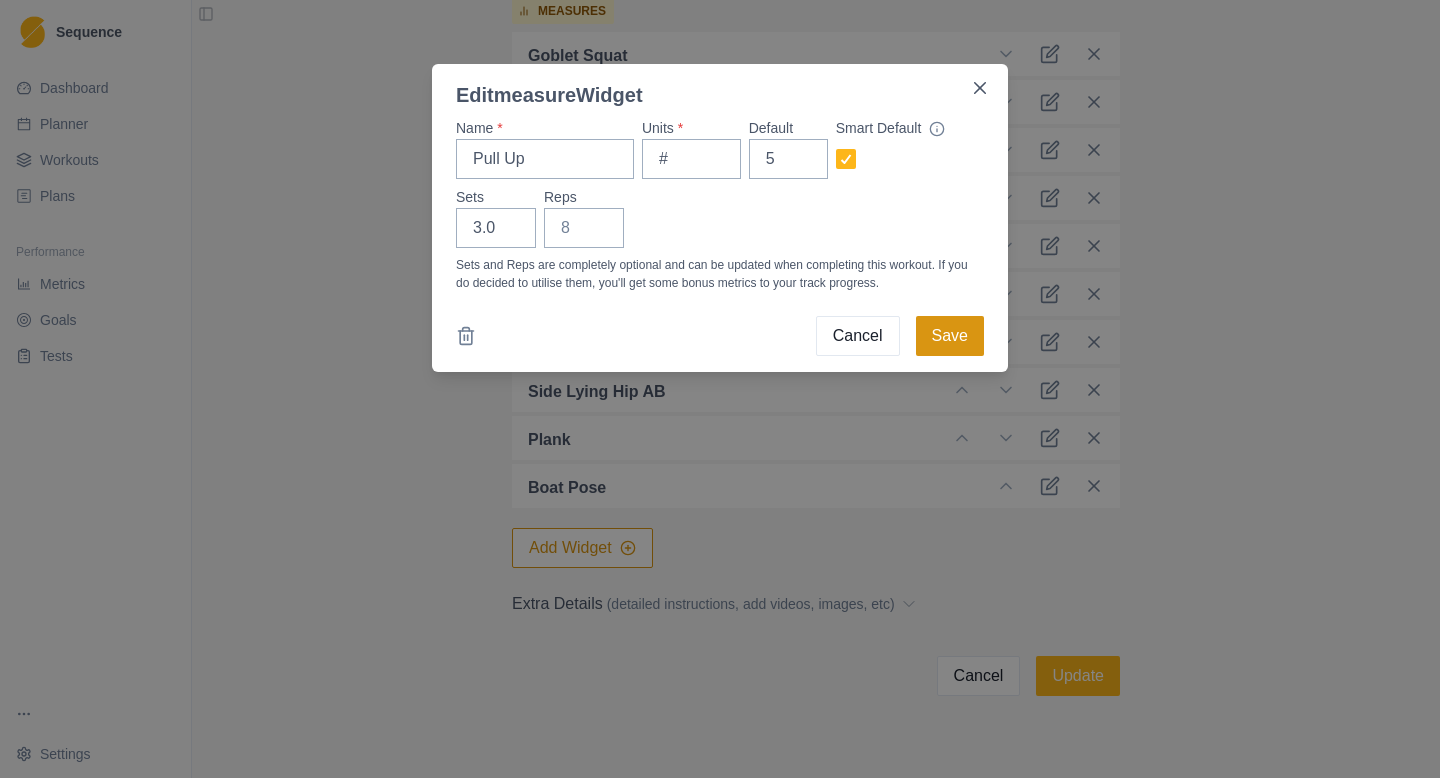 click on "Save" at bounding box center (950, 336) 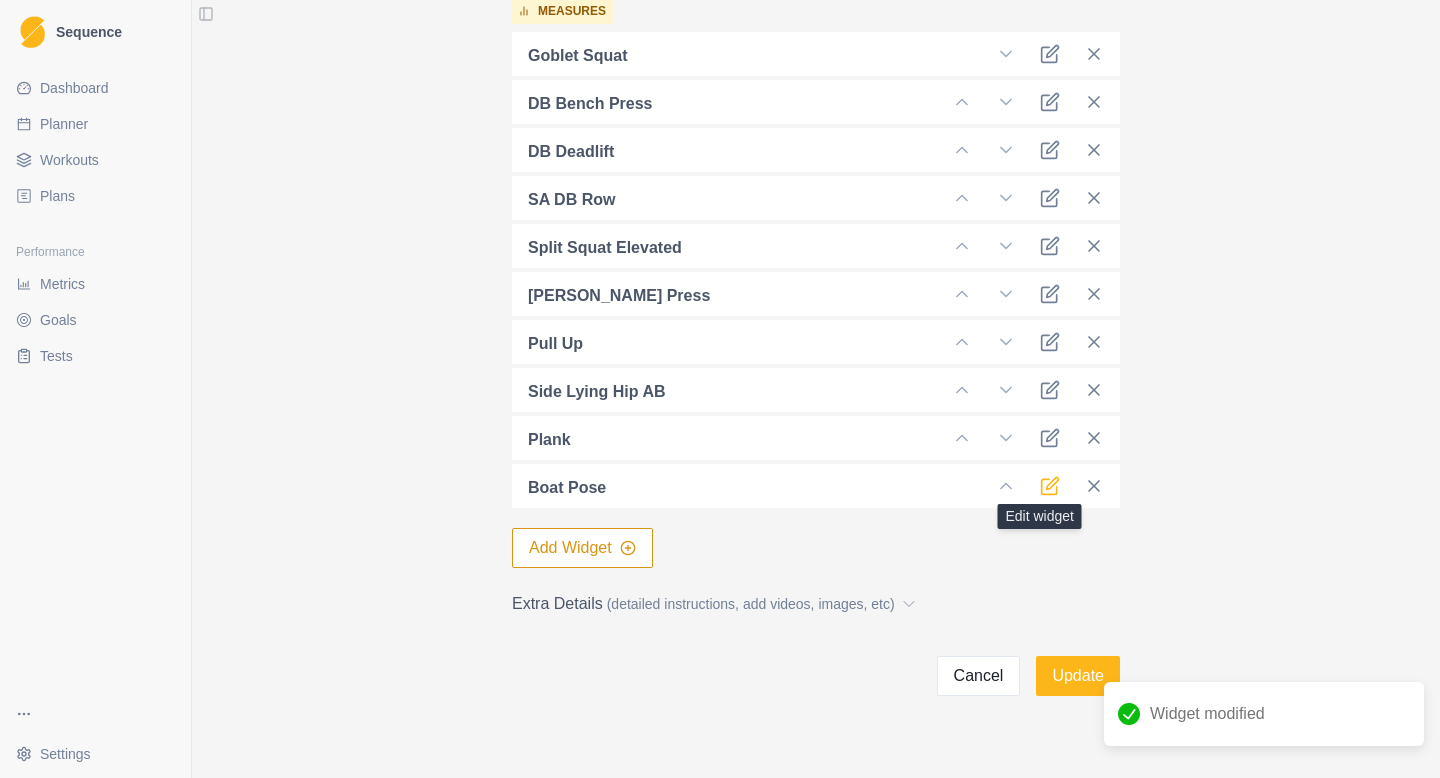 click 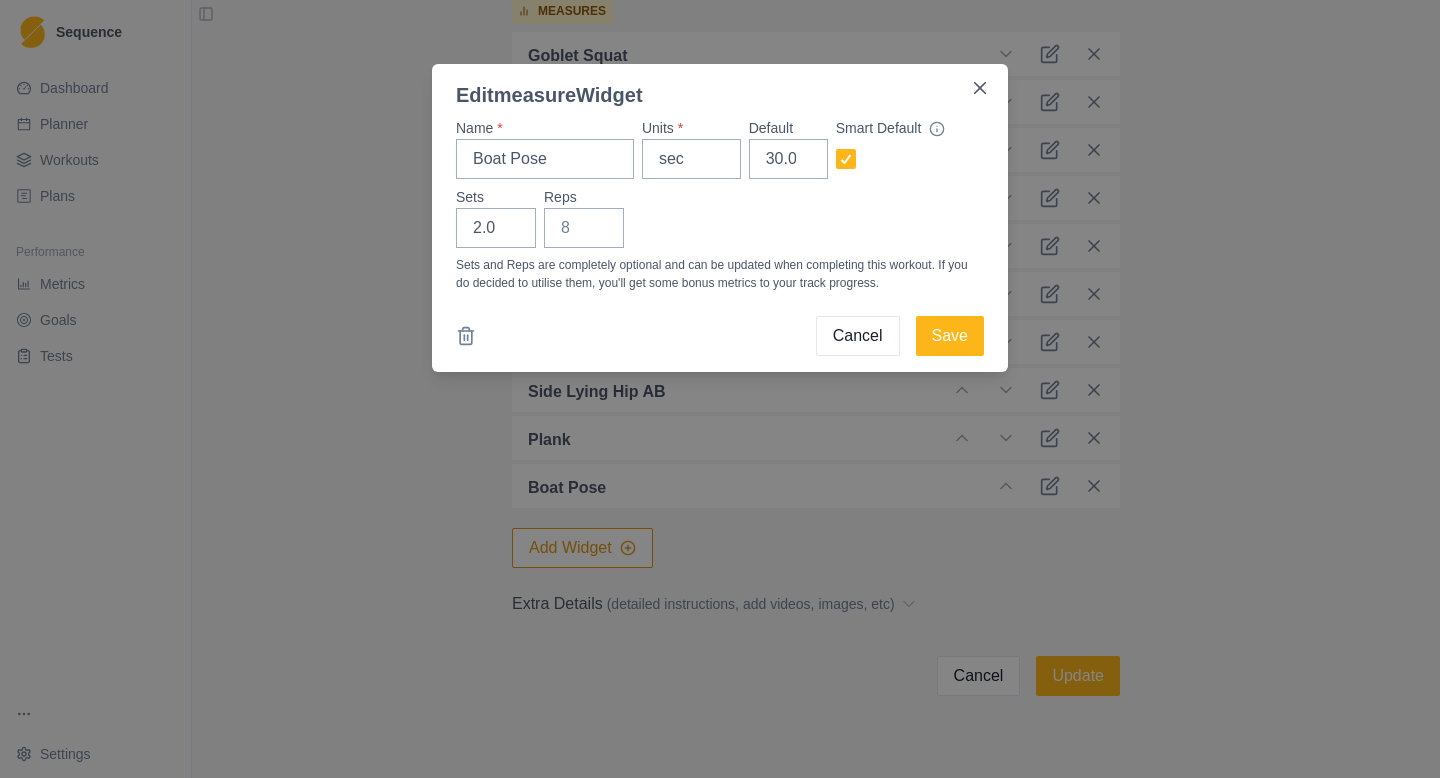 click on "Cancel" at bounding box center [858, 336] 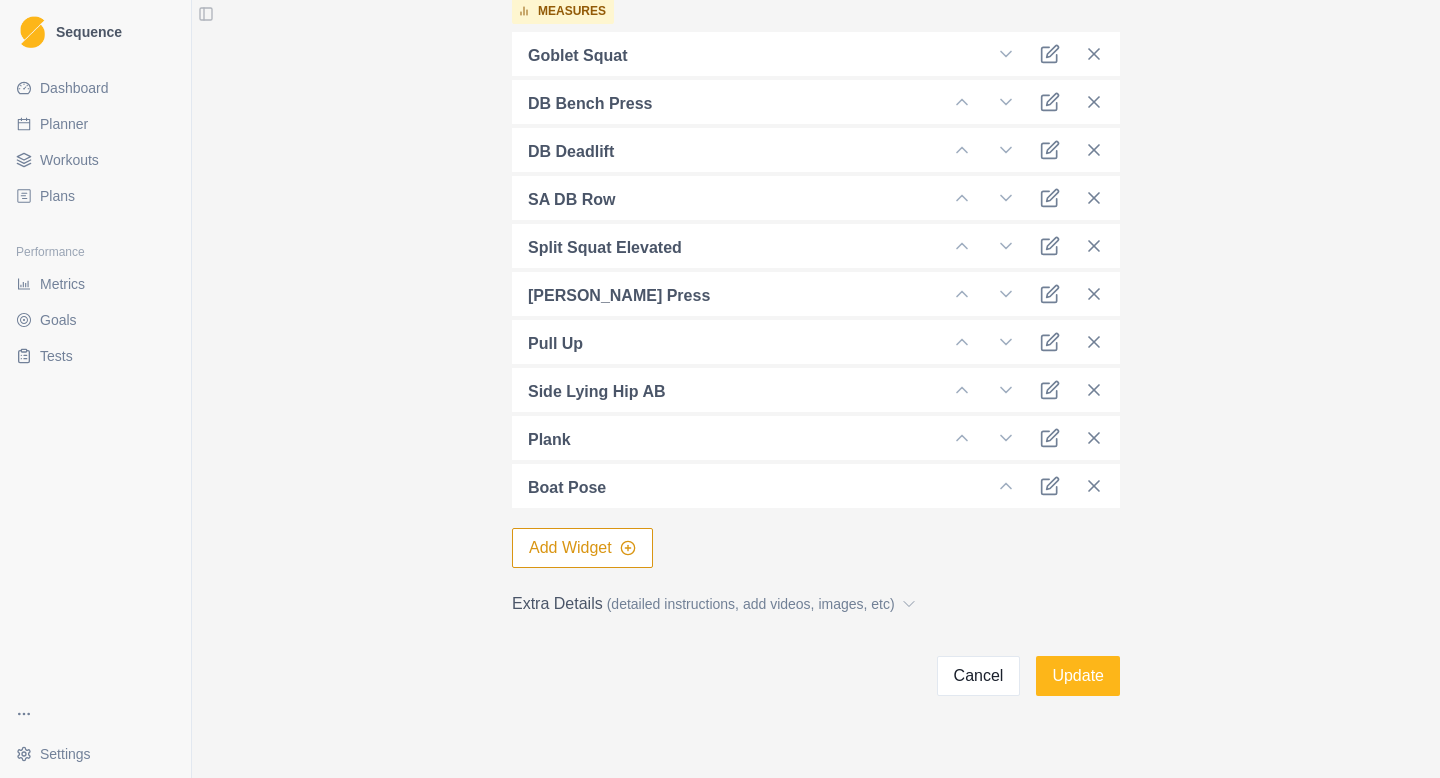 click on "Update" at bounding box center [1078, 676] 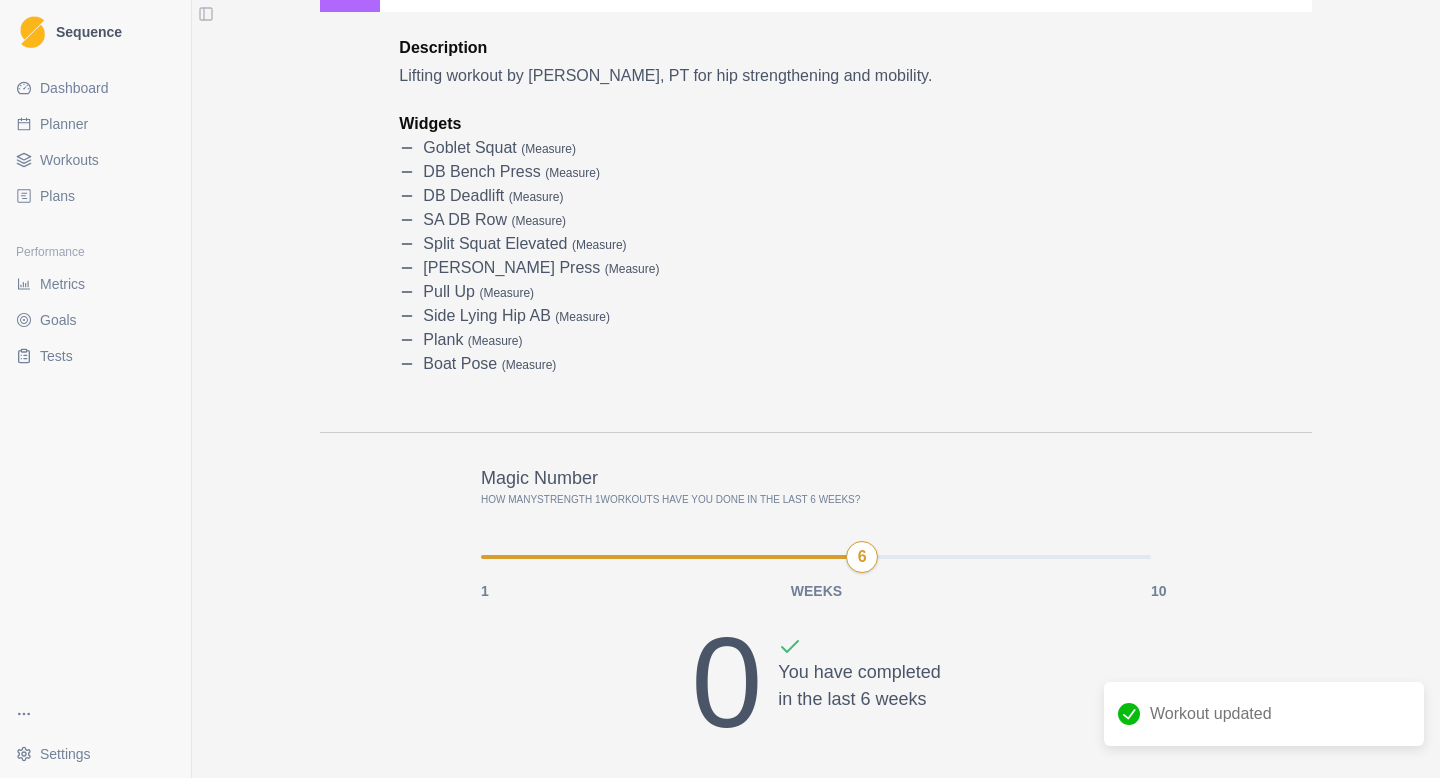 scroll, scrollTop: 0, scrollLeft: 0, axis: both 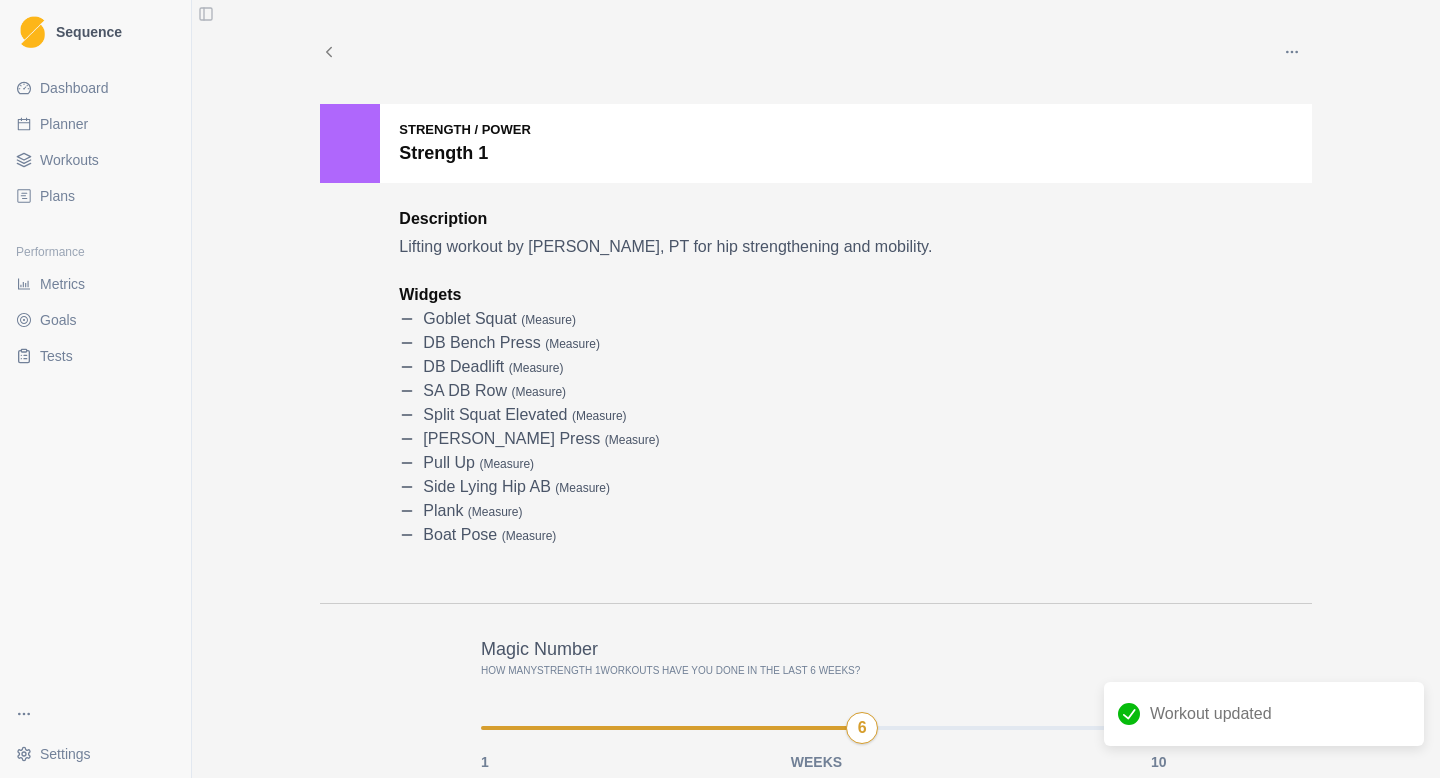 click on "Workouts" at bounding box center (69, 160) 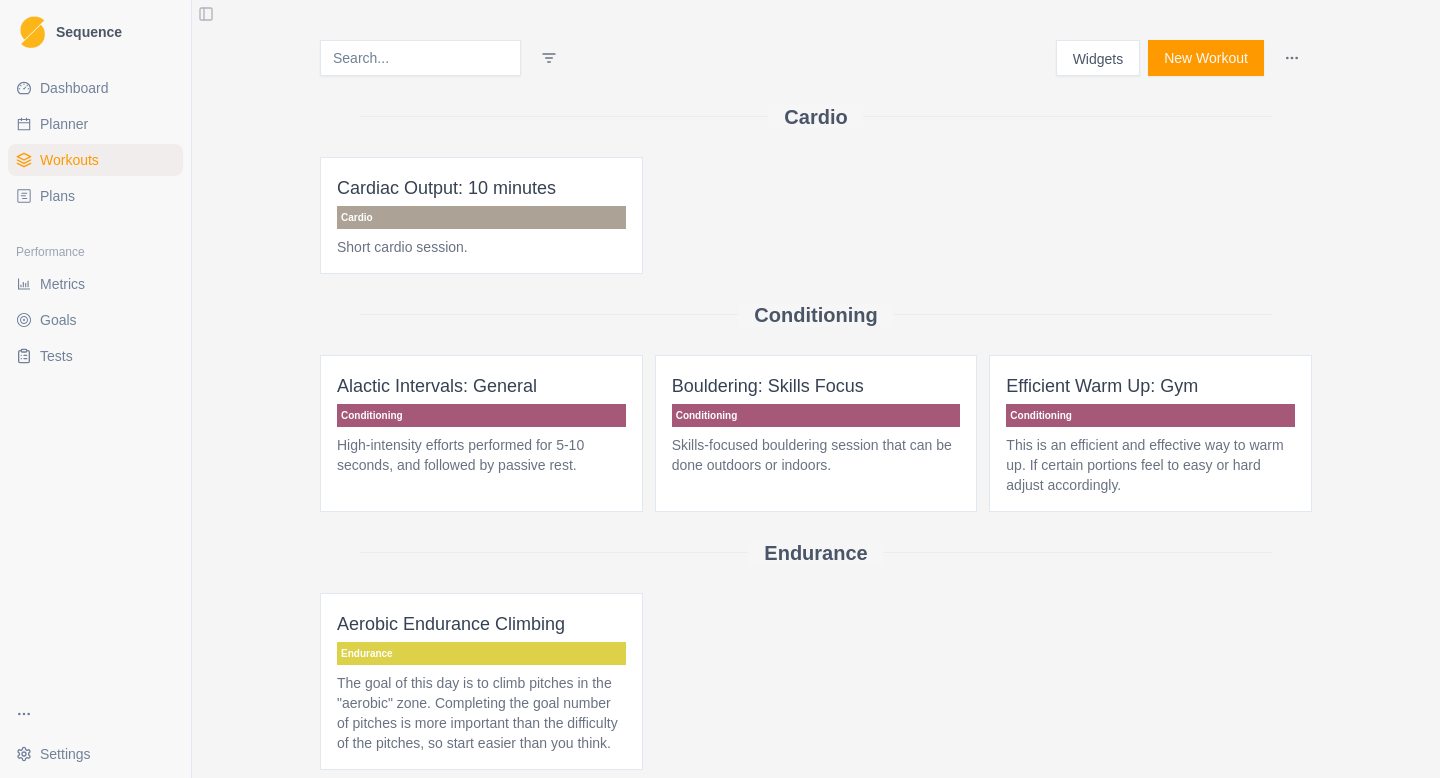 click on "Planner" at bounding box center (95, 124) 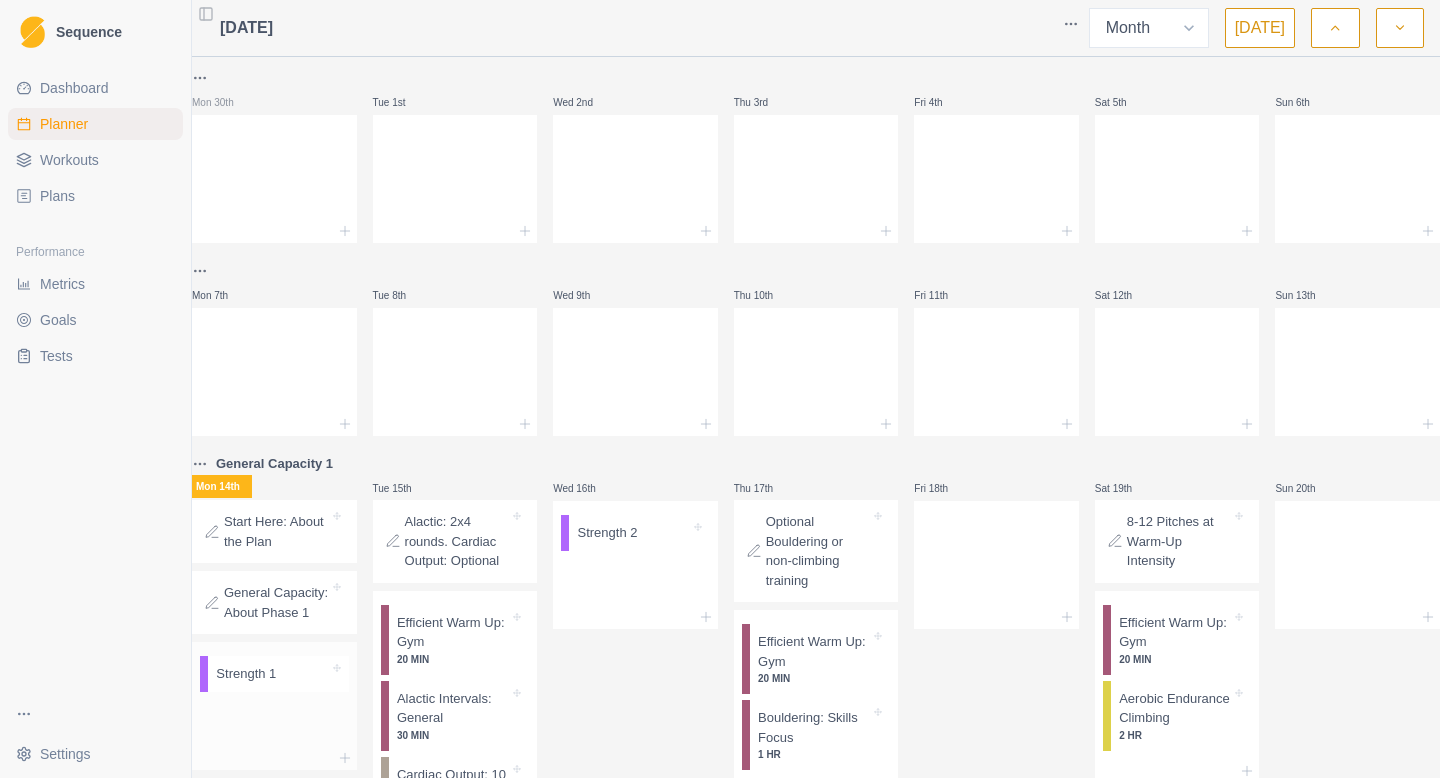 click at bounding box center (302, 674) 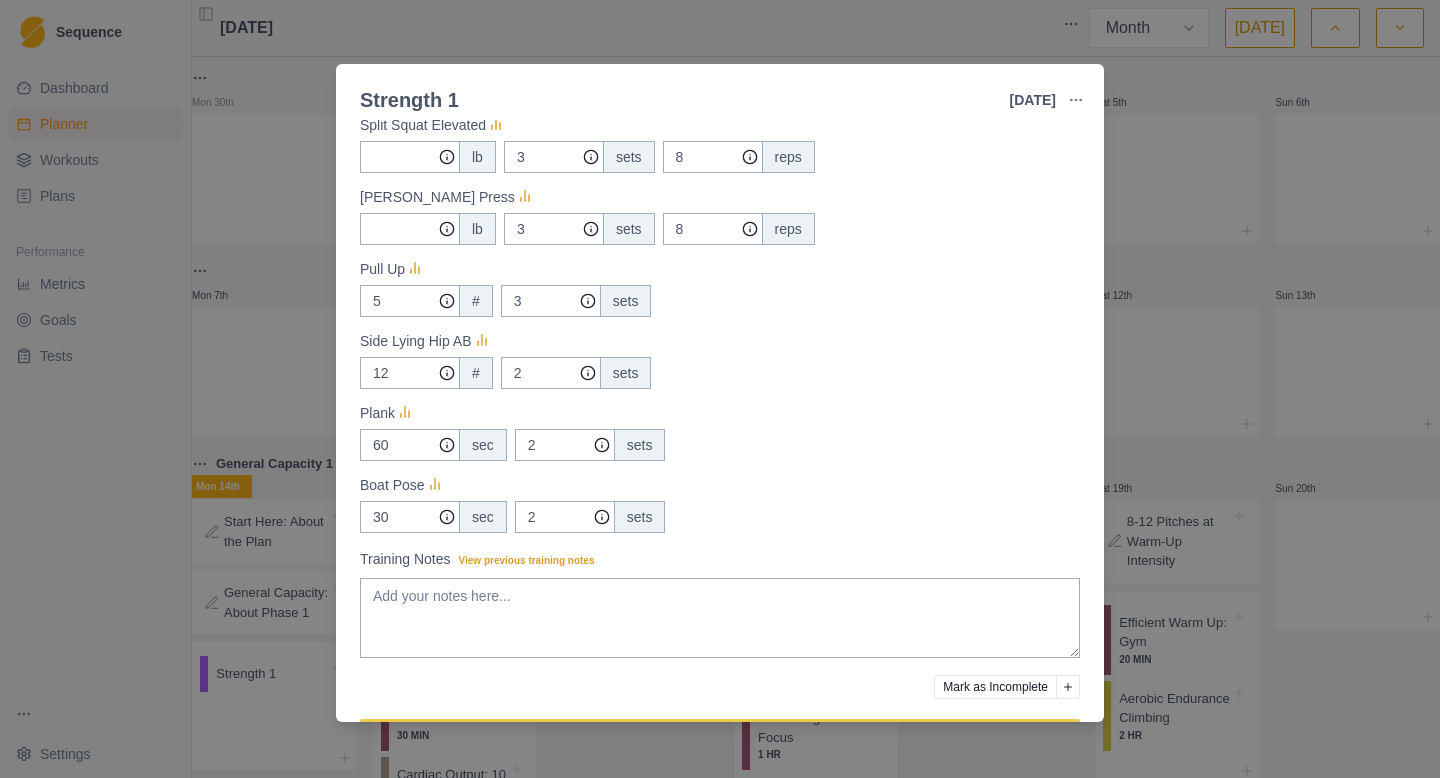 scroll, scrollTop: 491, scrollLeft: 0, axis: vertical 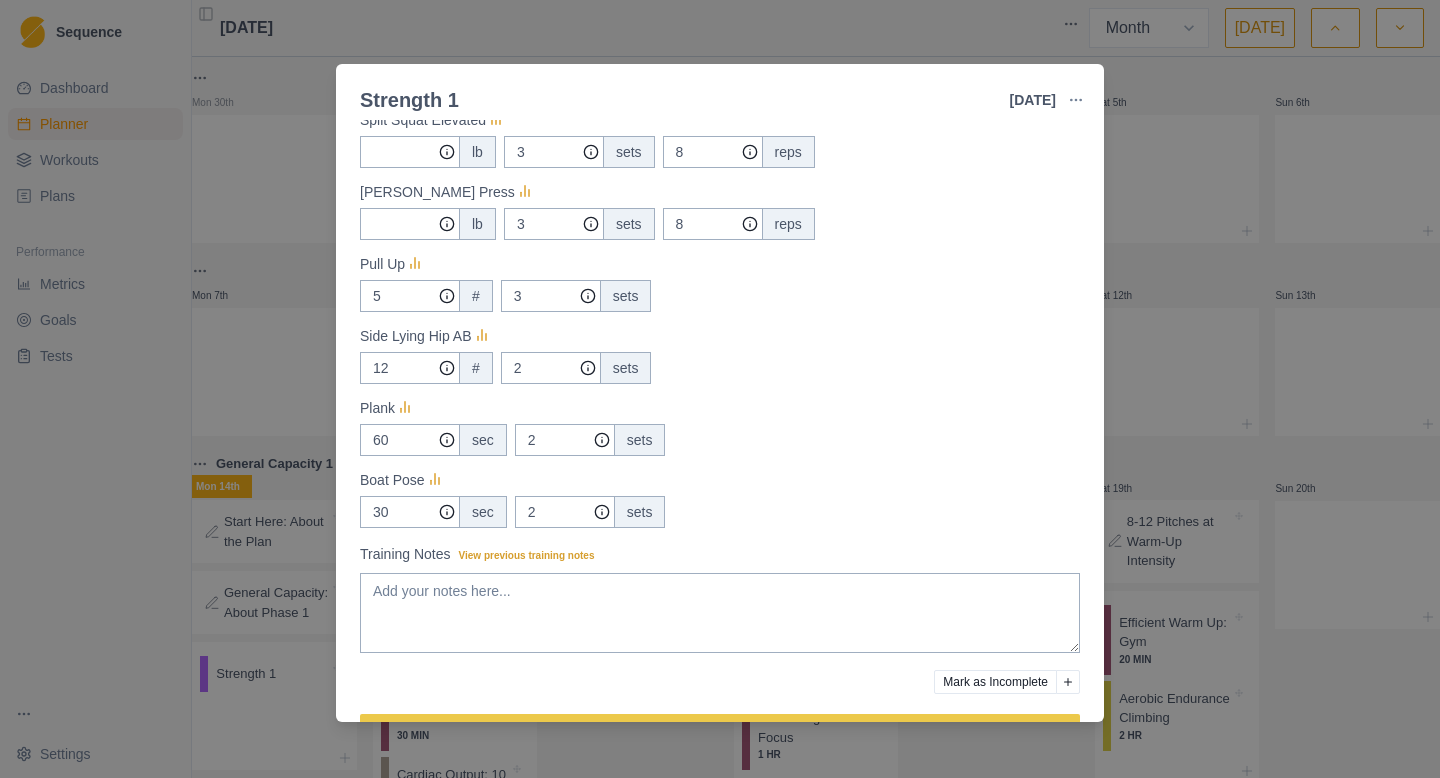 click on "Strength 1  [DATE] Link To Goal View Workout Metrics Edit Original Workout Reschedule Workout Remove From Schedule Strength / Power Duration:  - Lifting workout by [PERSON_NAME], PT for hip strengthening and mobility.  Actual Workout Duration 0 minutes Measures Goblet Squat lb 3 sets 10 reps DB Bench Press lb 3 sets 10 reps DB Deadlift lb 3 sets 10 reps SA DB Row lb 3 sets 10 reps Split Squat Elevated lb 3 sets 8 reps [PERSON_NAME] Press lb 3 sets 8 reps Pull Up 5 # 3 sets Side Lying Hip AB 12 # 2 sets Plank 60 sec 2 sets Boat Pose 30 sec 2 sets Training Notes View previous training notes Mark as Incomplete Complete Workout" at bounding box center (720, 389) 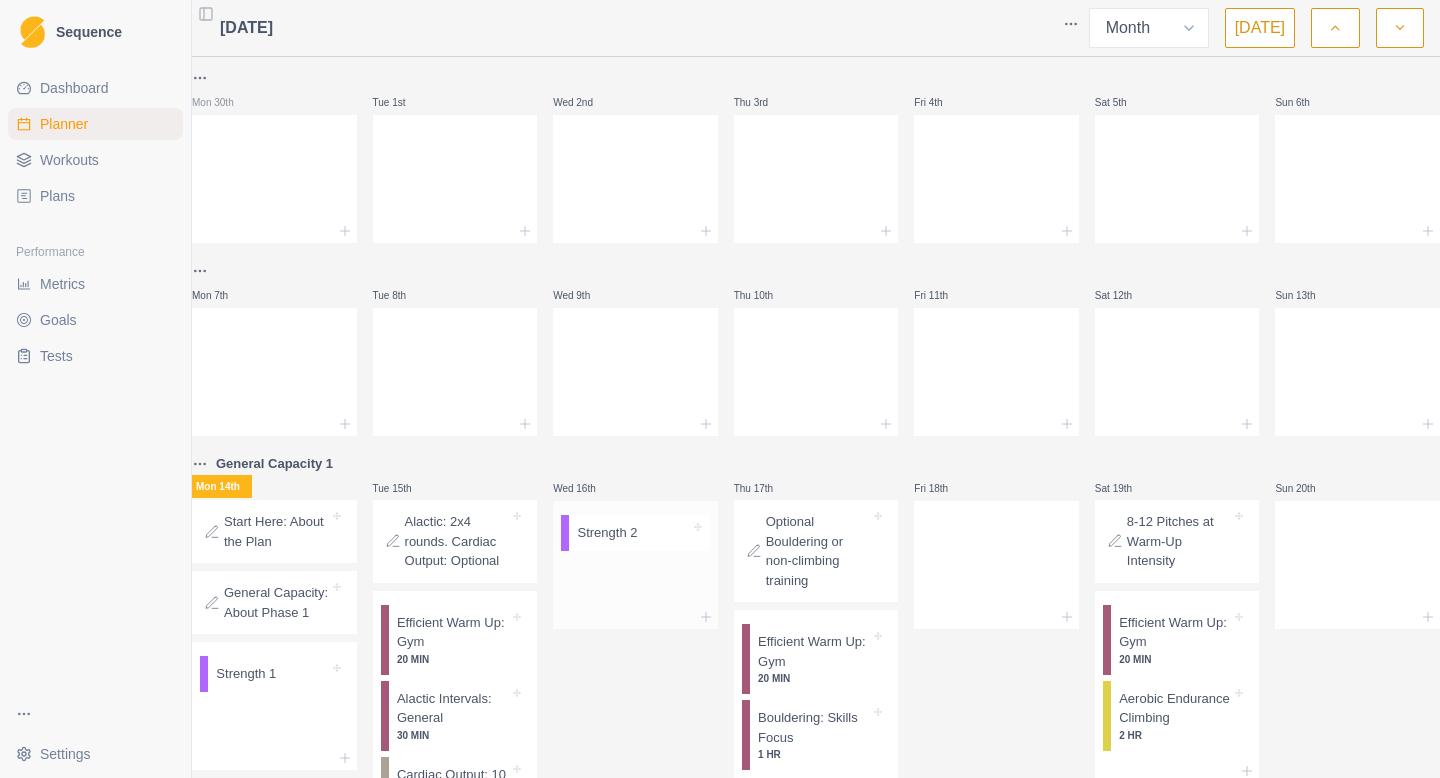 click on "Strength 2" at bounding box center (639, 533) 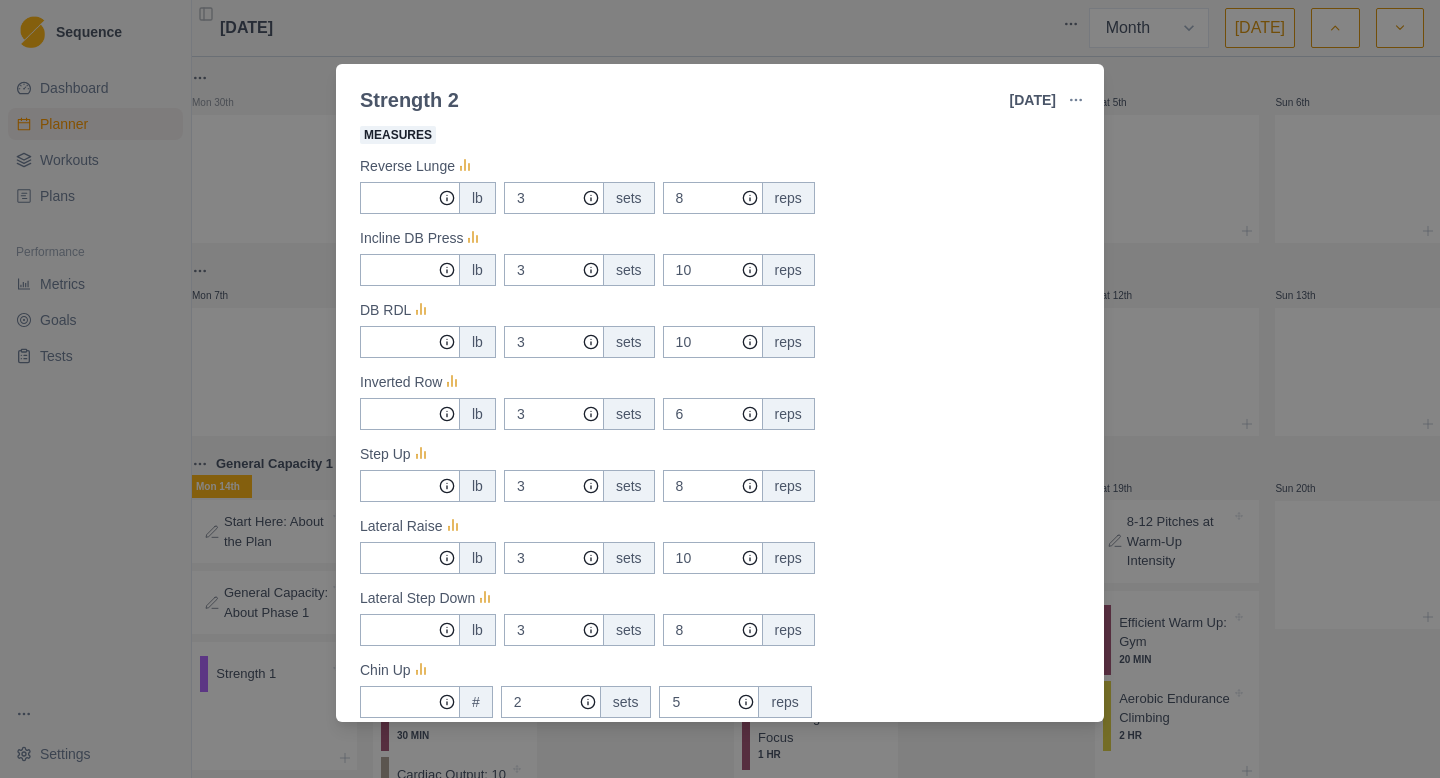 scroll, scrollTop: 158, scrollLeft: 0, axis: vertical 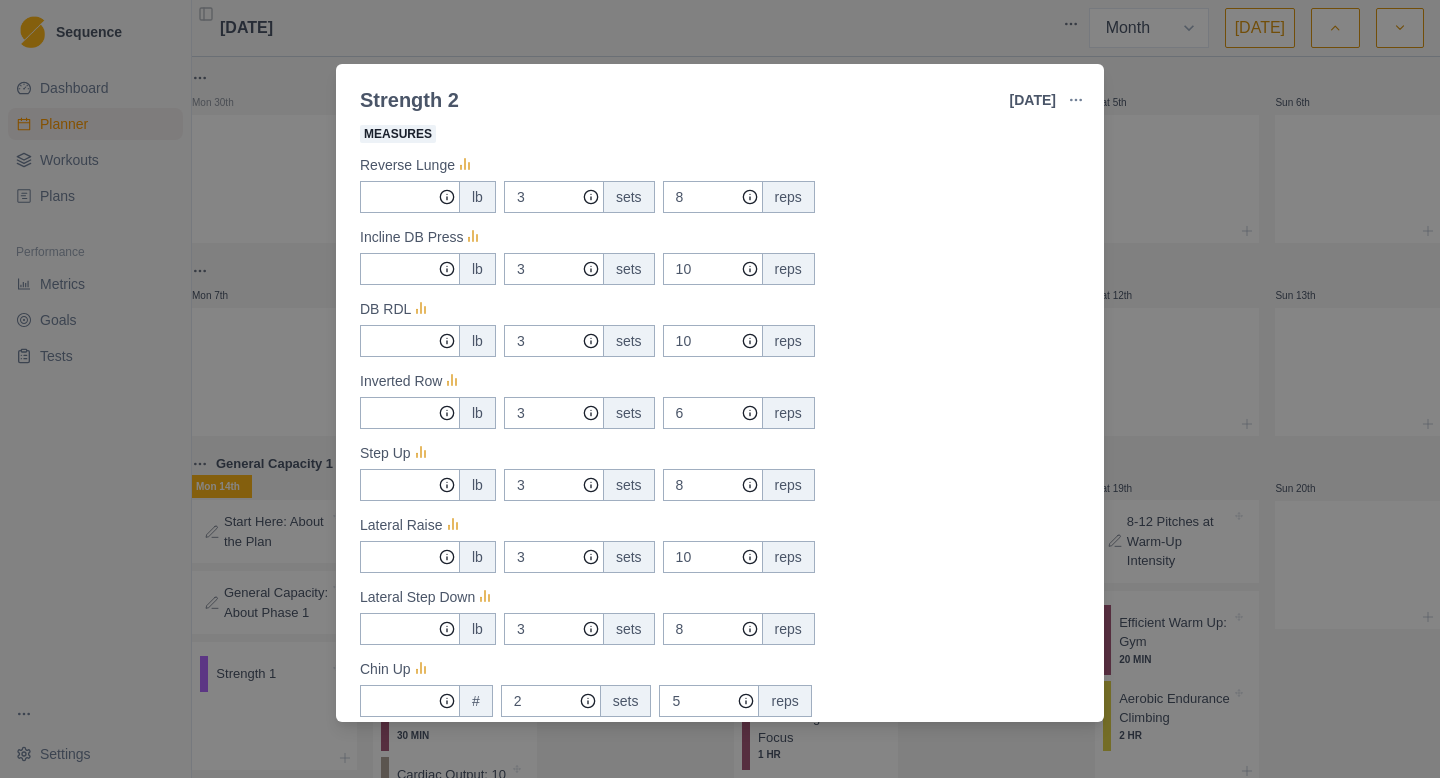 click on "Strength 2 [DATE] Link To Goal View Workout Metrics Edit Original Workout Reschedule Workout Remove From Schedule Strength / Power Duration:  - Lifting workout by [PERSON_NAME], PT for hip strengthening and mobility. Actual Workout Duration 0 minutes Measures Reverse Lunge lb 3 sets 8 reps Incline DB Press lb 3 sets 10 reps DB RDL lb 3 sets 10 reps Inverted Row lb 3 sets 6 reps Step Up lb 3 sets 8 reps Lateral Raise lb 3 sets 10 reps Lateral Step Down lb 3 sets 8 reps Chin Up # 2 sets 5 reps Side Plank 30 sec 2 sets Adductor Plank 5 sec 2 sets 10 reps Training Notes View previous training notes Mark as Incomplete Complete Workout" at bounding box center [720, 389] 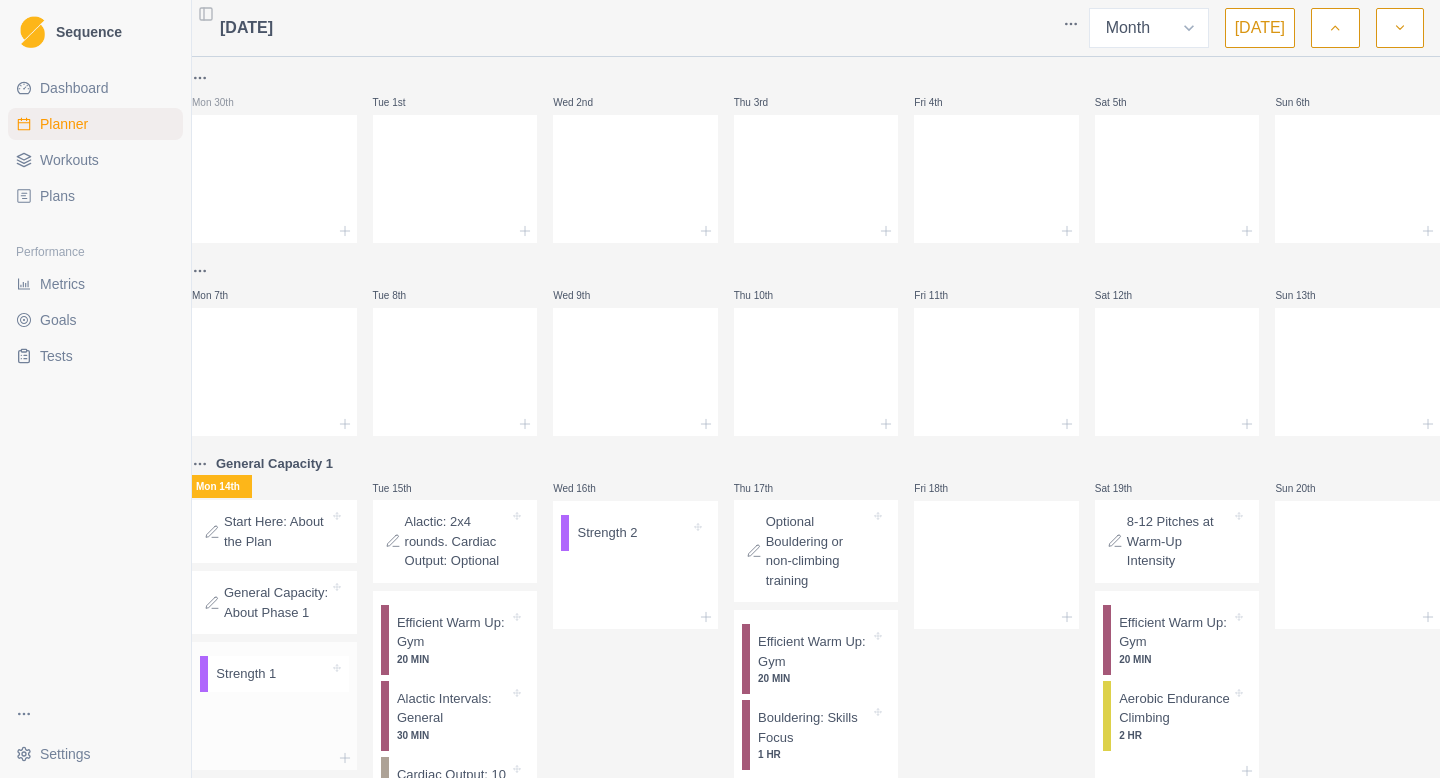 click on "Strength 1" at bounding box center (246, 674) 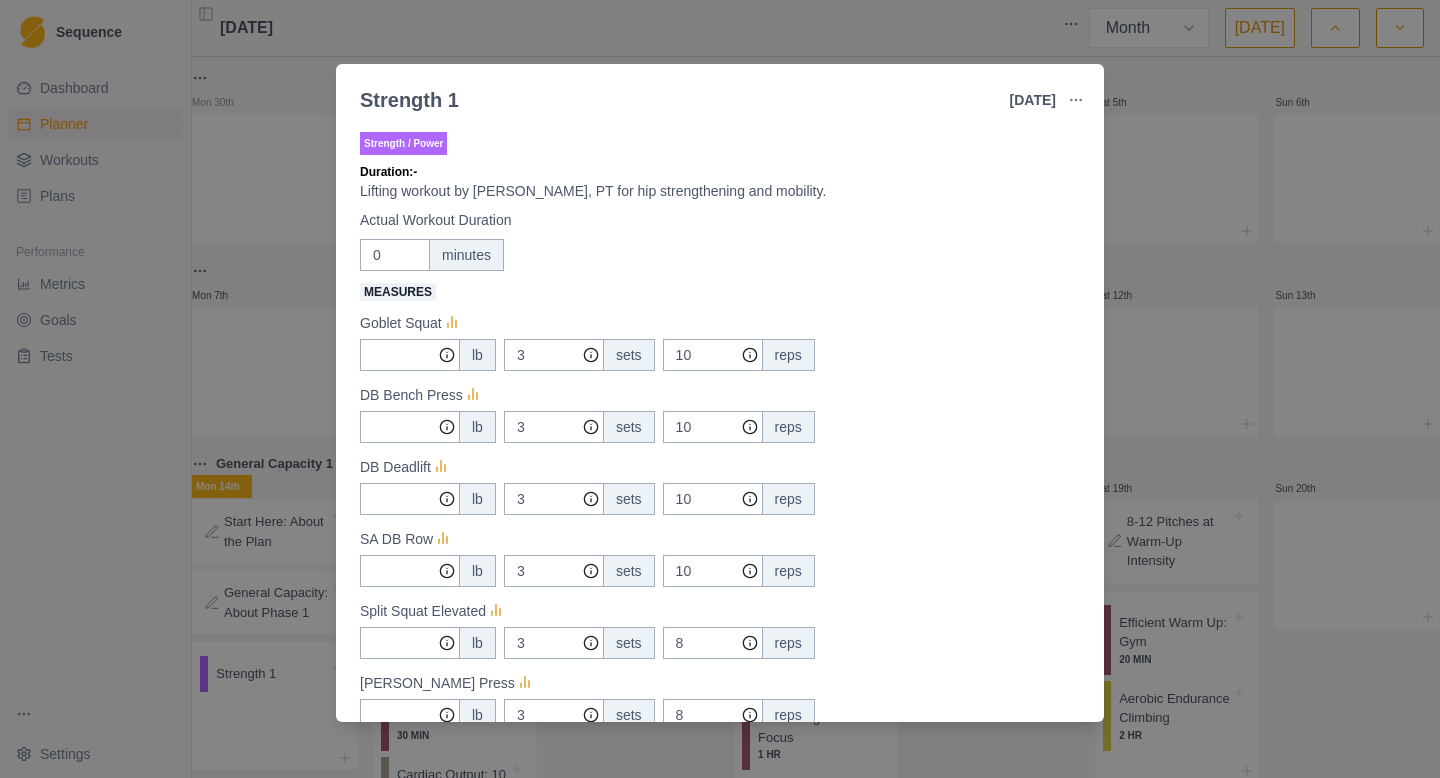 click on "Strength 1  [DATE] Link To Goal View Workout Metrics Edit Original Workout Reschedule Workout Remove From Schedule Strength / Power Duration:  - Lifting workout by [PERSON_NAME], PT for hip strengthening and mobility.  Actual Workout Duration 0 minutes Measures Goblet Squat lb 3 sets 10 reps DB Bench Press lb 3 sets 10 reps DB Deadlift lb 3 sets 10 reps SA DB Row lb 3 sets 10 reps Split Squat Elevated lb 3 sets 8 reps [PERSON_NAME] Press lb 3 sets 8 reps Pull Up 5 # 3 sets Side Lying Hip AB 12 # 2 sets Plank 60 sec 2 sets Boat Pose 30 sec 2 sets Training Notes View previous training notes Mark as Incomplete Complete Workout" at bounding box center [720, 389] 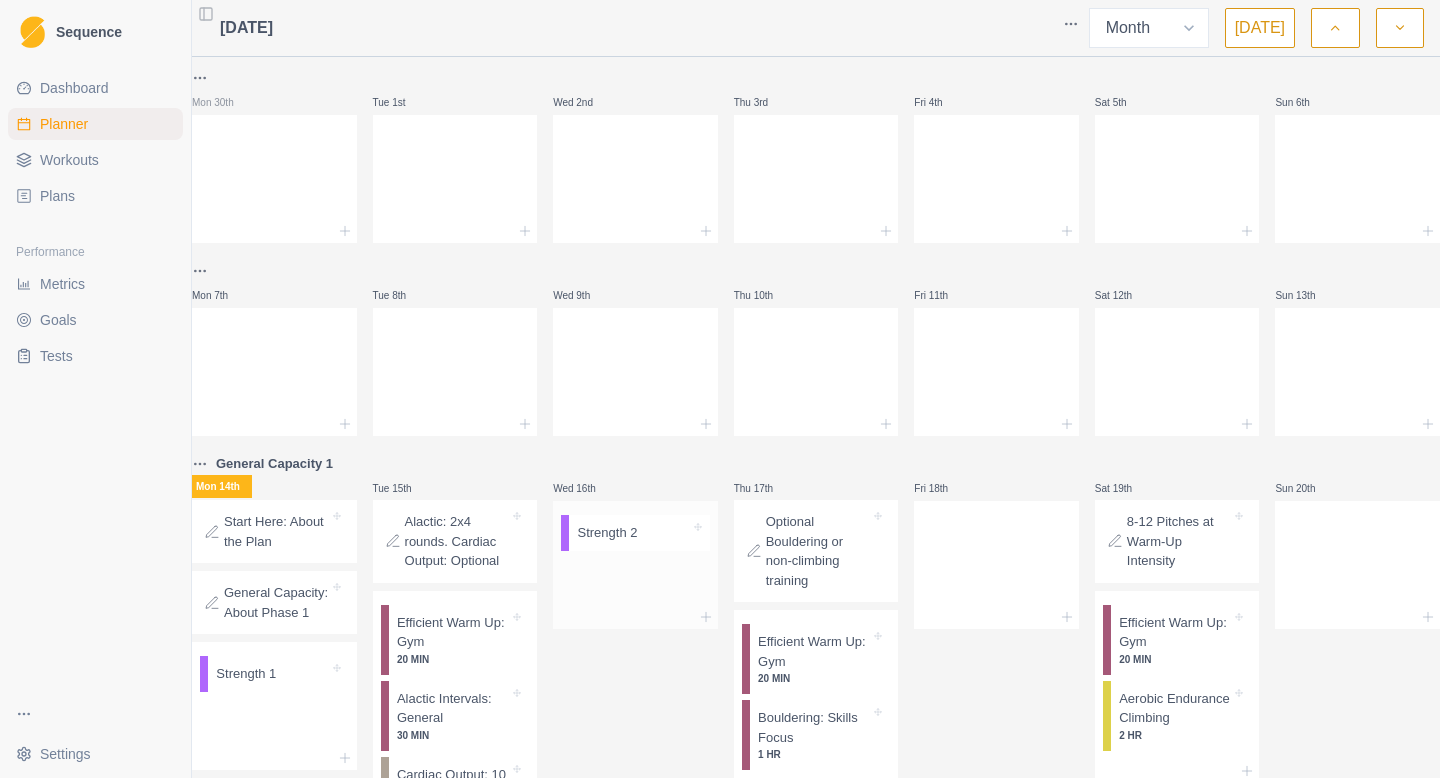 click at bounding box center [663, 533] 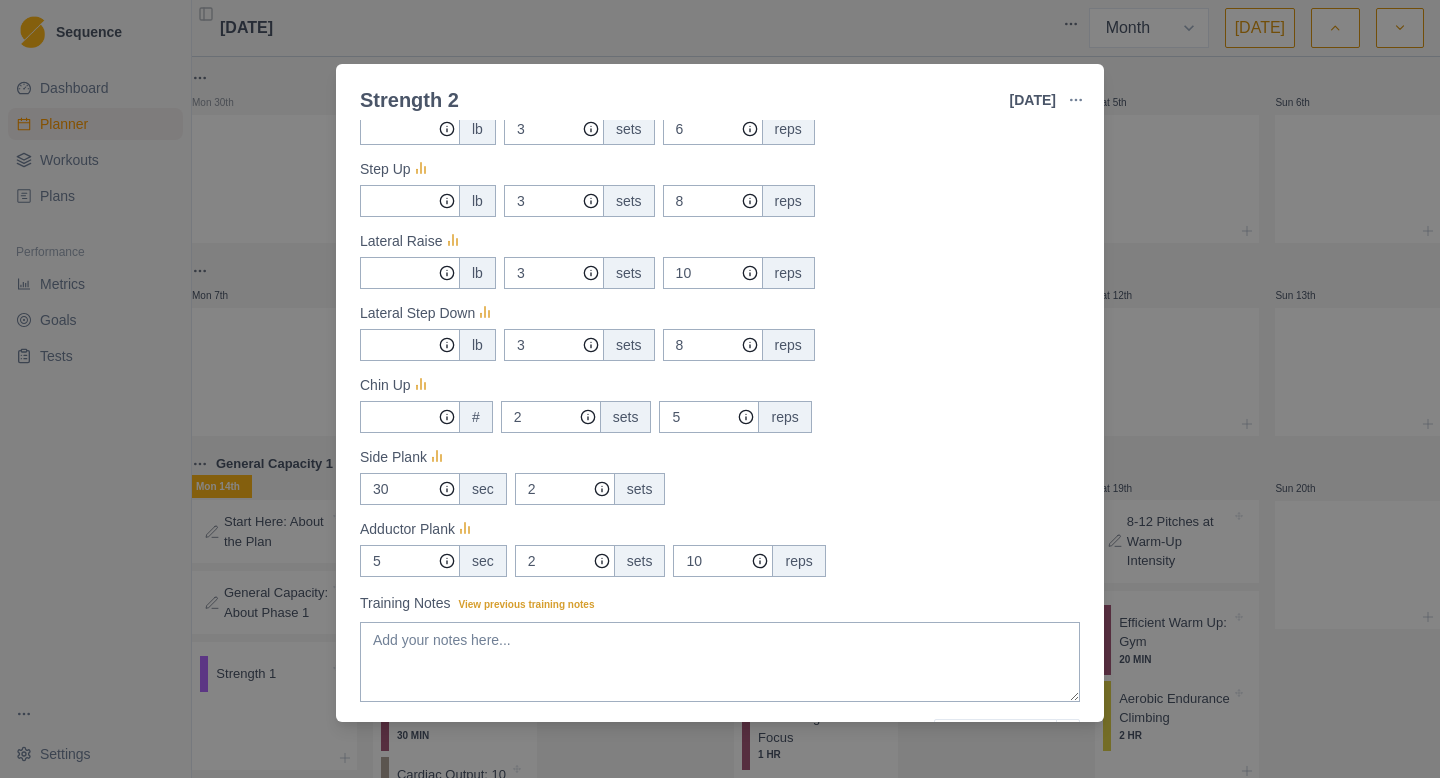 scroll, scrollTop: 444, scrollLeft: 0, axis: vertical 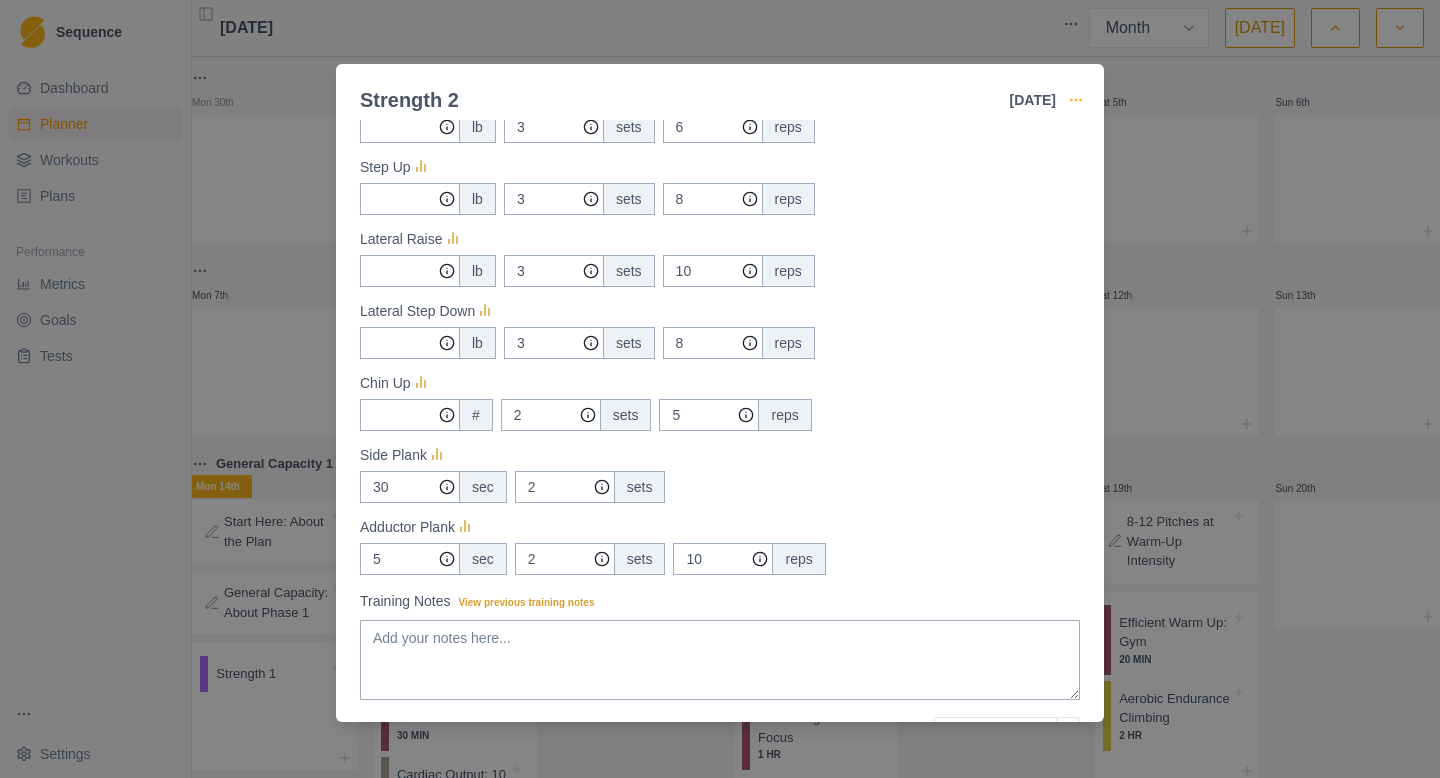 click 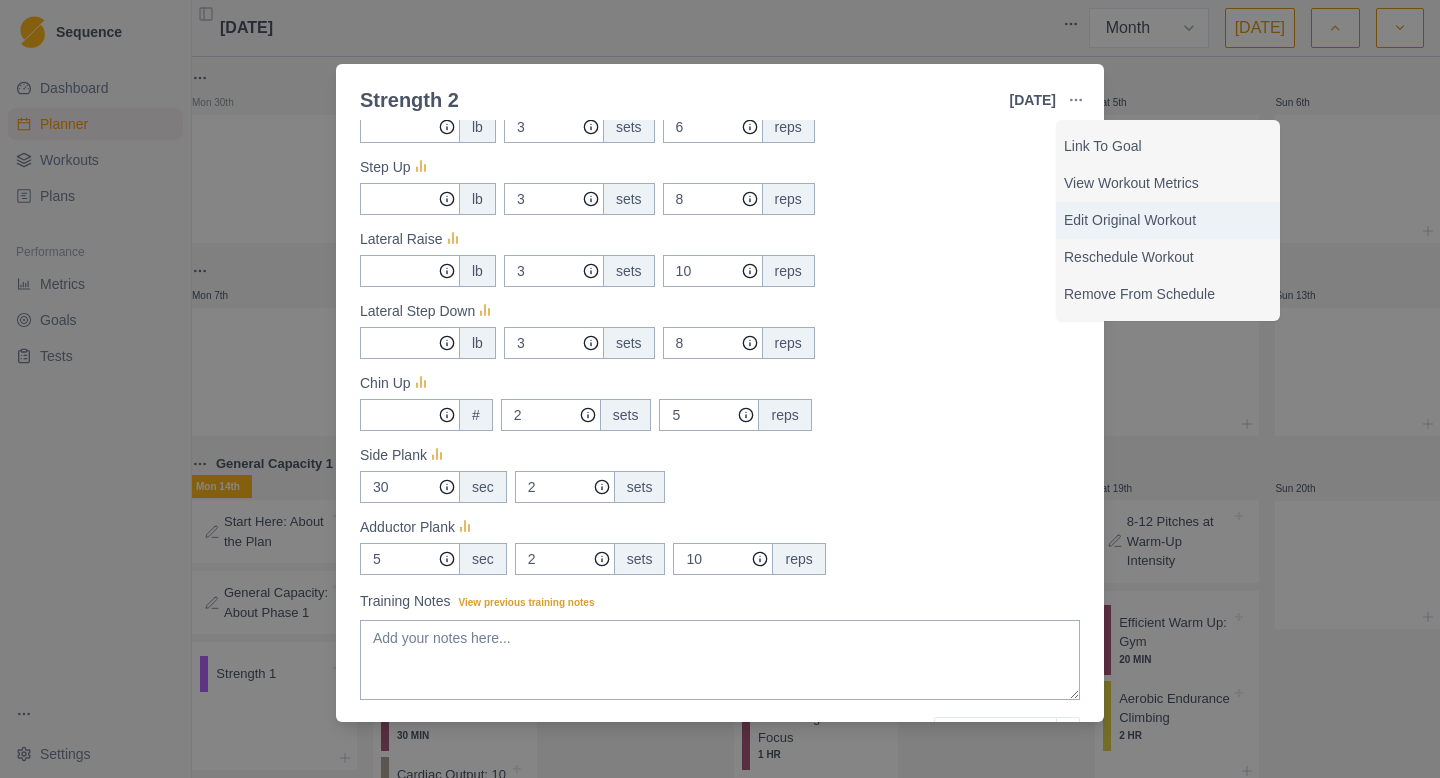 click on "Edit Original Workout" at bounding box center (1168, 220) 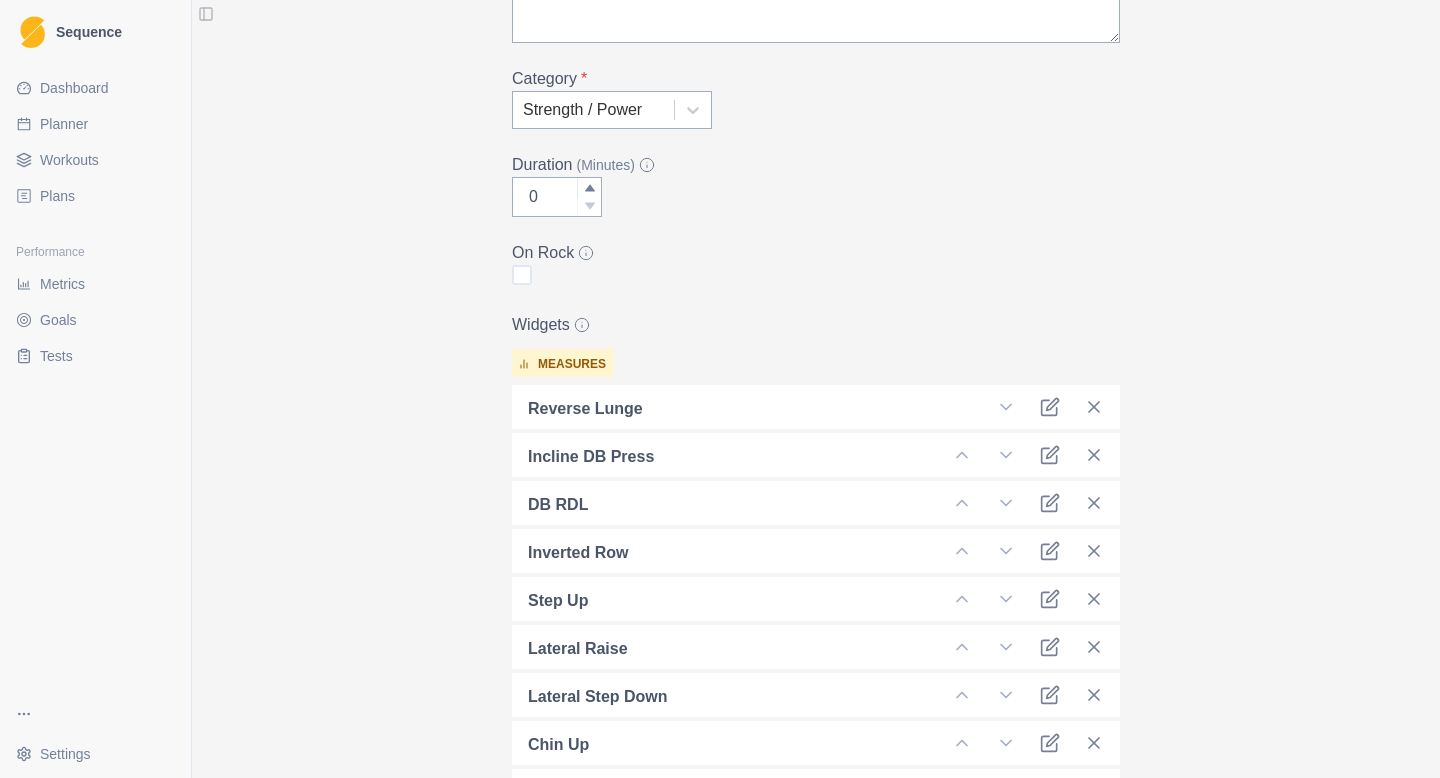 scroll, scrollTop: 669, scrollLeft: 0, axis: vertical 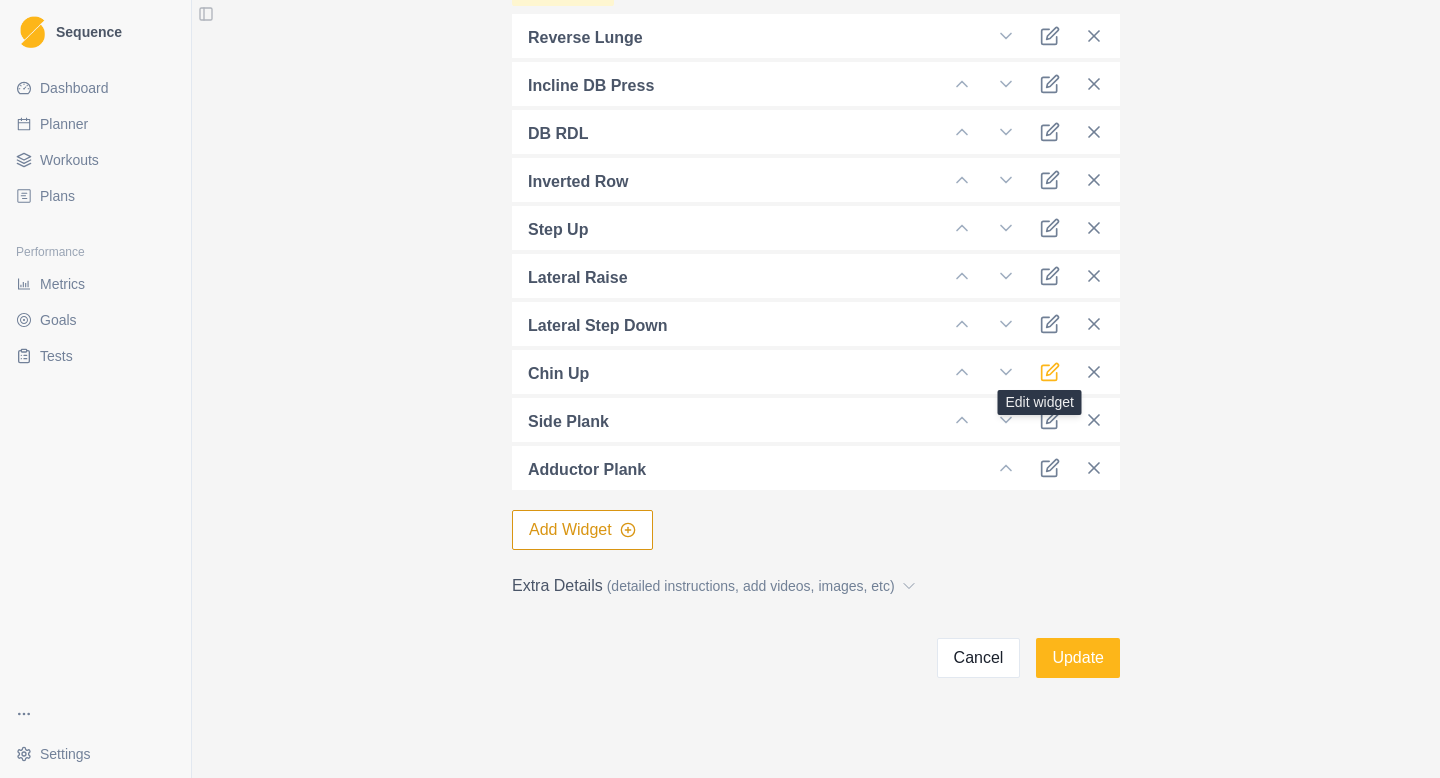 click 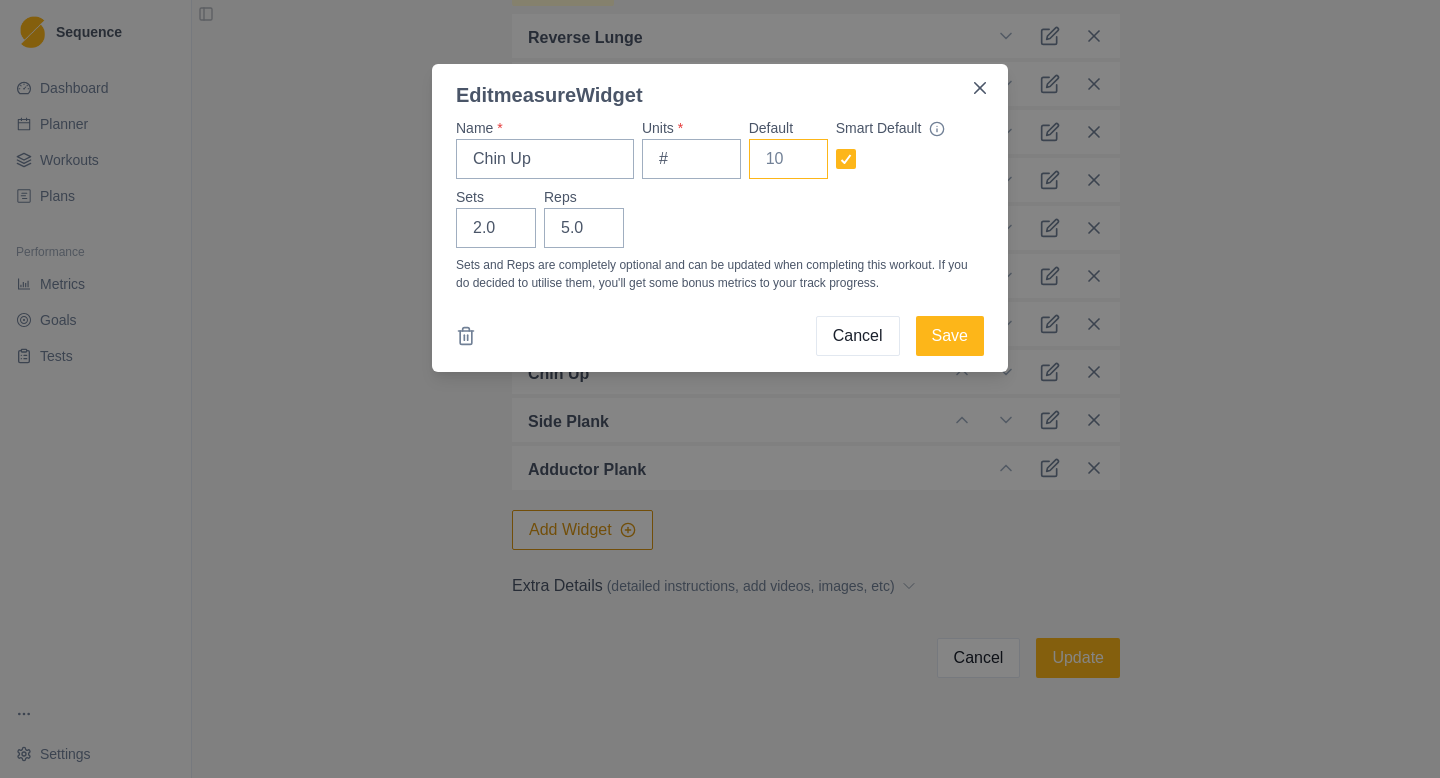 click on "Default" at bounding box center (788, 159) 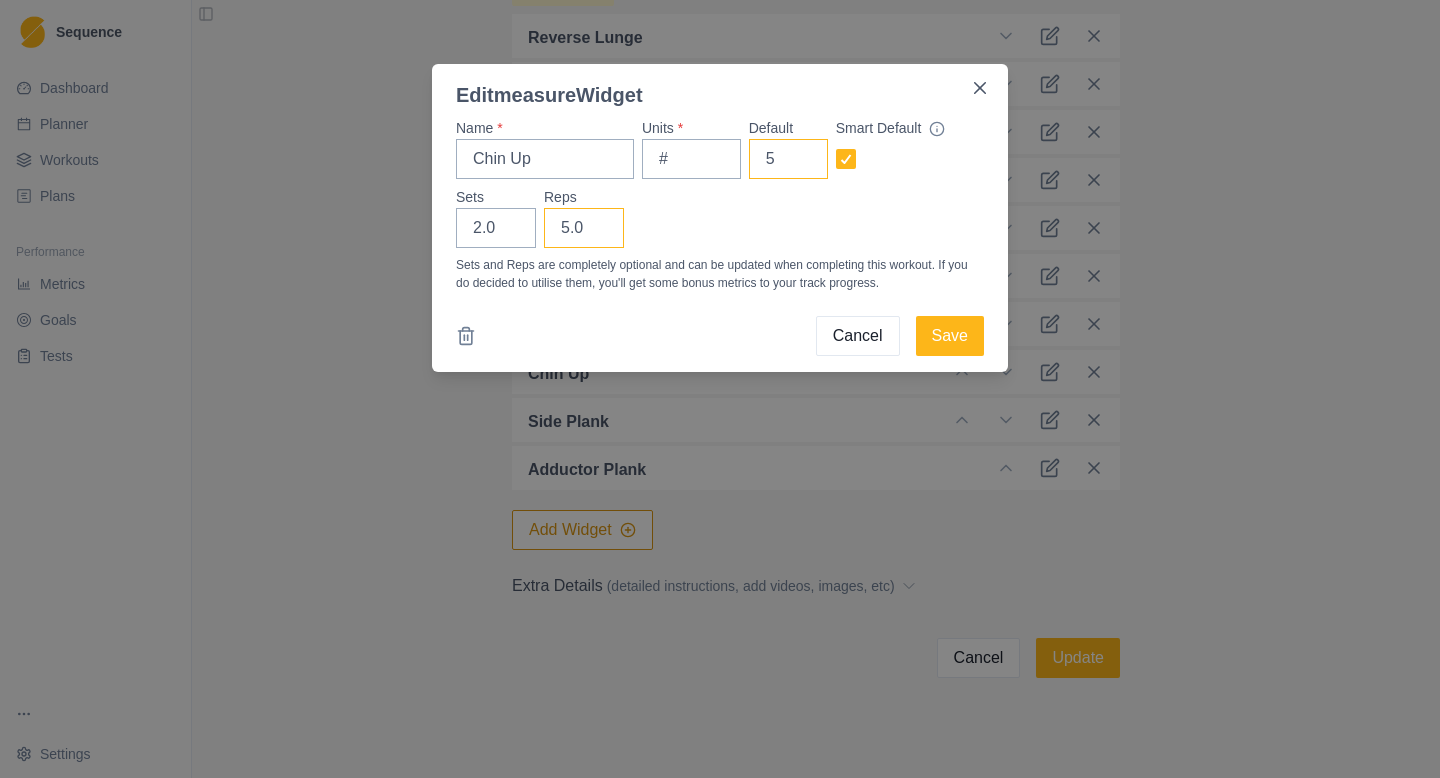type on "5" 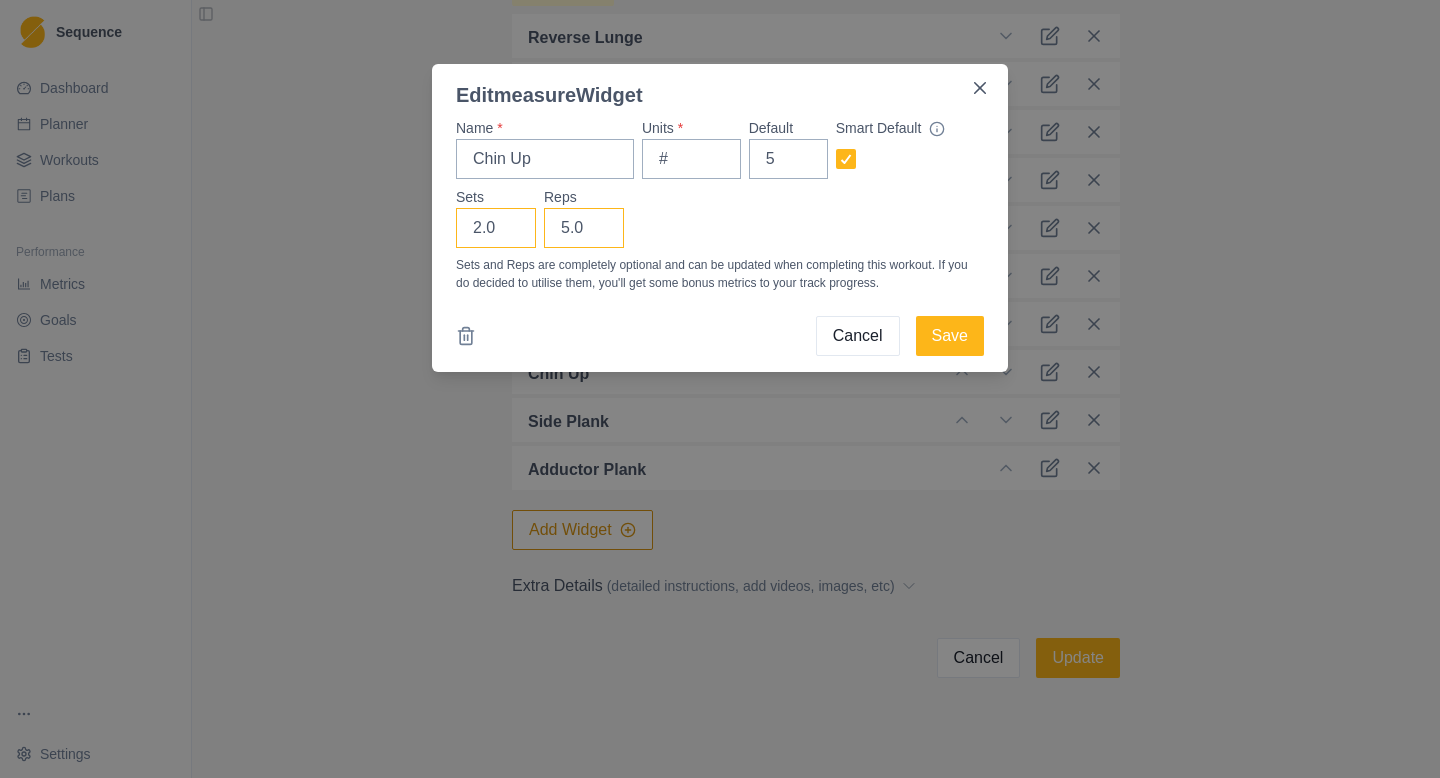 drag, startPoint x: 585, startPoint y: 228, endPoint x: 533, endPoint y: 227, distance: 52.009613 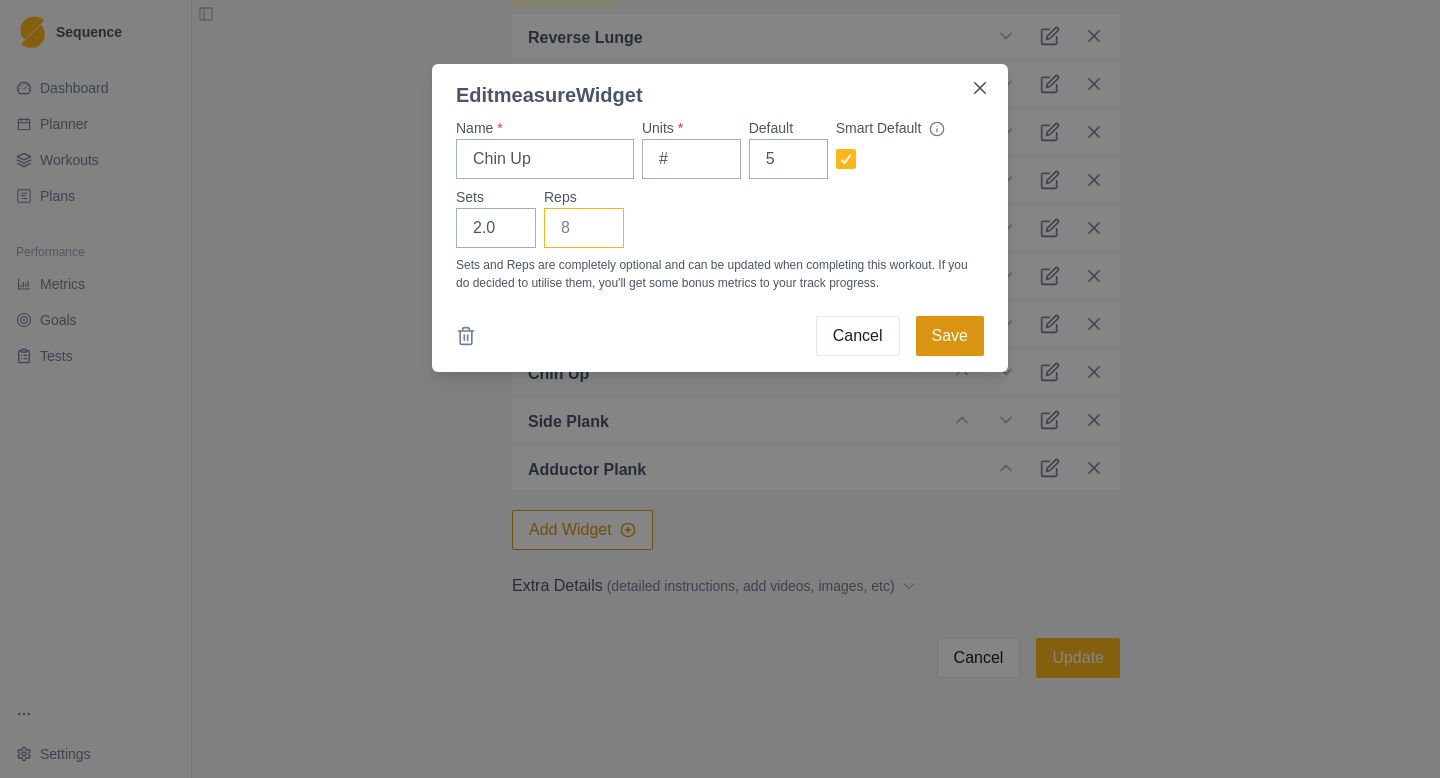 type 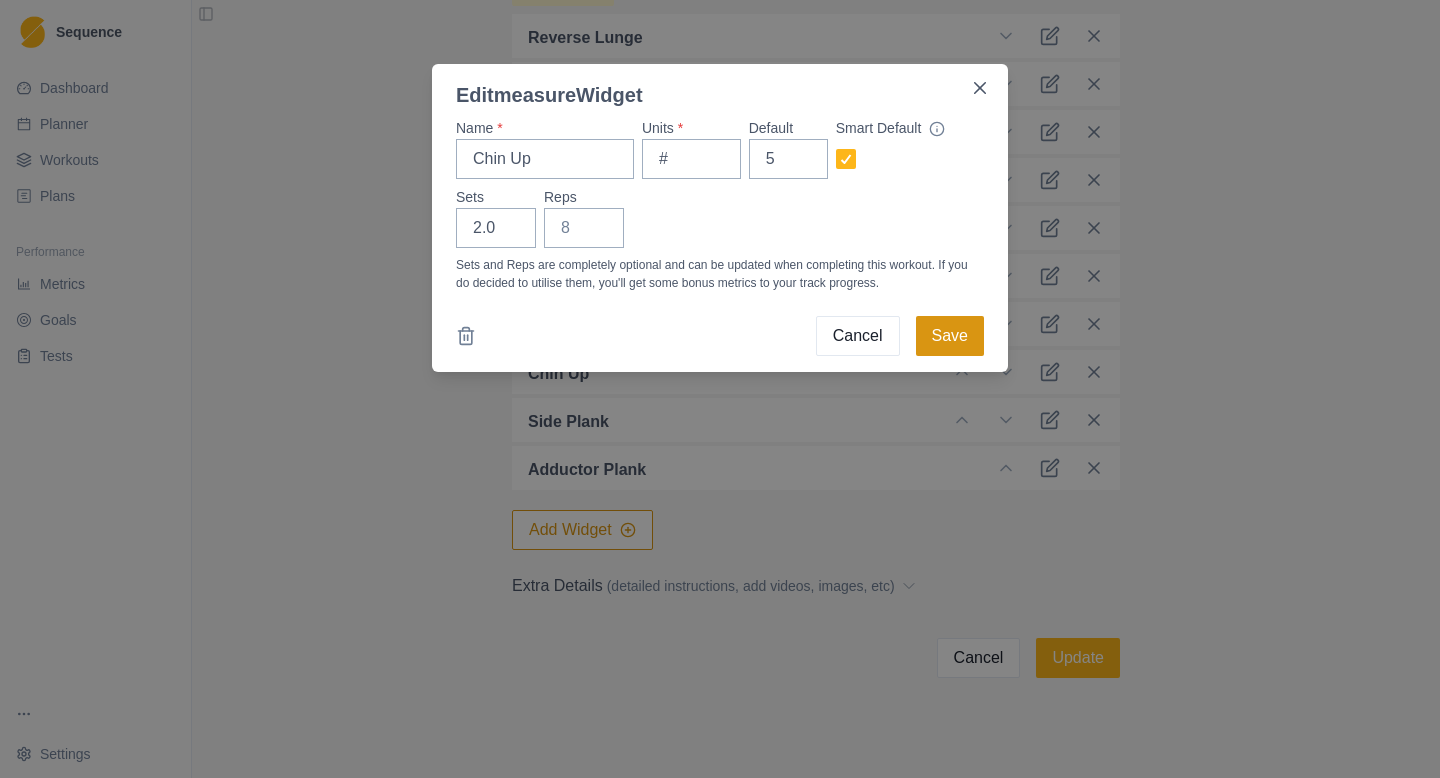 click on "Save" at bounding box center (950, 336) 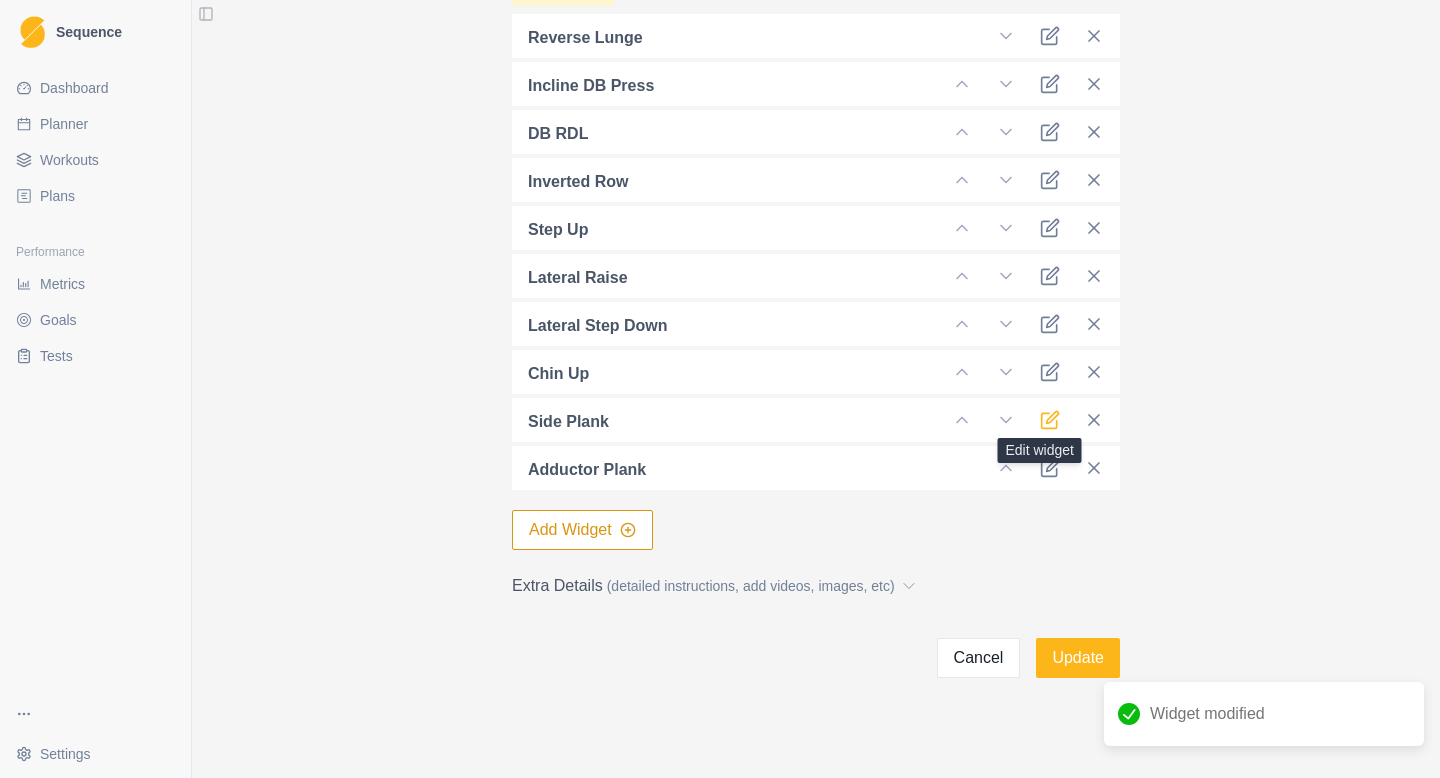 click 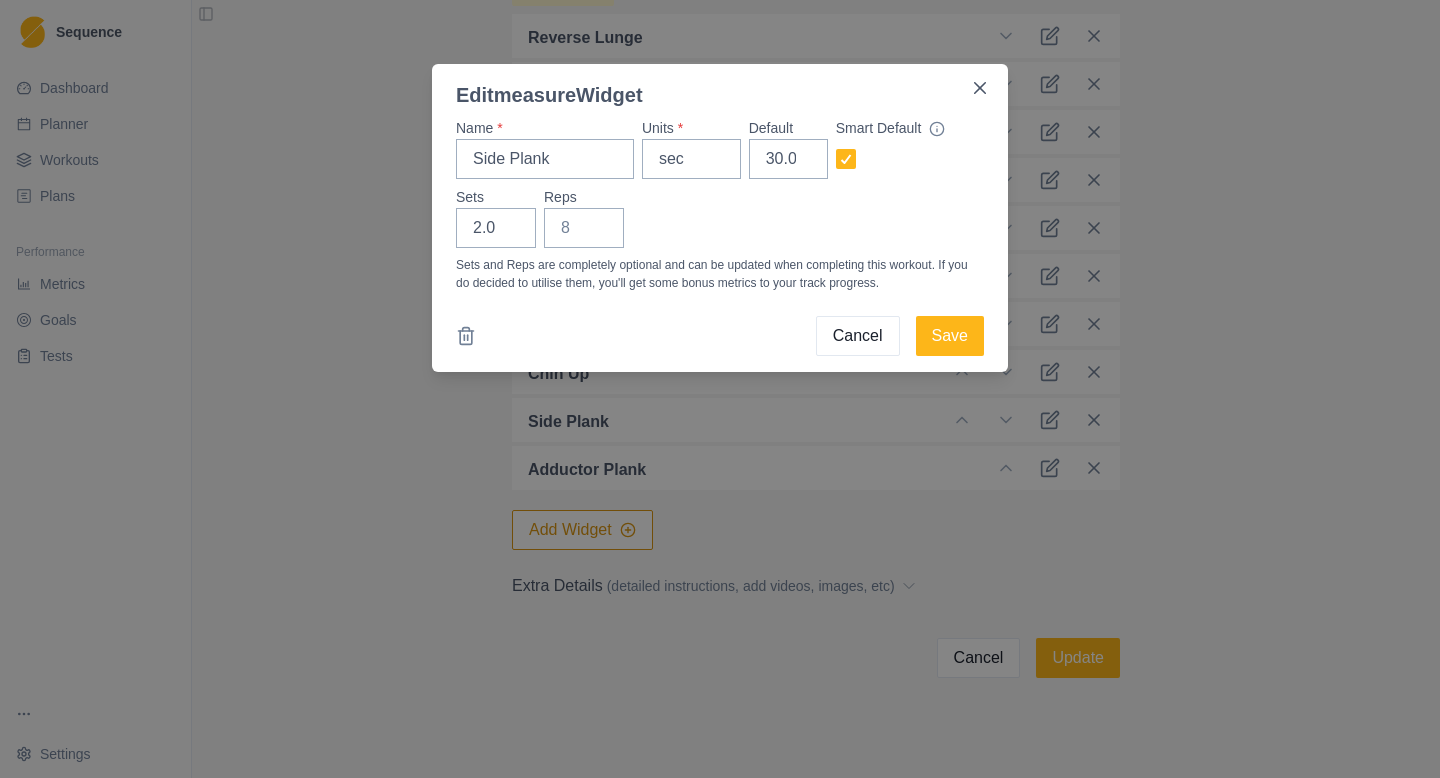 click on "Cancel" at bounding box center [858, 336] 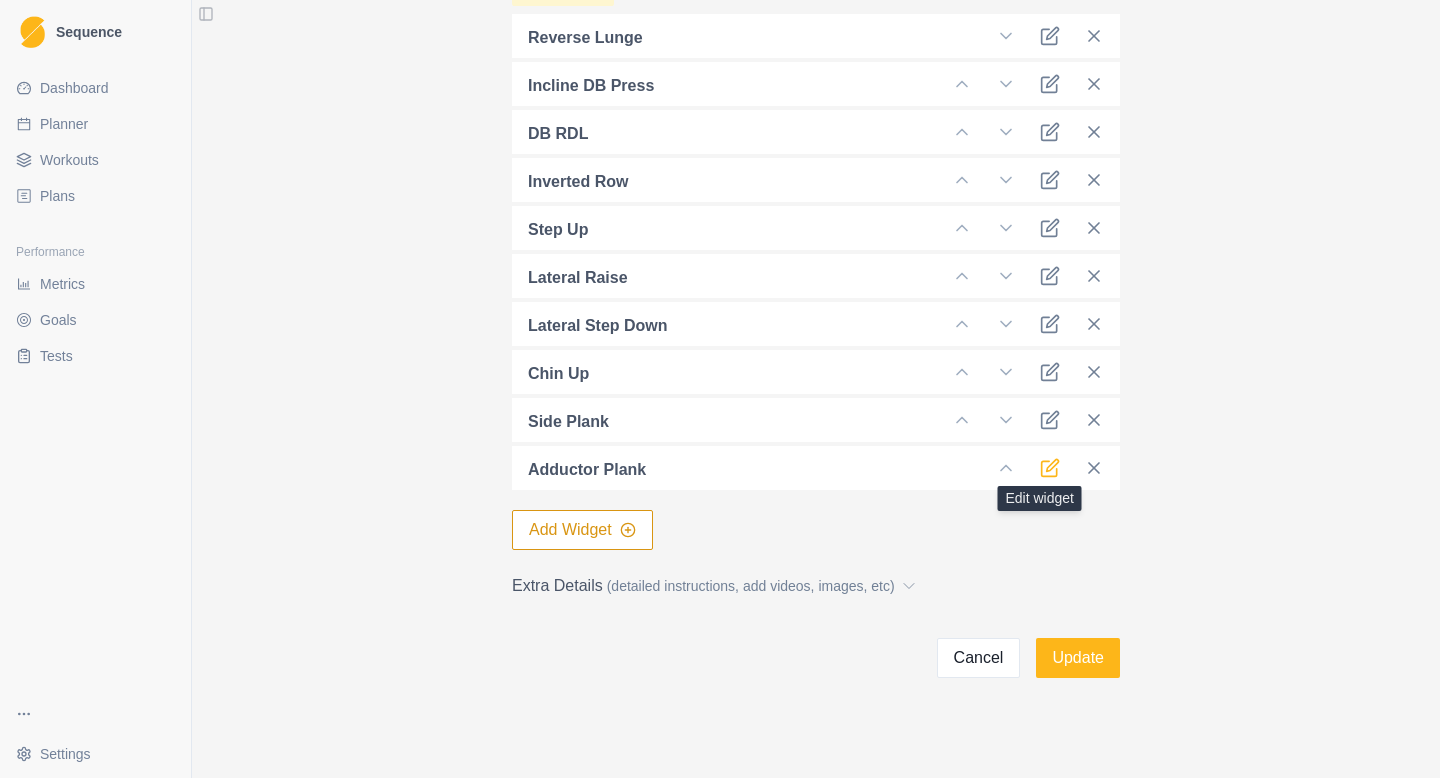 click 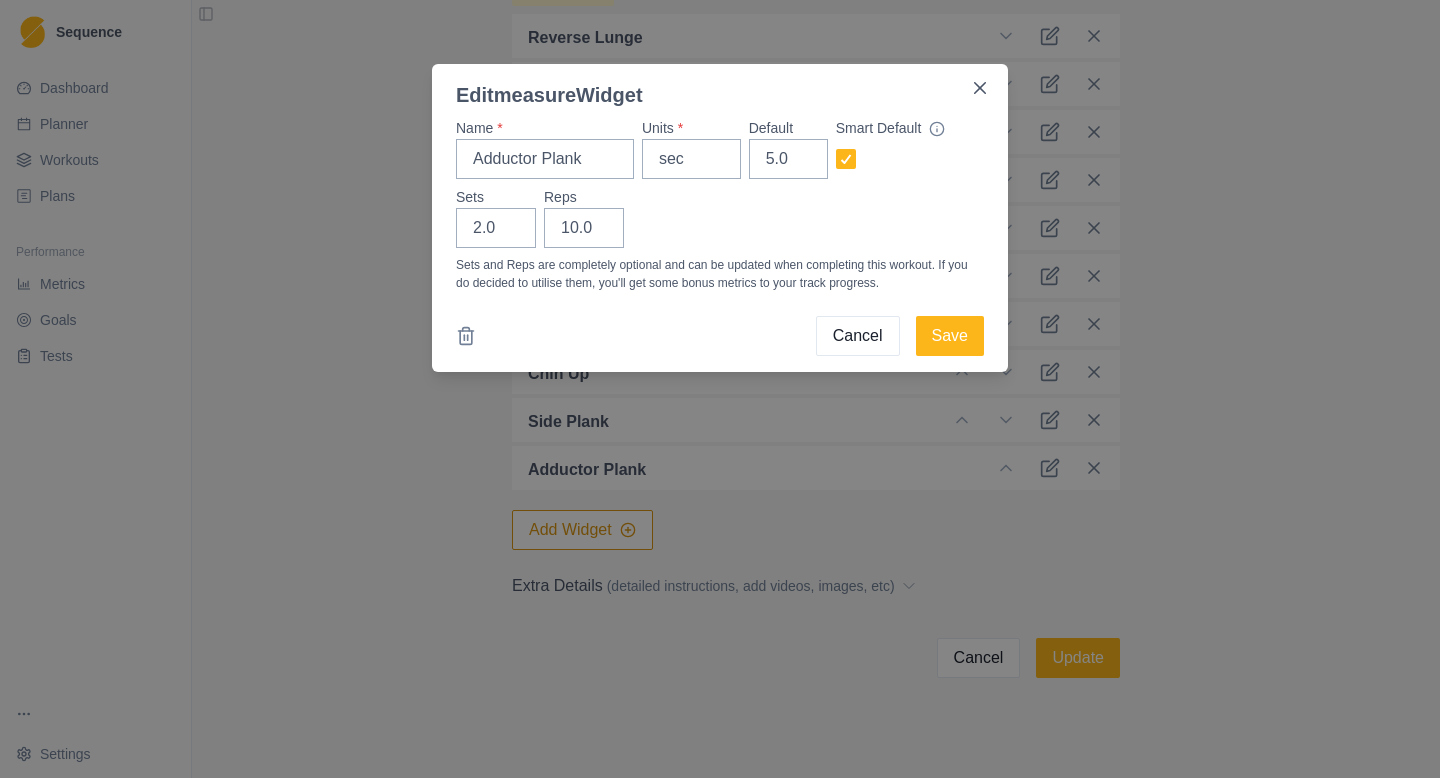 click on "Cancel" at bounding box center [858, 336] 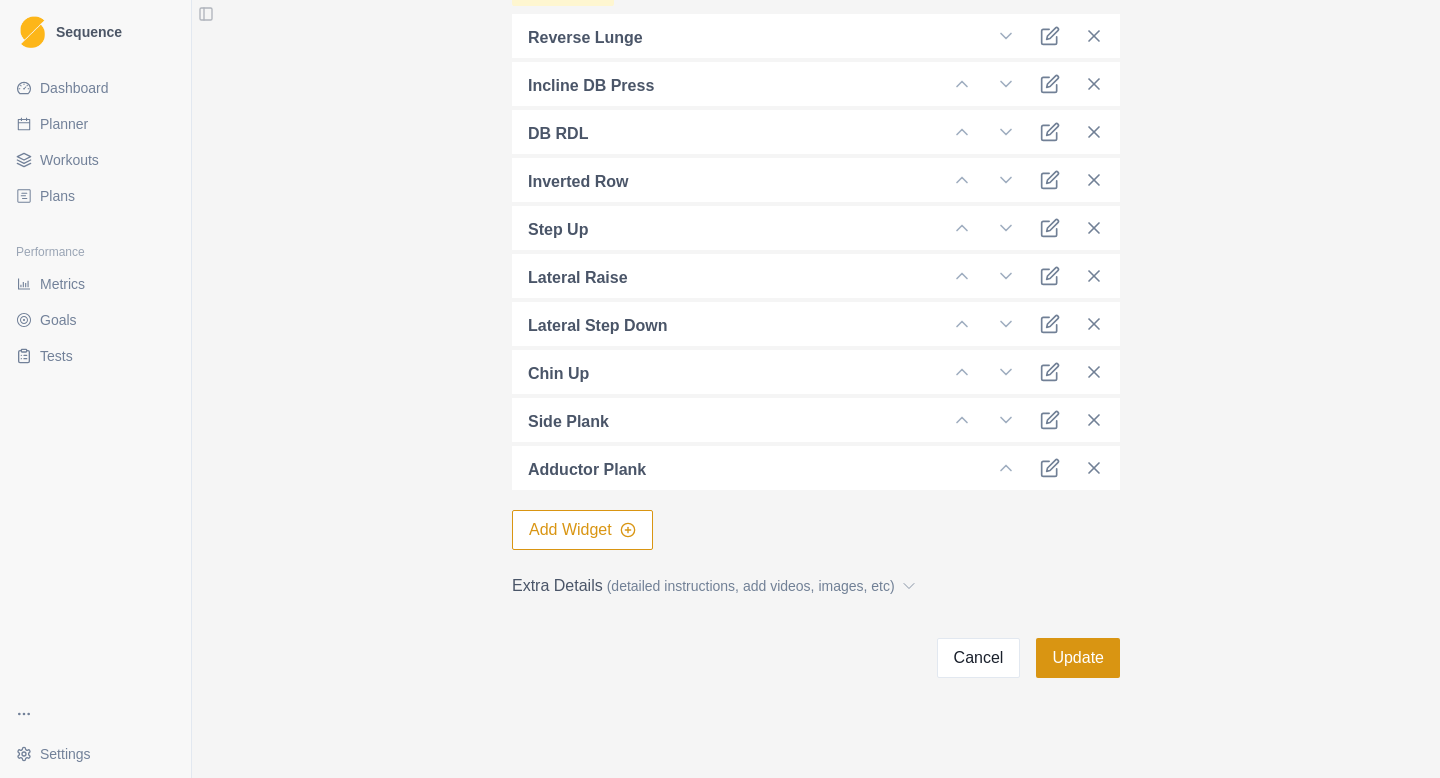 click on "Update" at bounding box center [1078, 658] 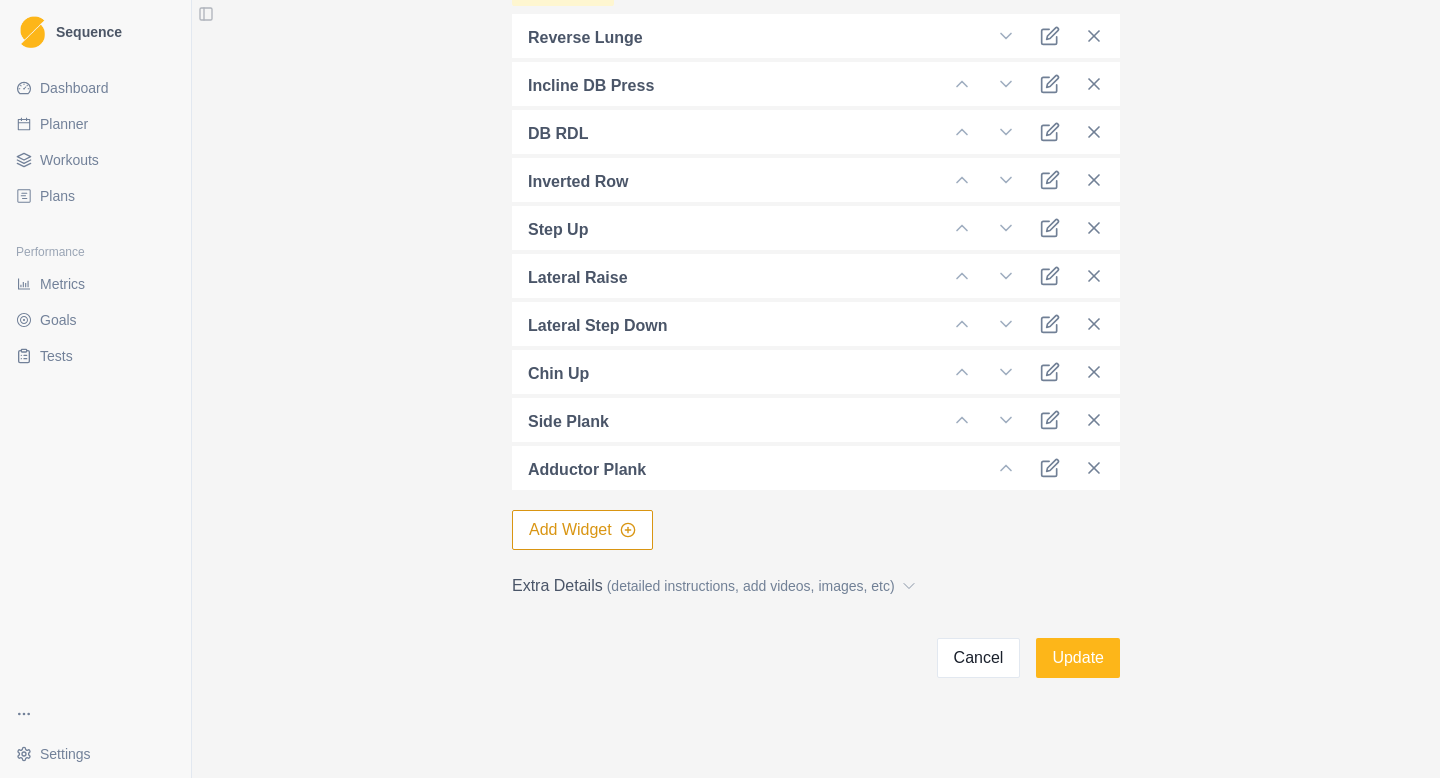 scroll, scrollTop: 0, scrollLeft: 0, axis: both 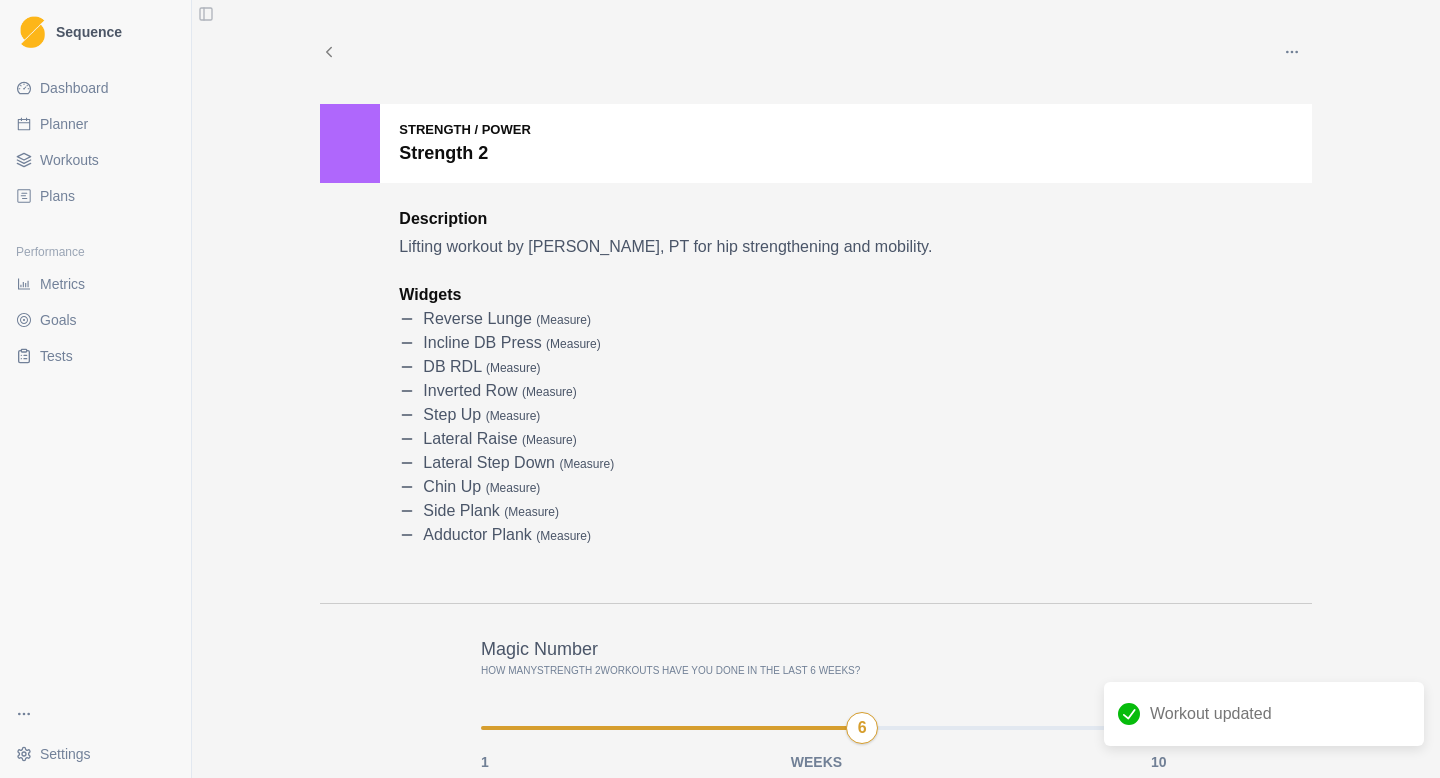 click on "Workouts" at bounding box center (69, 160) 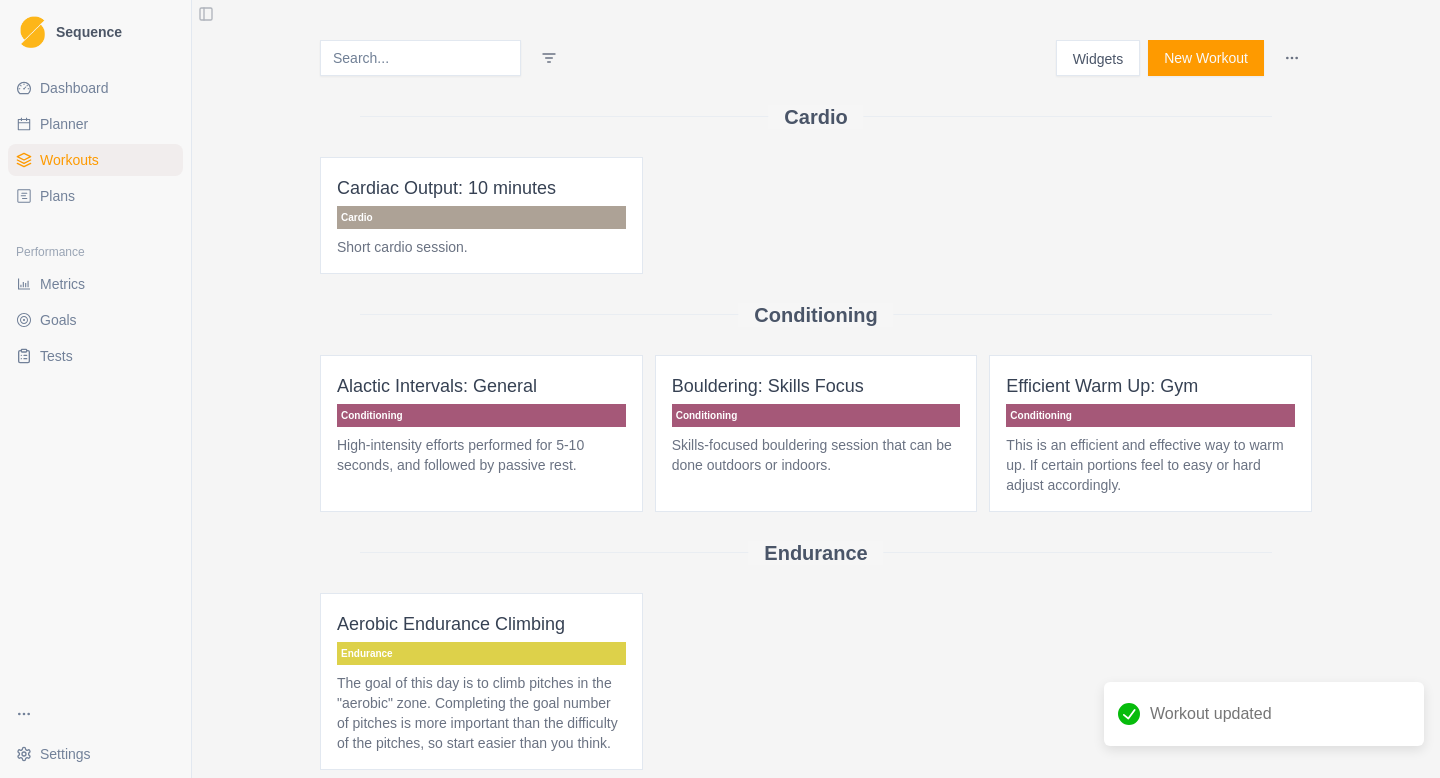 scroll, scrollTop: 342, scrollLeft: 0, axis: vertical 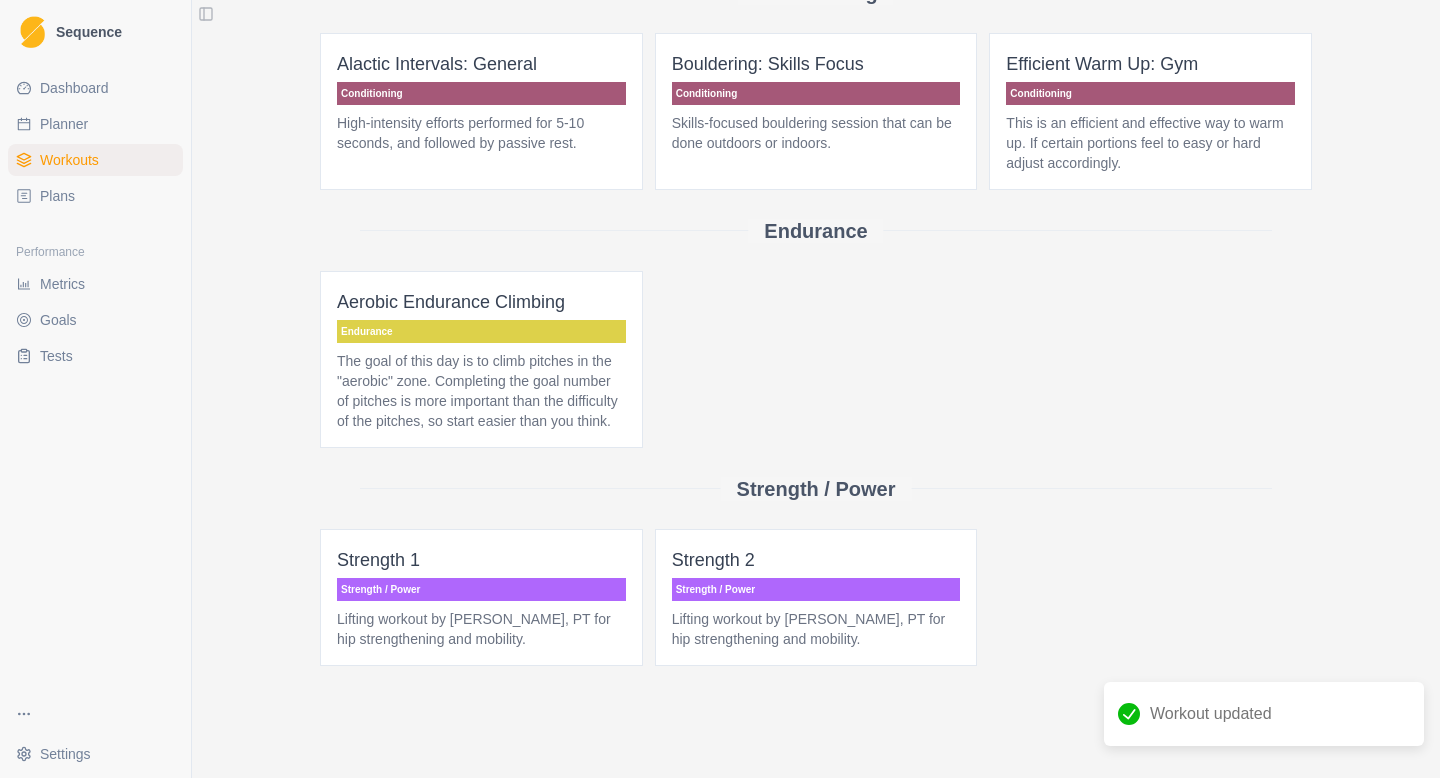 click on "Strength 2" at bounding box center [816, 560] 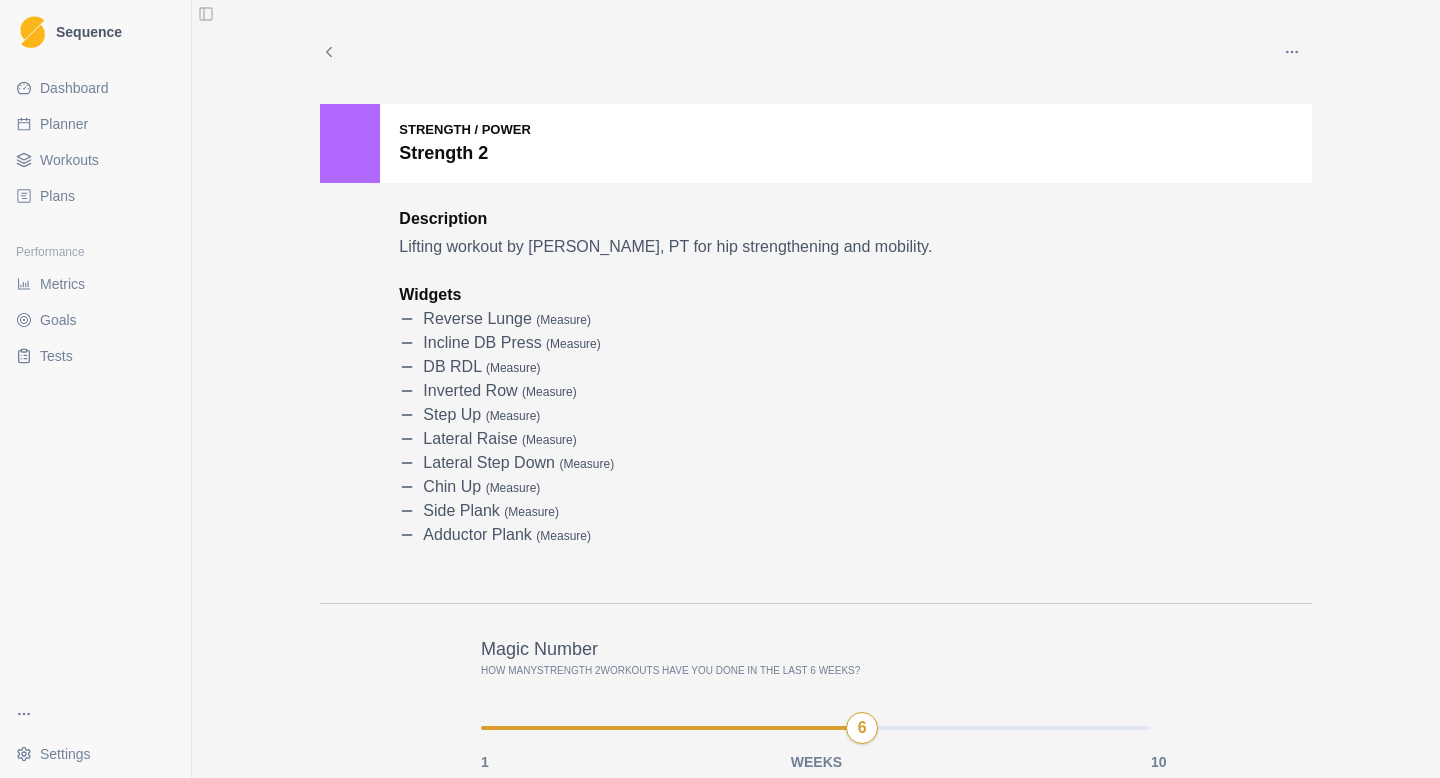 click on "Plans" at bounding box center (95, 196) 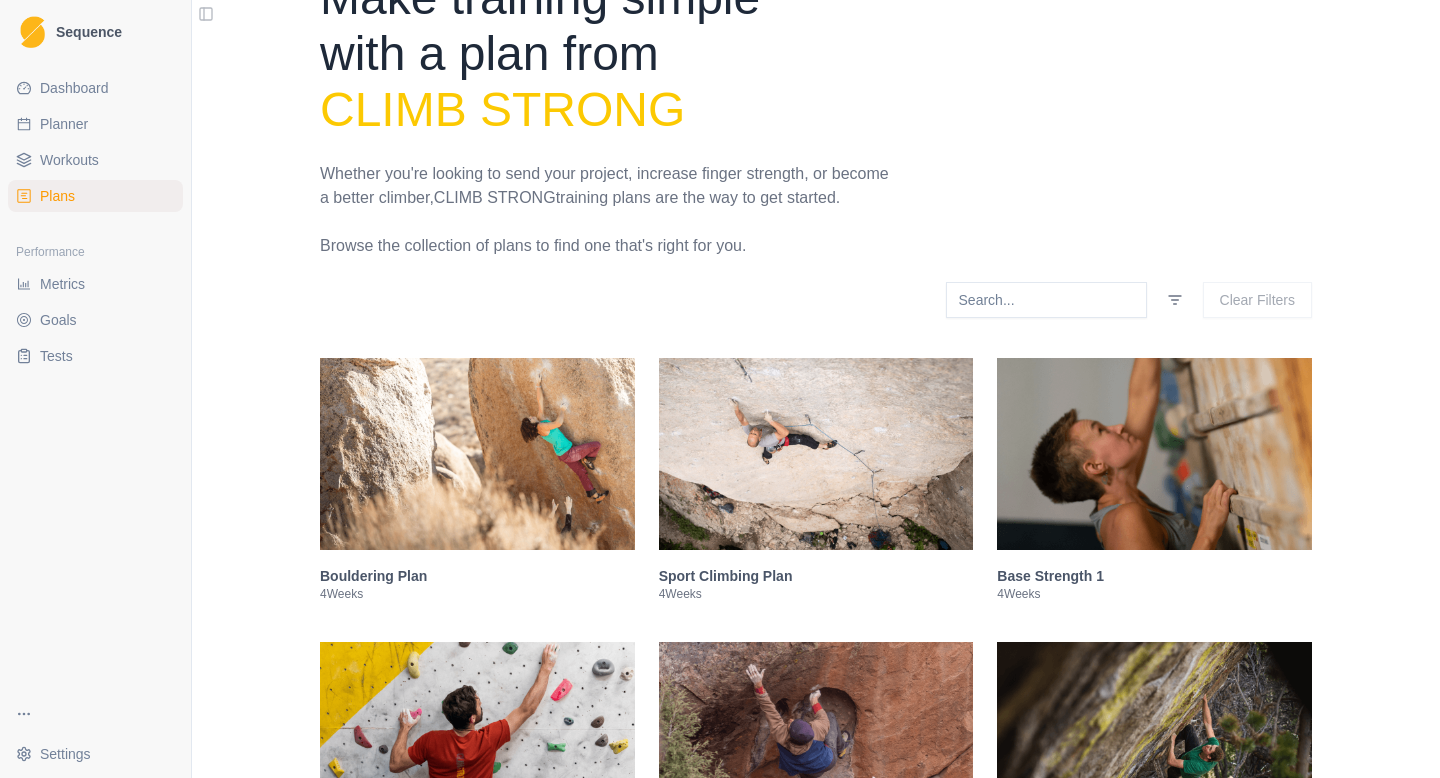 scroll, scrollTop: 46, scrollLeft: 0, axis: vertical 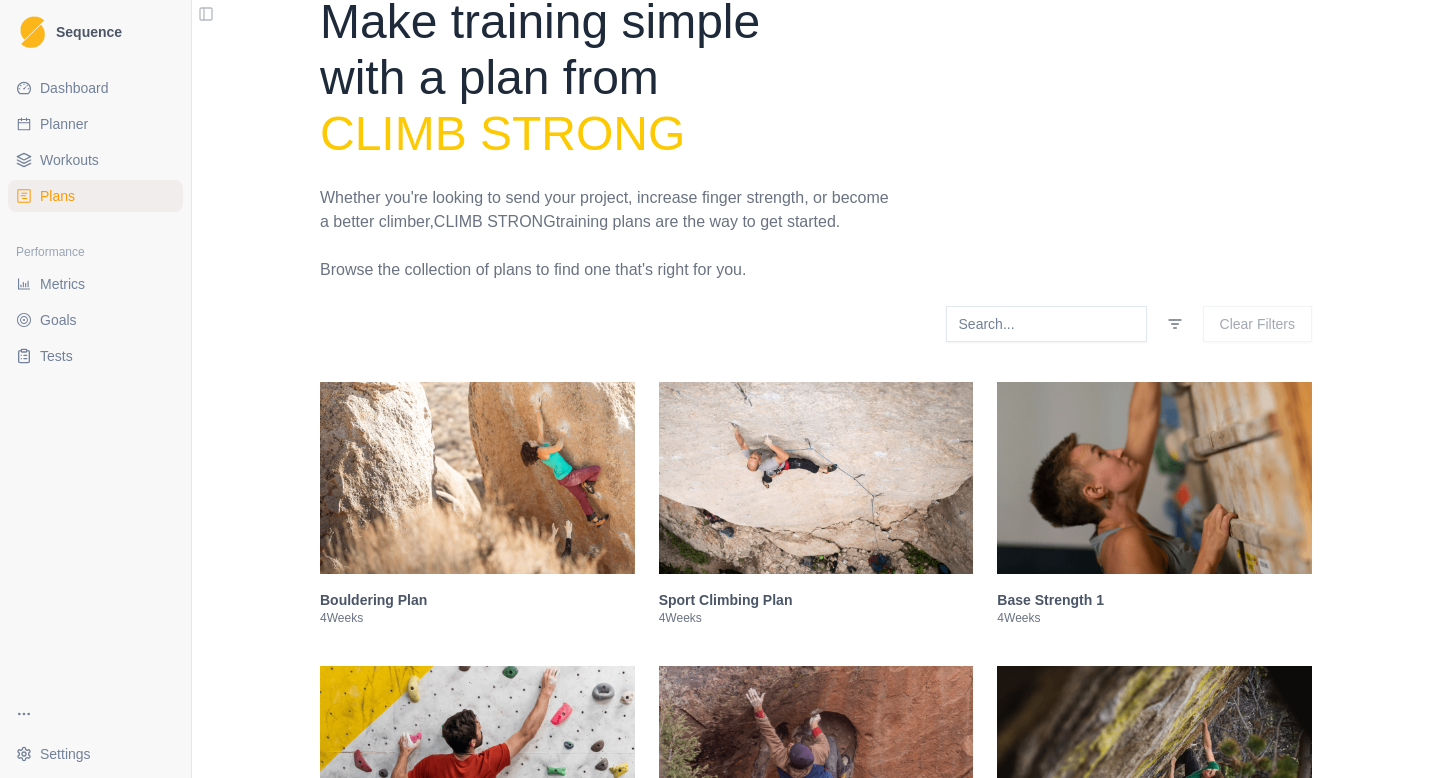 click on "Planner" at bounding box center (64, 124) 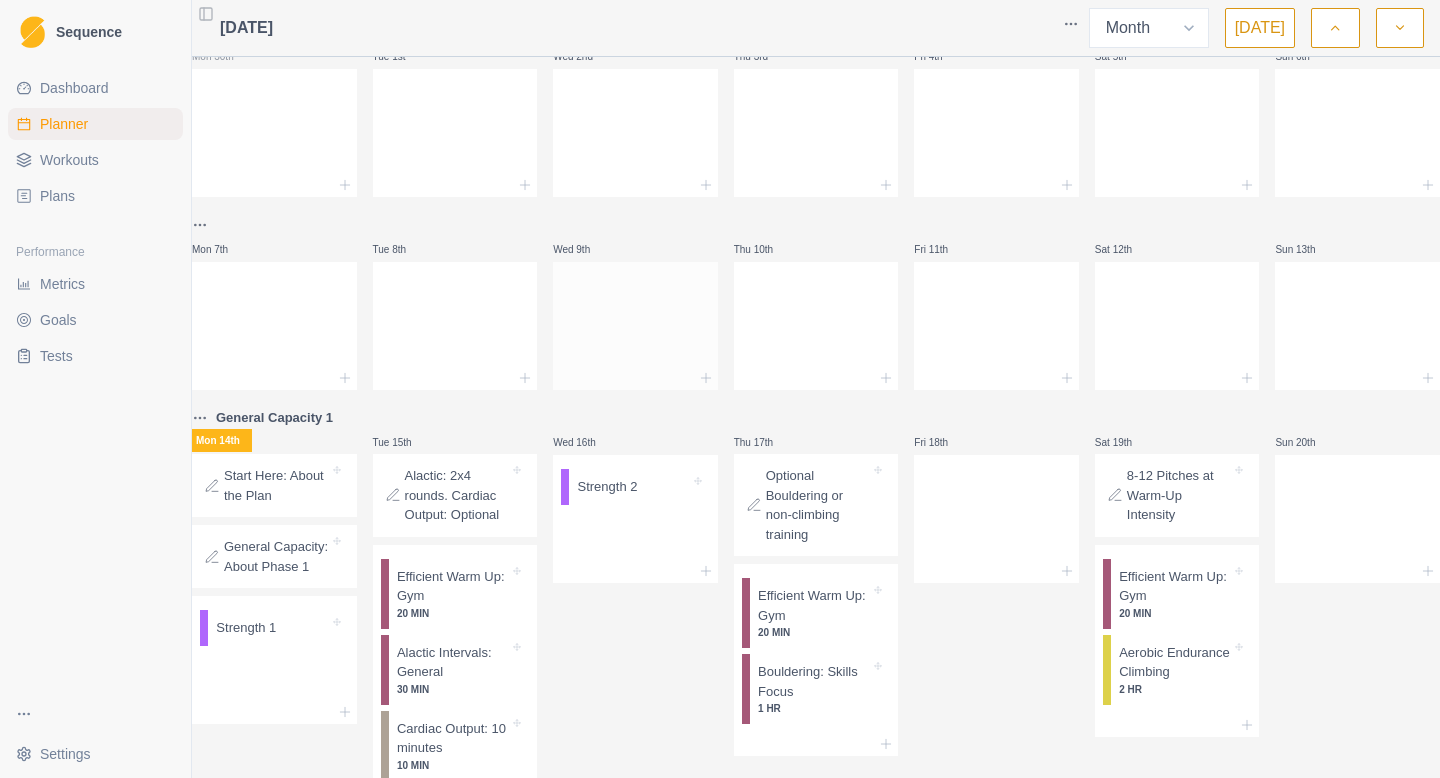 scroll, scrollTop: 0, scrollLeft: 0, axis: both 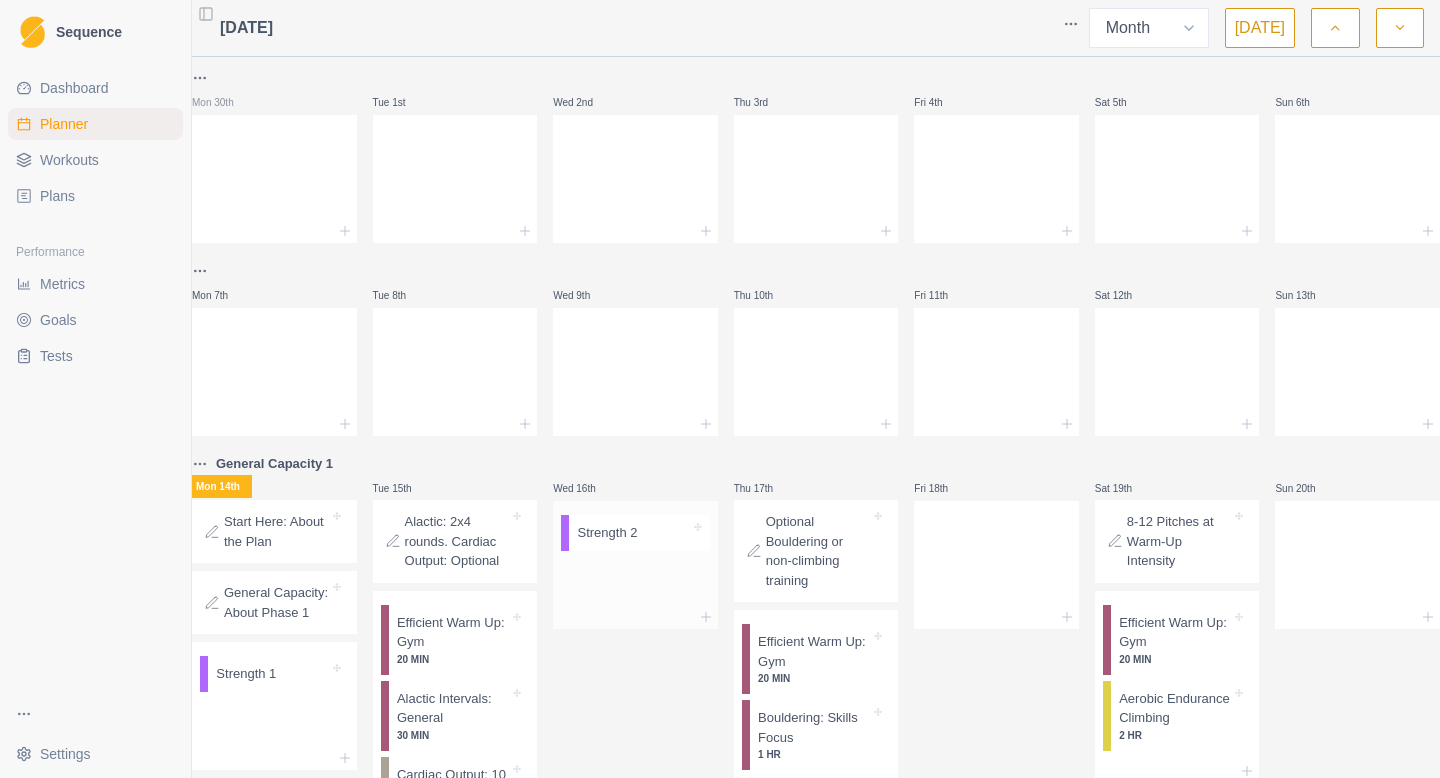 click on "Strength 2" at bounding box center [607, 533] 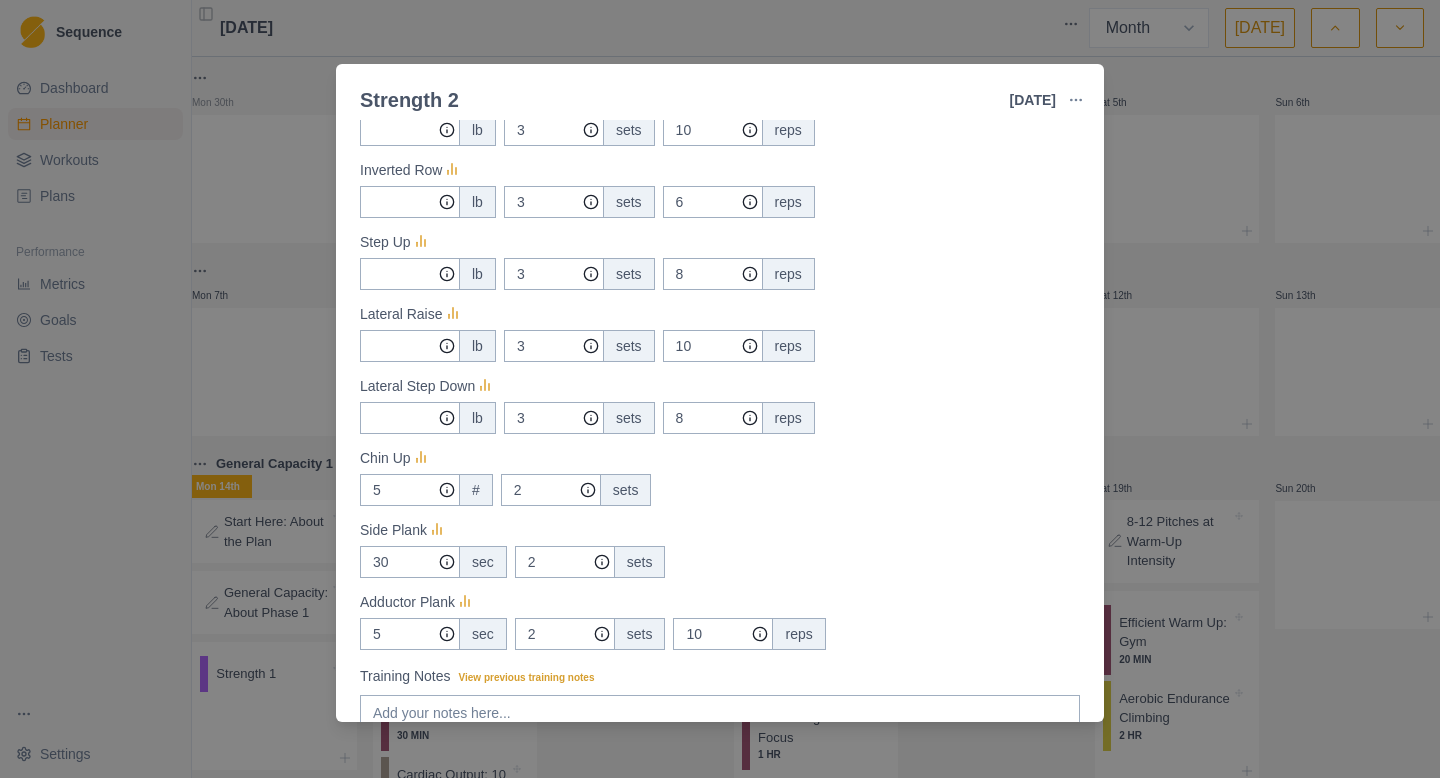 scroll, scrollTop: 551, scrollLeft: 0, axis: vertical 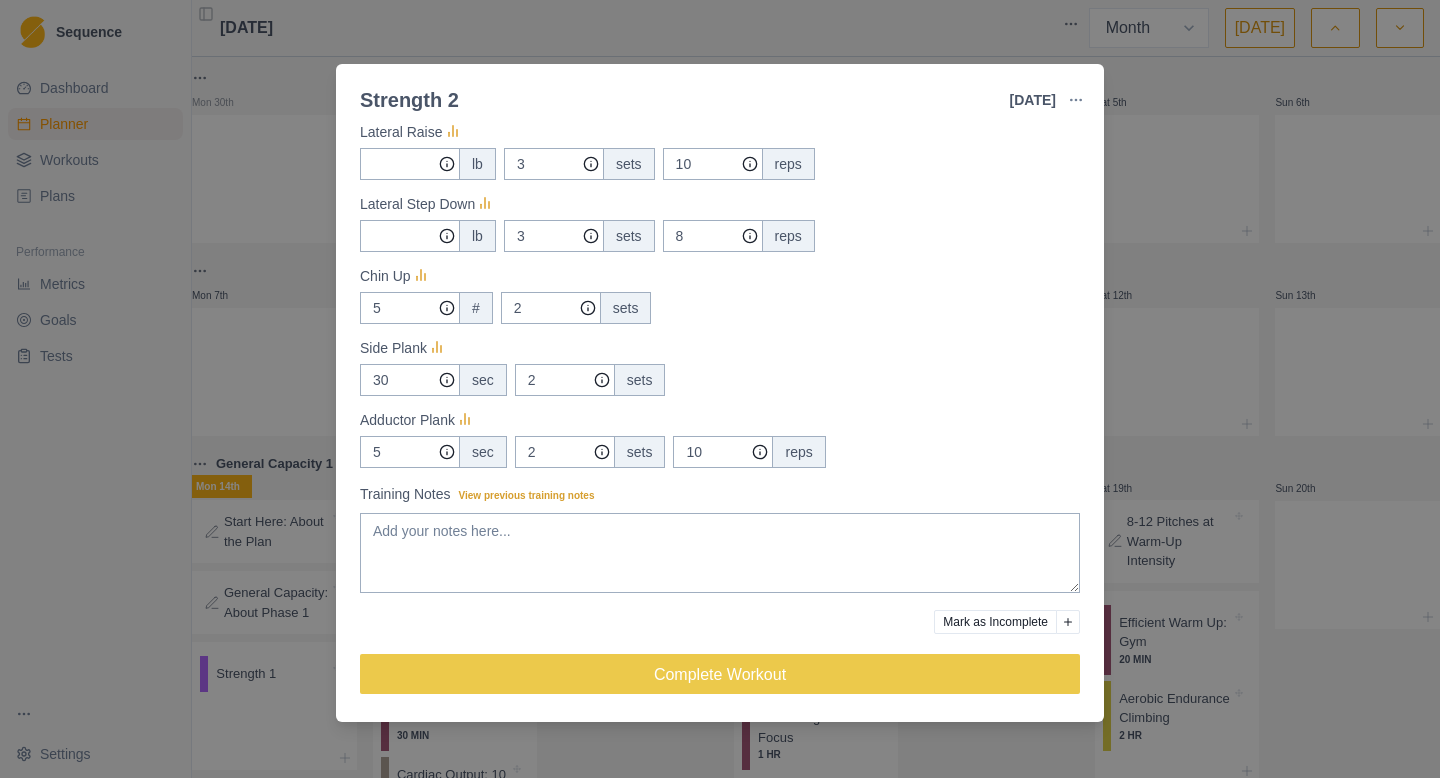 drag, startPoint x: 714, startPoint y: 671, endPoint x: 916, endPoint y: 368, distance: 364.16068 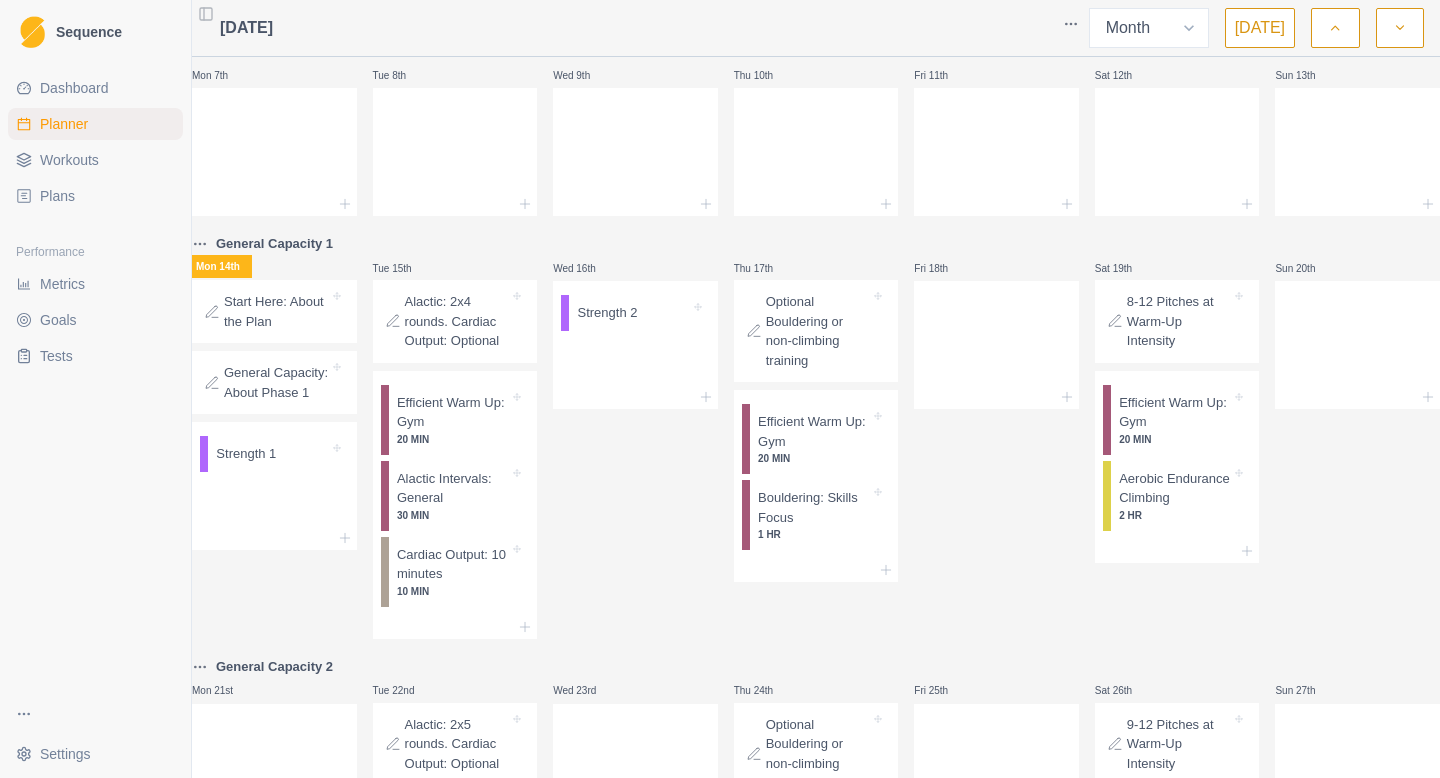 scroll, scrollTop: 222, scrollLeft: 0, axis: vertical 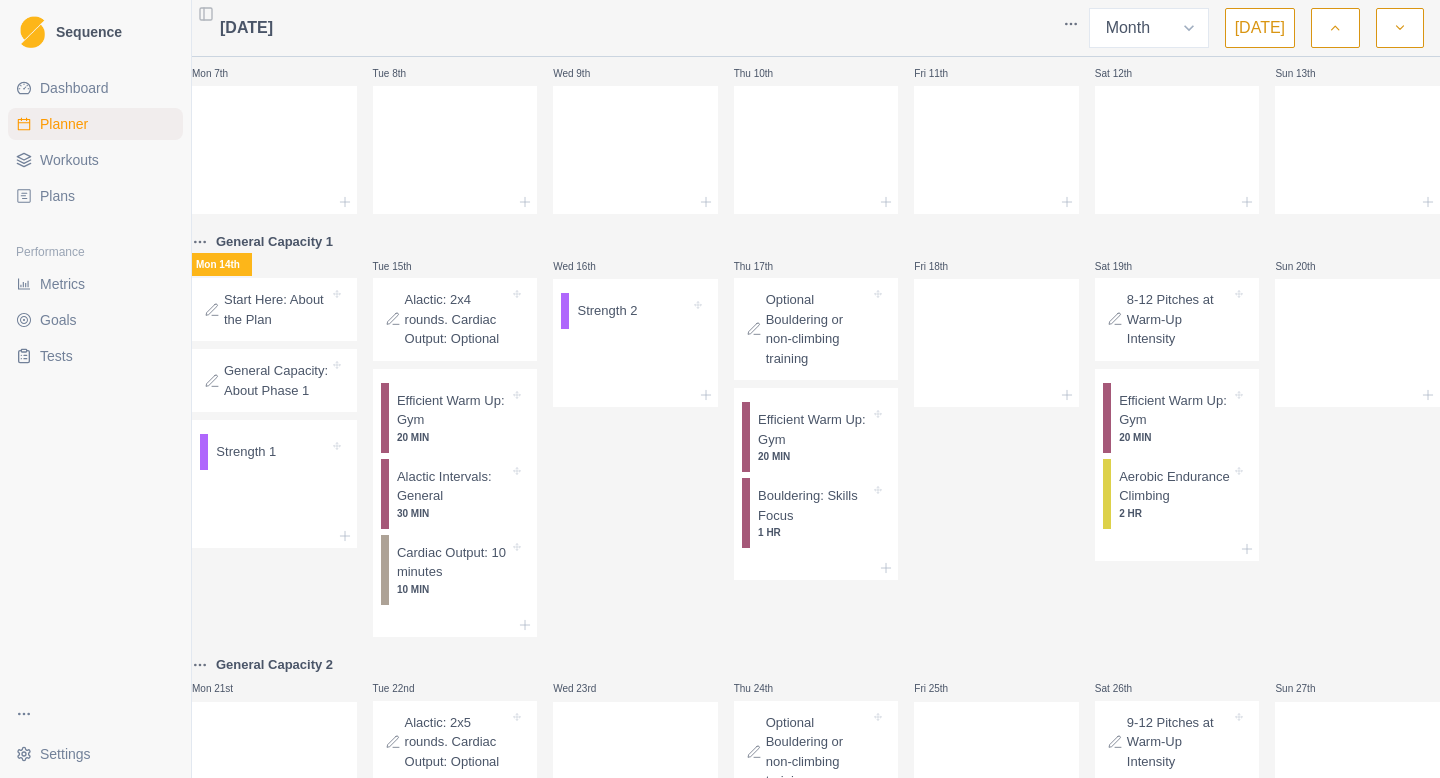 click on "Wed 16th Strength 2" at bounding box center [635, 433] 